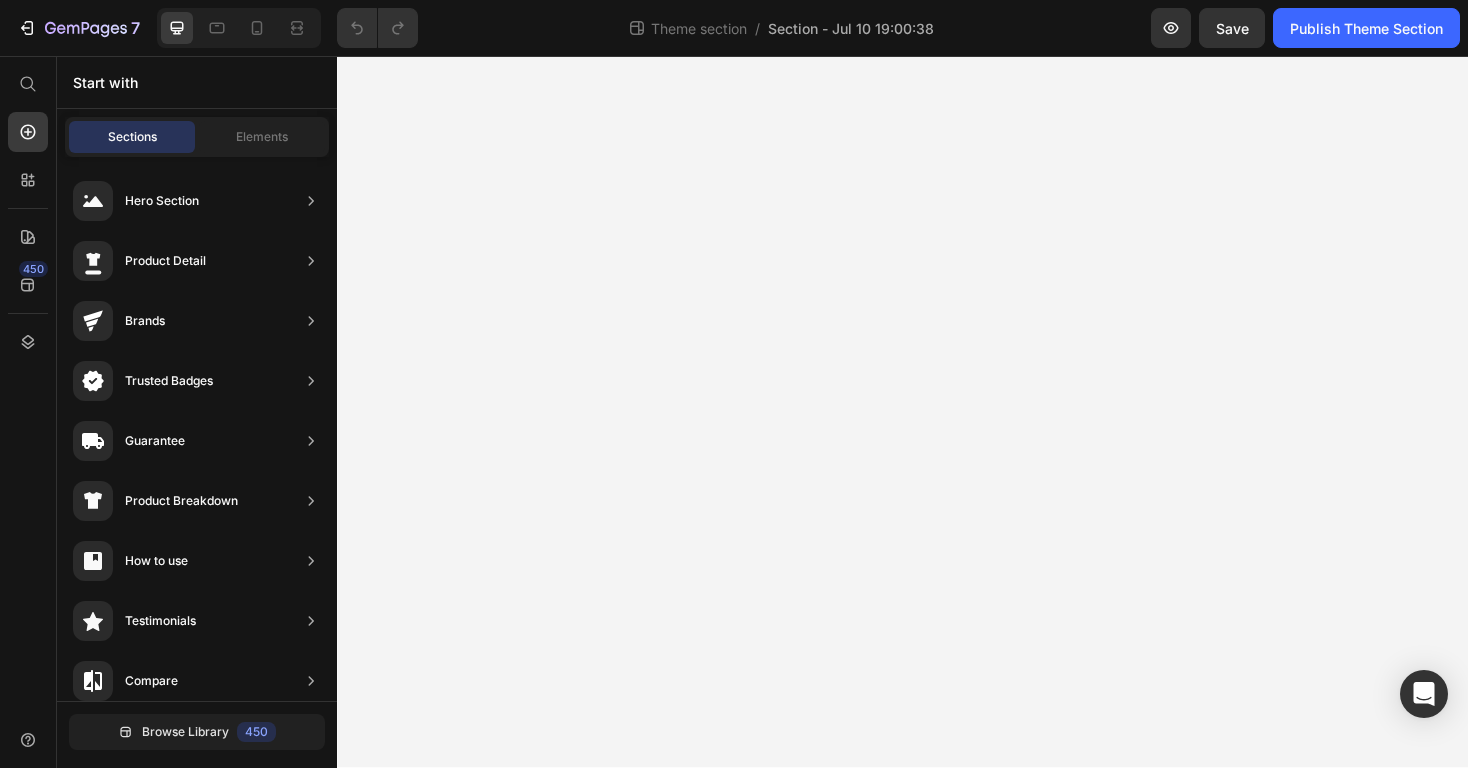 scroll, scrollTop: 0, scrollLeft: 0, axis: both 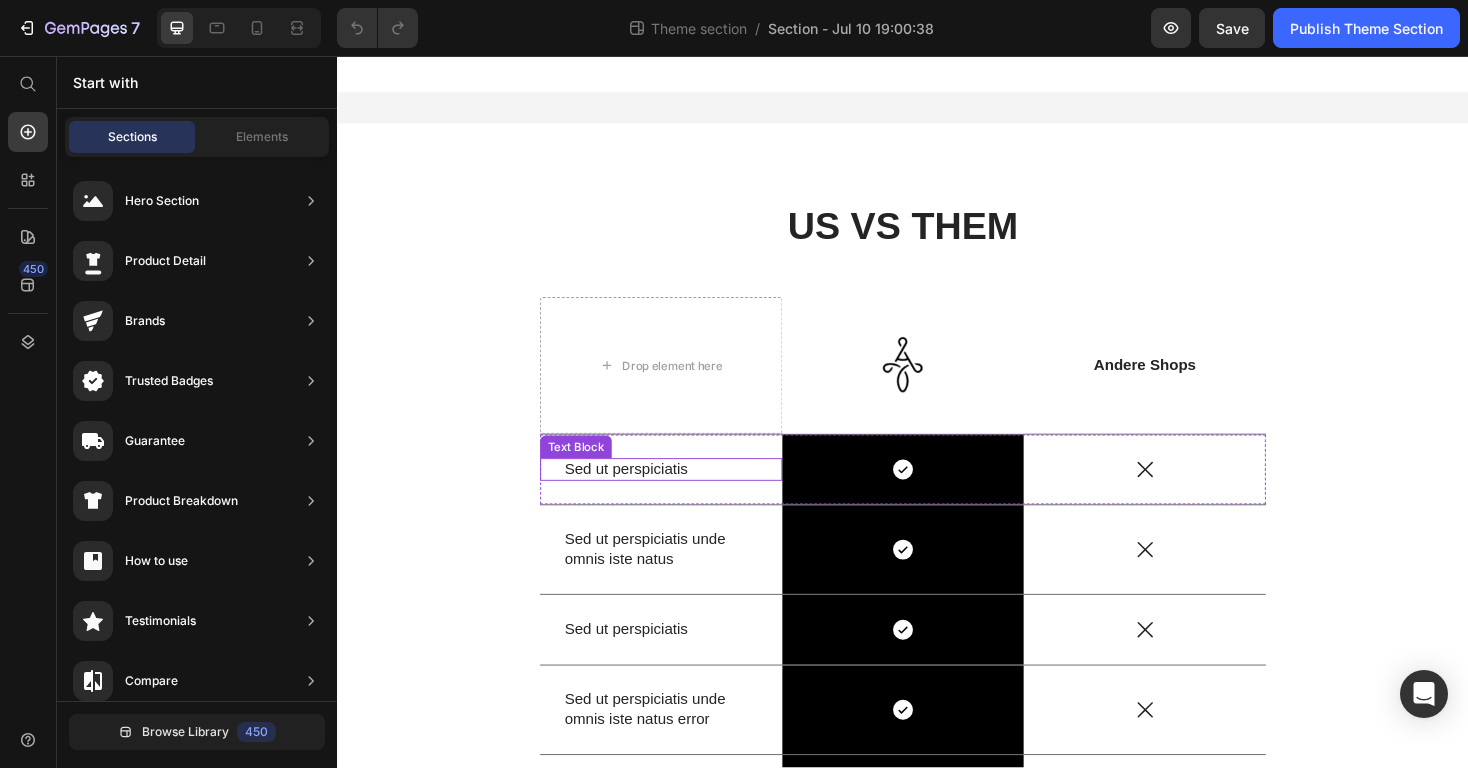 click on "Sed ut perspiciatis" at bounding box center [680, 495] 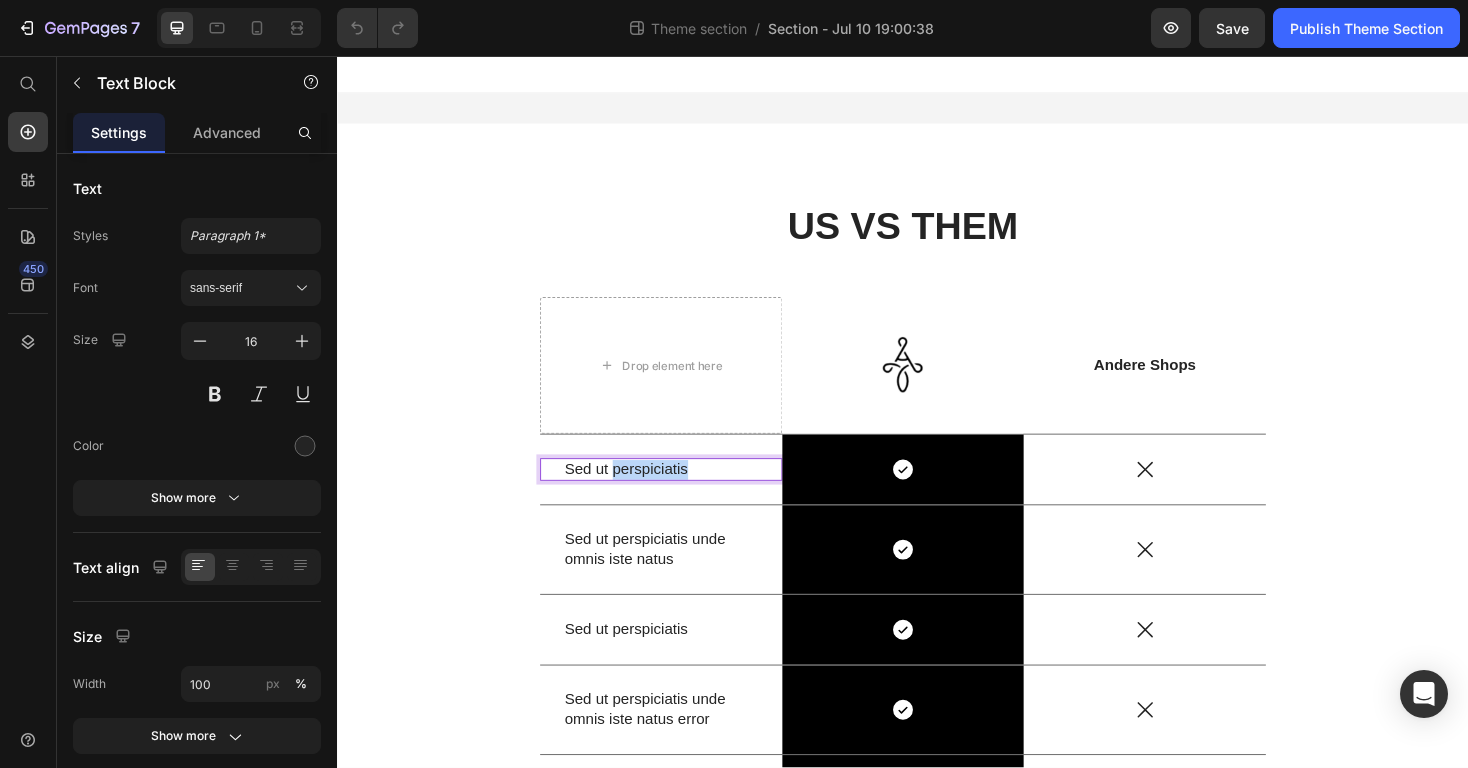 click on "Sed ut perspiciatis" at bounding box center [680, 495] 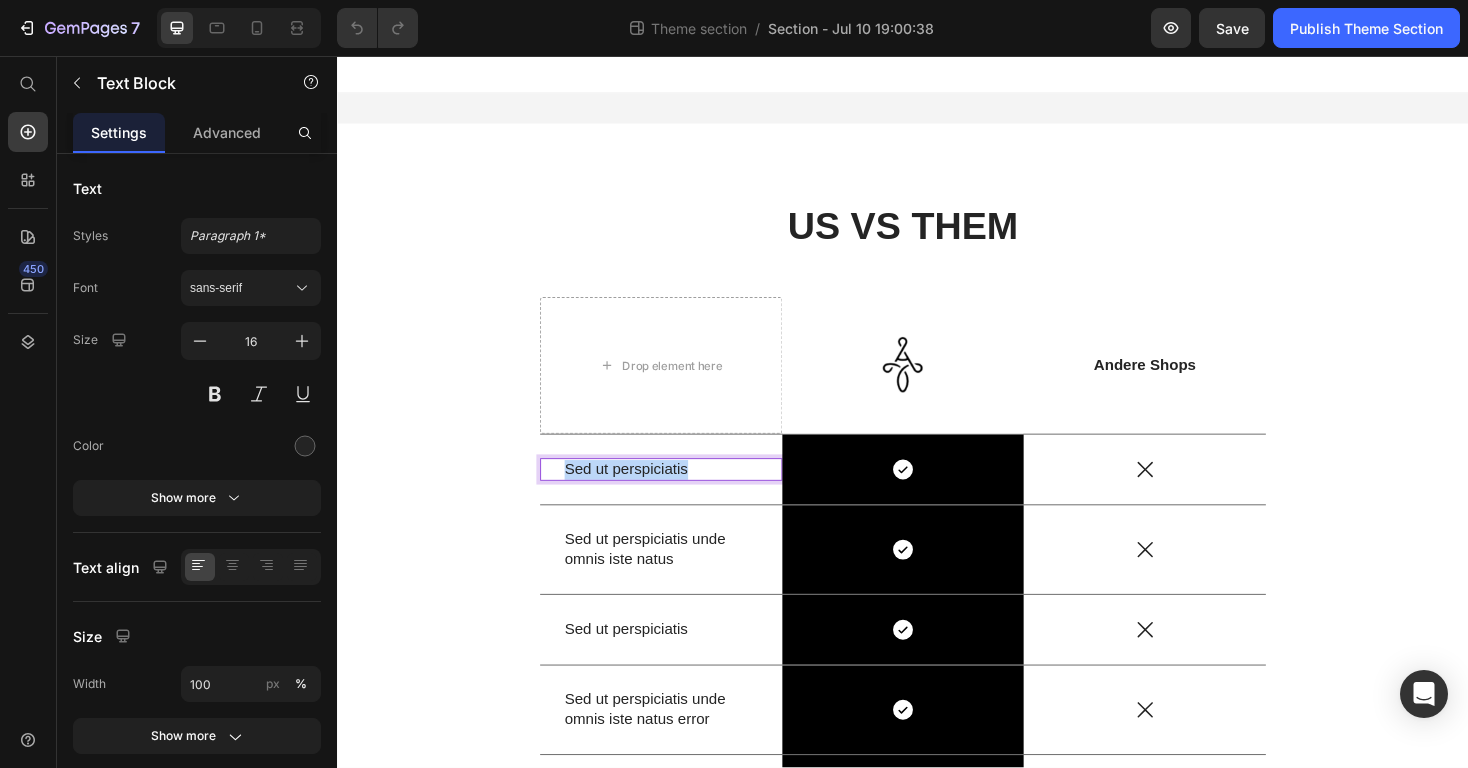 click on "Sed ut perspiciatis" at bounding box center (680, 495) 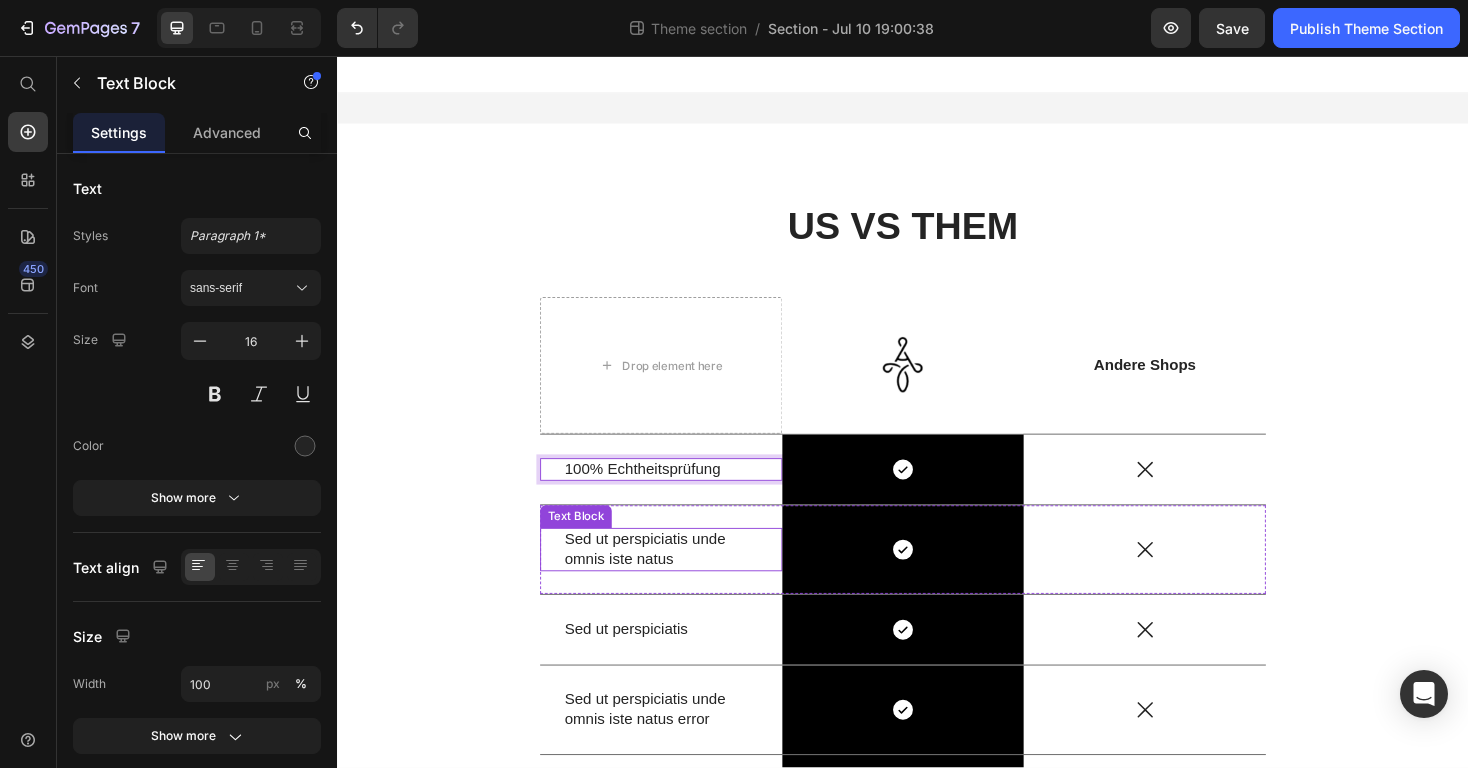 click on "Sed ut perspiciatis unde omnis iste natus" at bounding box center [680, 580] 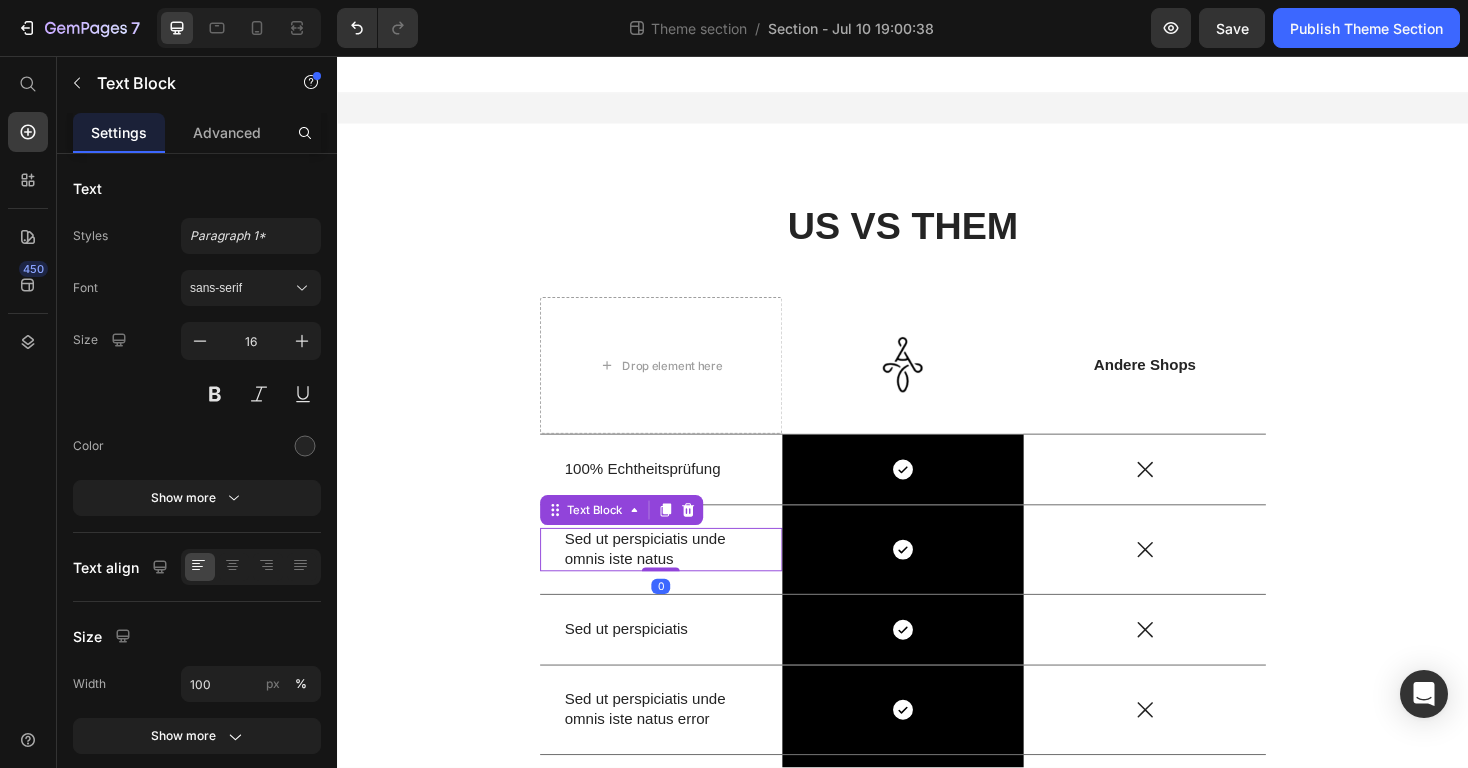 click on "Sed ut perspiciatis unde omnis iste natus" at bounding box center [680, 580] 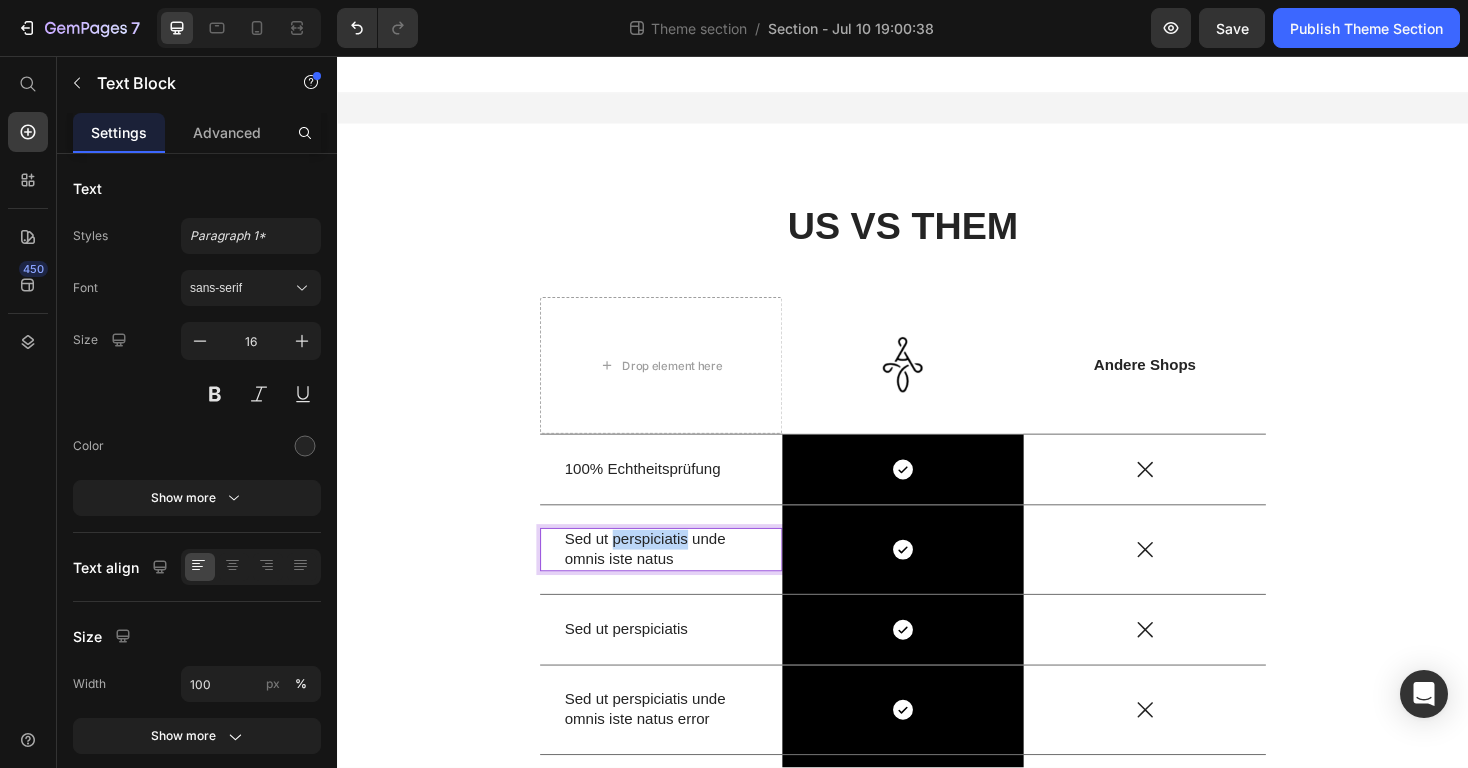 click on "Sed ut perspiciatis unde omnis iste natus" at bounding box center (680, 580) 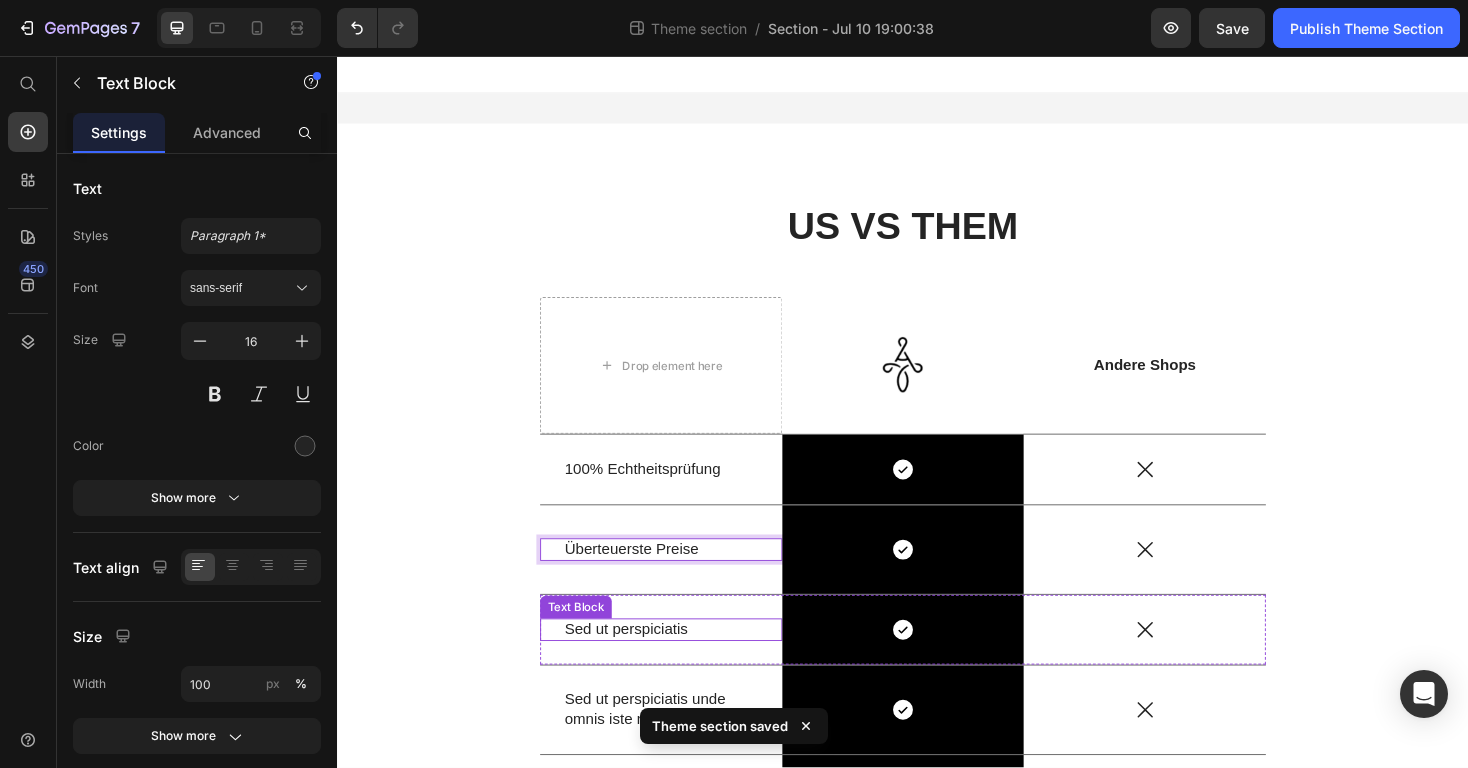 click on "Sed ut perspiciatis" at bounding box center (680, 665) 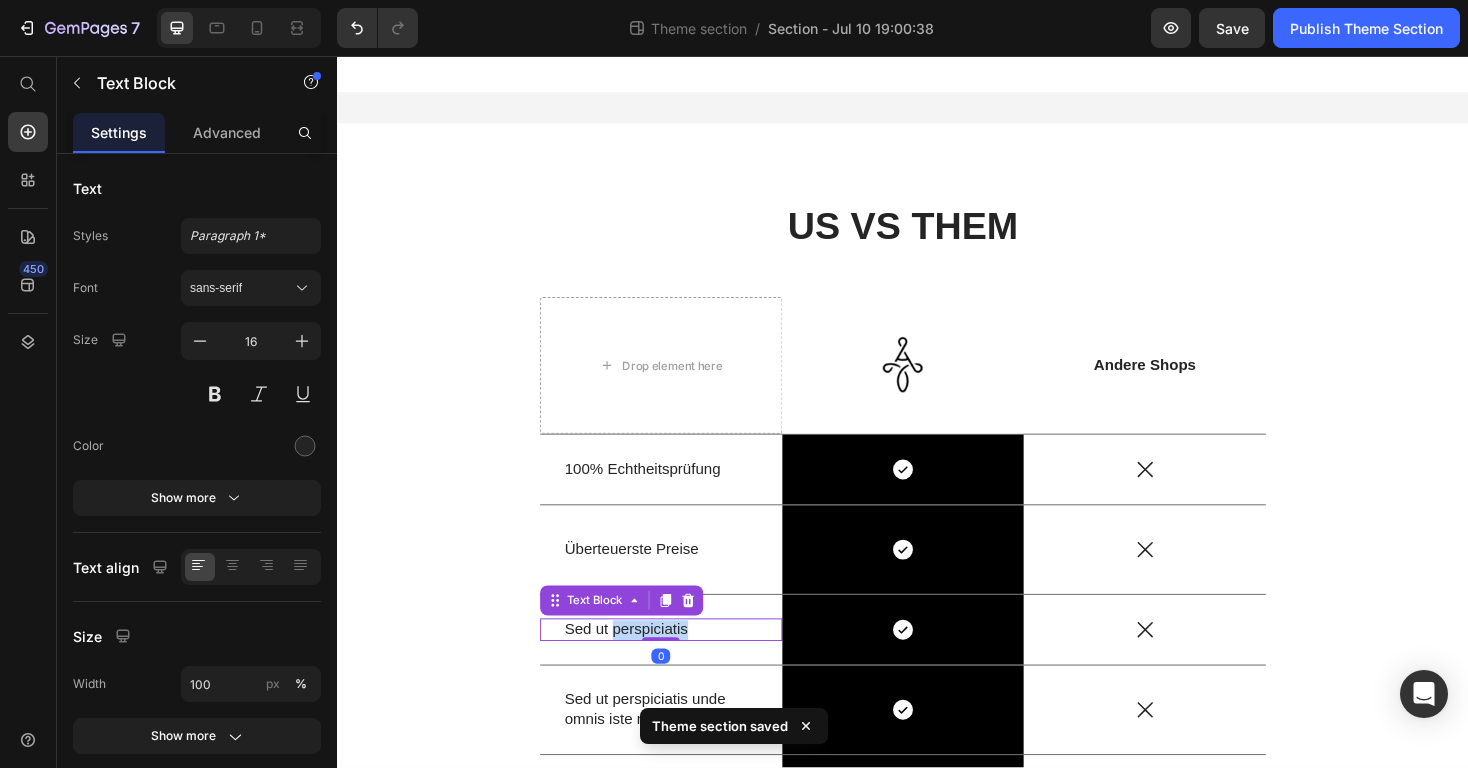 click on "Sed ut perspiciatis" at bounding box center (680, 665) 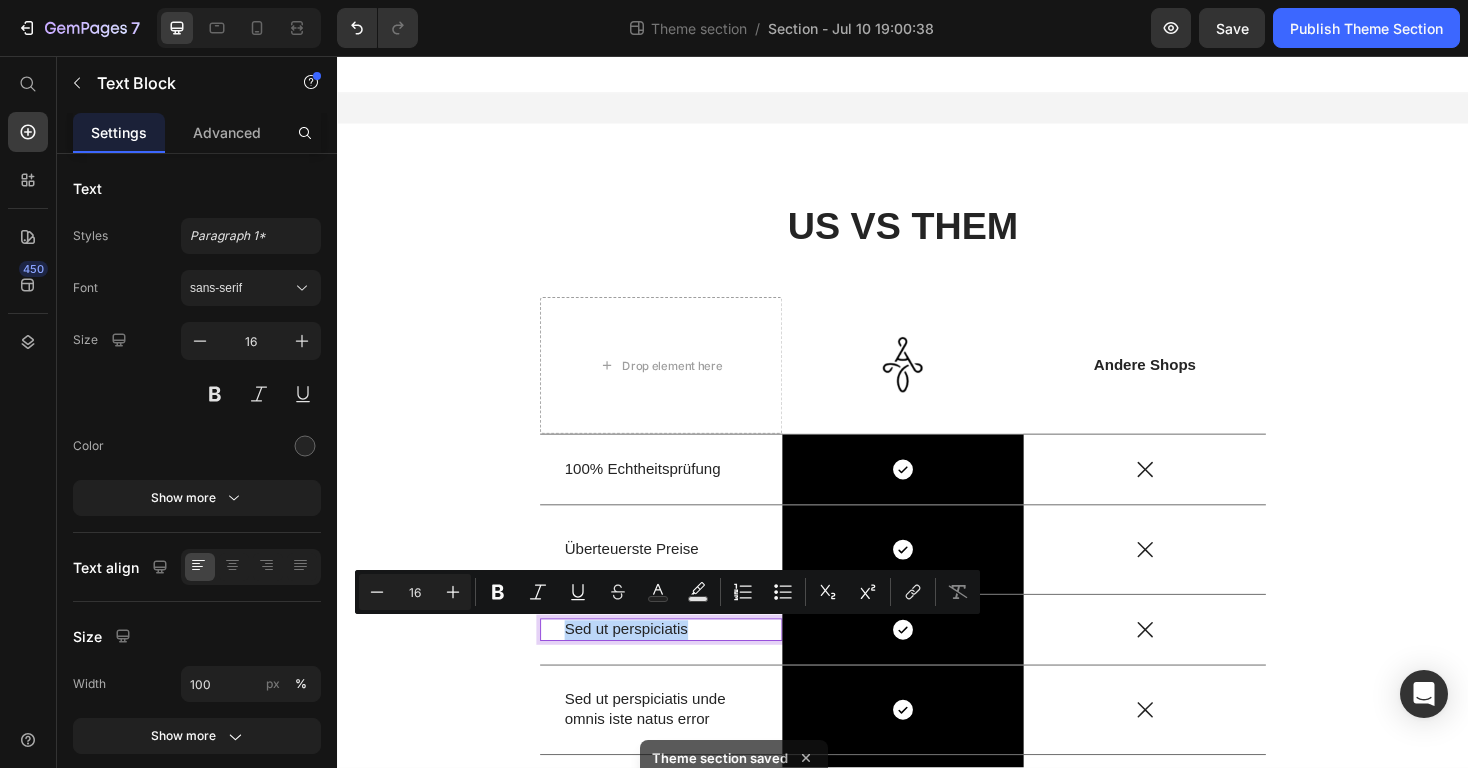 click on "Sed ut perspiciatis" at bounding box center (680, 665) 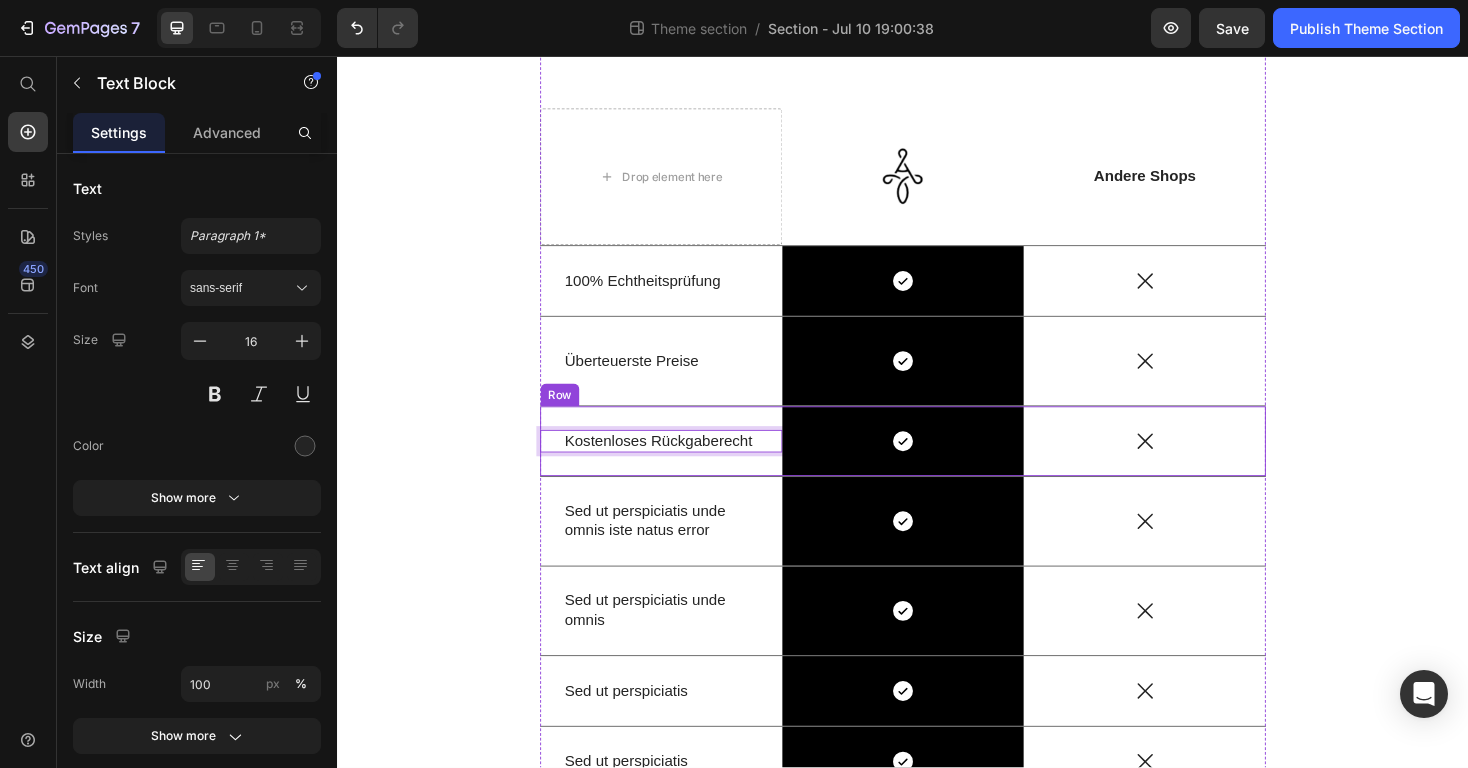 scroll, scrollTop: 209, scrollLeft: 0, axis: vertical 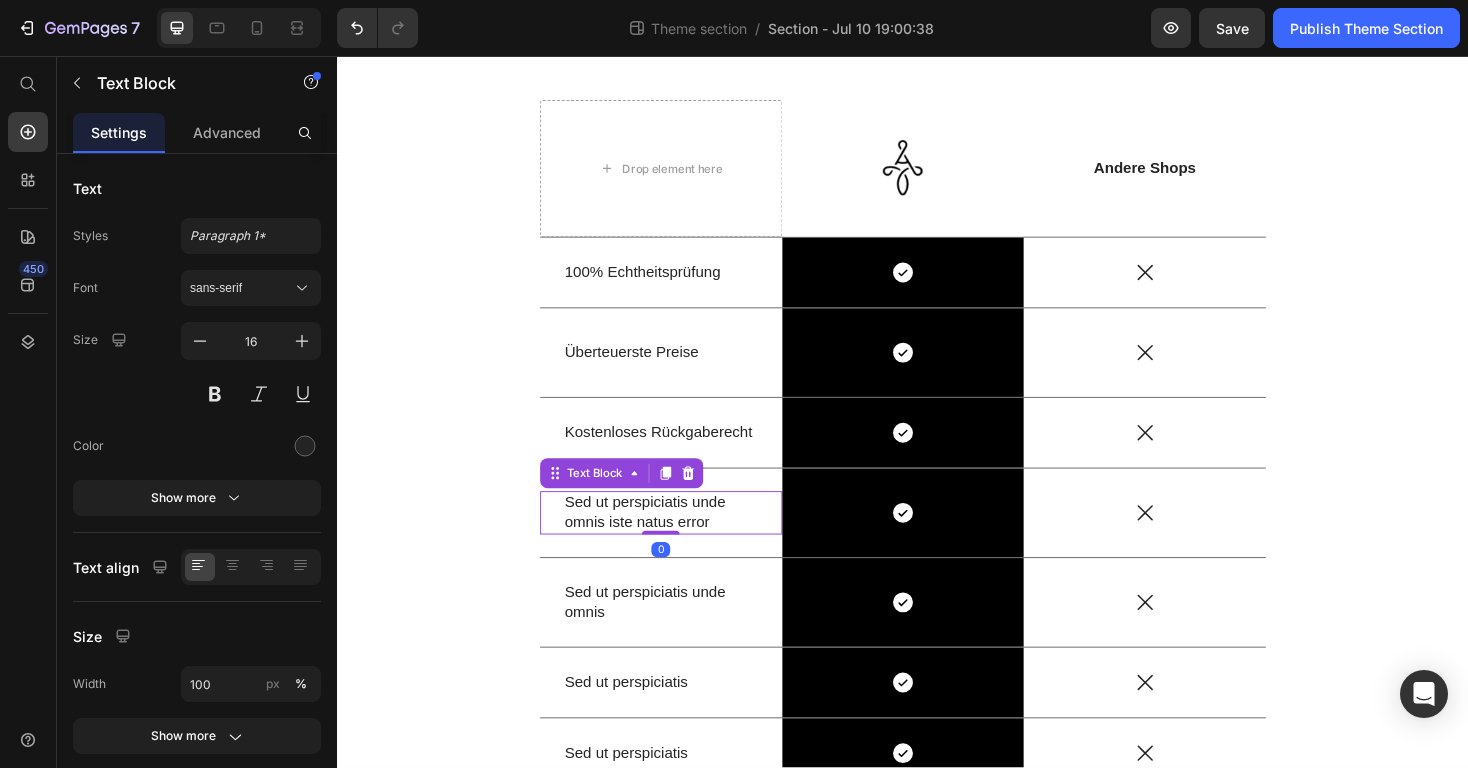 click on "Sed ut perspiciatis unde omnis iste natus error" at bounding box center [680, 541] 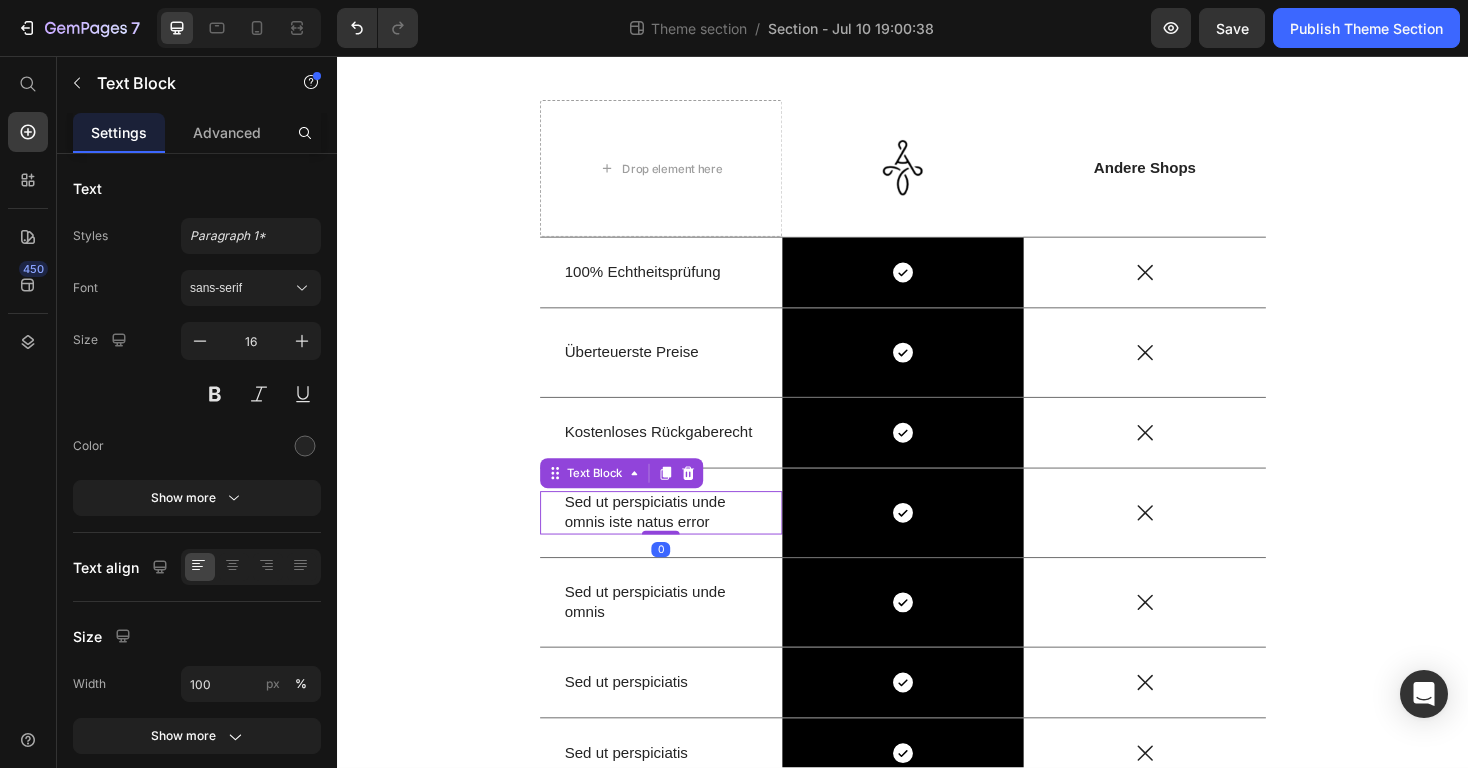 click on "Sed ut perspiciatis unde omnis iste natus error" at bounding box center [680, 541] 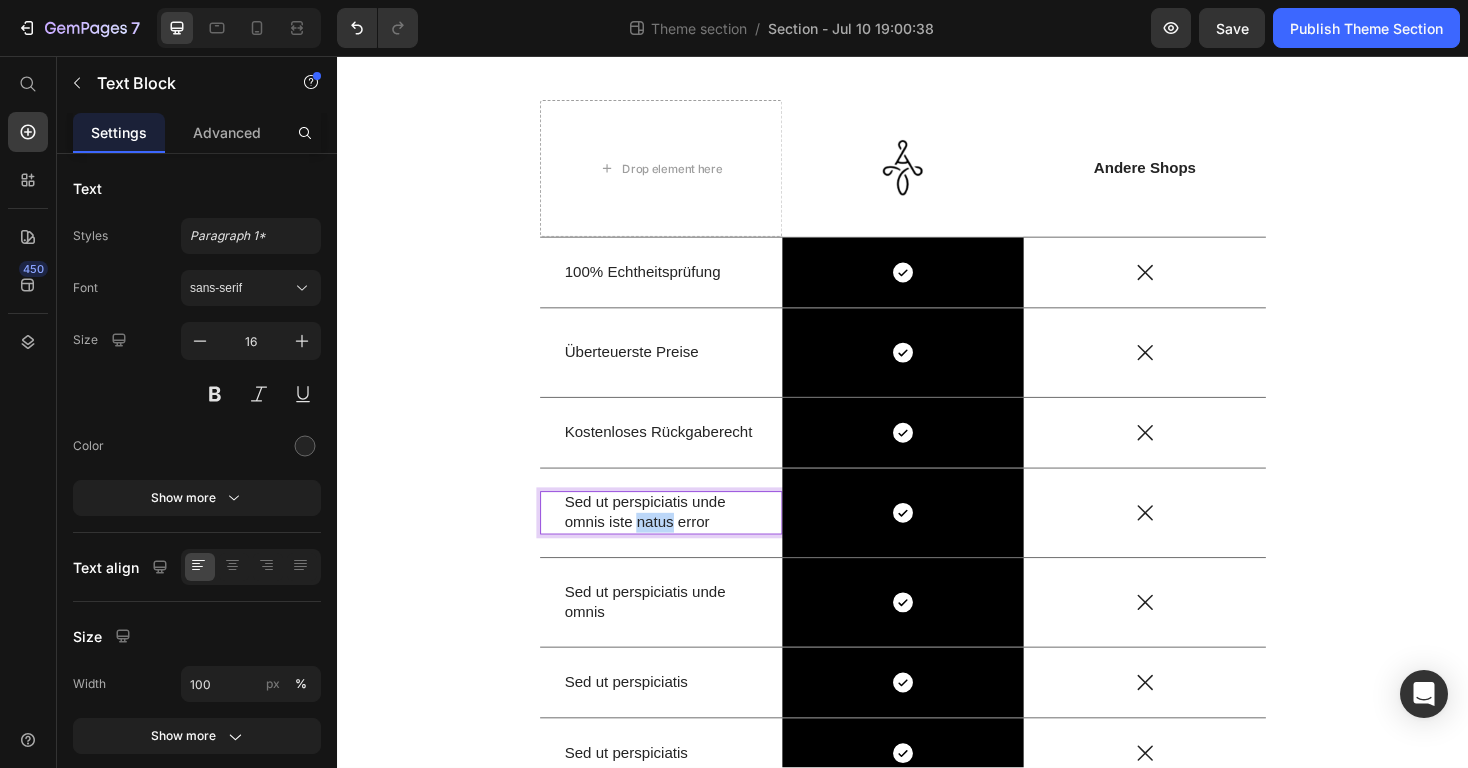 click on "Sed ut perspiciatis unde omnis iste natus error" at bounding box center [680, 541] 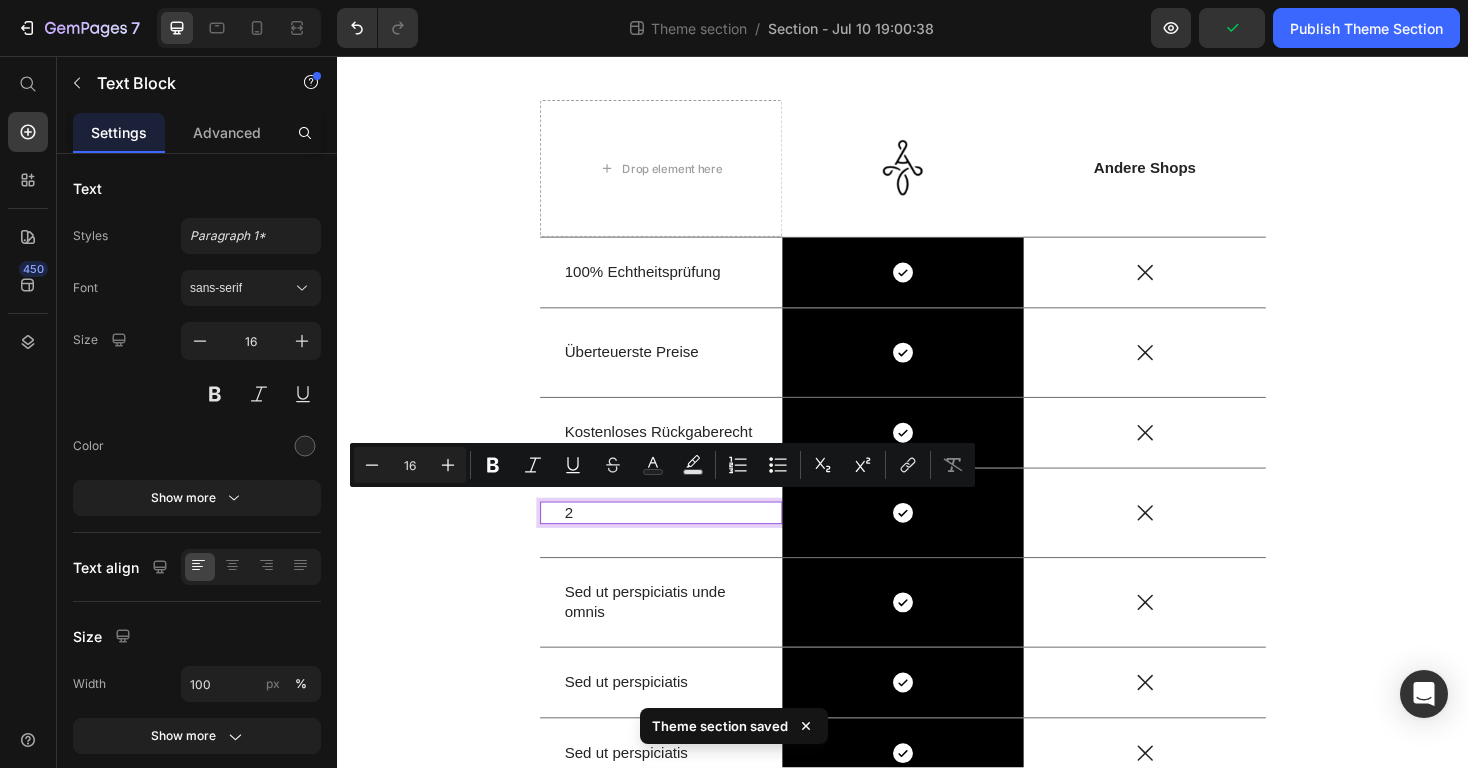 scroll, scrollTop: 219, scrollLeft: 0, axis: vertical 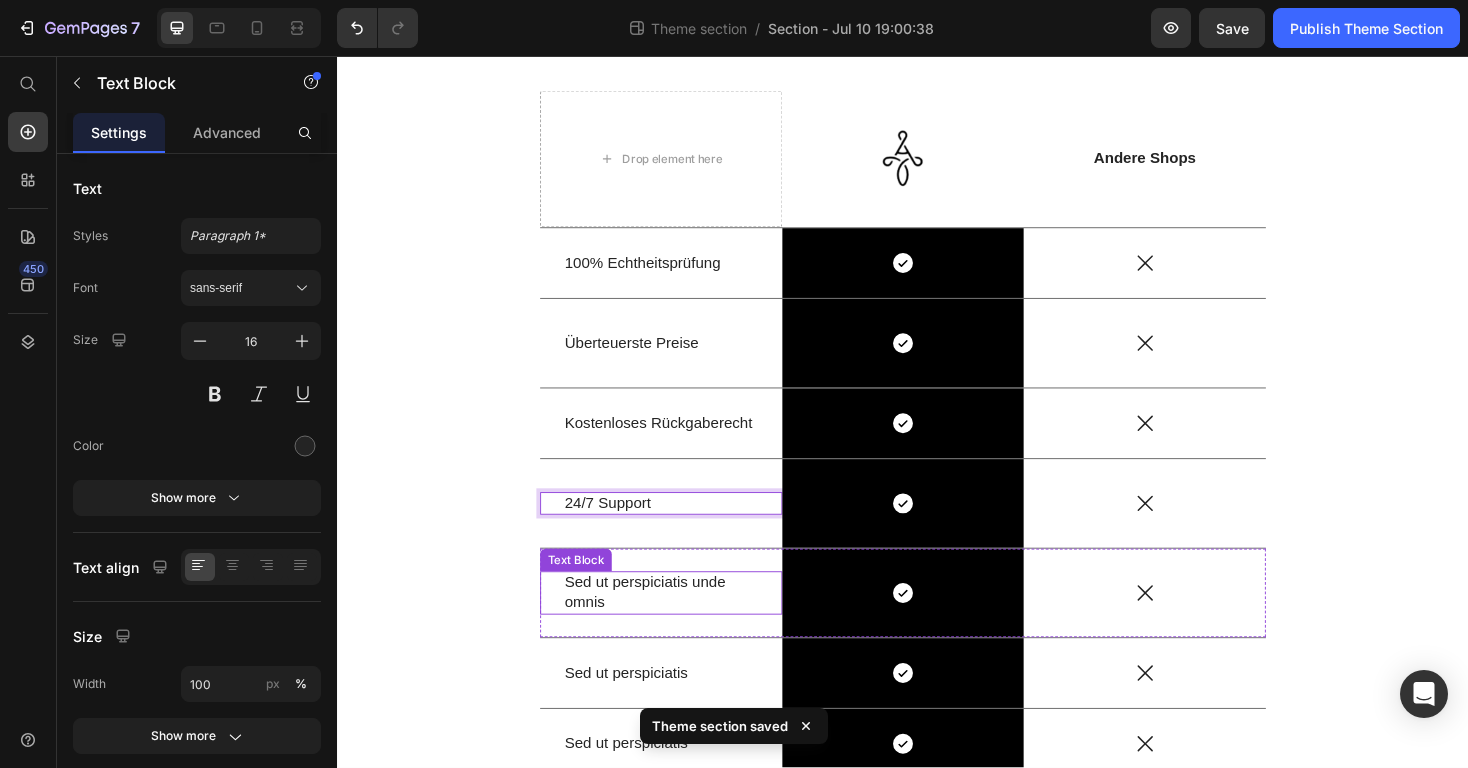 click on "Sed ut perspiciatis unde omnis" at bounding box center (680, 626) 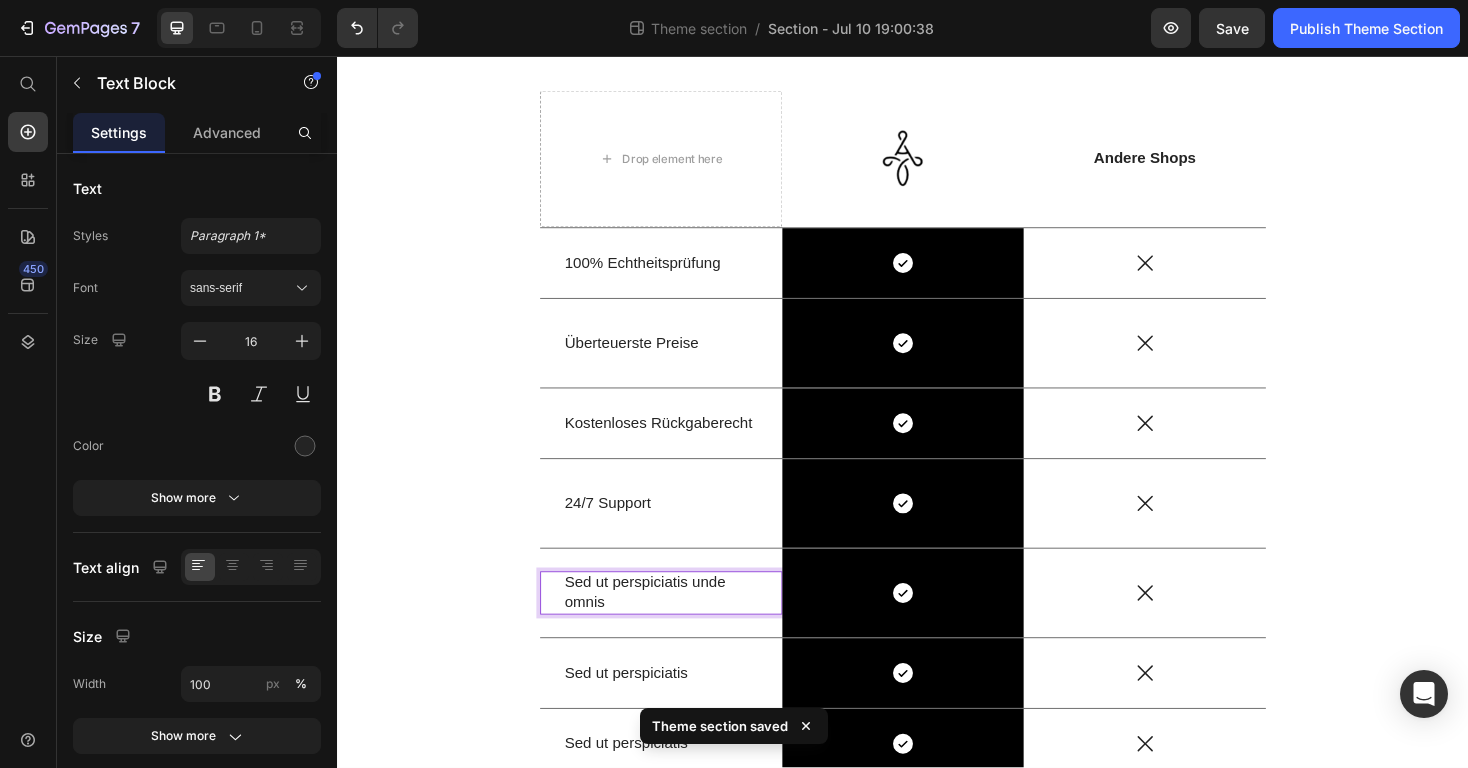 click on "Sed ut perspiciatis unde omnis" at bounding box center (680, 626) 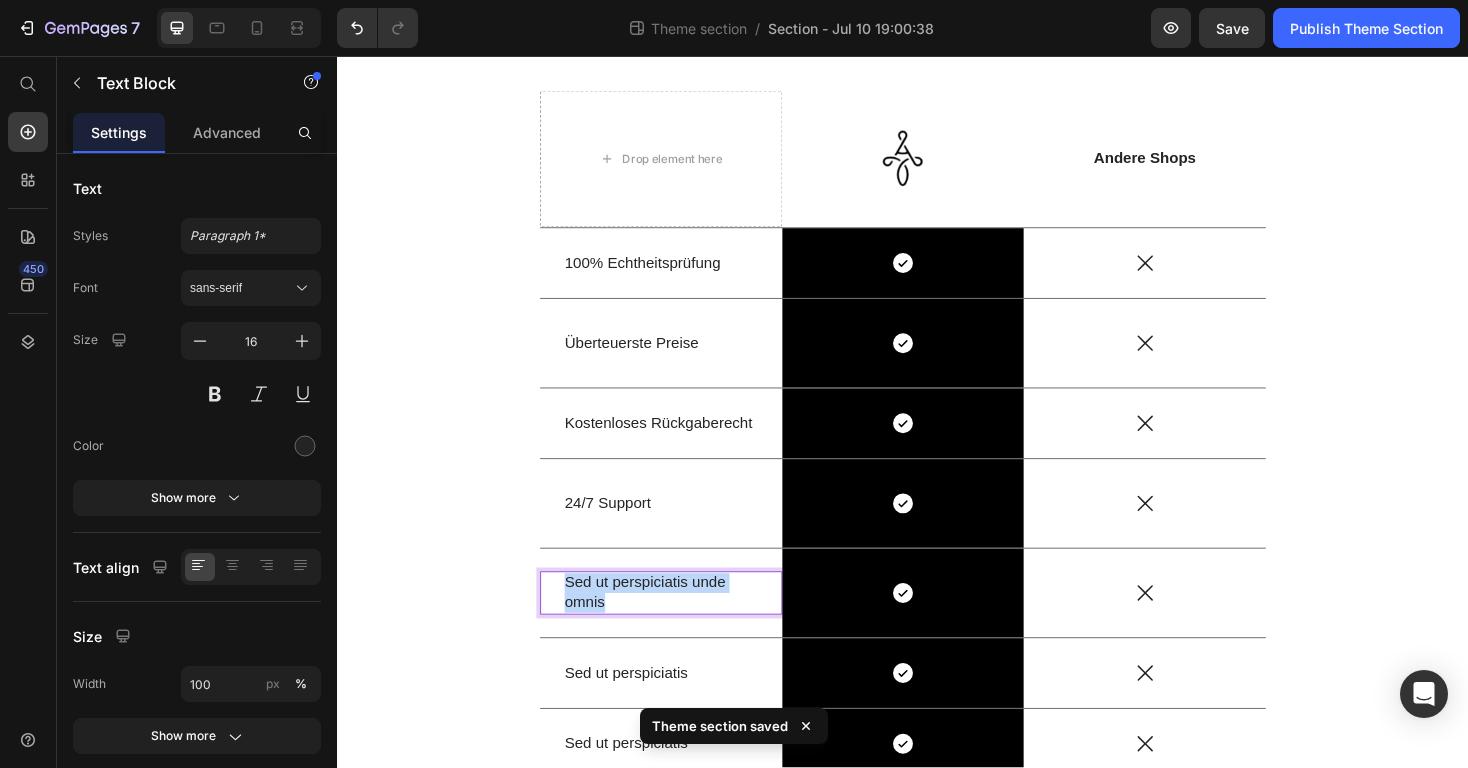 click on "Sed ut perspiciatis unde omnis" at bounding box center (680, 626) 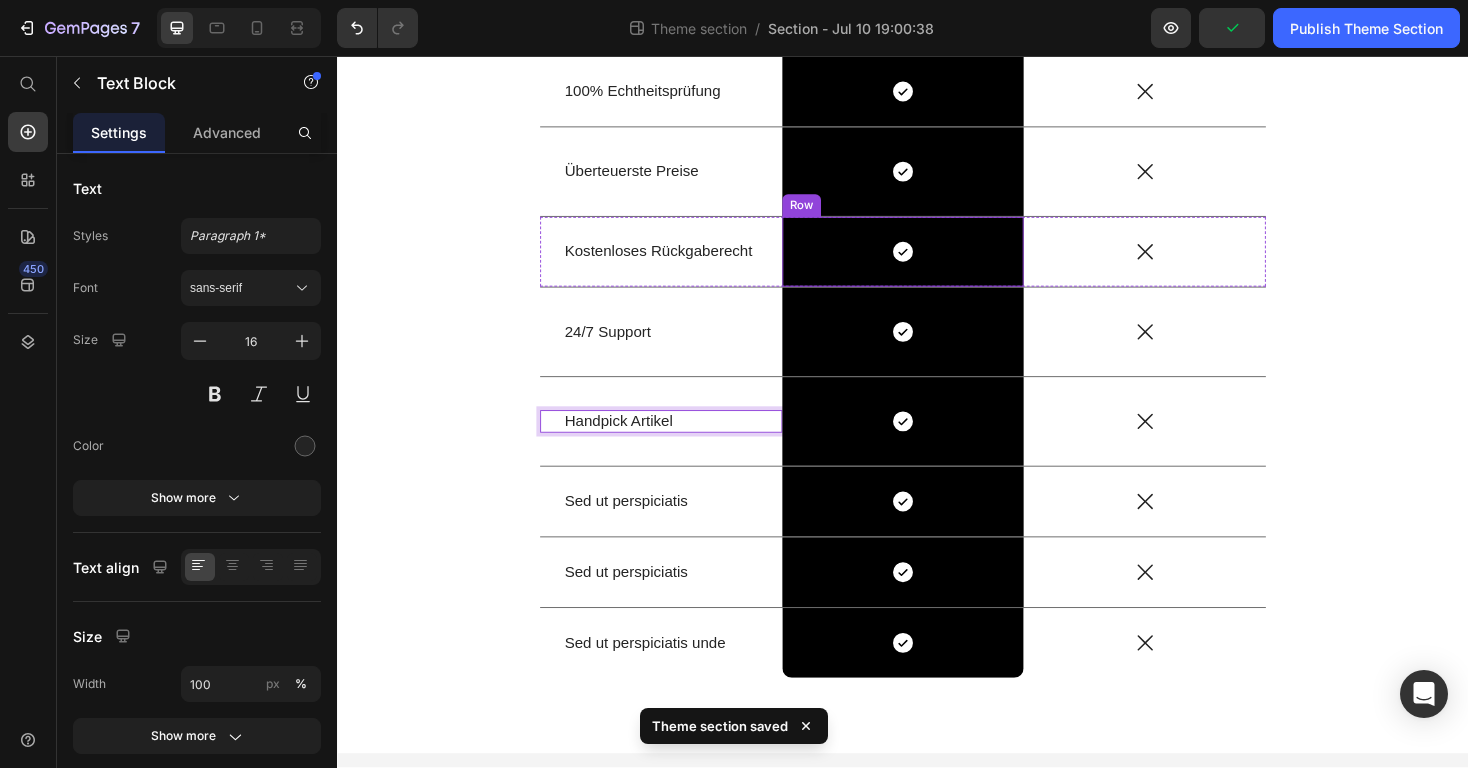 scroll, scrollTop: 411, scrollLeft: 0, axis: vertical 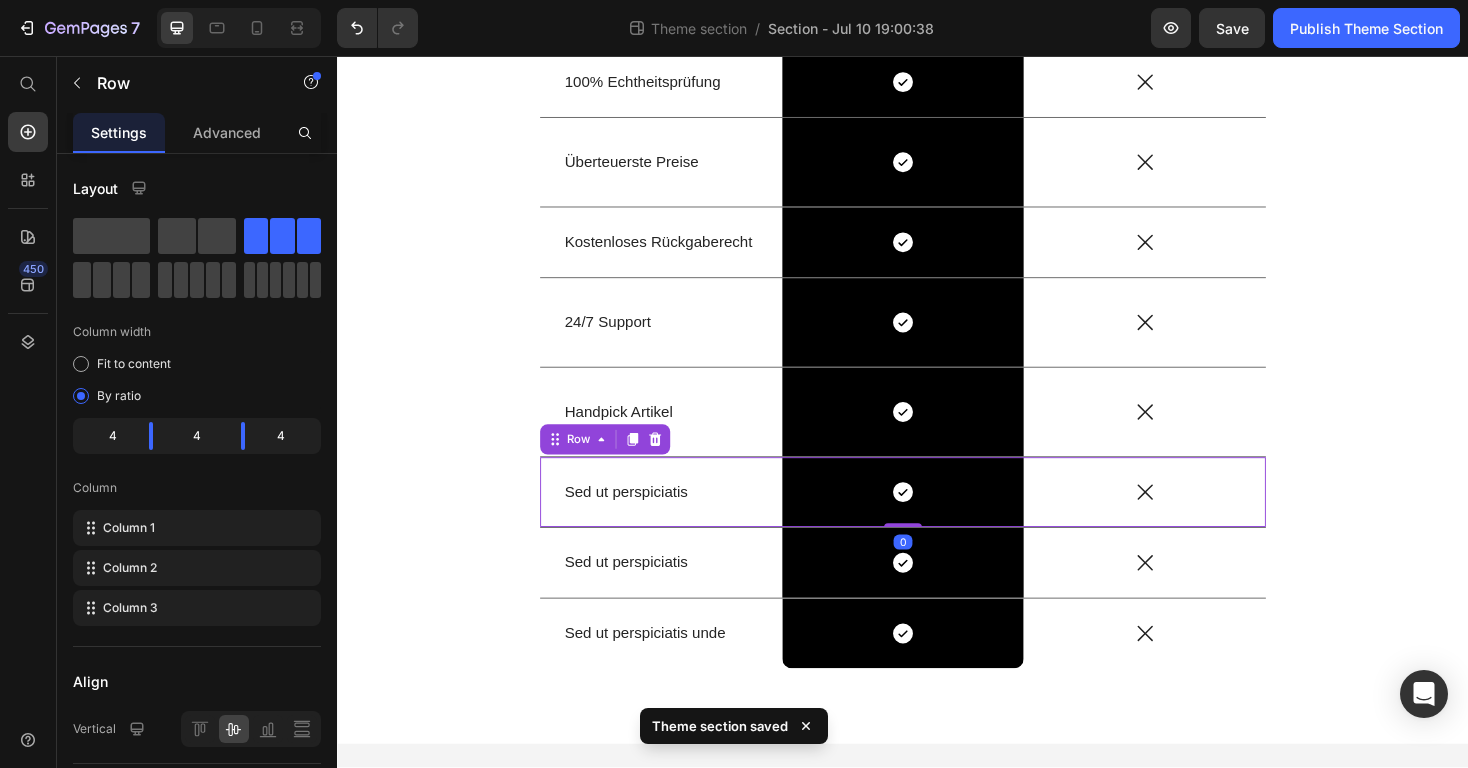 click on "Sed ut perspiciatis Text Block" at bounding box center [680, 519] 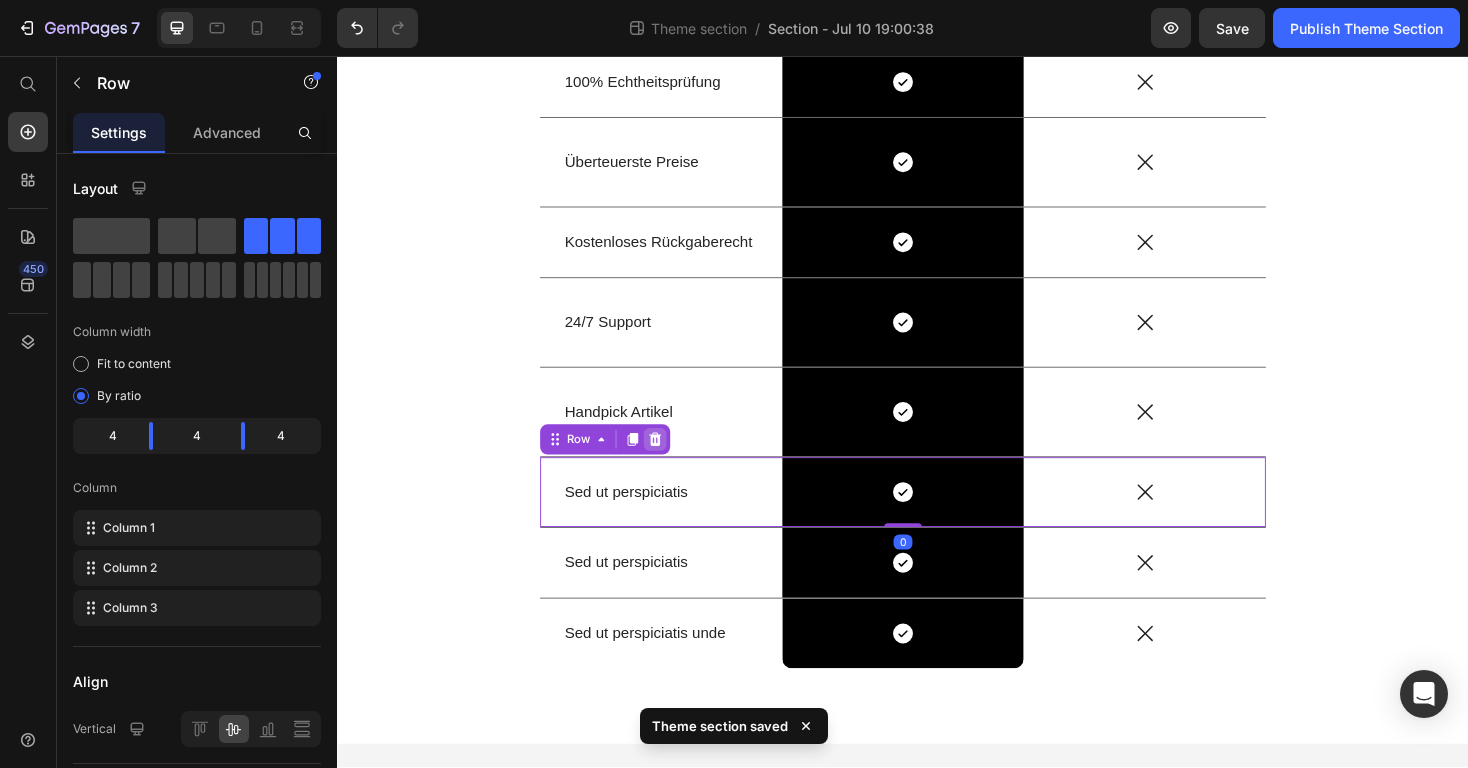 click 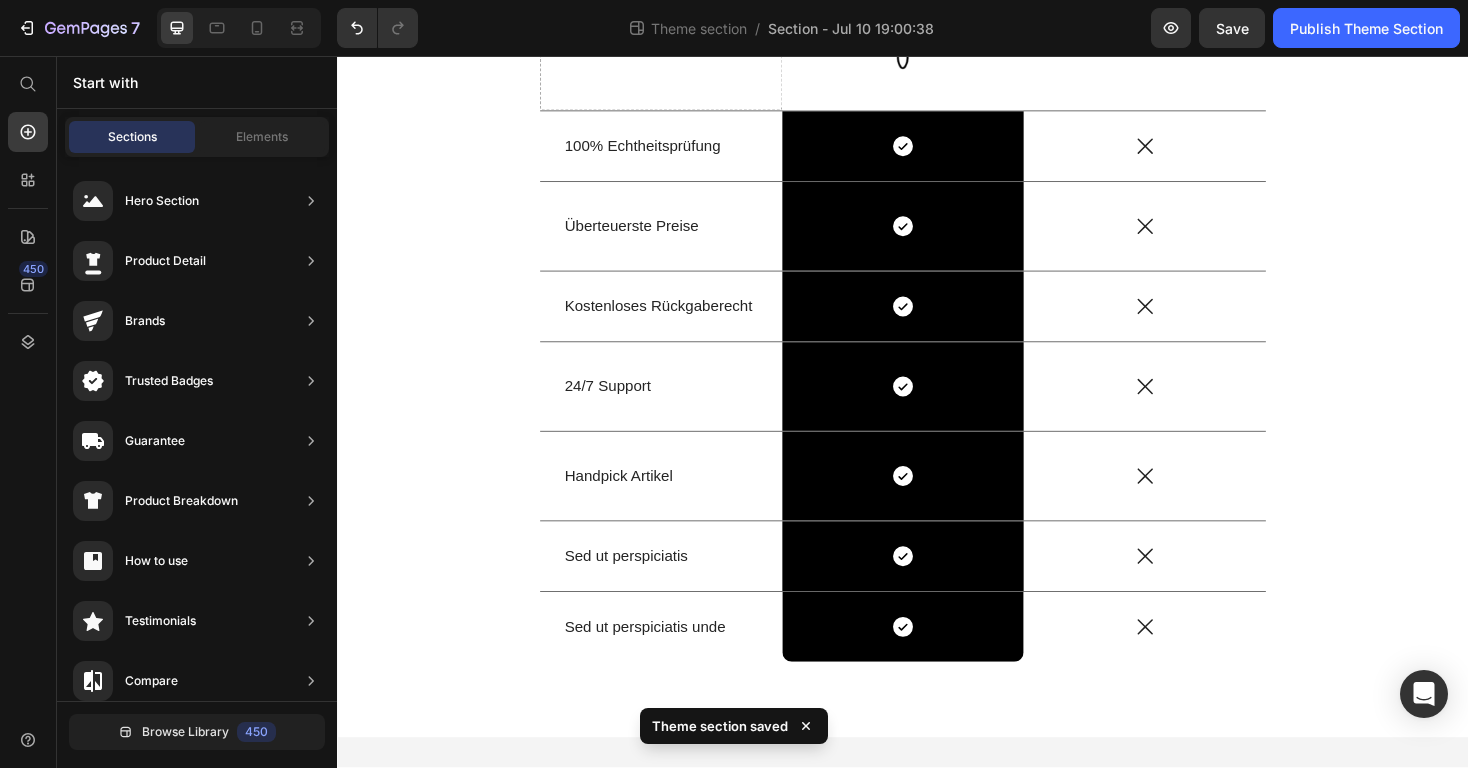 scroll, scrollTop: 342, scrollLeft: 0, axis: vertical 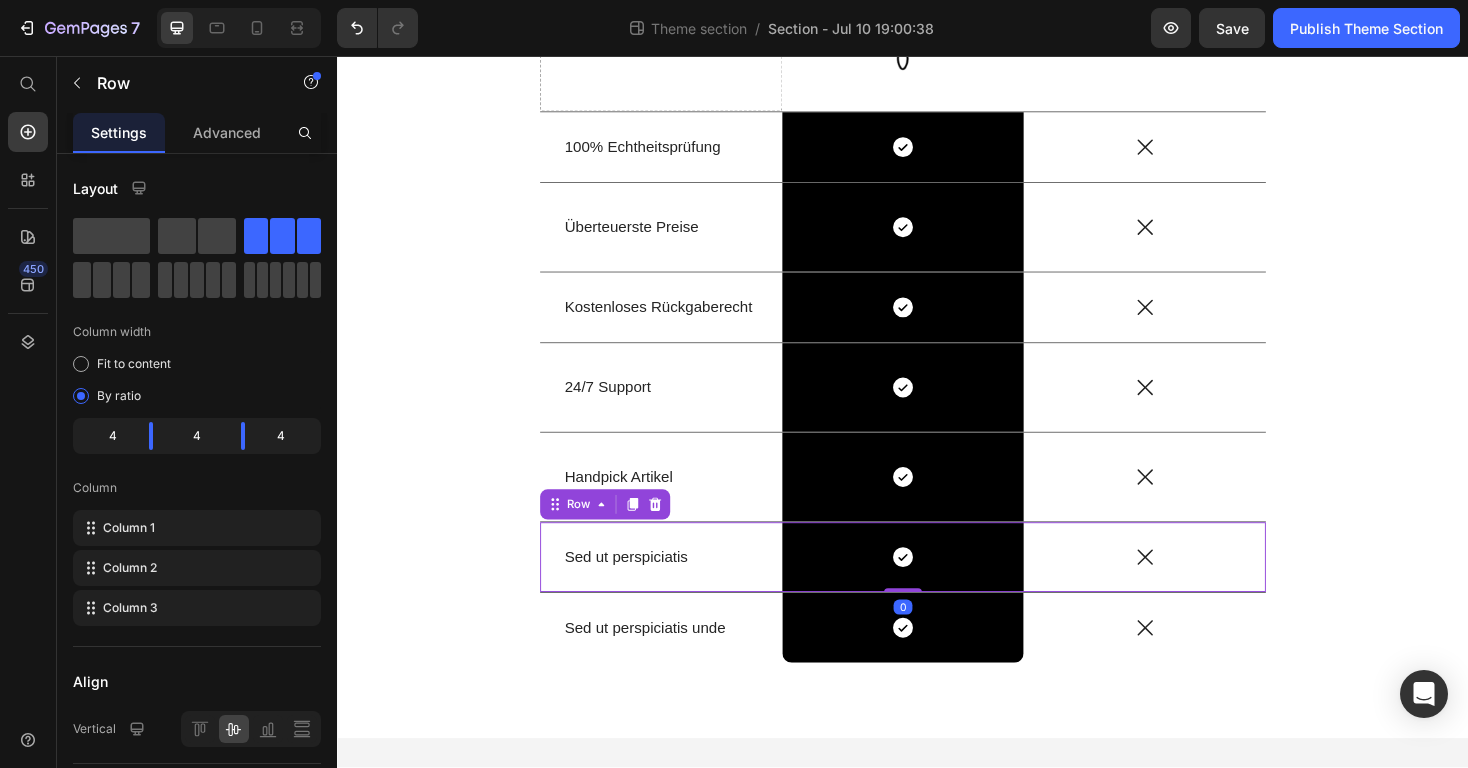 click on "Sed ut perspiciatis Text Block" at bounding box center (680, 588) 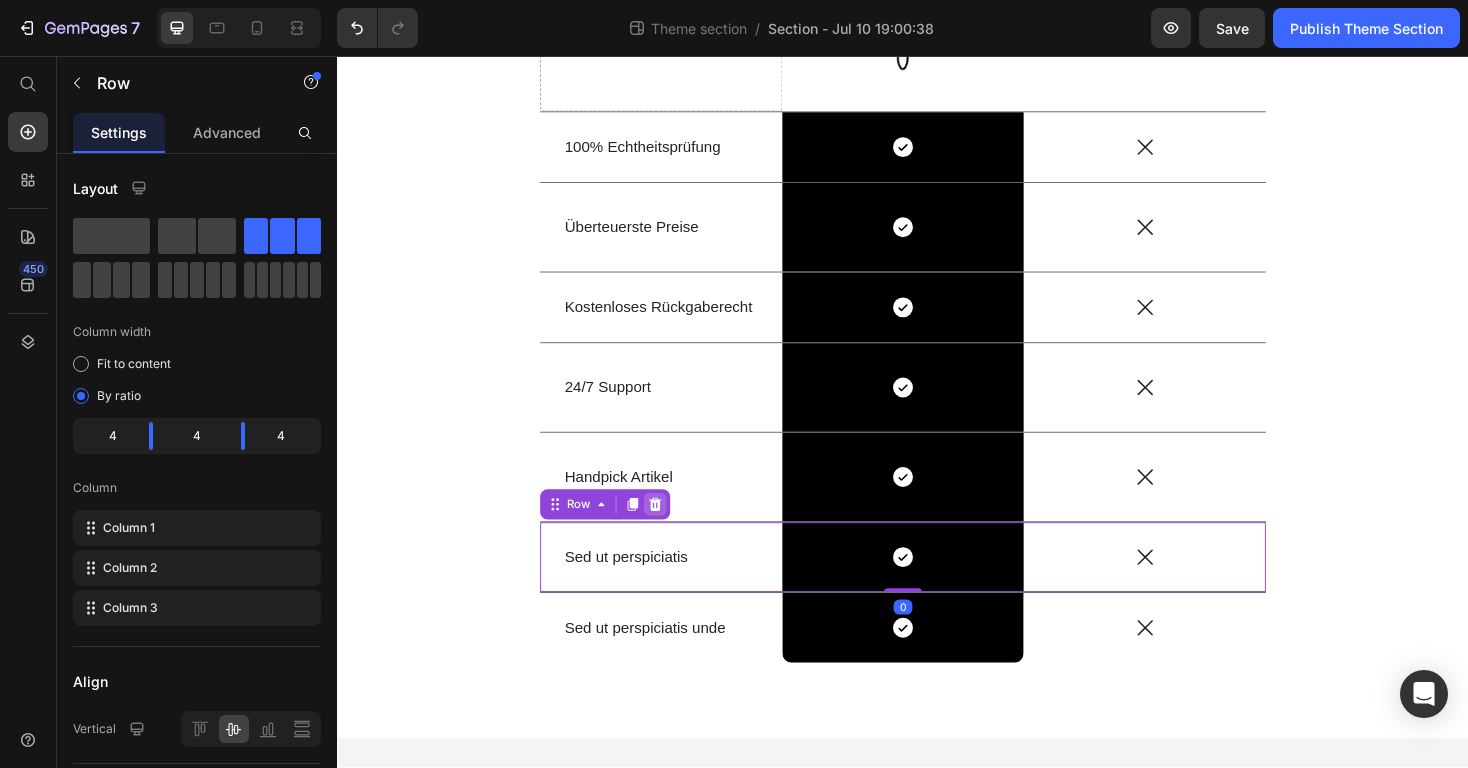 click 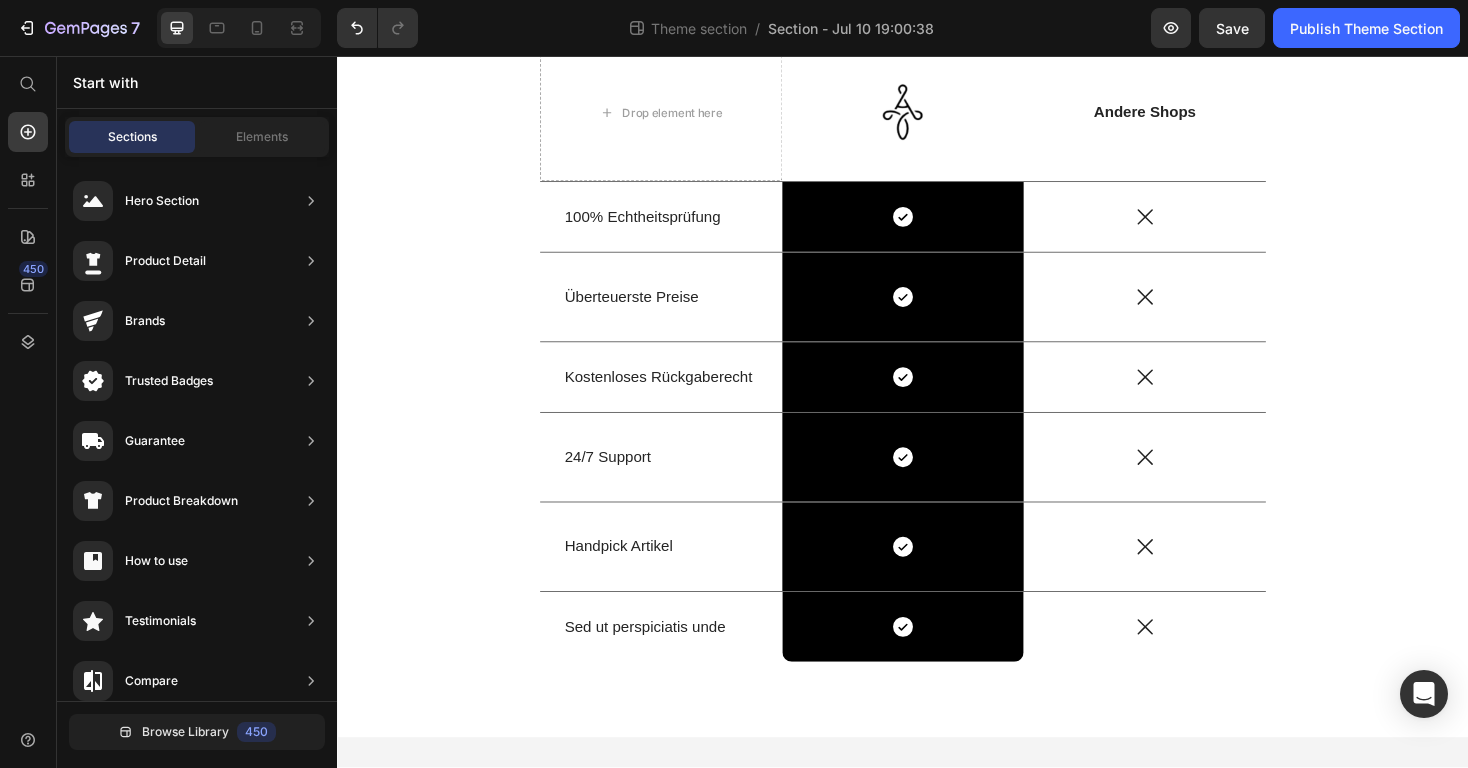 scroll, scrollTop: 267, scrollLeft: 0, axis: vertical 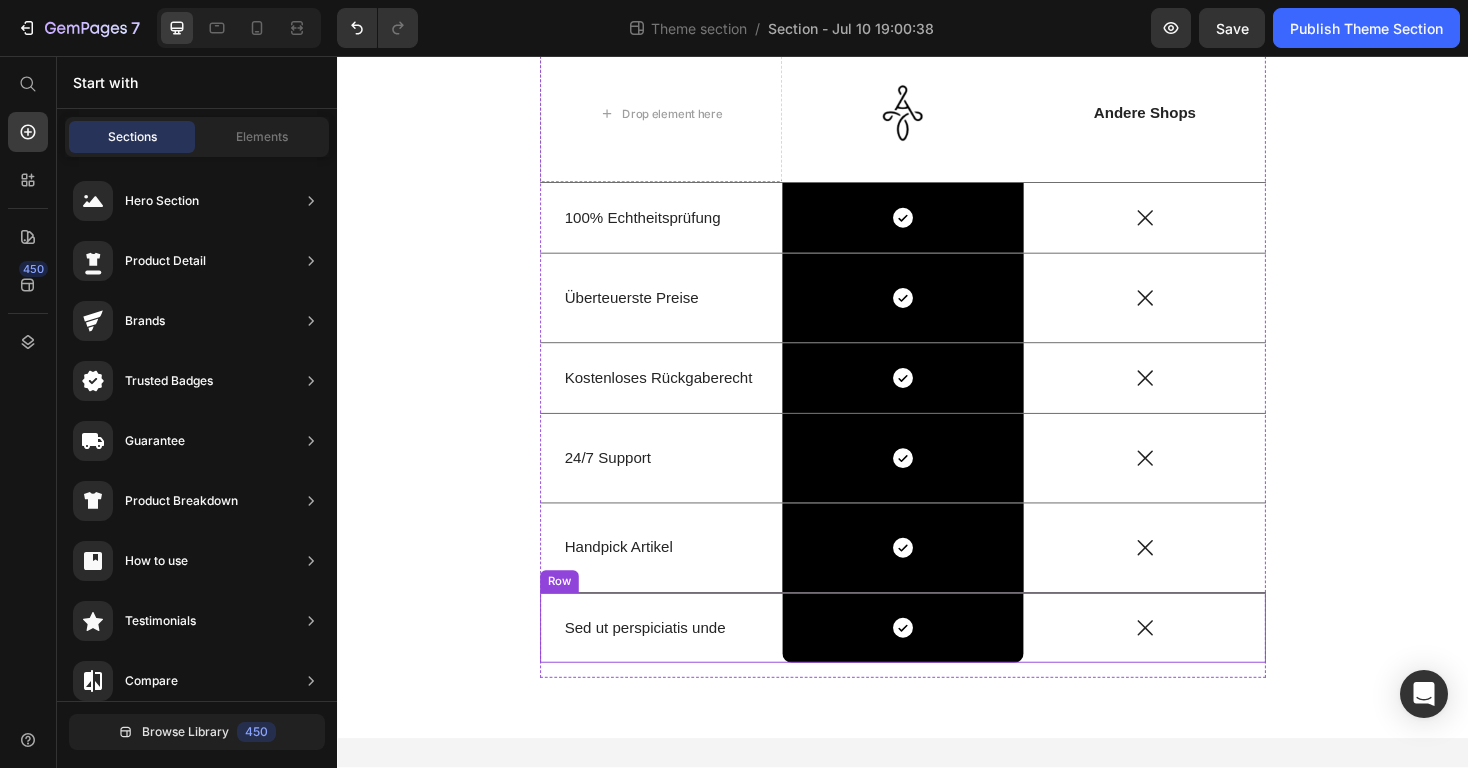 click on "Sed ut perspiciatis unde Text Block" at bounding box center (680, 663) 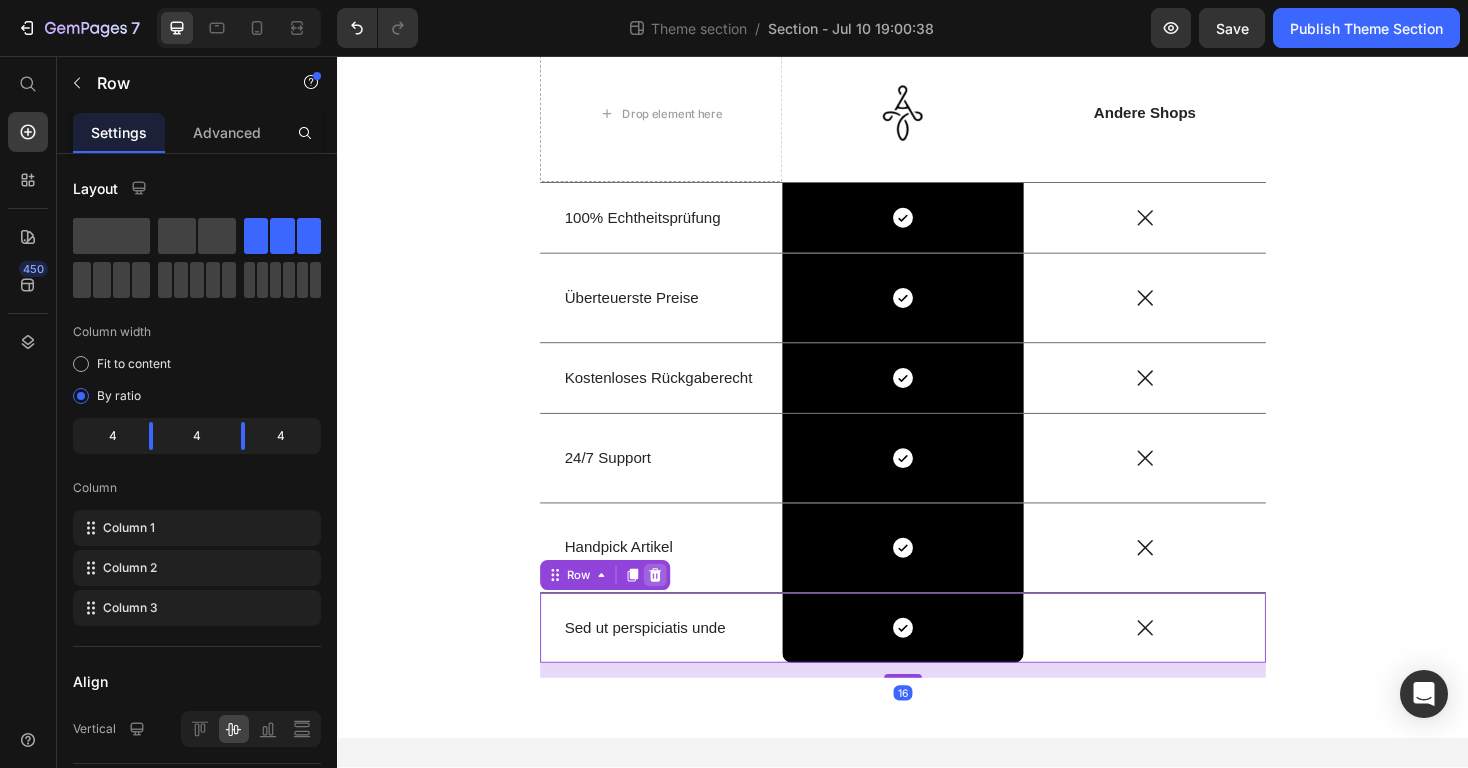 click 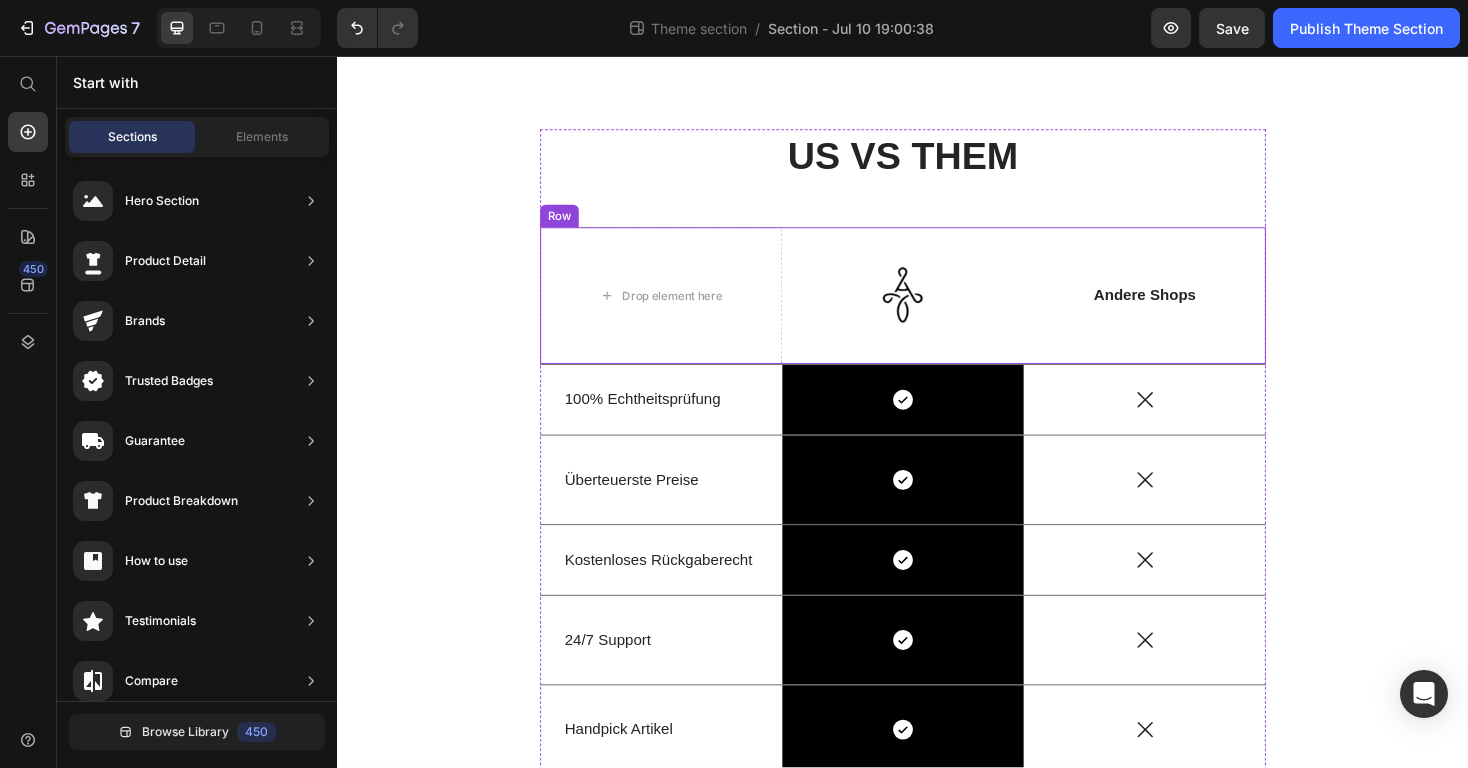 scroll, scrollTop: 55, scrollLeft: 0, axis: vertical 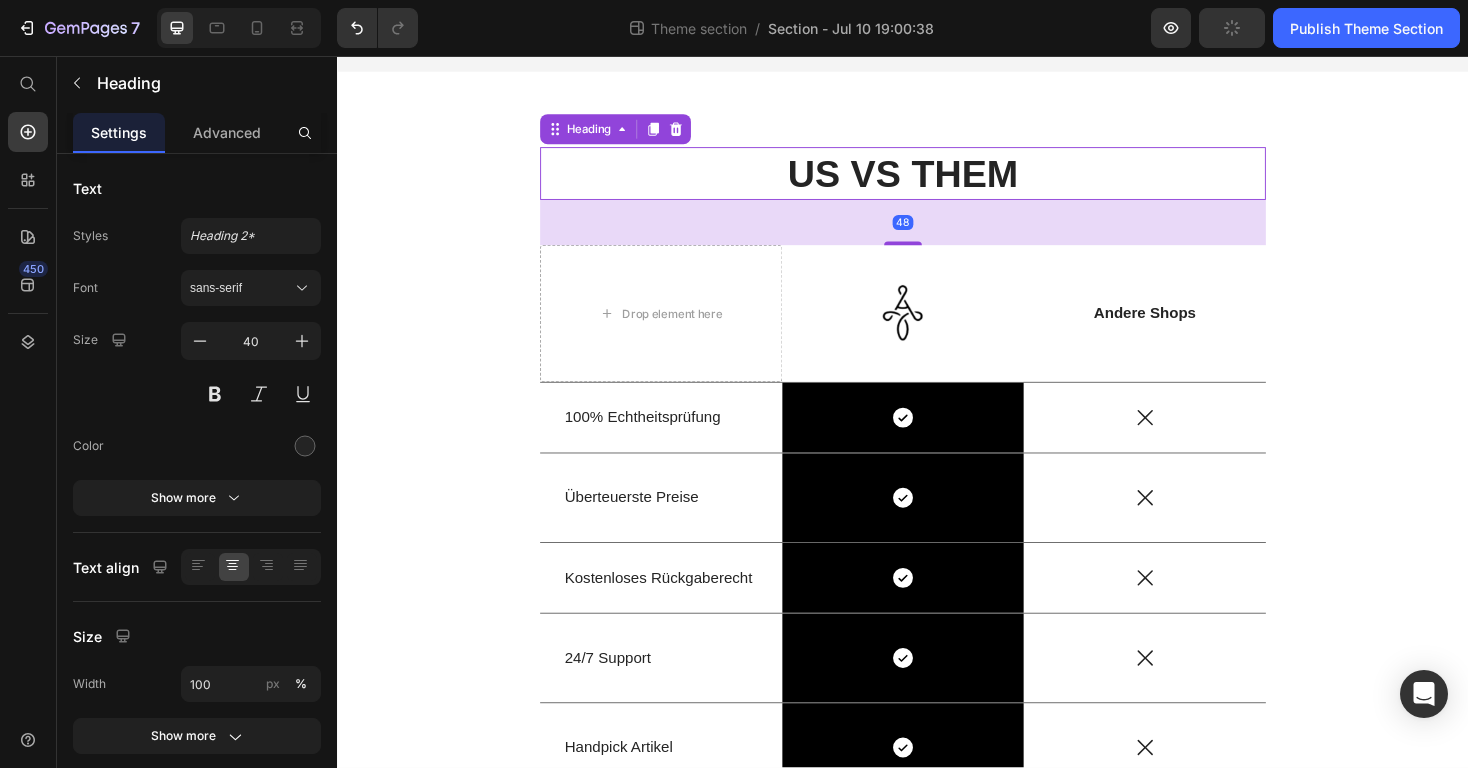 click on "US VS THEM" at bounding box center (937, 181) 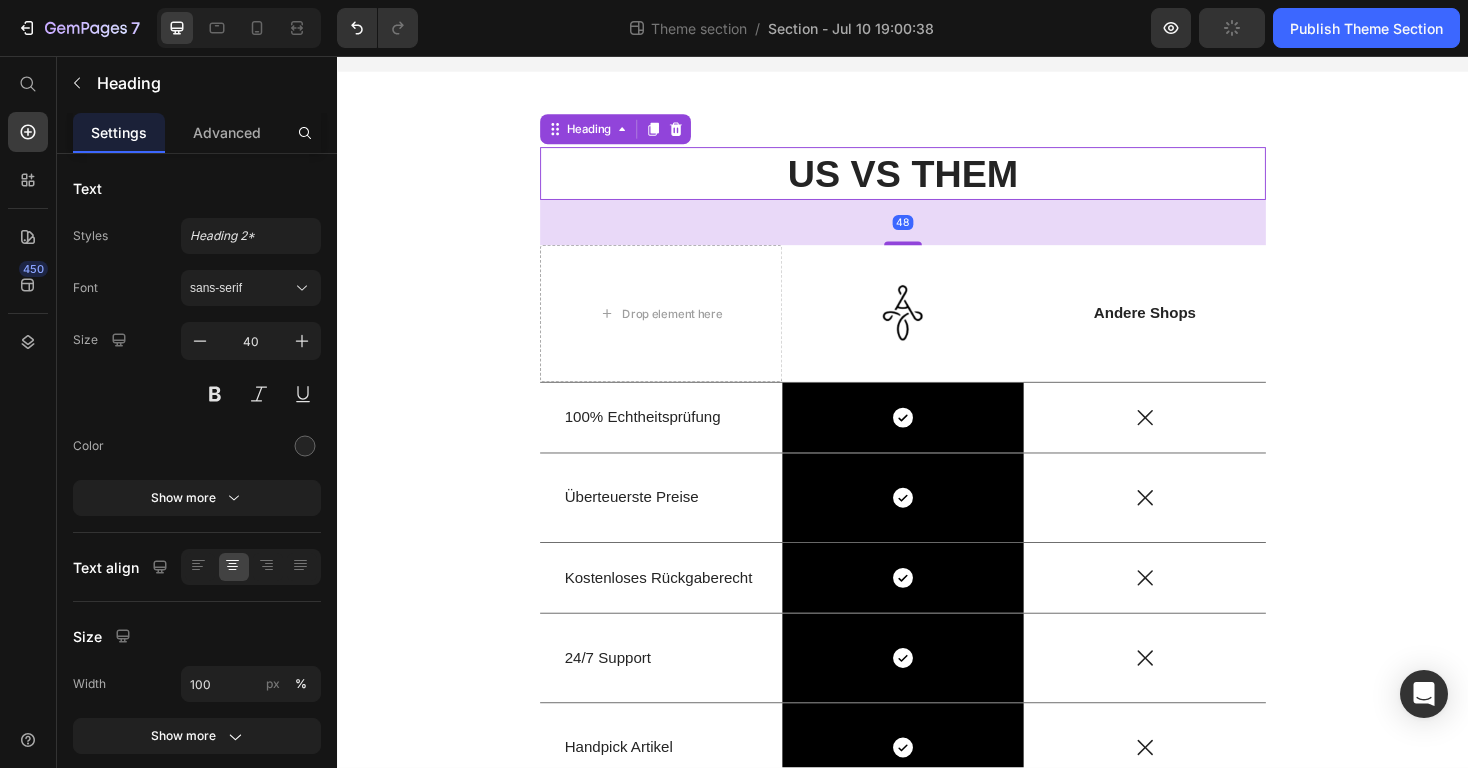 click on "US VS THEM" at bounding box center [937, 181] 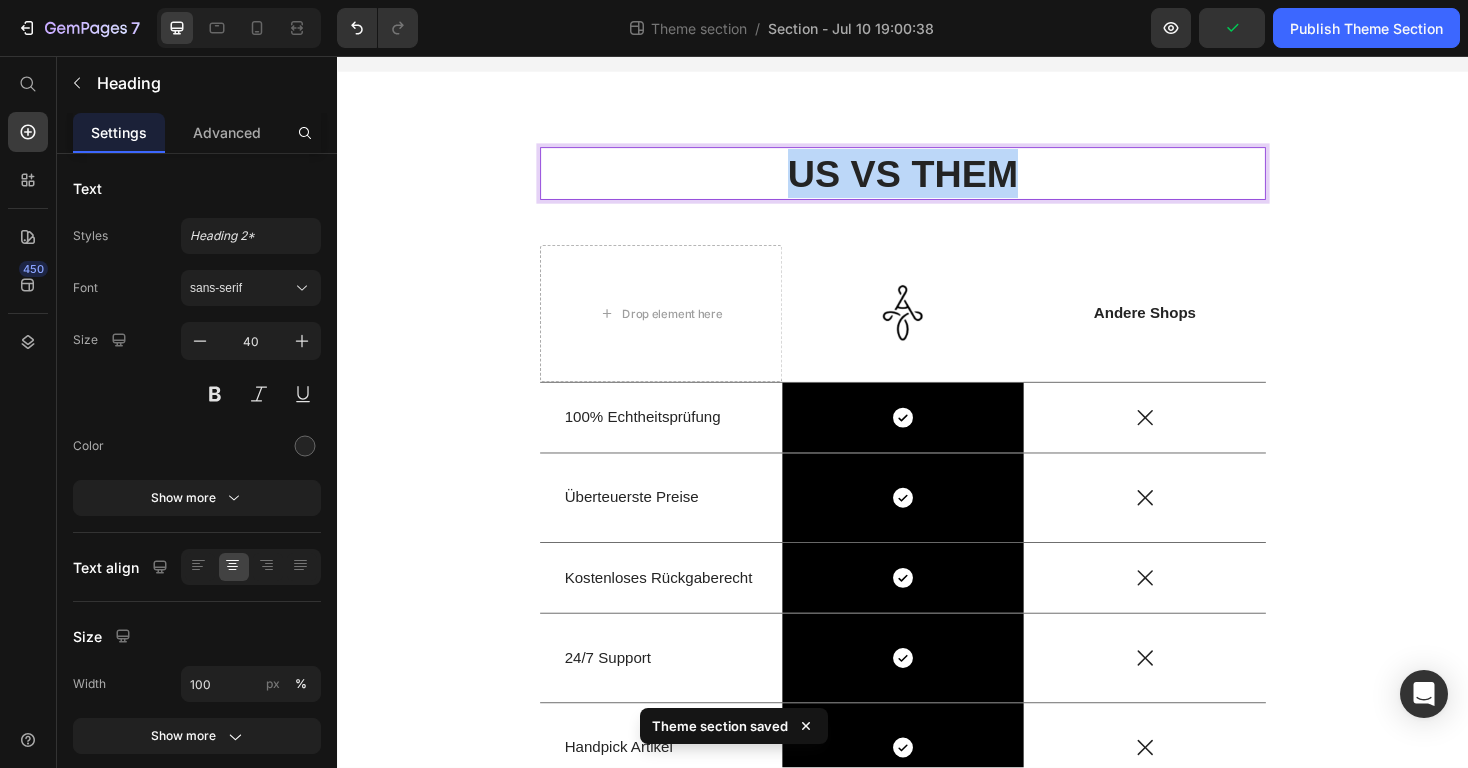 click on "US VS THEM" at bounding box center (937, 181) 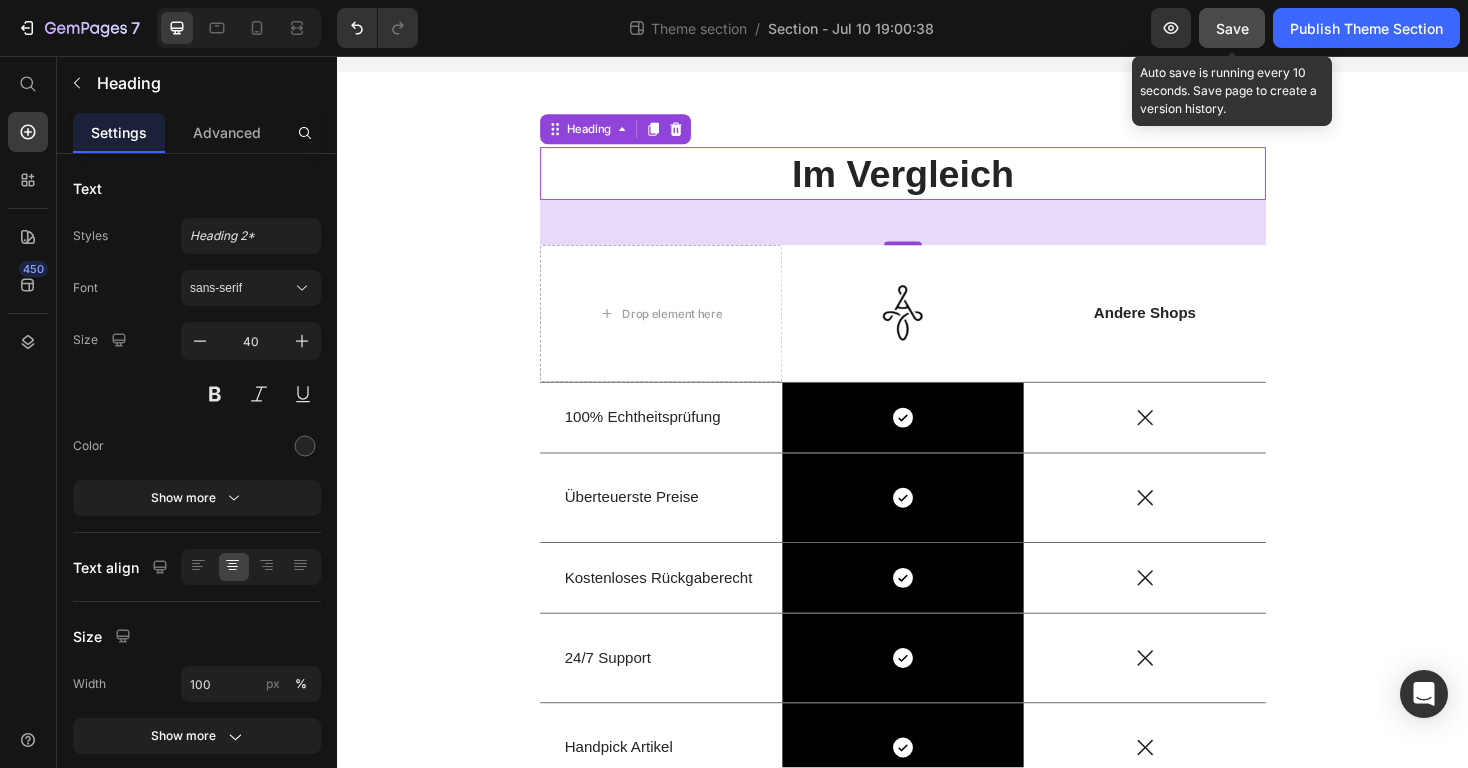 click on "Save" at bounding box center [1232, 28] 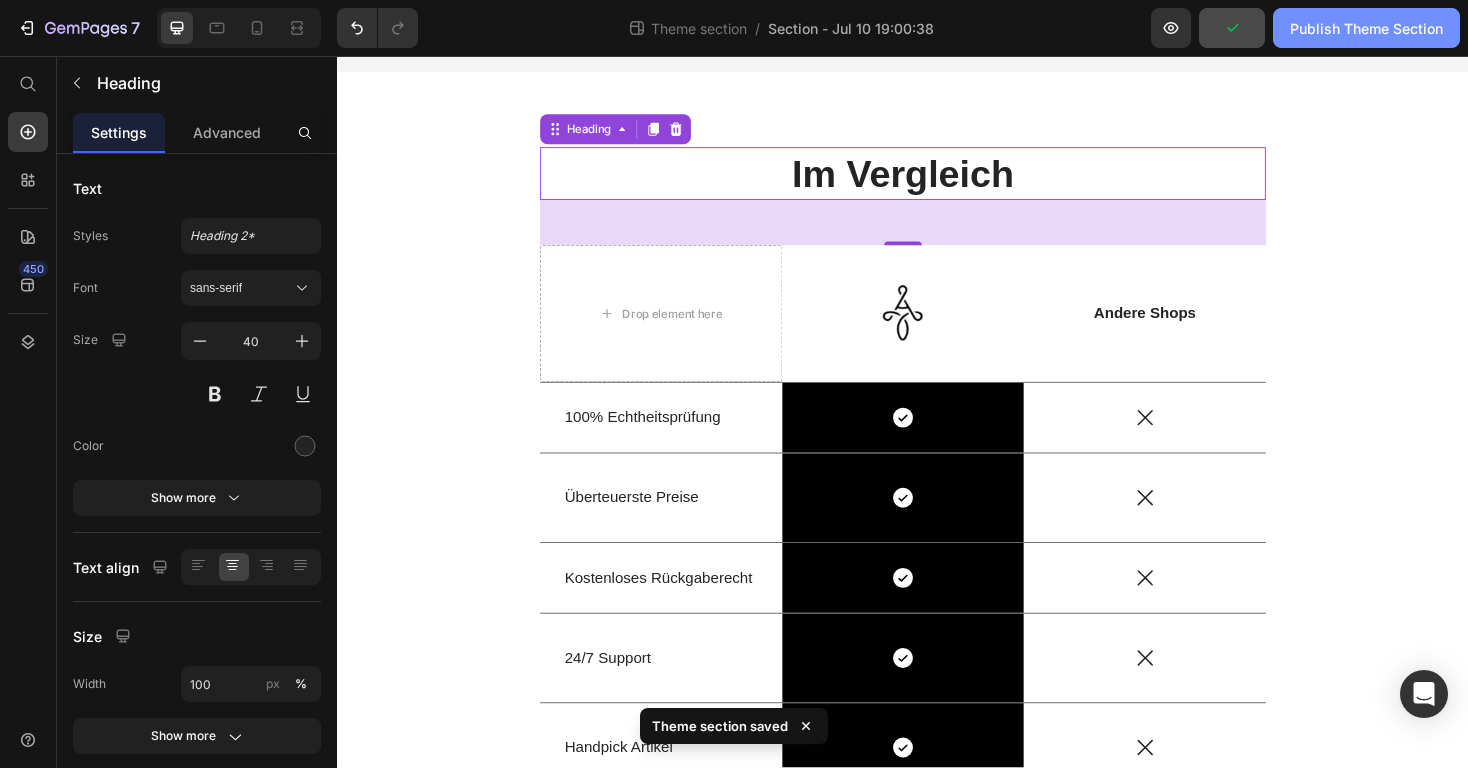 click on "Publish Theme Section" 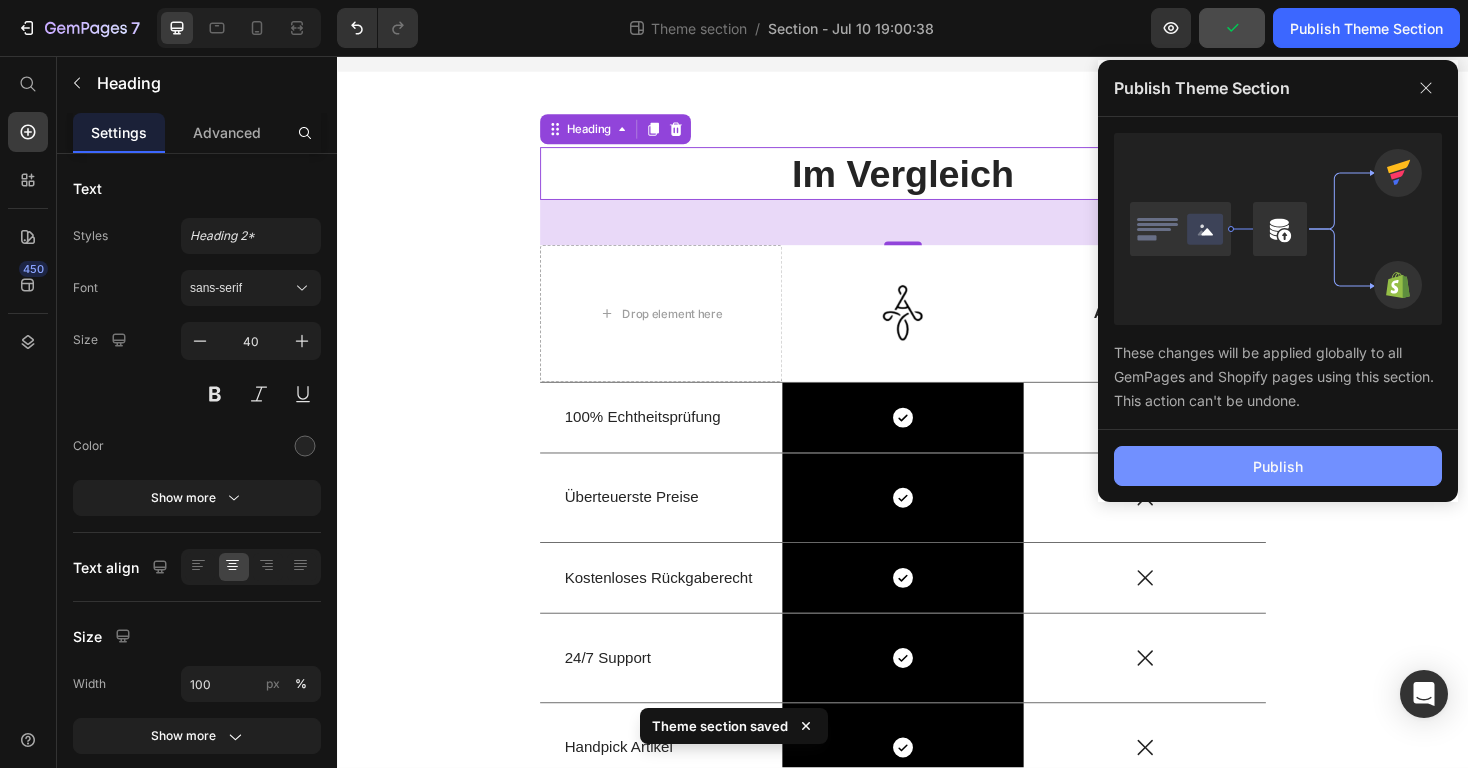 click on "Publish" at bounding box center (1278, 466) 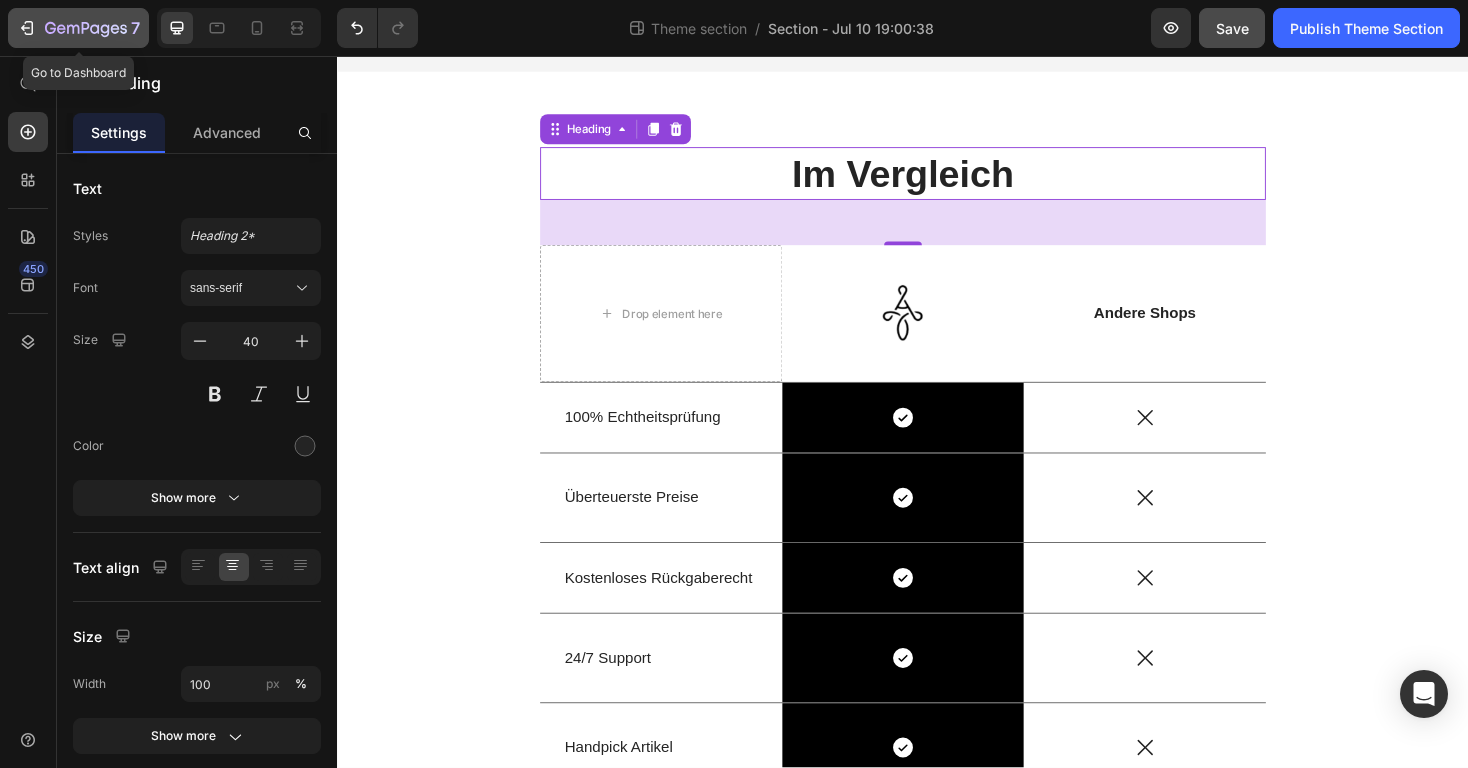 click on "7" at bounding box center (78, 28) 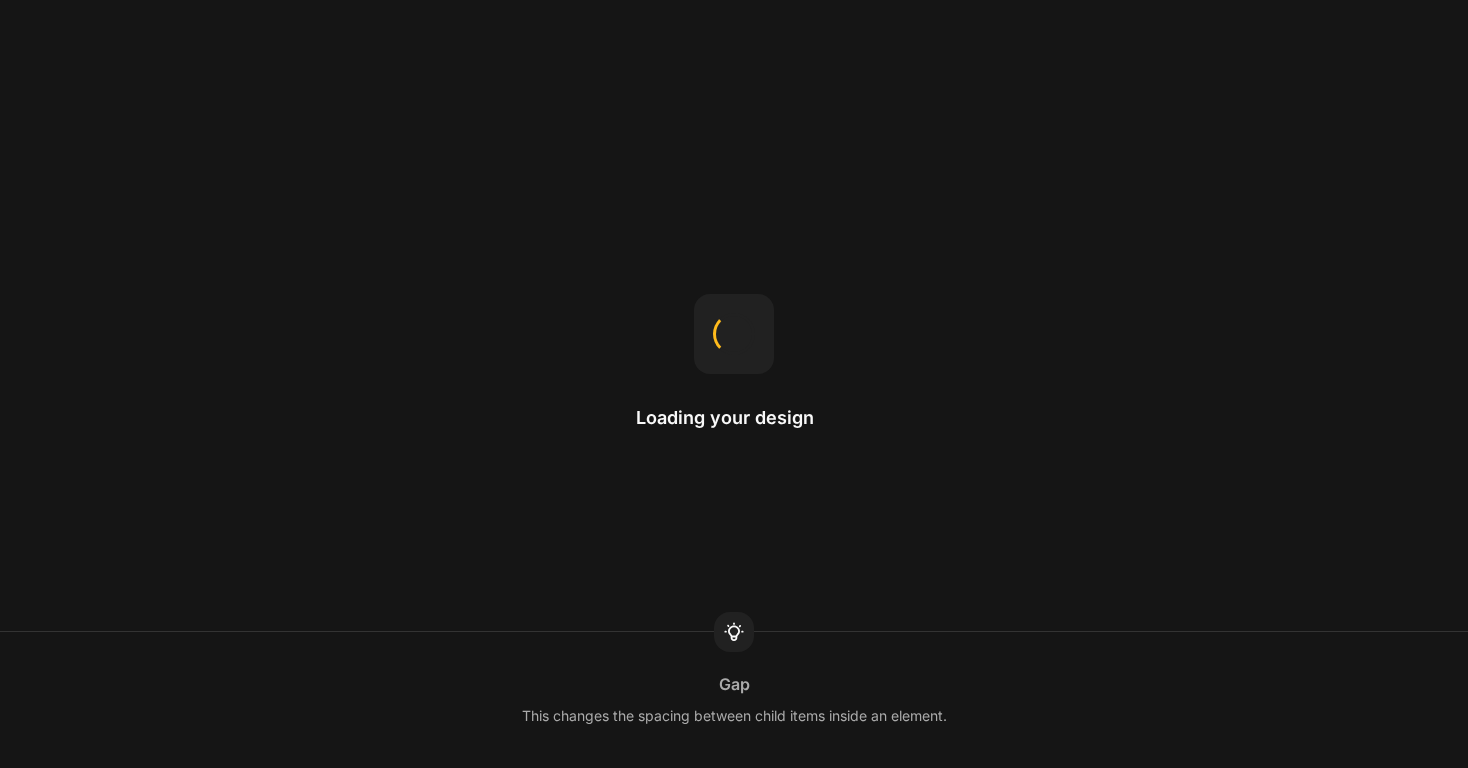 scroll, scrollTop: 0, scrollLeft: 0, axis: both 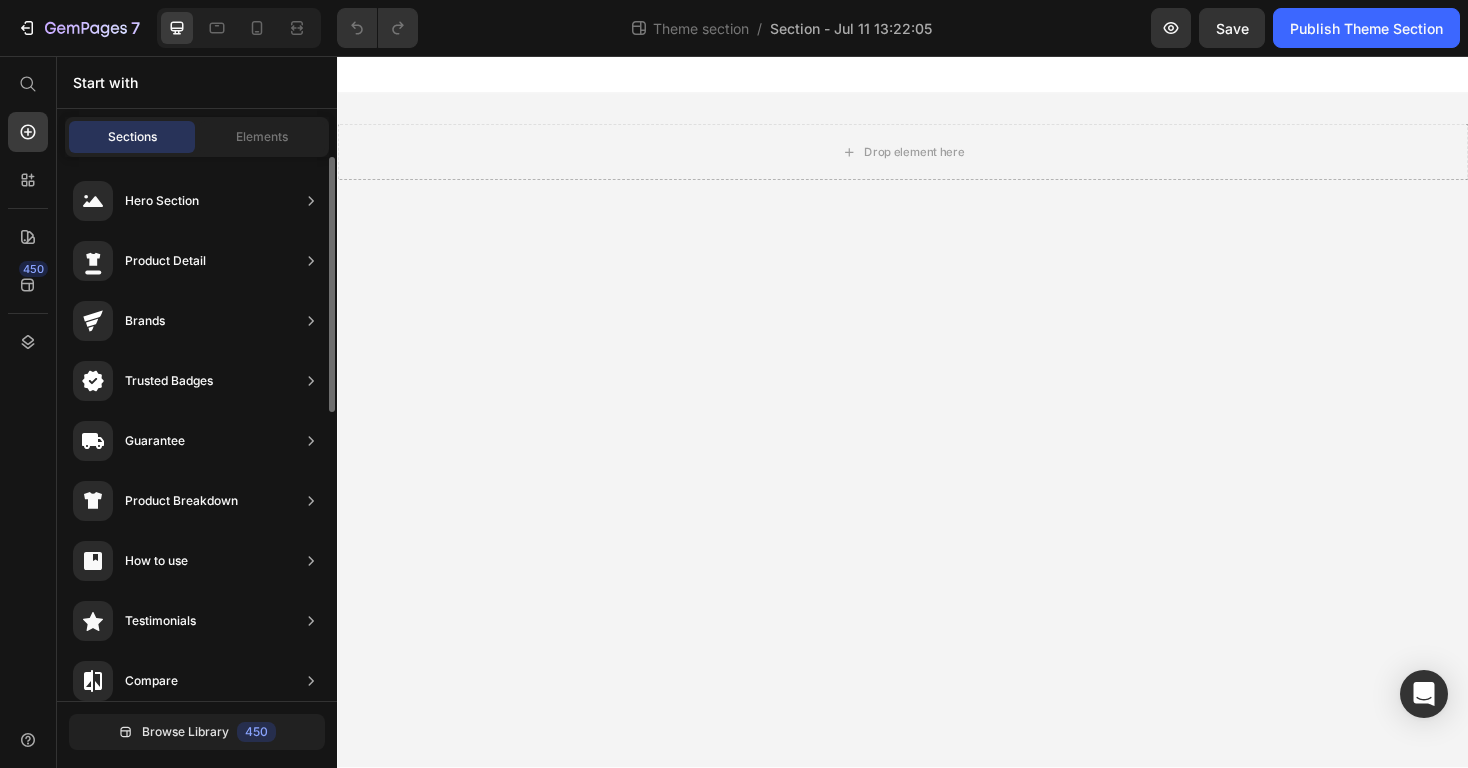 click on "Product Detail" at bounding box center [165, 261] 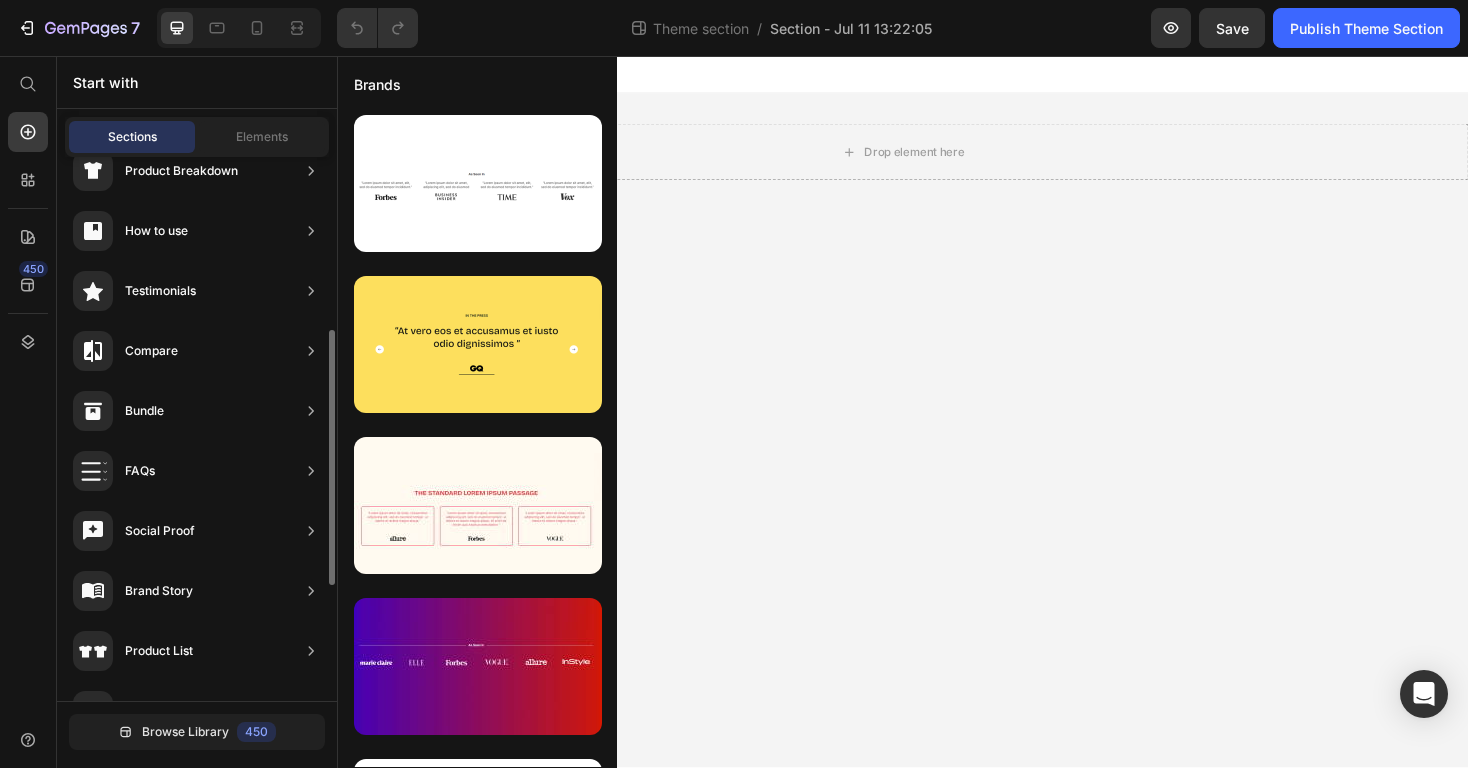 scroll, scrollTop: 359, scrollLeft: 0, axis: vertical 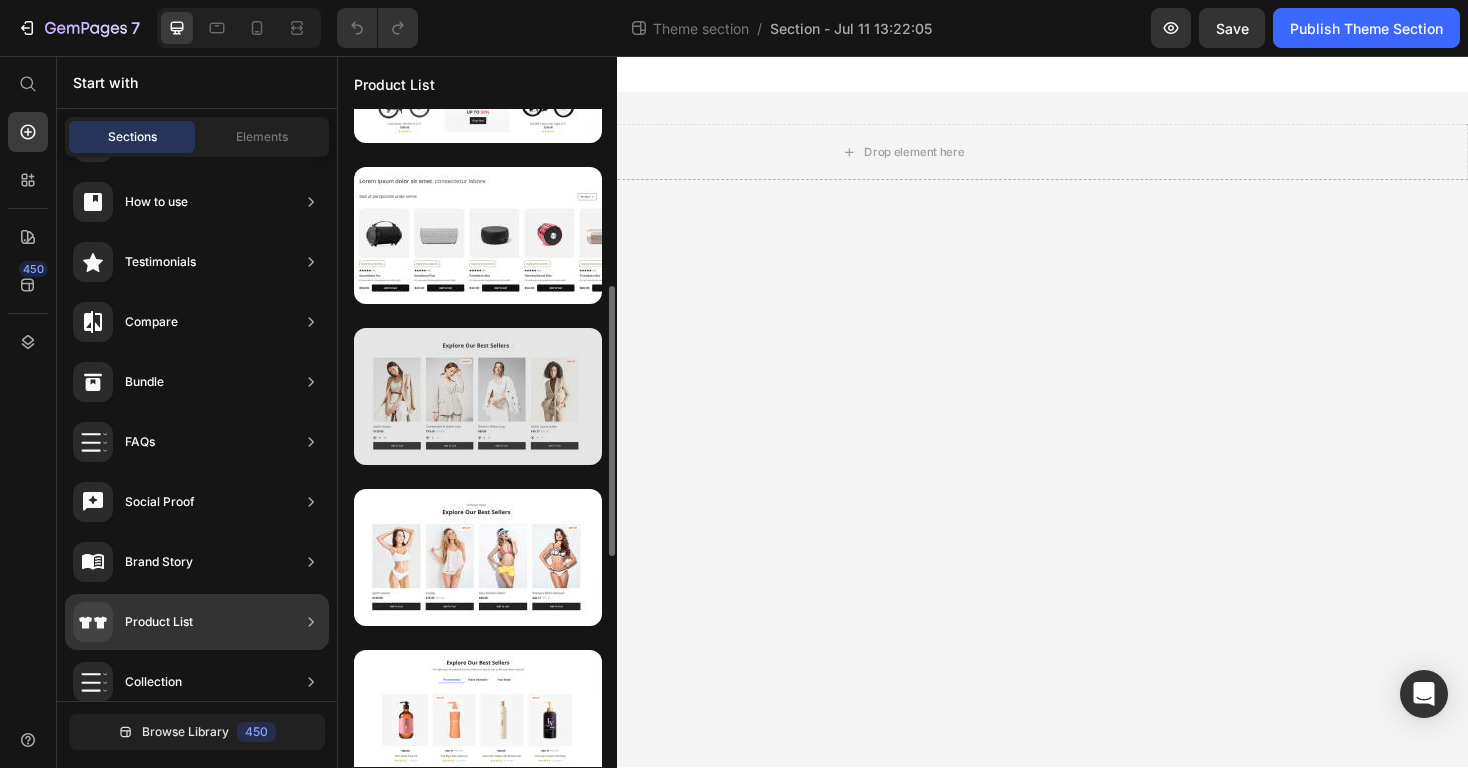 click at bounding box center (478, 396) 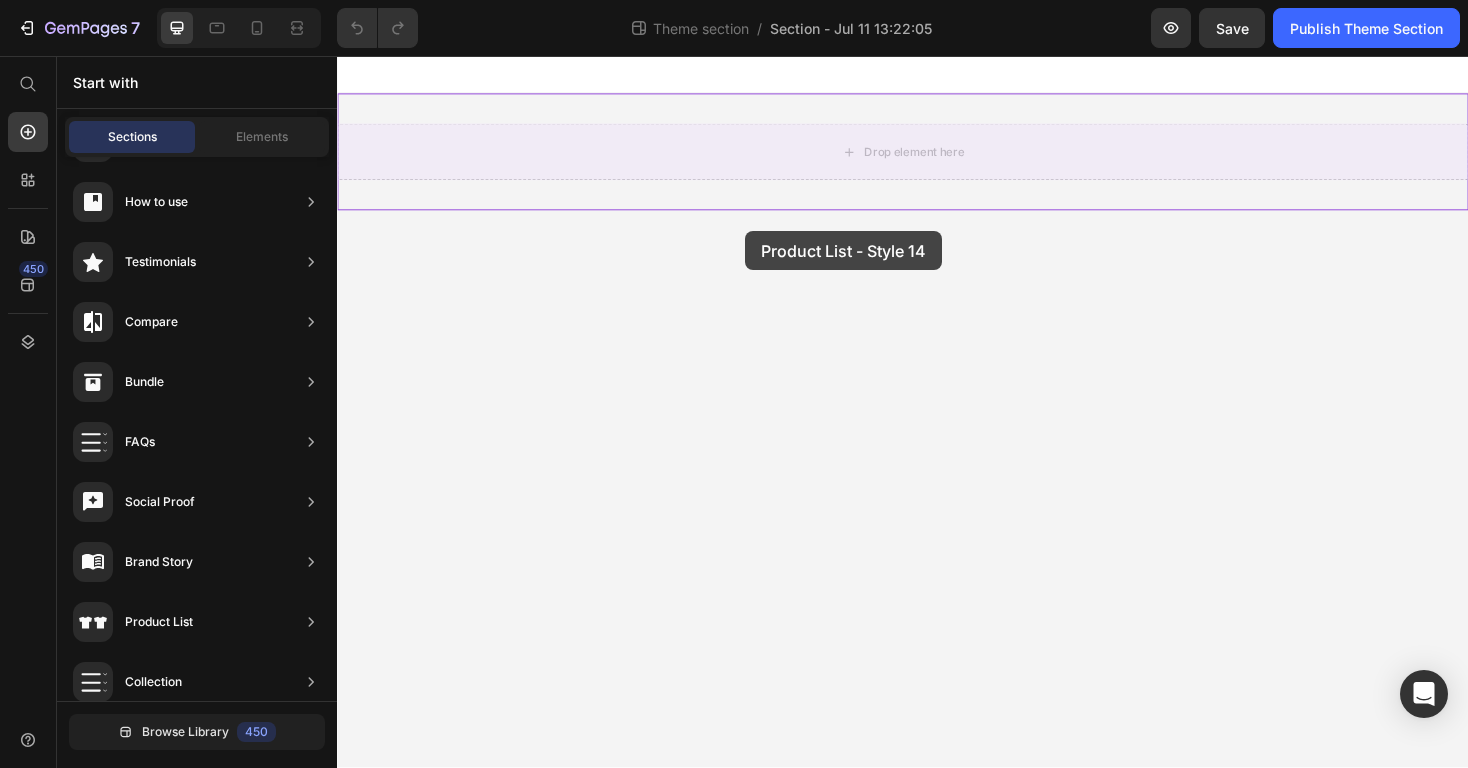 drag, startPoint x: 809, startPoint y: 483, endPoint x: 770, endPoint y: 243, distance: 243.1481 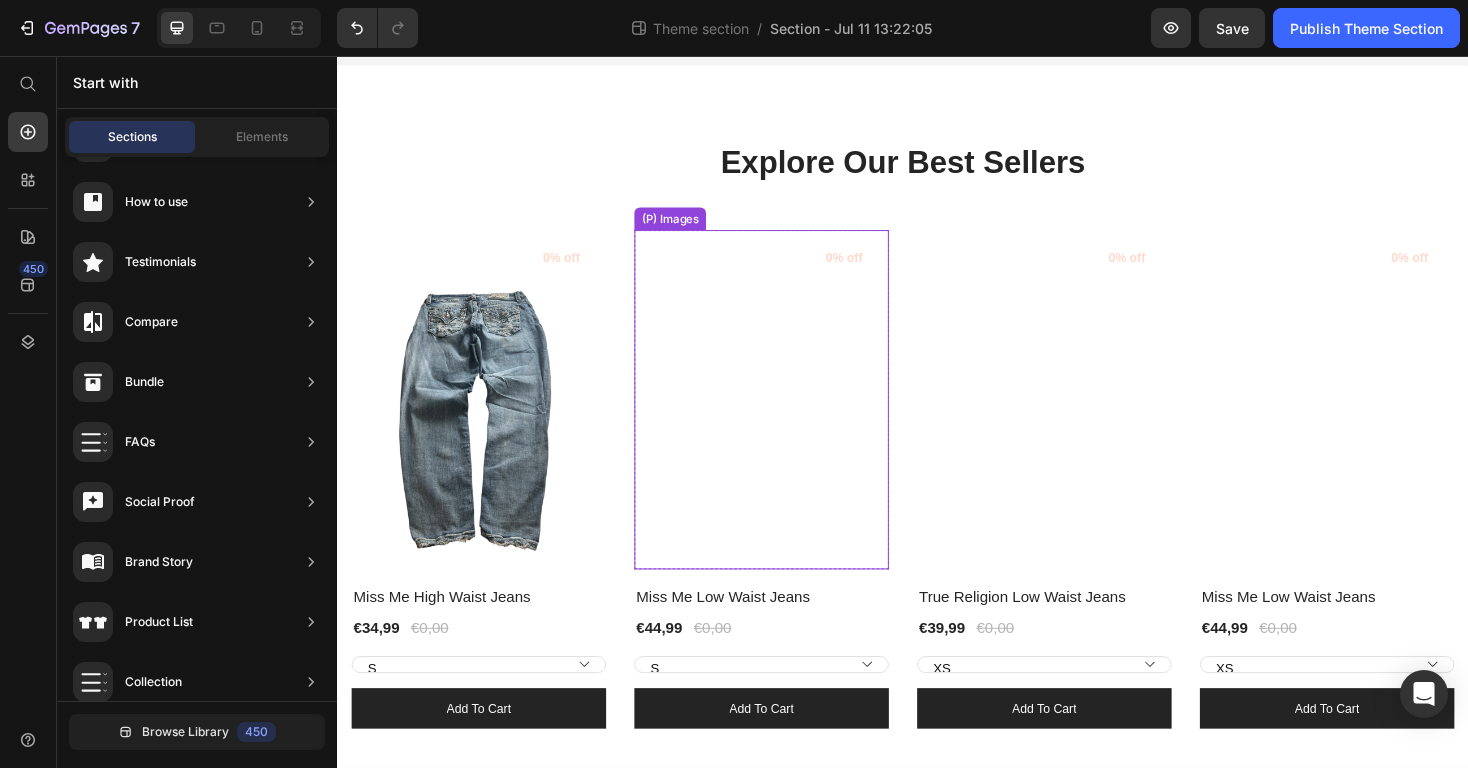 scroll, scrollTop: 51, scrollLeft: 0, axis: vertical 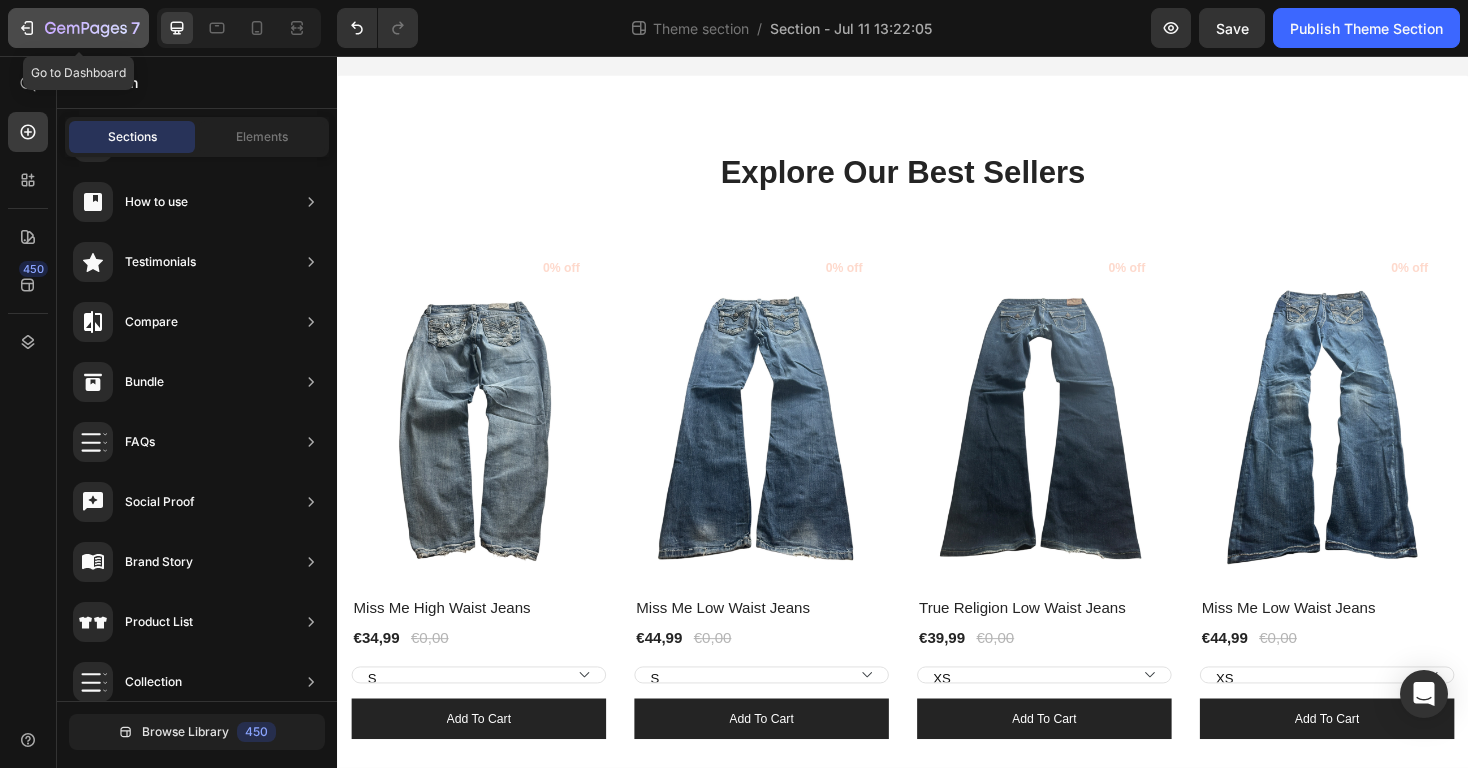 click 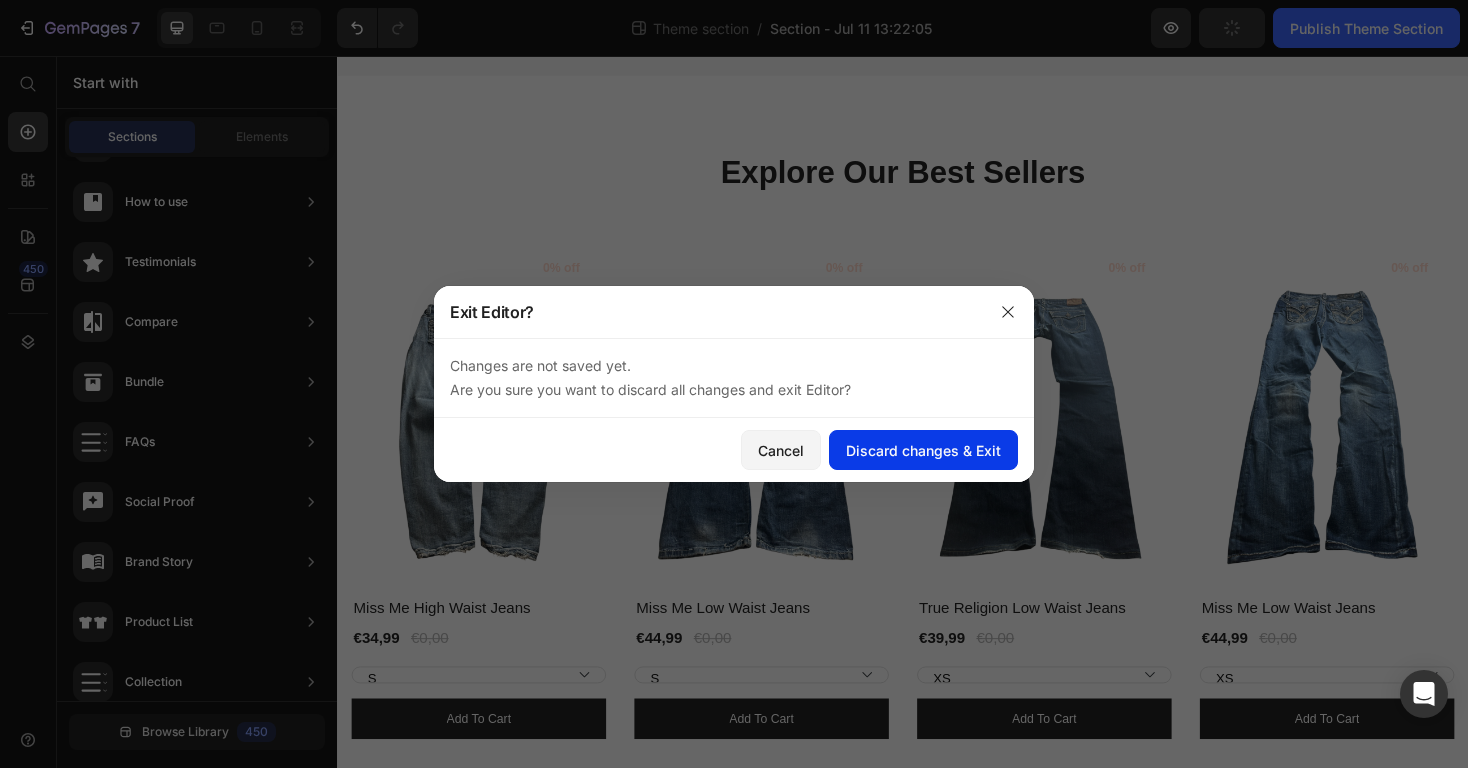 click on "Discard changes & Exit" 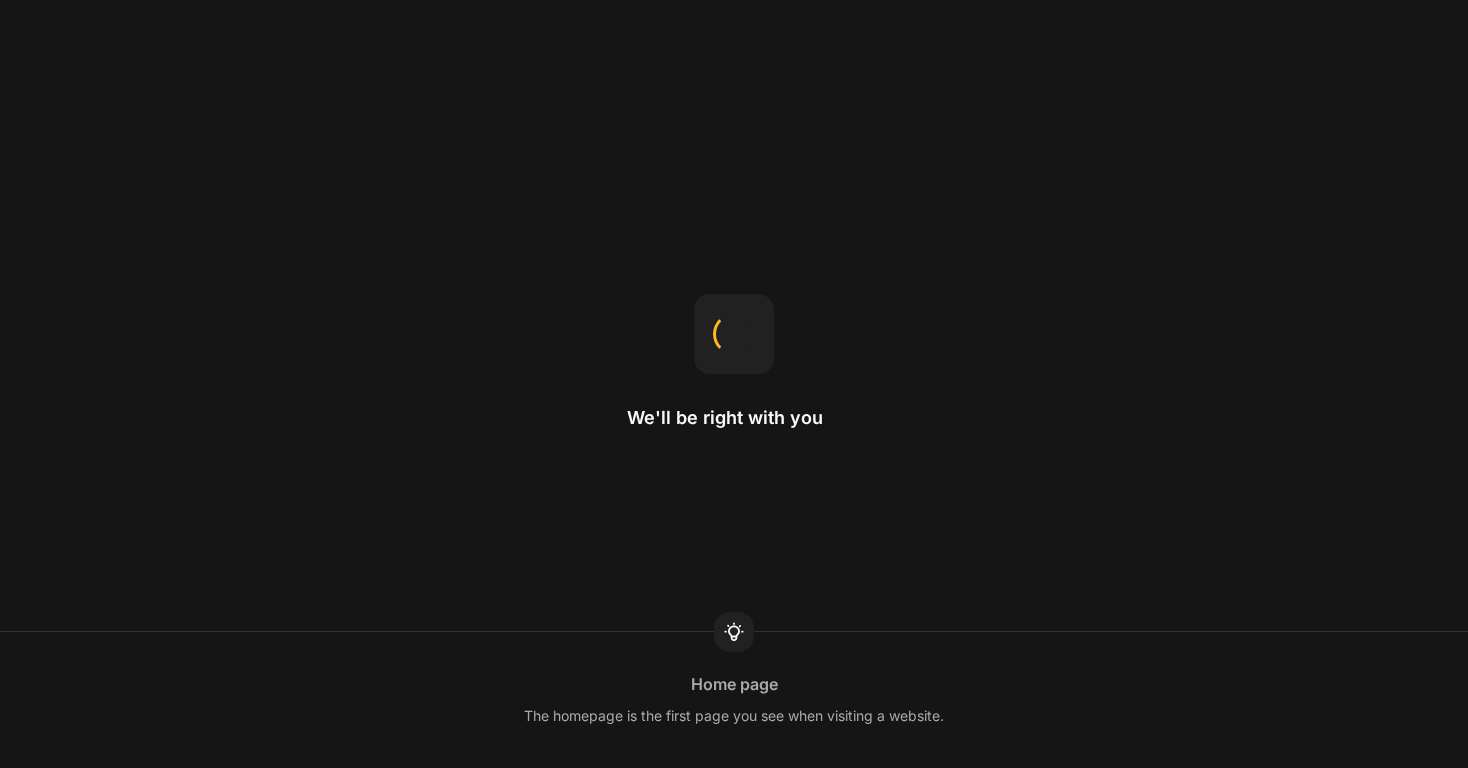 scroll, scrollTop: 0, scrollLeft: 0, axis: both 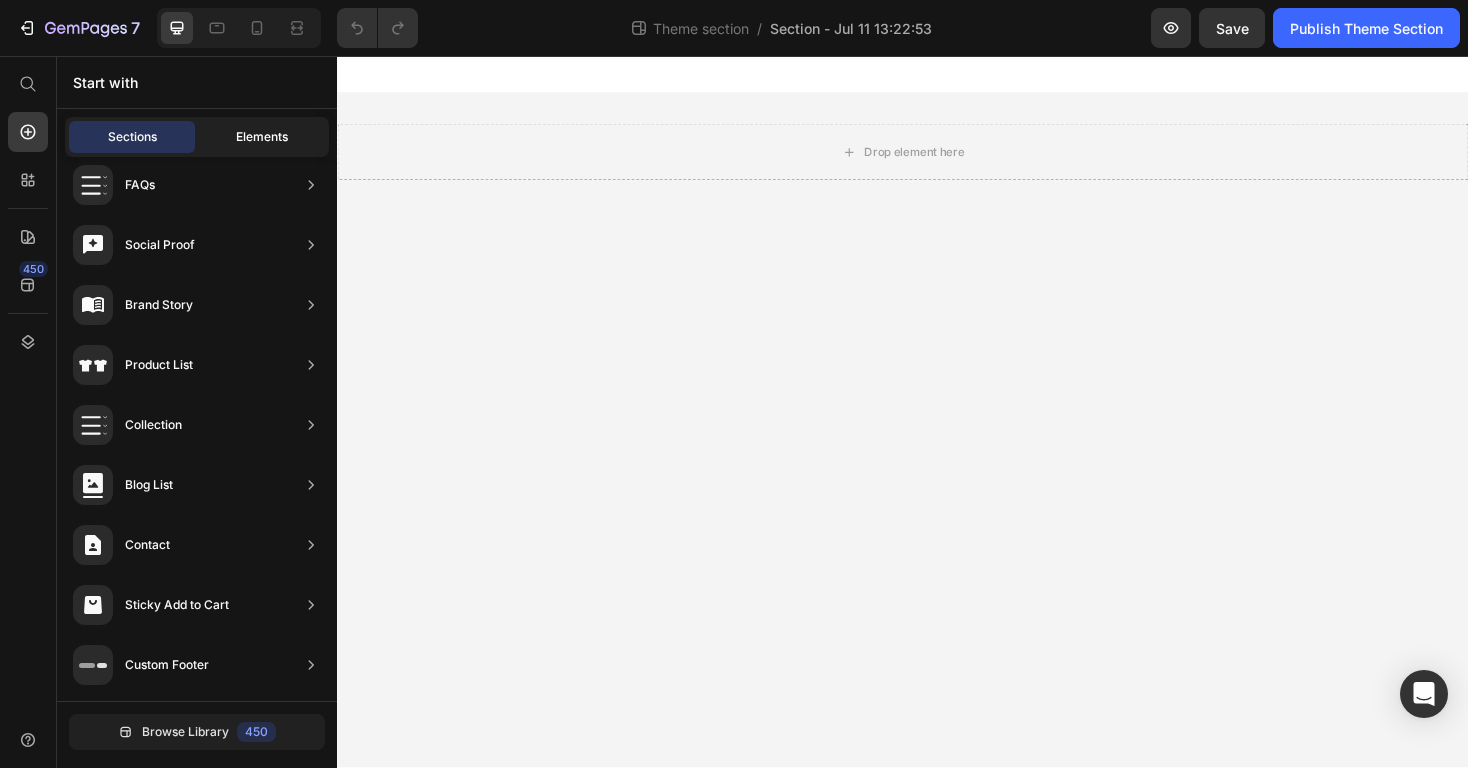click on "Elements" 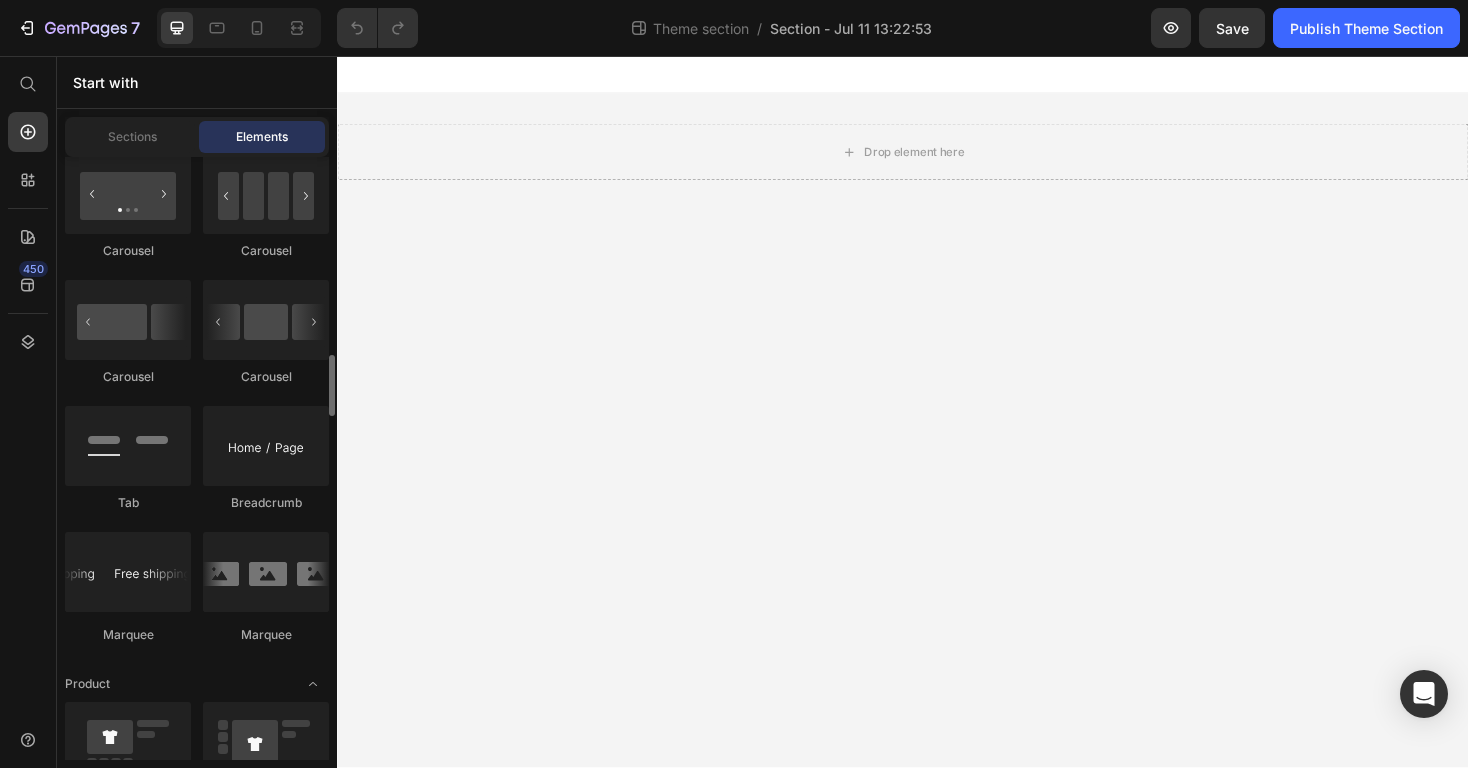 scroll, scrollTop: 2052, scrollLeft: 0, axis: vertical 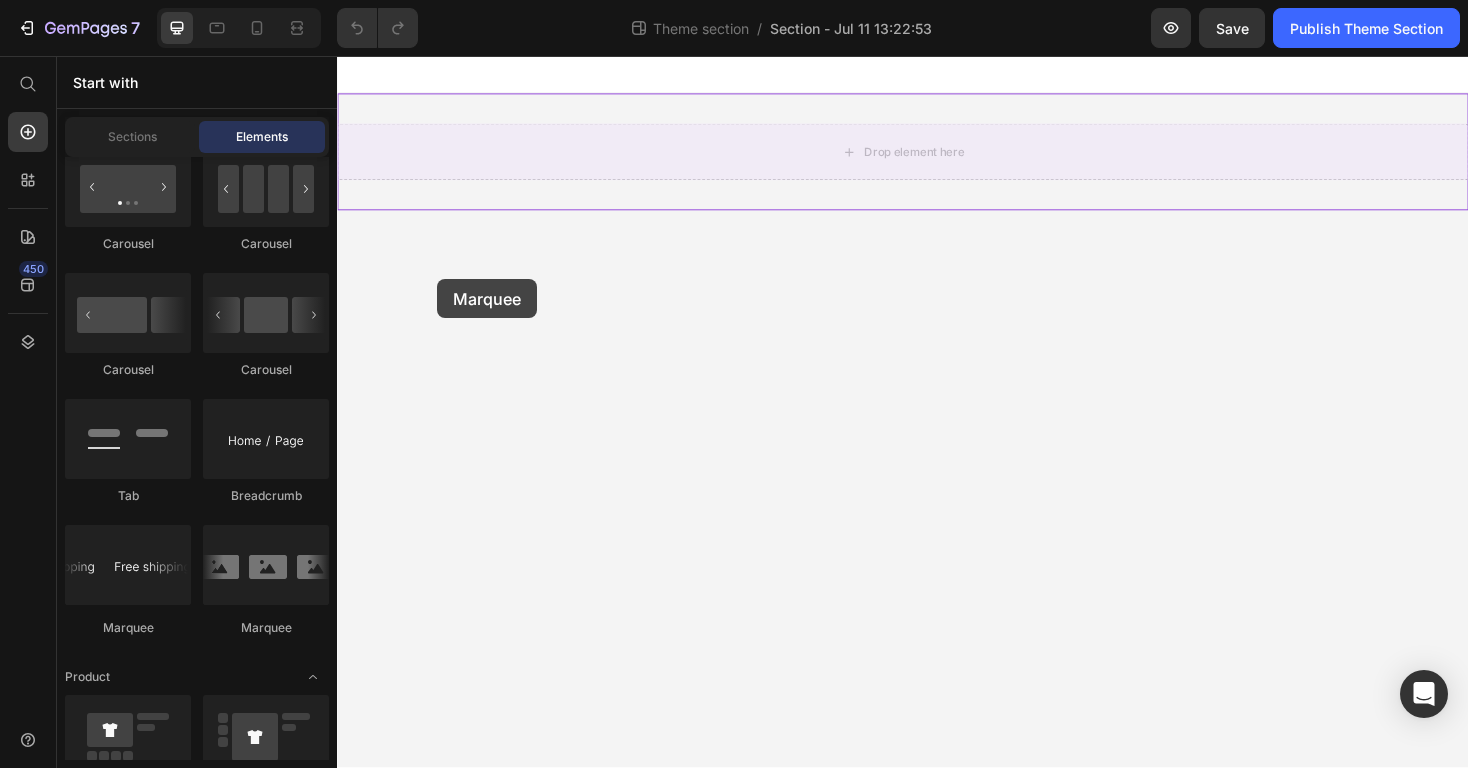 drag, startPoint x: 595, startPoint y: 606, endPoint x: 445, endPoint y: 279, distance: 359.76242 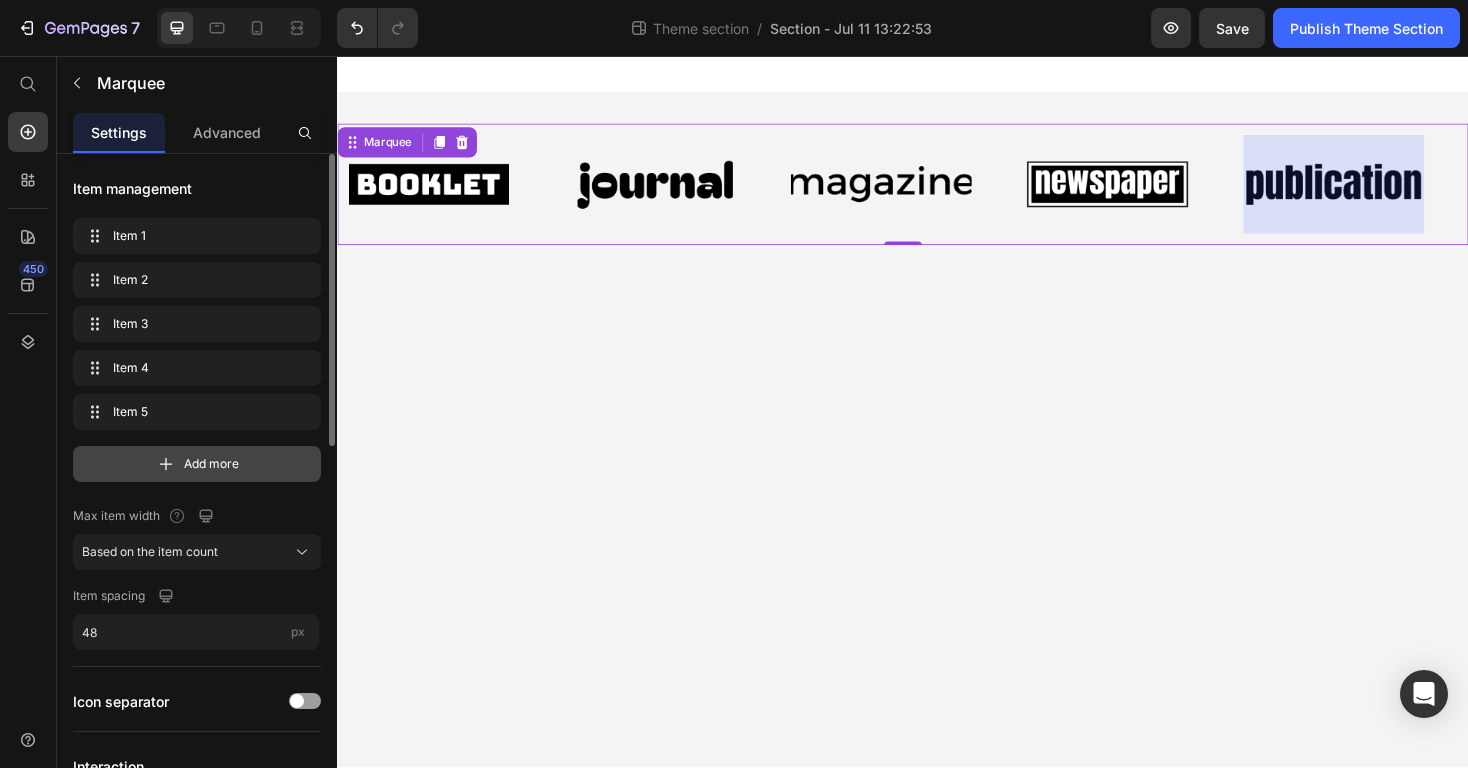 click on "Add more" at bounding box center [197, 464] 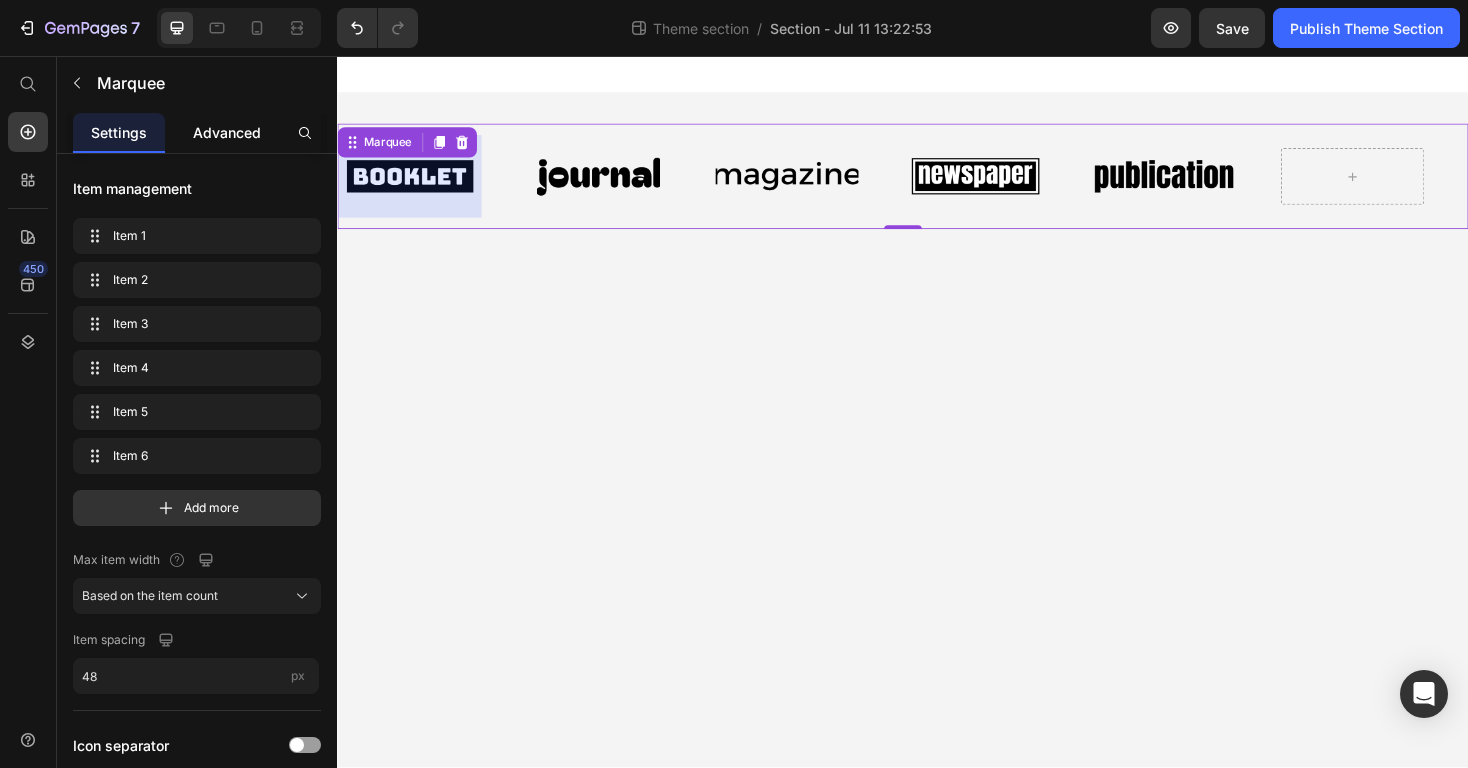 click on "Advanced" at bounding box center (227, 132) 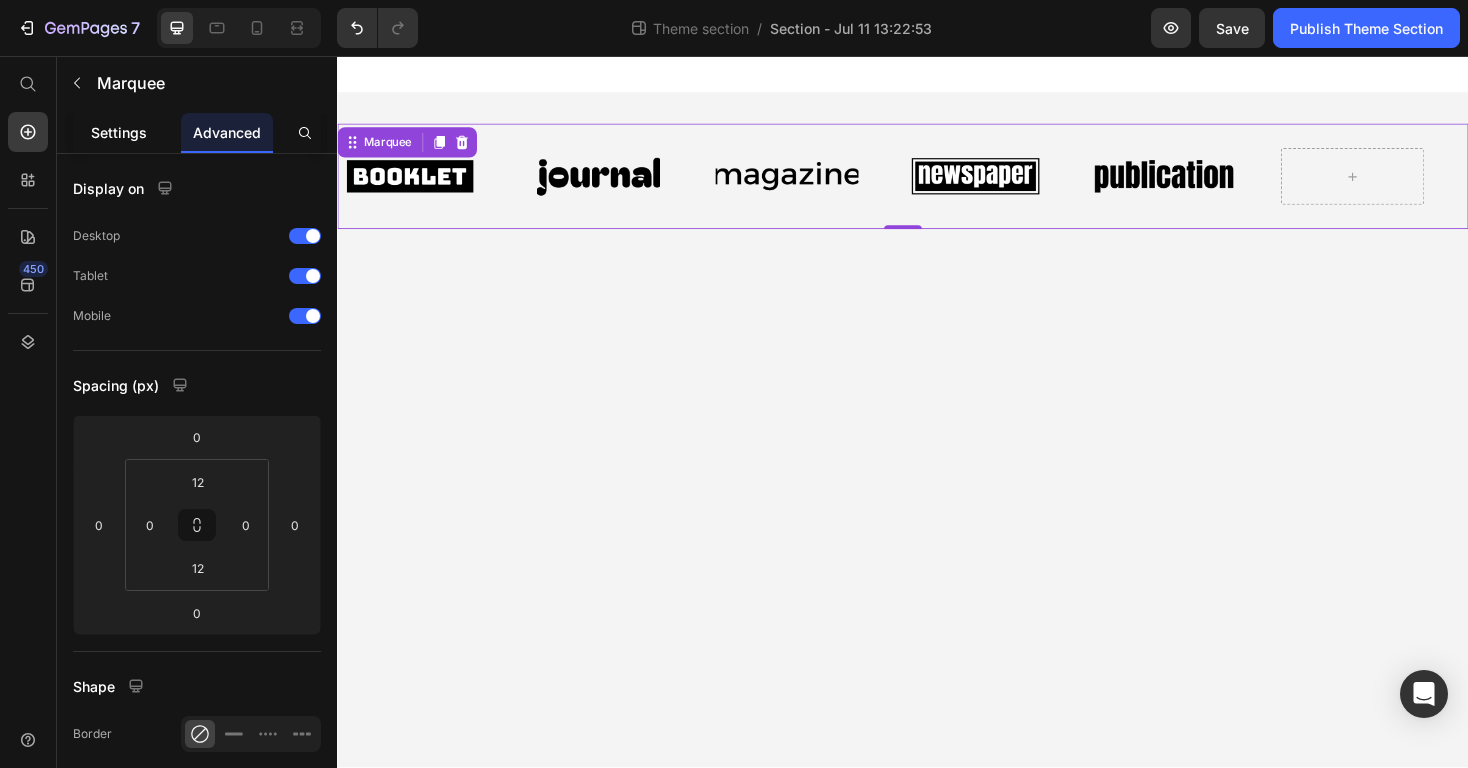 click on "Settings" at bounding box center (119, 132) 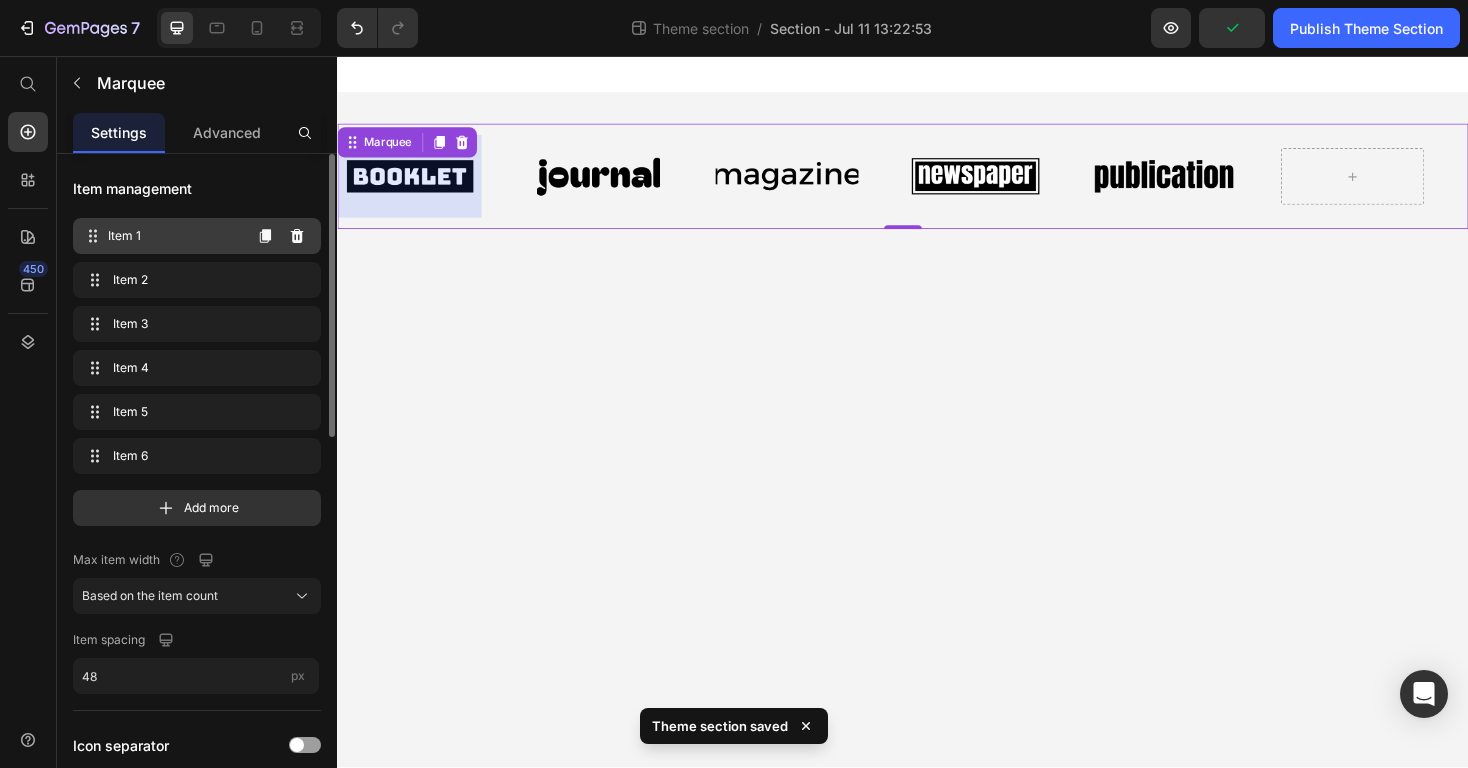 click on "Item 1 Item 1" at bounding box center (161, 236) 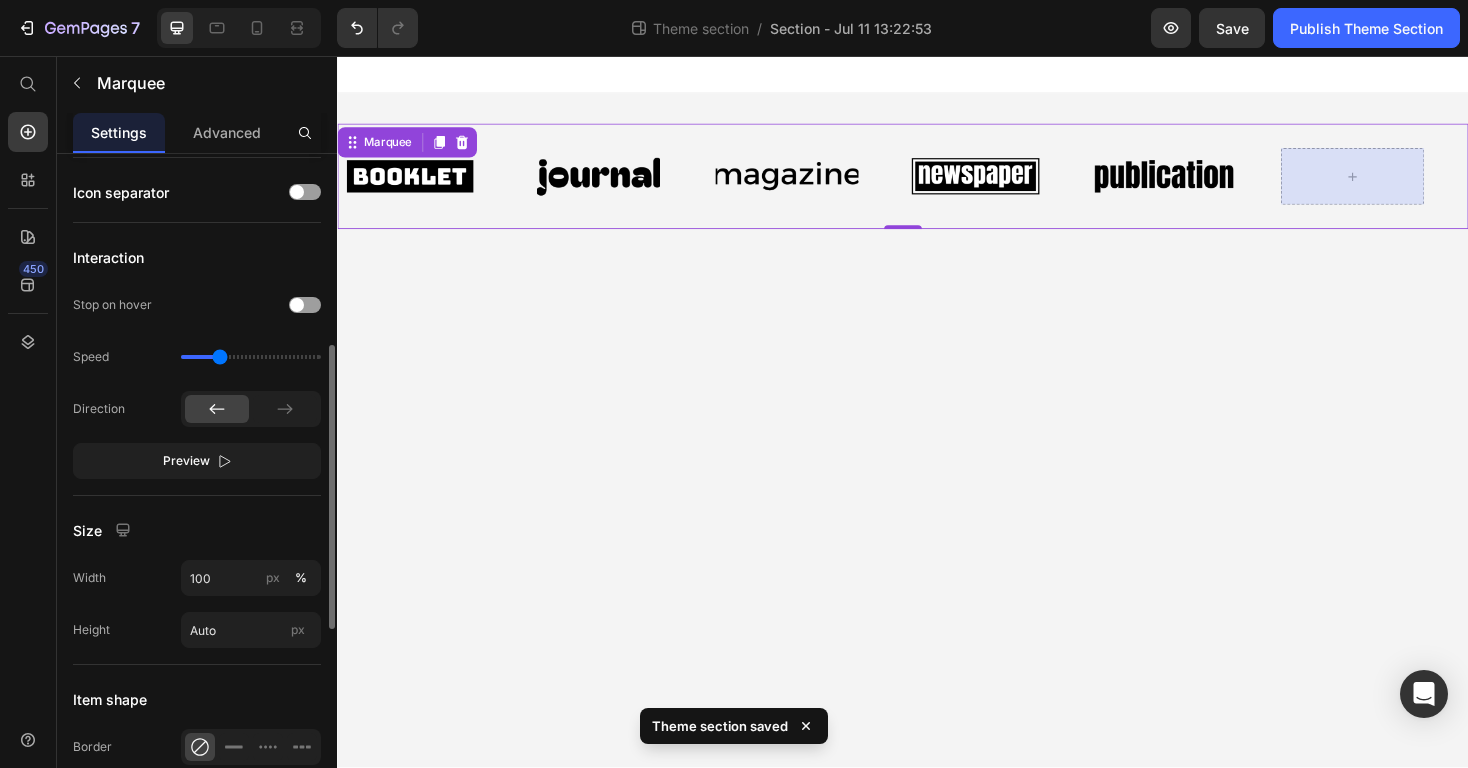 scroll, scrollTop: 561, scrollLeft: 0, axis: vertical 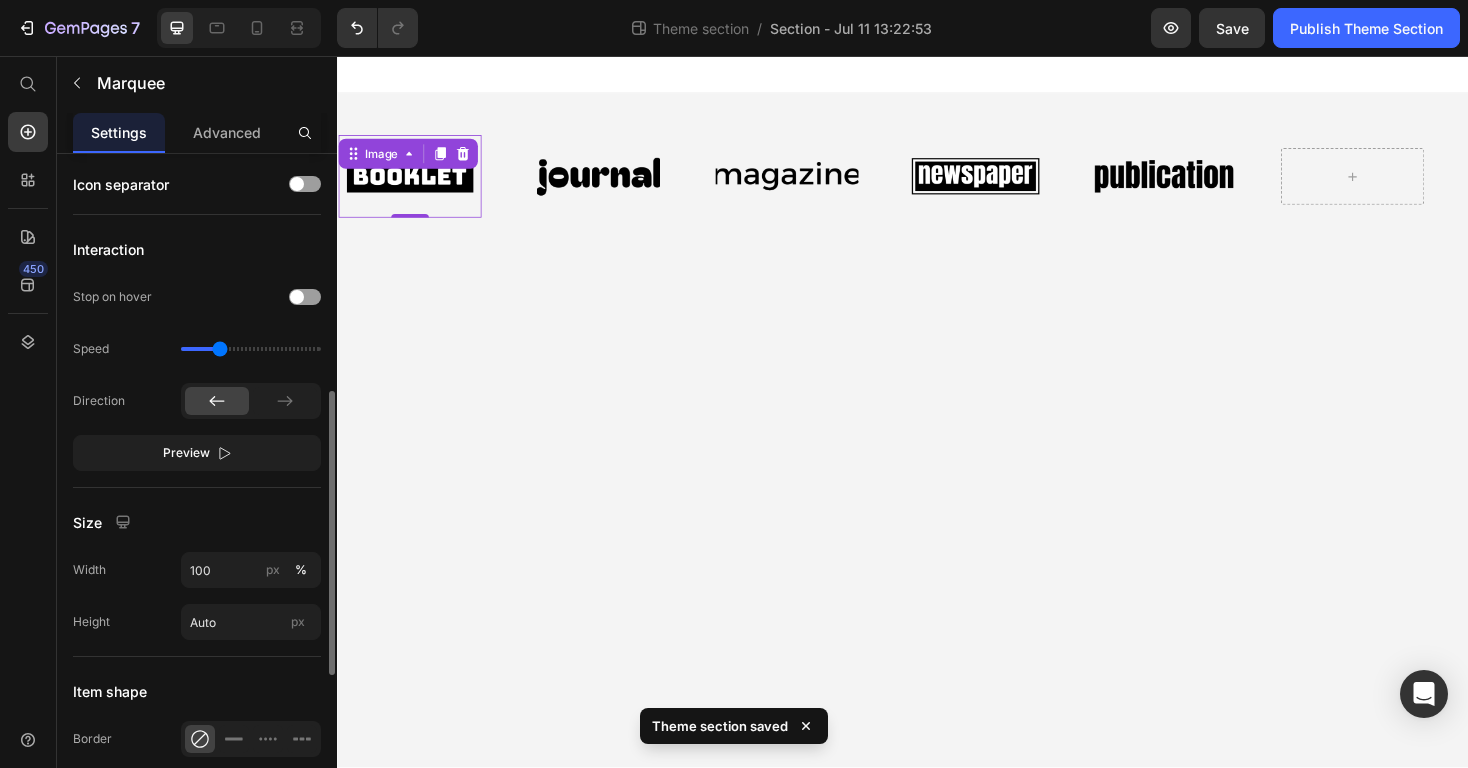 click at bounding box center (414, 184) 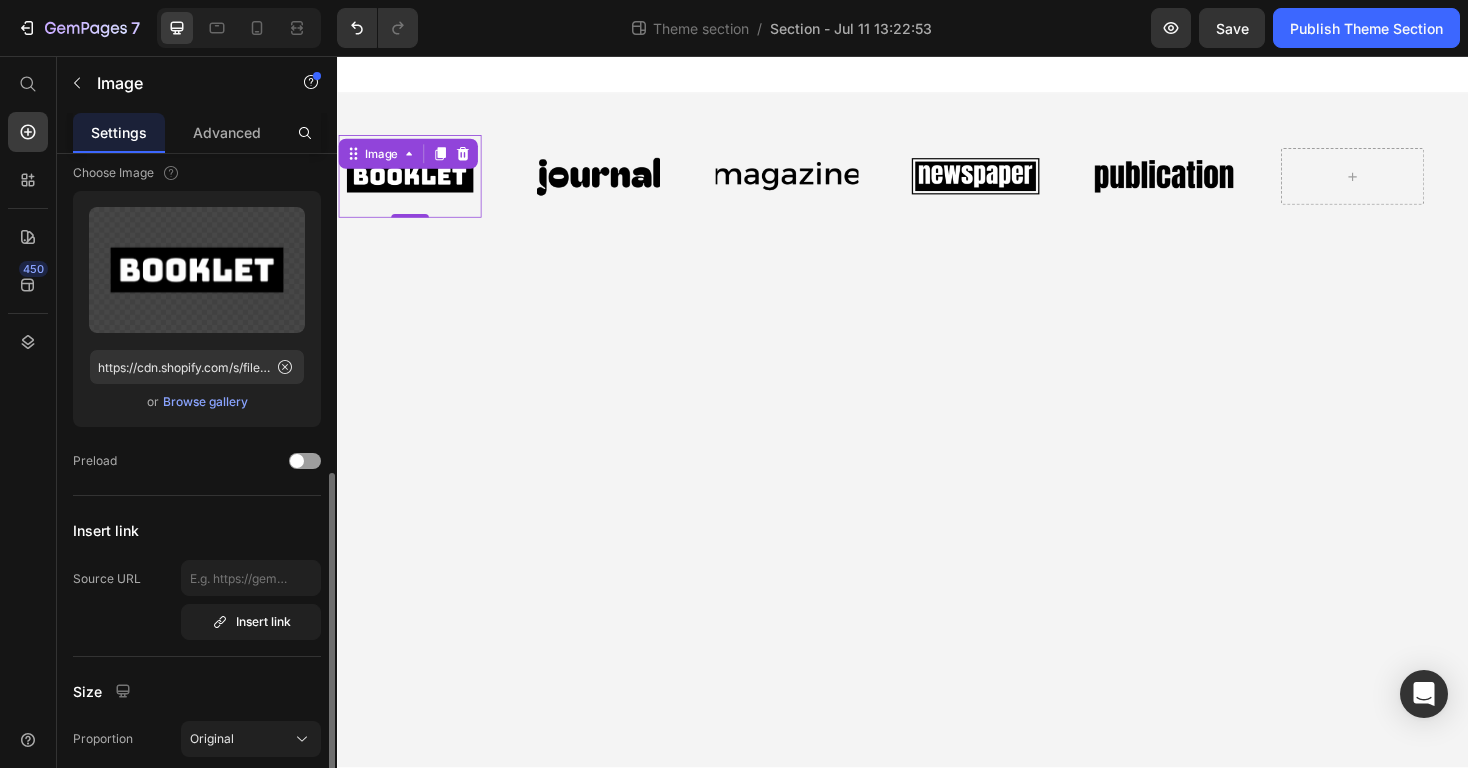 scroll, scrollTop: 0, scrollLeft: 0, axis: both 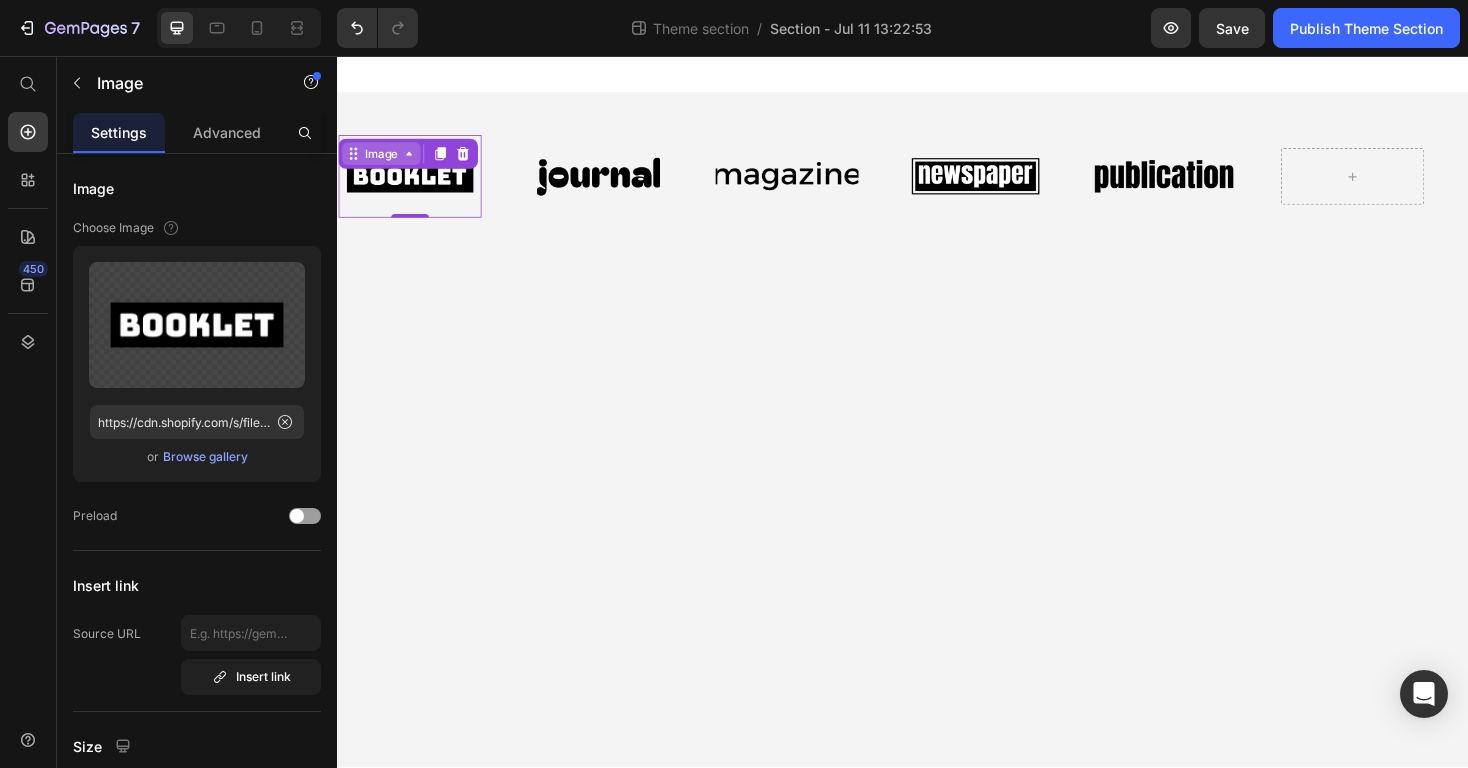 click on "Image" at bounding box center (383, 160) 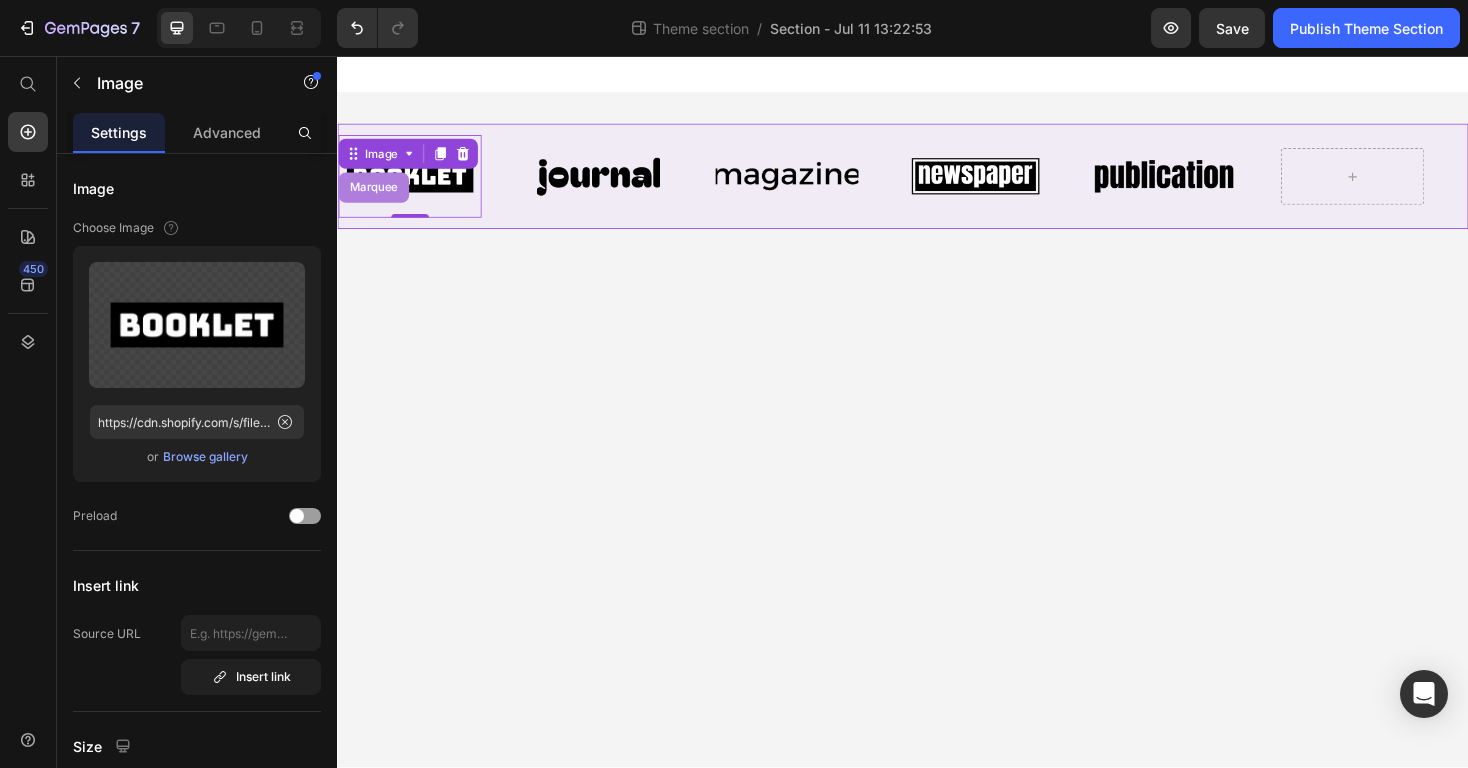 click on "Marquee" at bounding box center [375, 196] 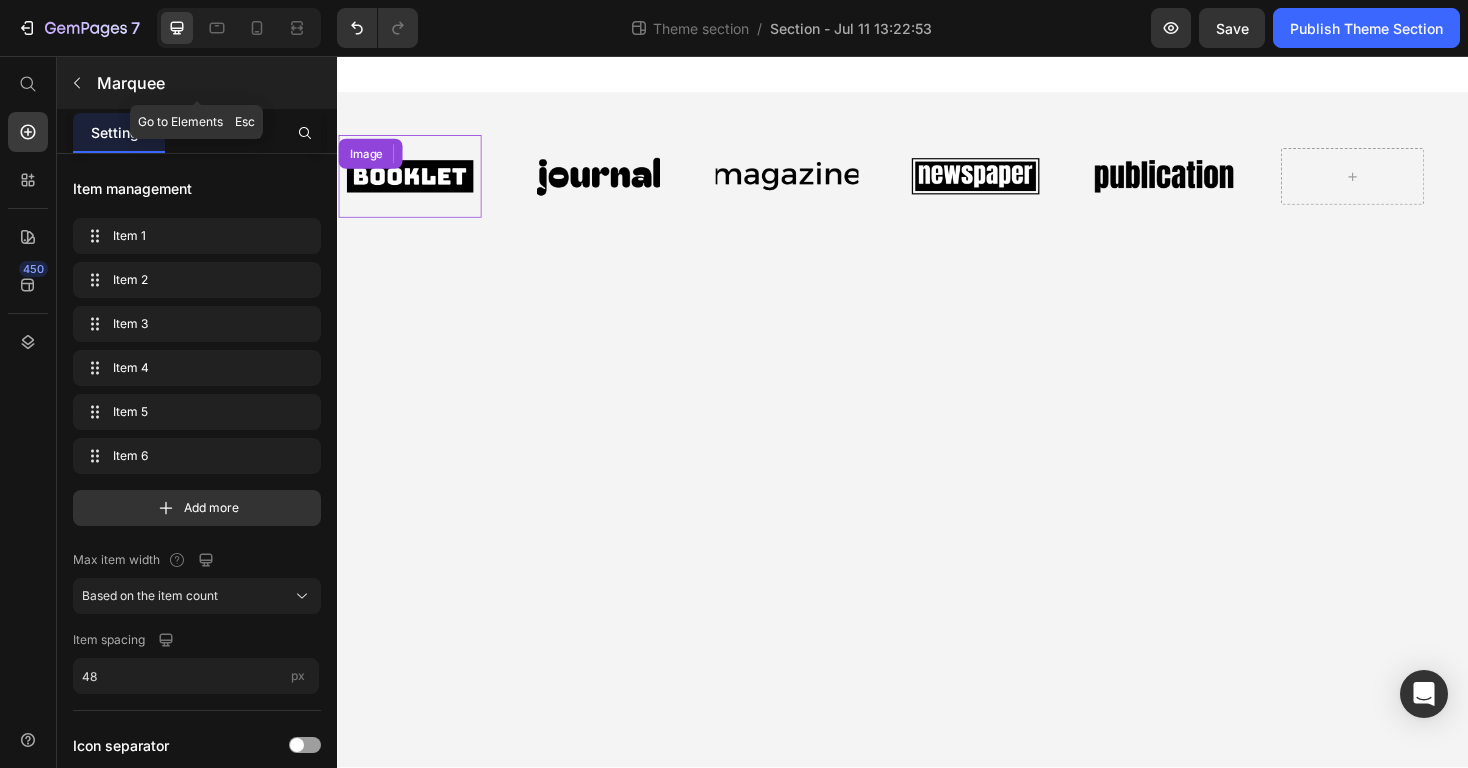 click at bounding box center [77, 83] 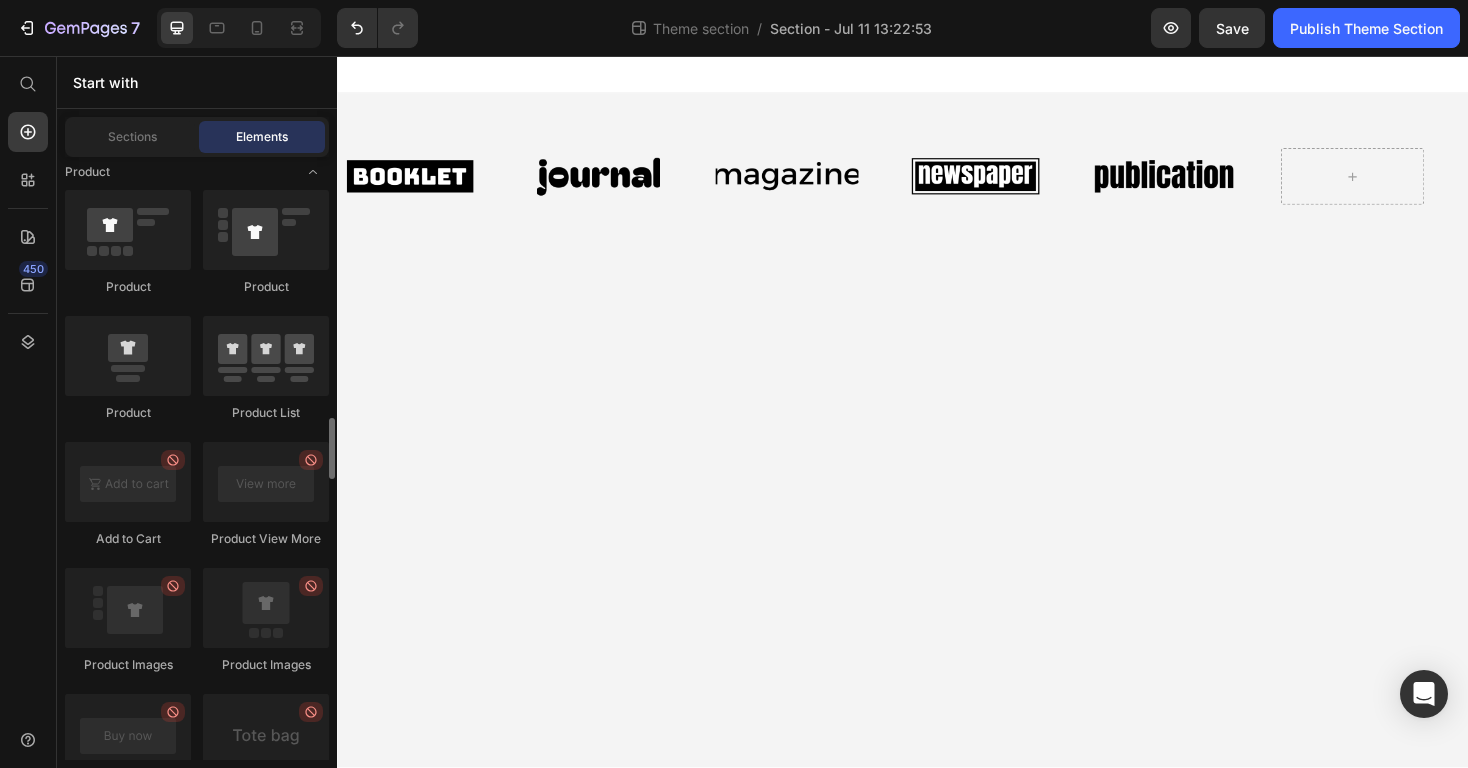scroll, scrollTop: 2556, scrollLeft: 0, axis: vertical 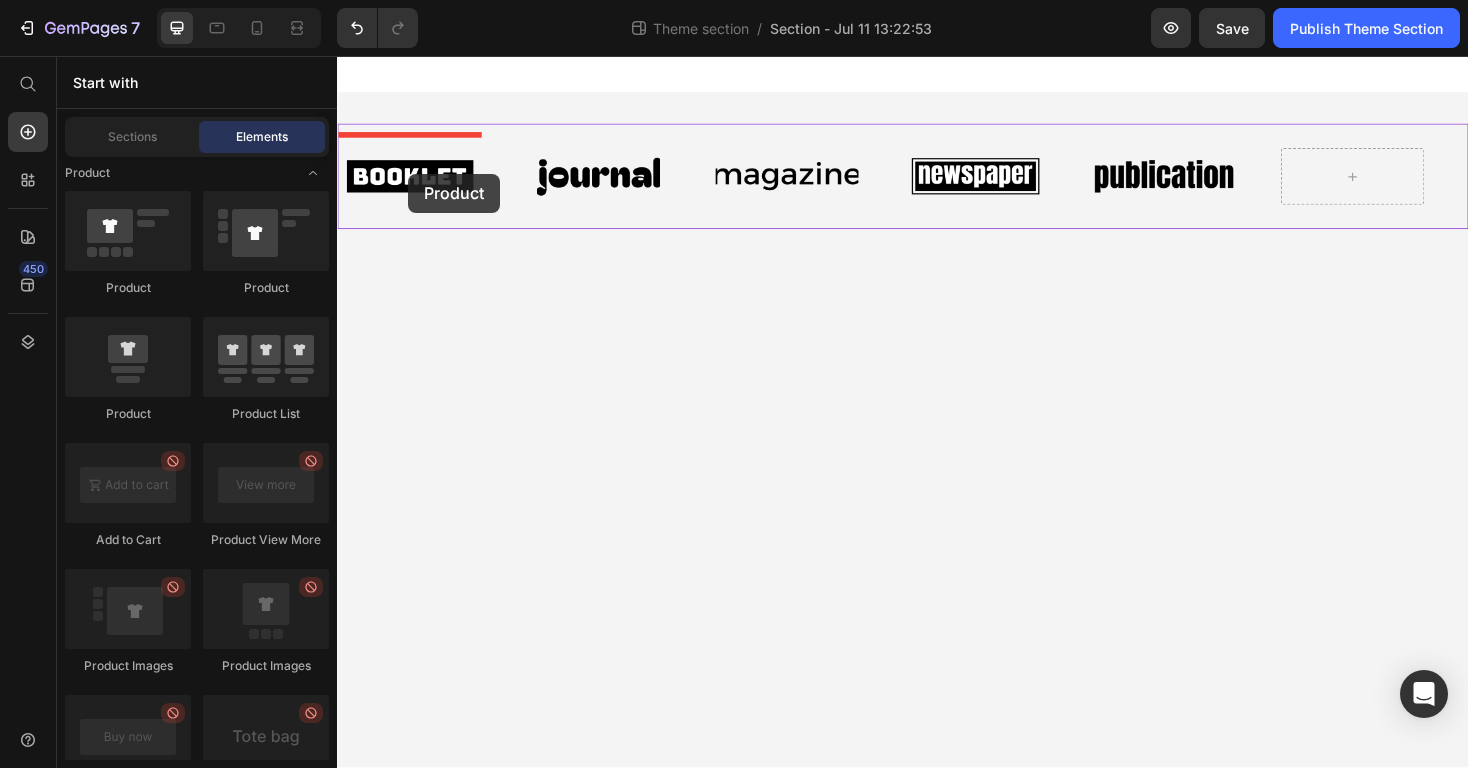 drag, startPoint x: 469, startPoint y: 434, endPoint x: 413, endPoint y: 181, distance: 259.12354 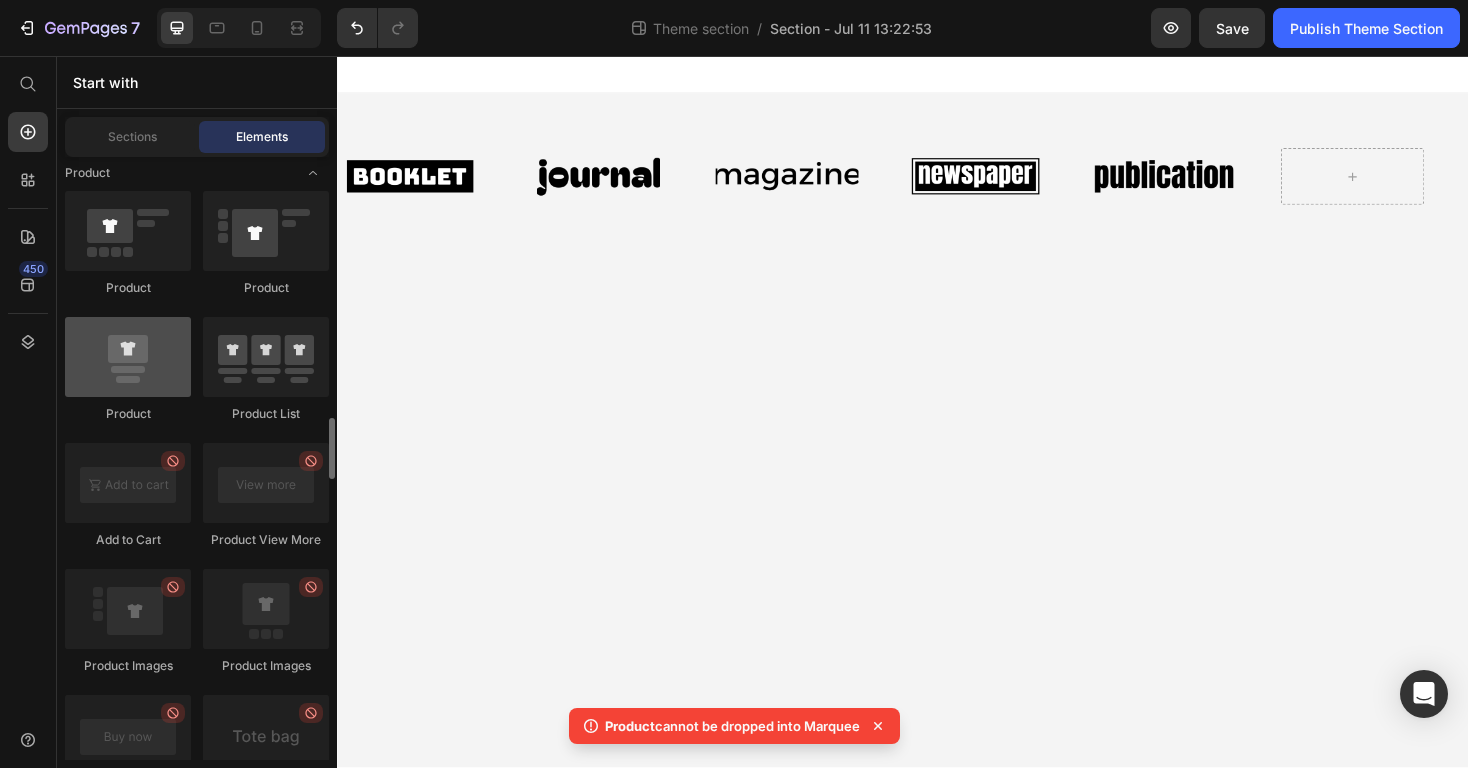click at bounding box center (128, 357) 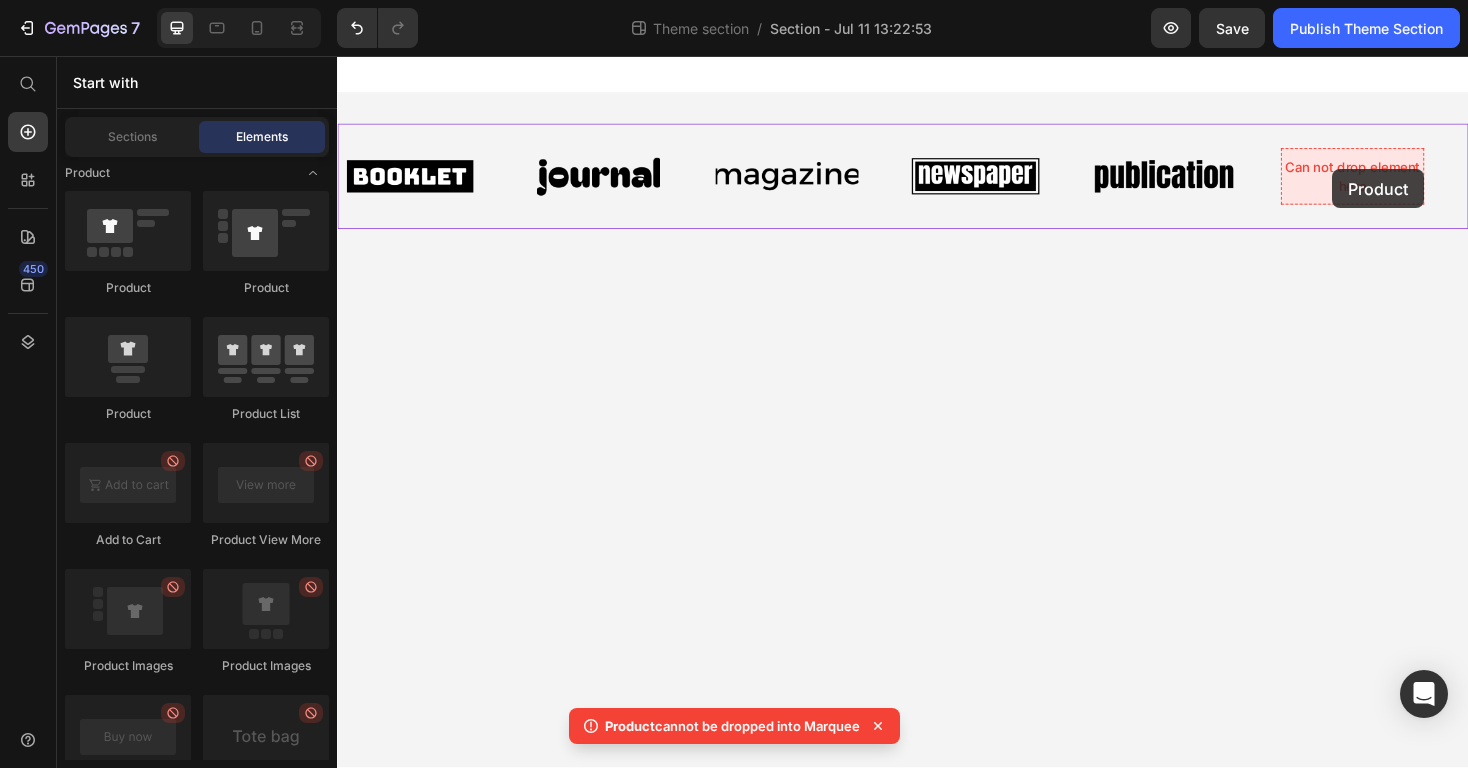 drag, startPoint x: 469, startPoint y: 442, endPoint x: 1392, endPoint y: 176, distance: 960.56494 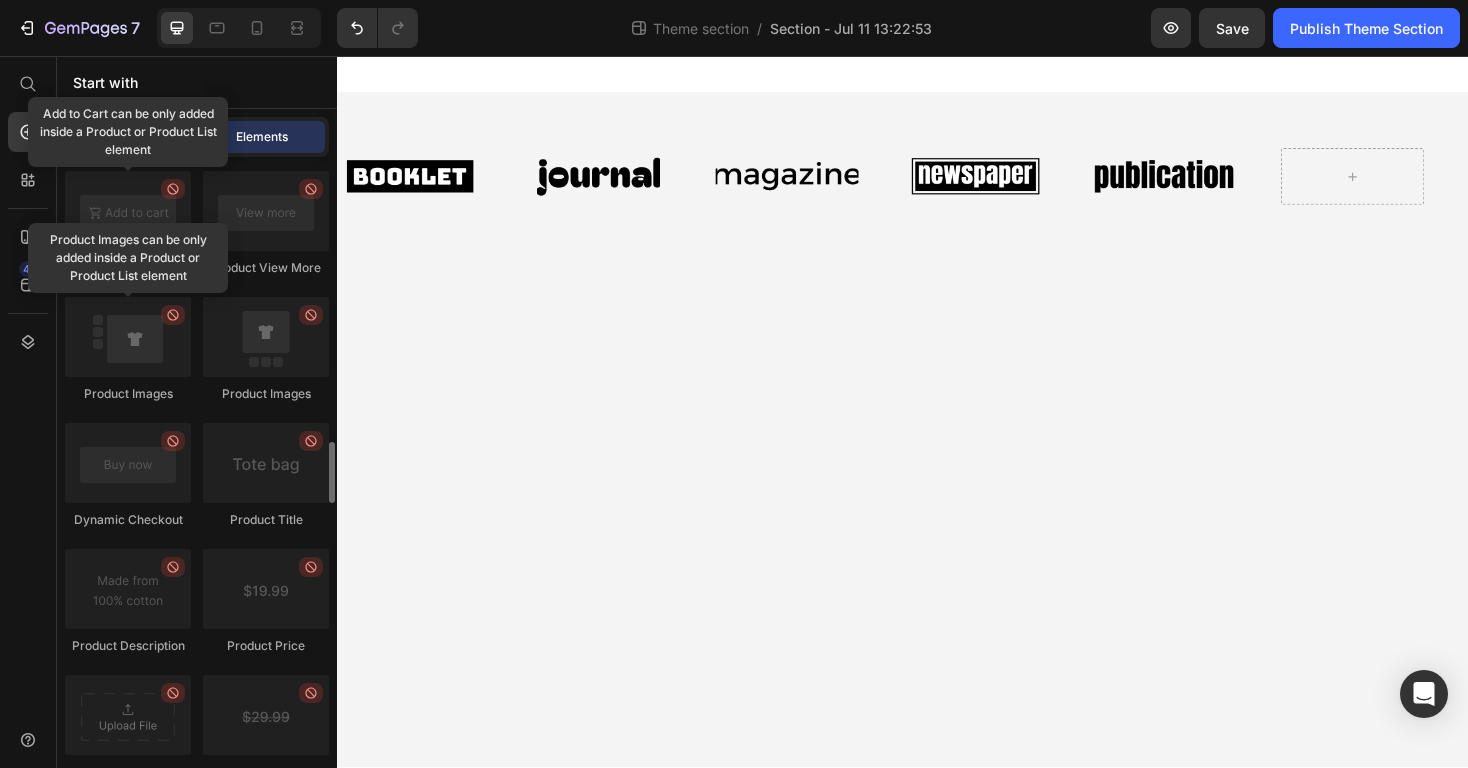 scroll, scrollTop: 2820, scrollLeft: 0, axis: vertical 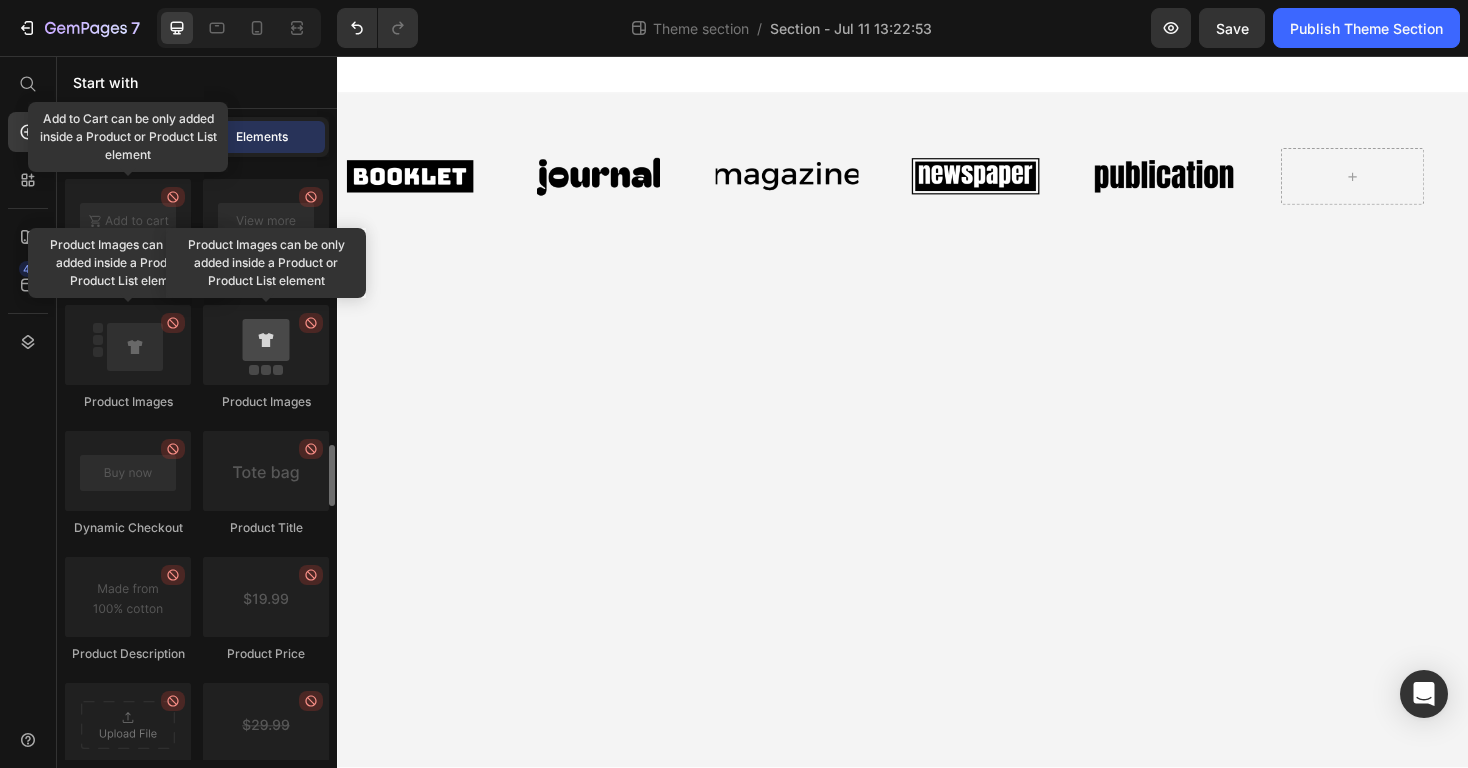 click at bounding box center [266, 345] 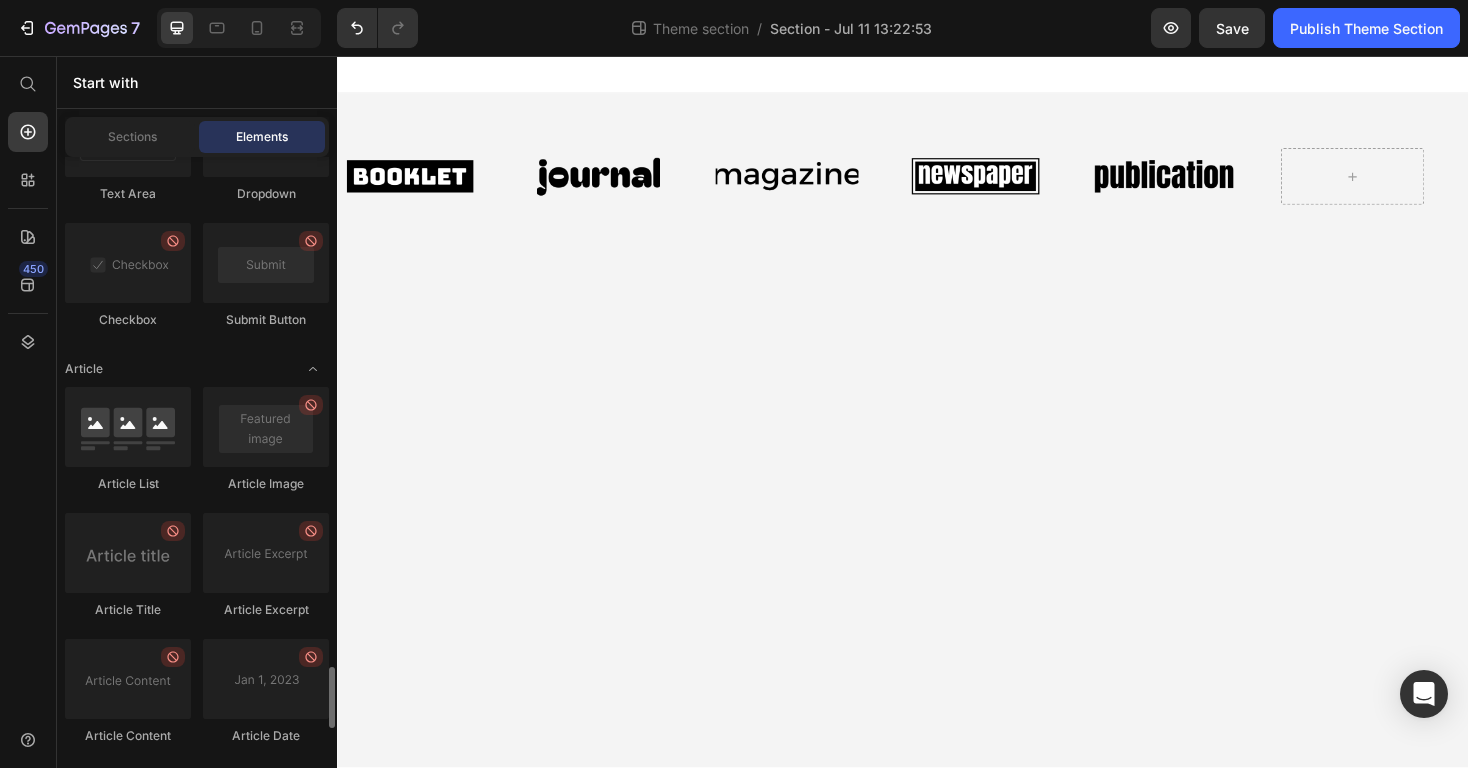 scroll, scrollTop: 4896, scrollLeft: 0, axis: vertical 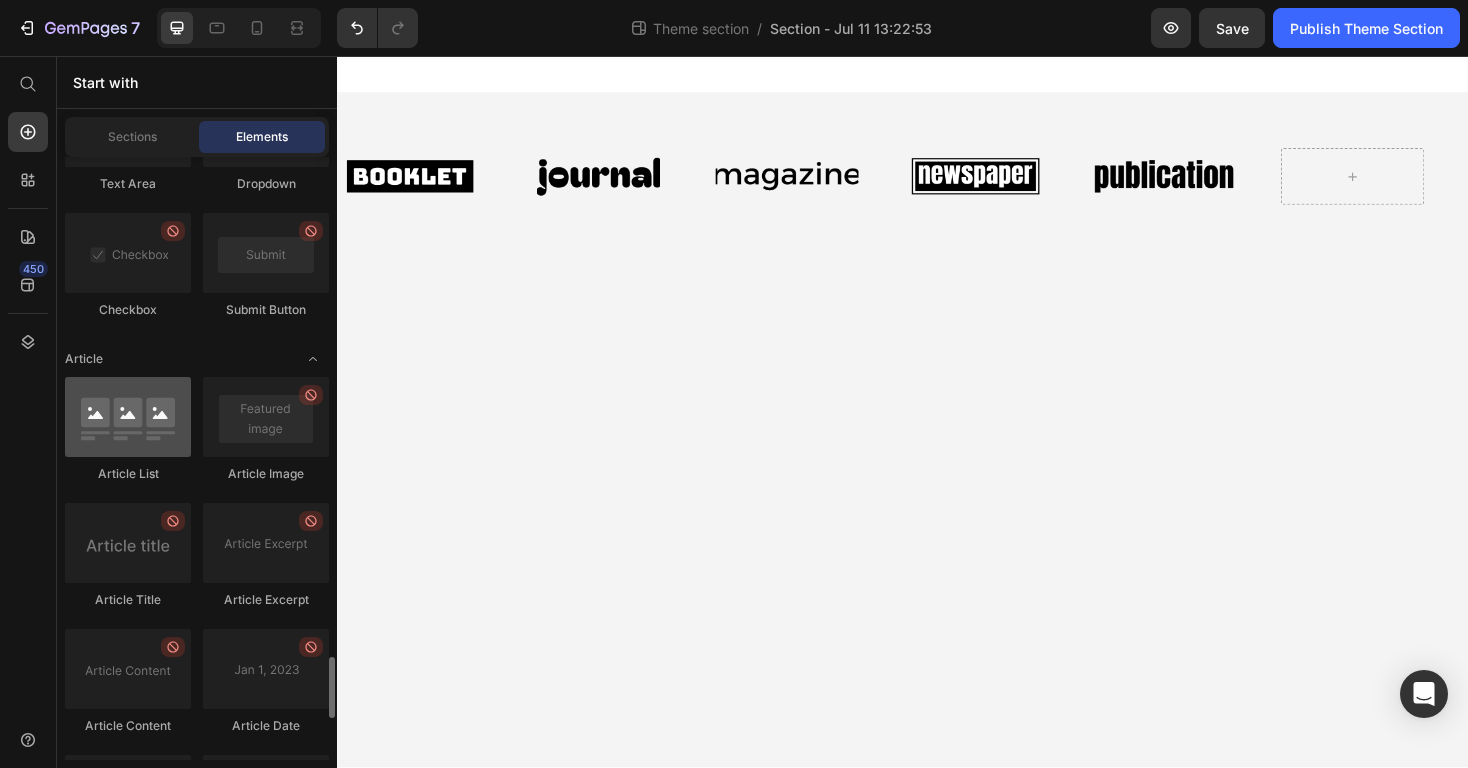 click at bounding box center [128, 417] 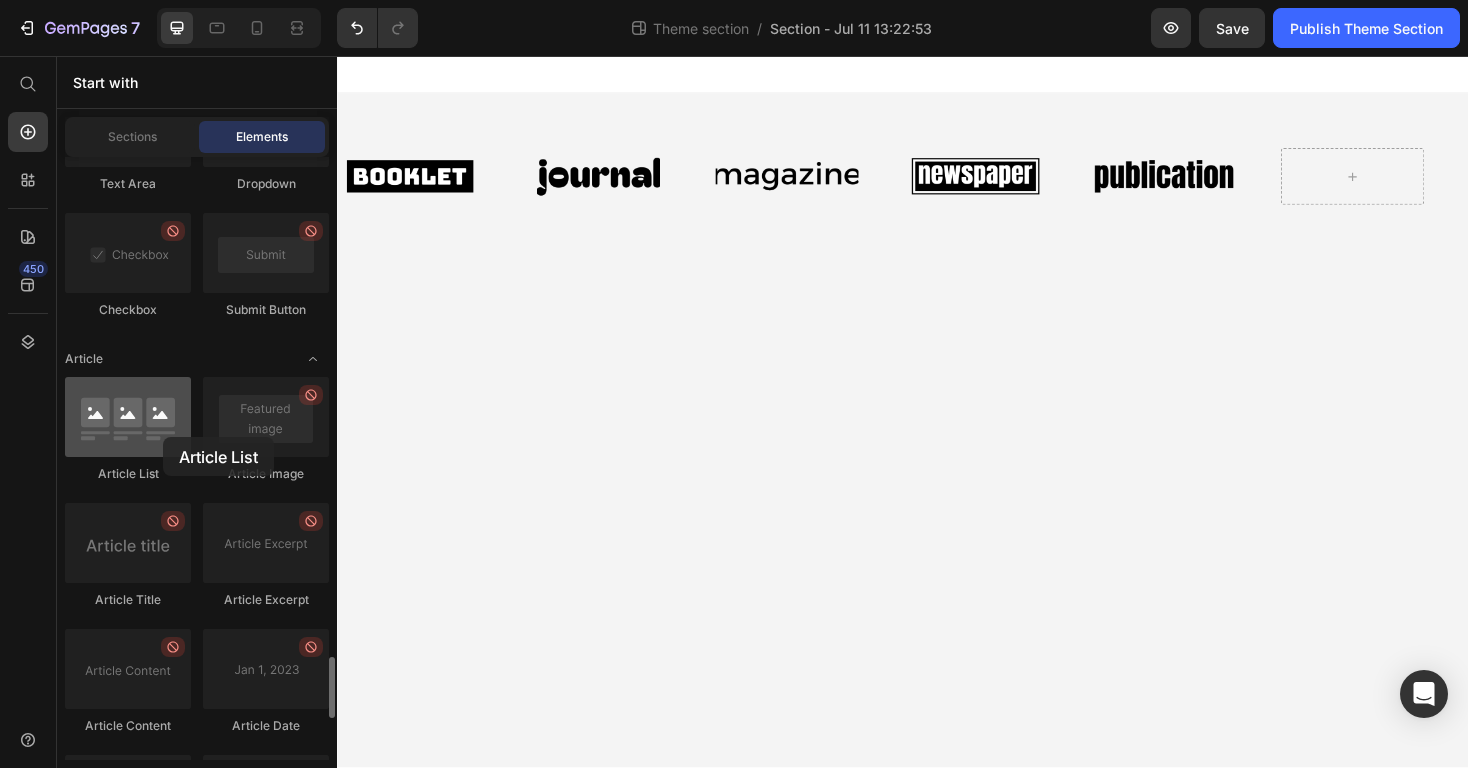 drag, startPoint x: 153, startPoint y: 440, endPoint x: 163, endPoint y: 437, distance: 10.440307 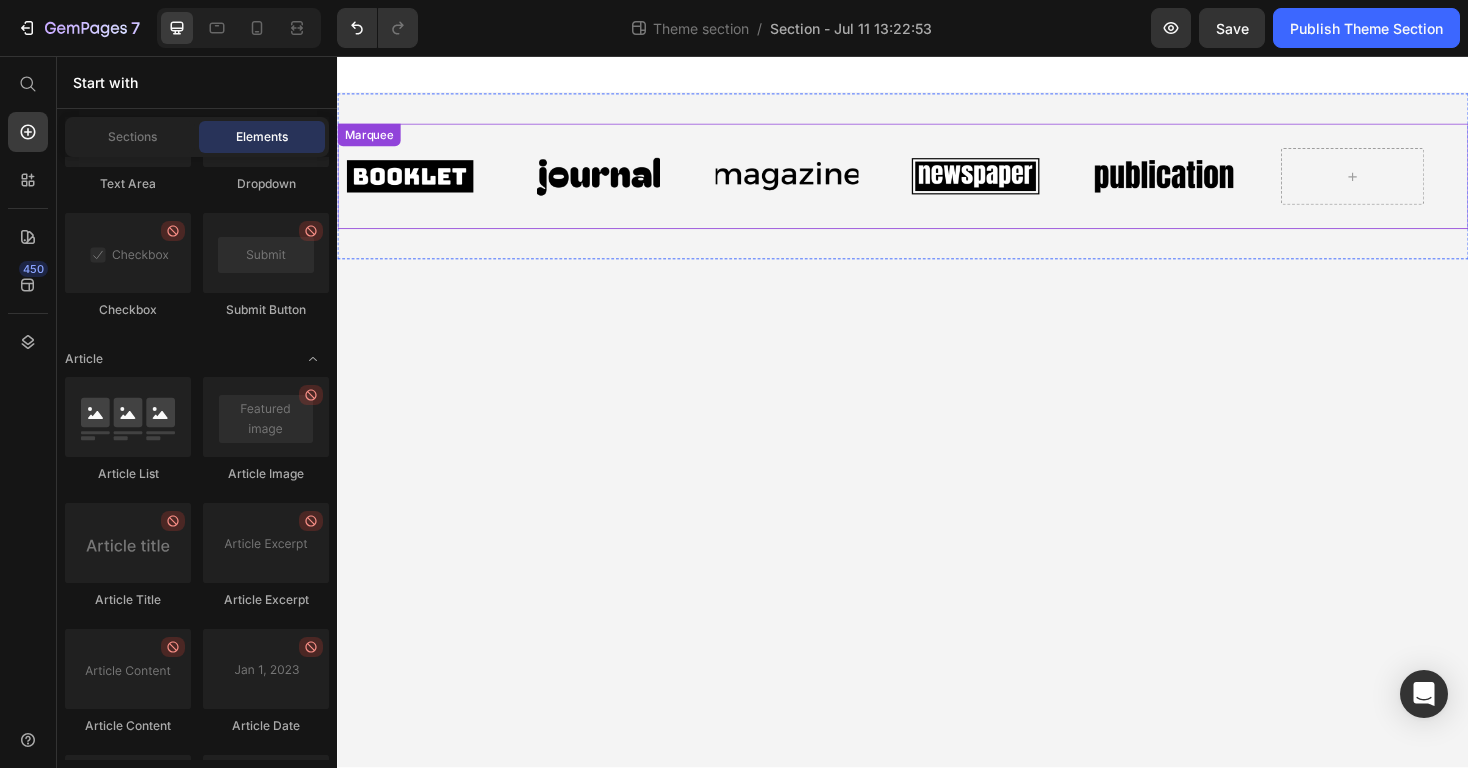 click on "Image" at bounding box center [438, 184] 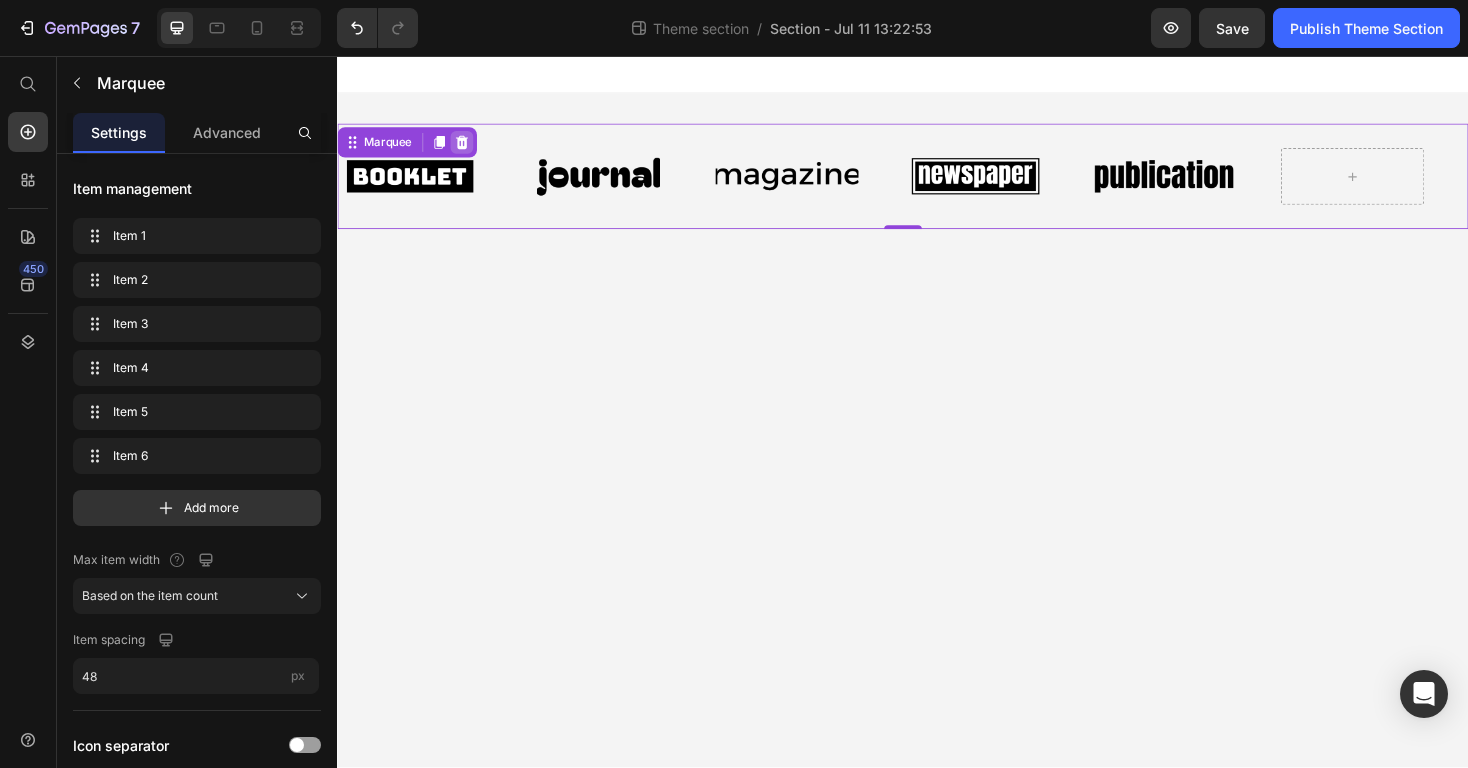 click 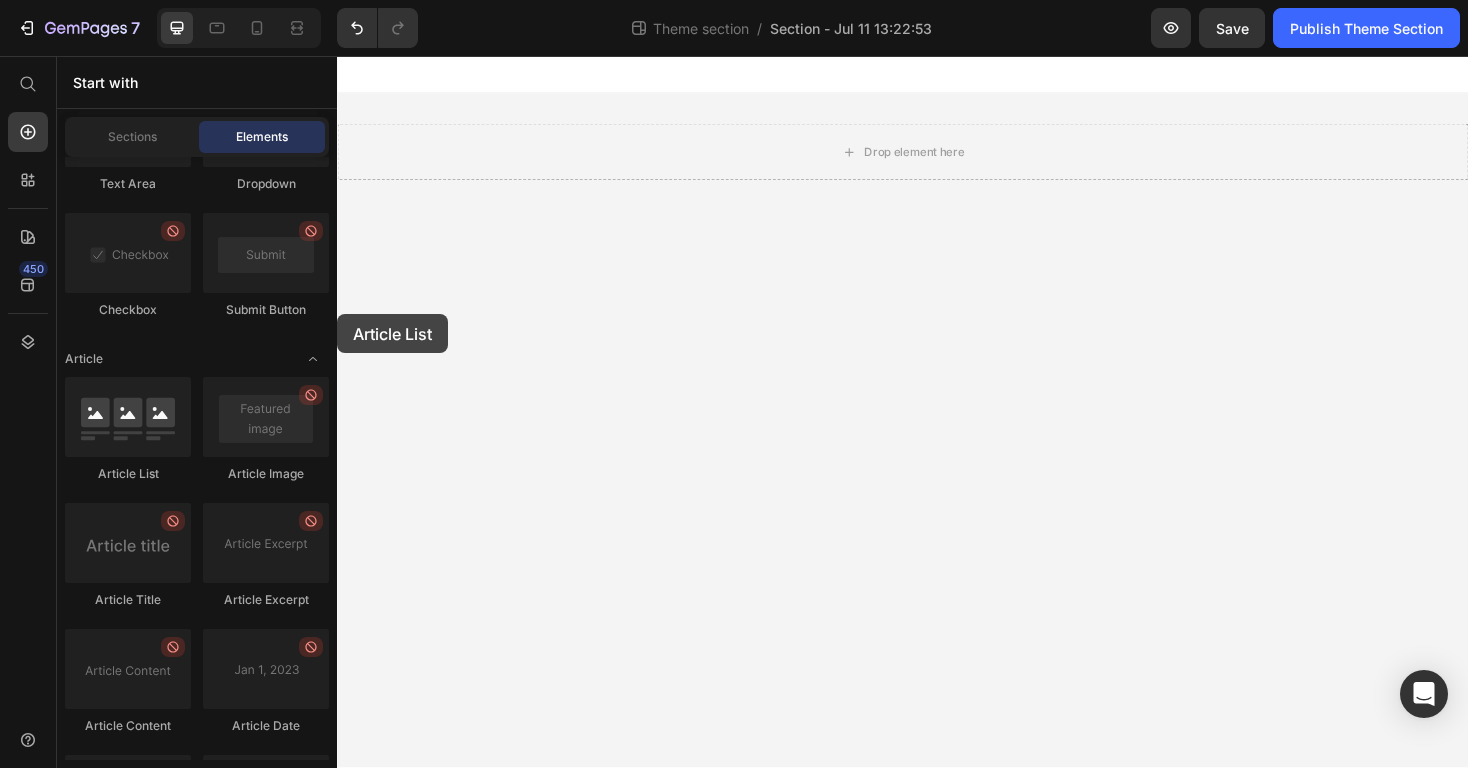 drag, startPoint x: 473, startPoint y: 503, endPoint x: 337, endPoint y: 332, distance: 218.48799 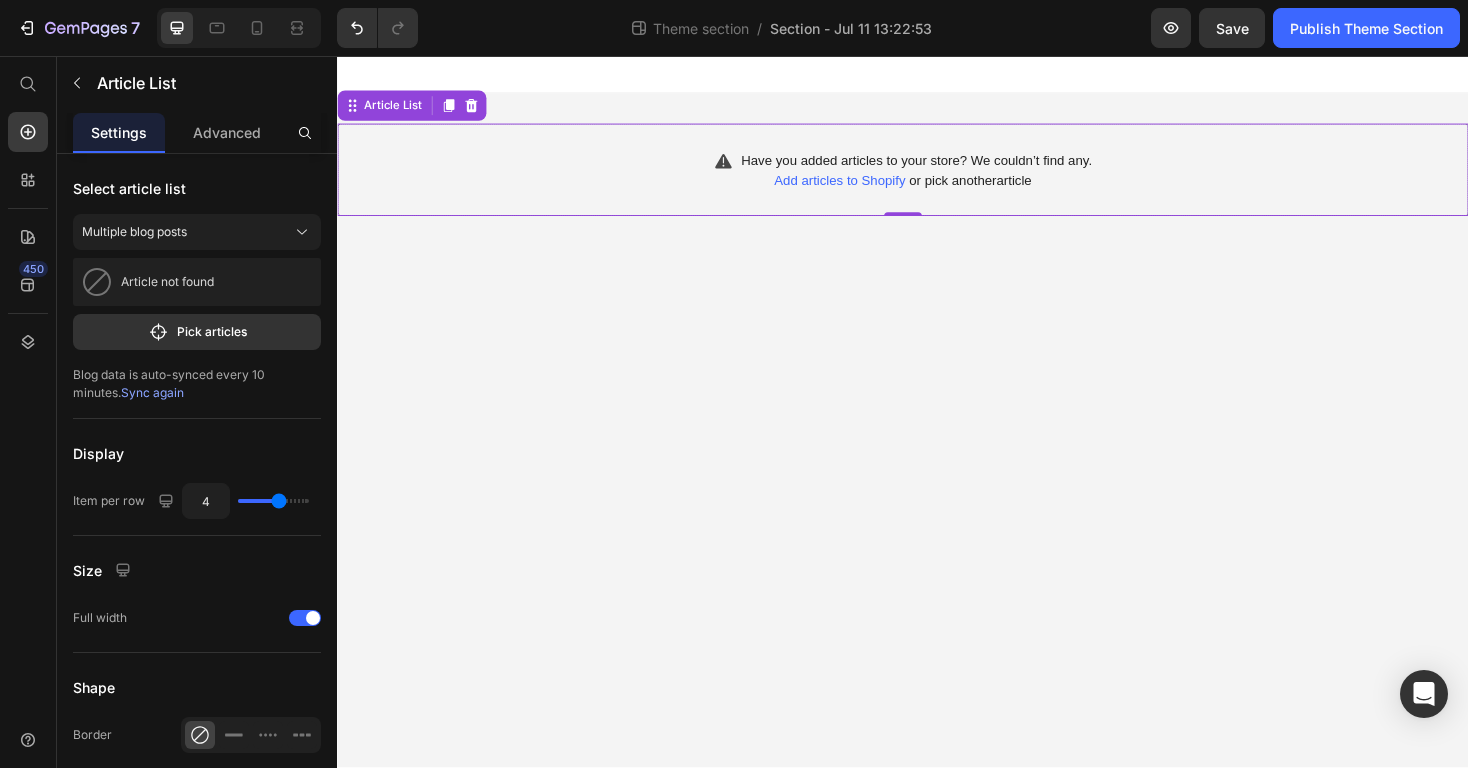 click on "Add articles to Shopify" at bounding box center (869, 188) 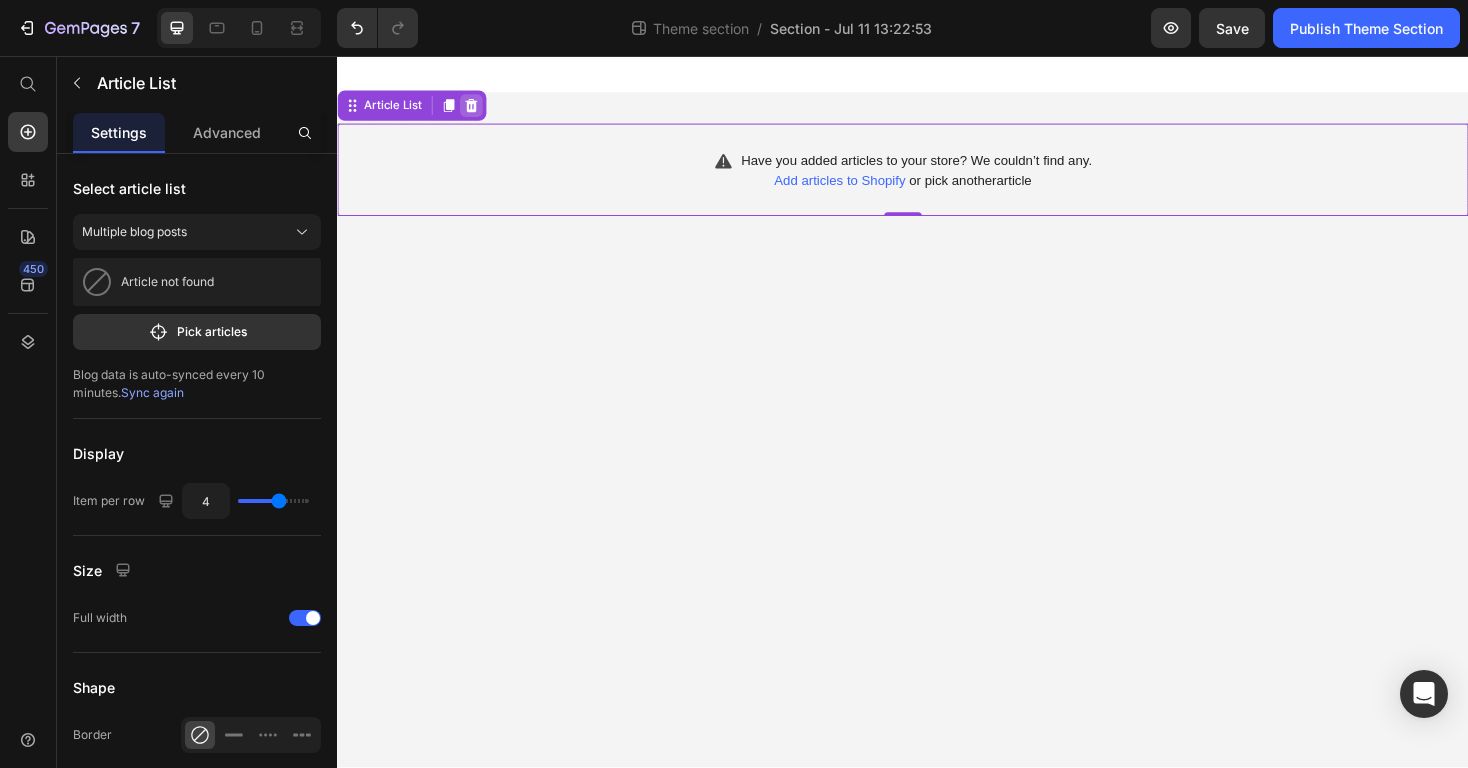click at bounding box center [479, 109] 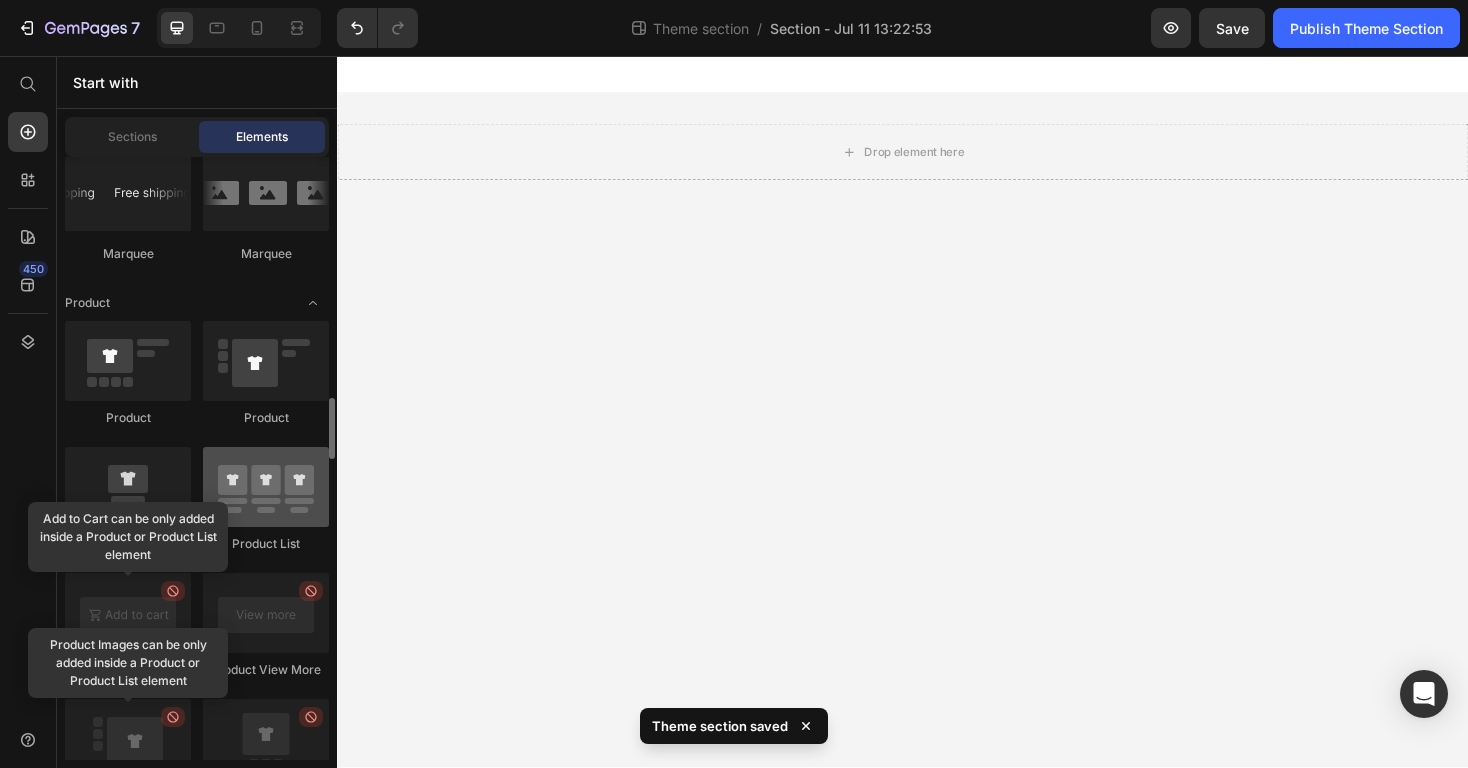 scroll, scrollTop: 2410, scrollLeft: 0, axis: vertical 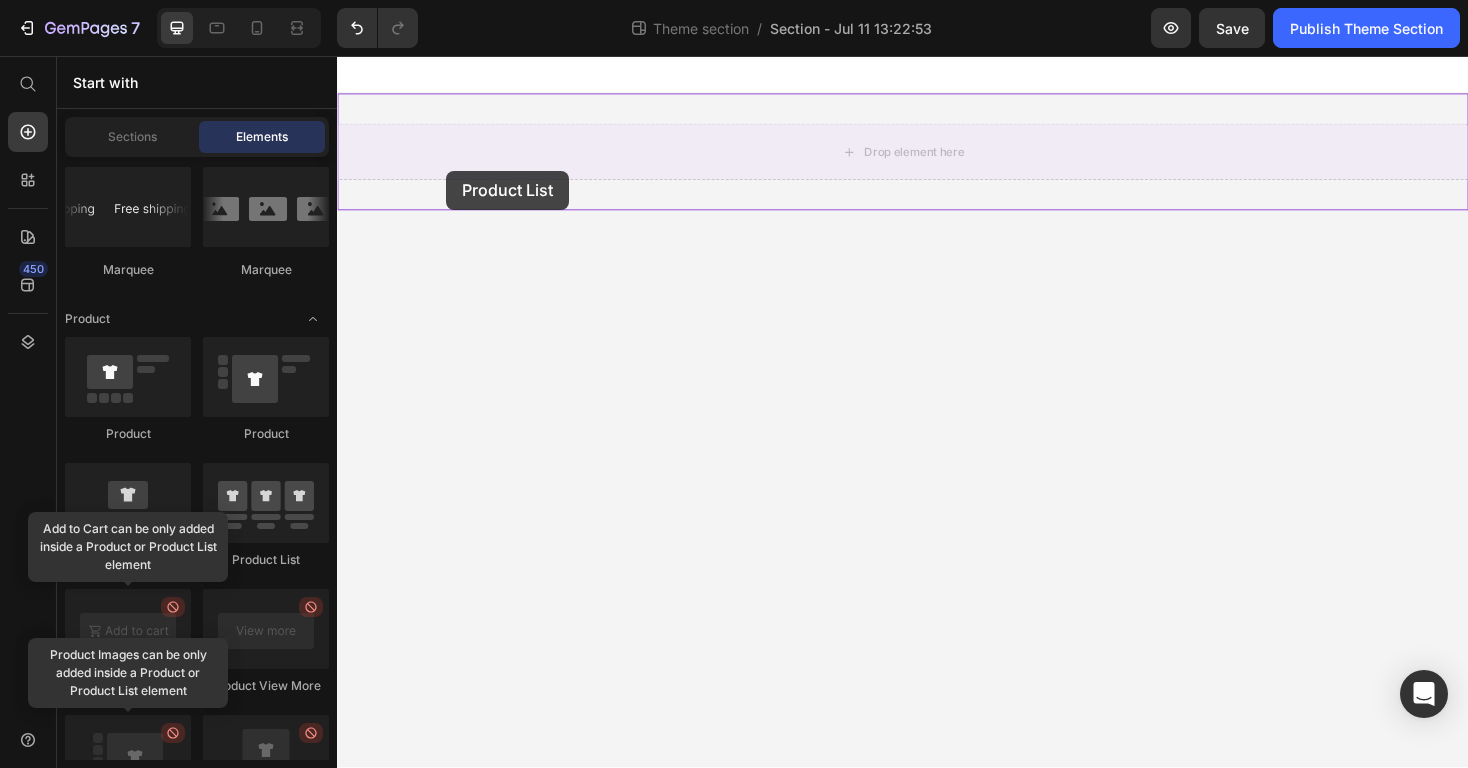 drag, startPoint x: 588, startPoint y: 554, endPoint x: 456, endPoint y: 172, distance: 404.16333 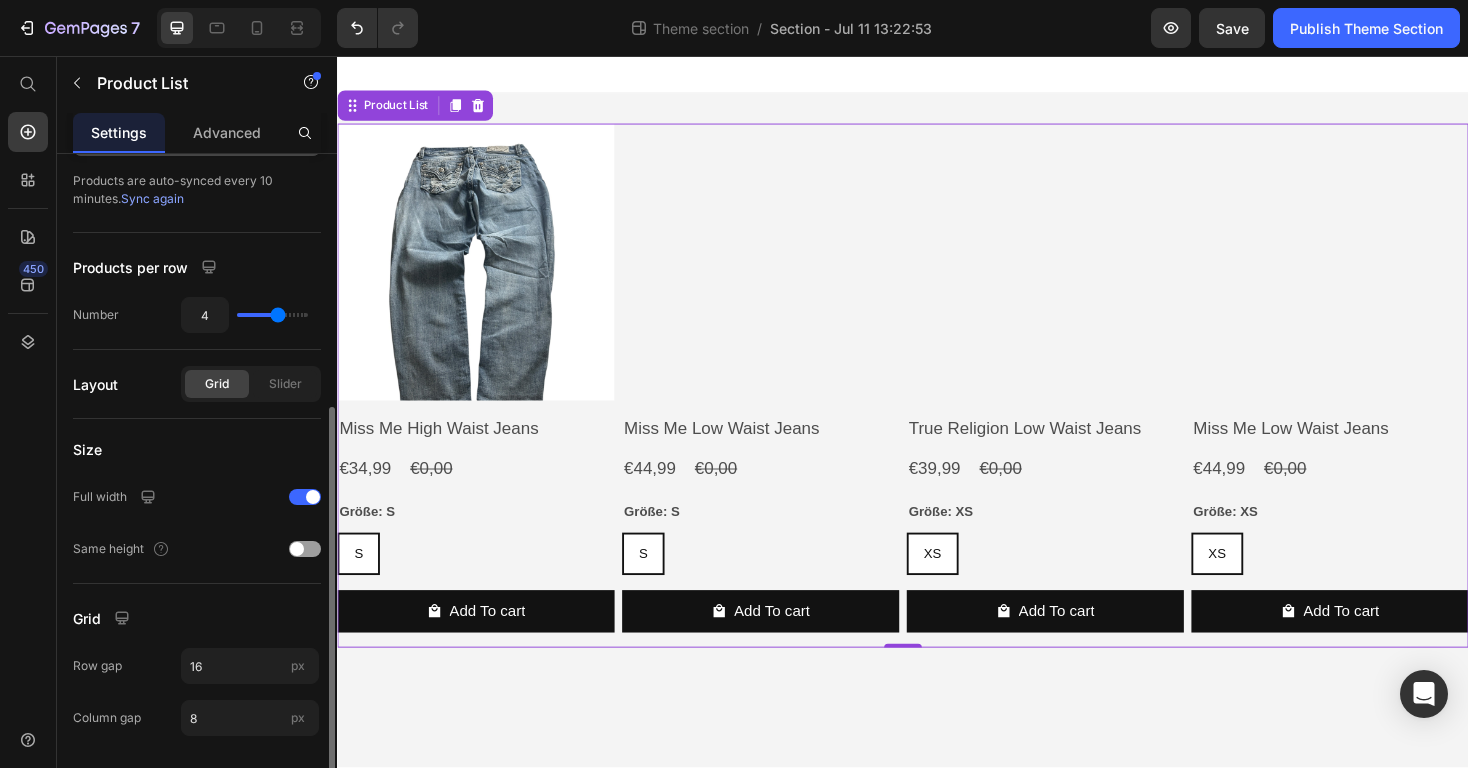 scroll, scrollTop: 349, scrollLeft: 0, axis: vertical 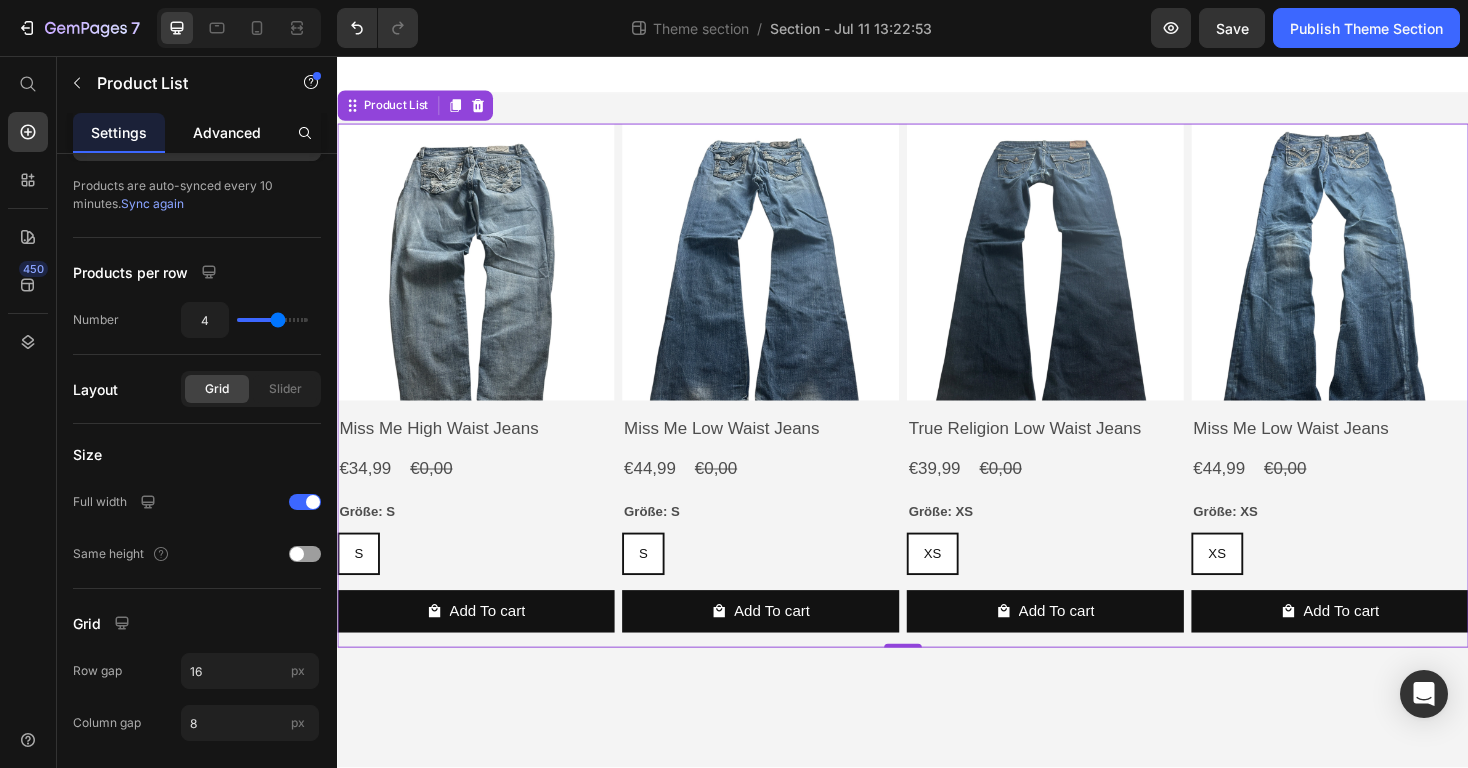 click on "Advanced" 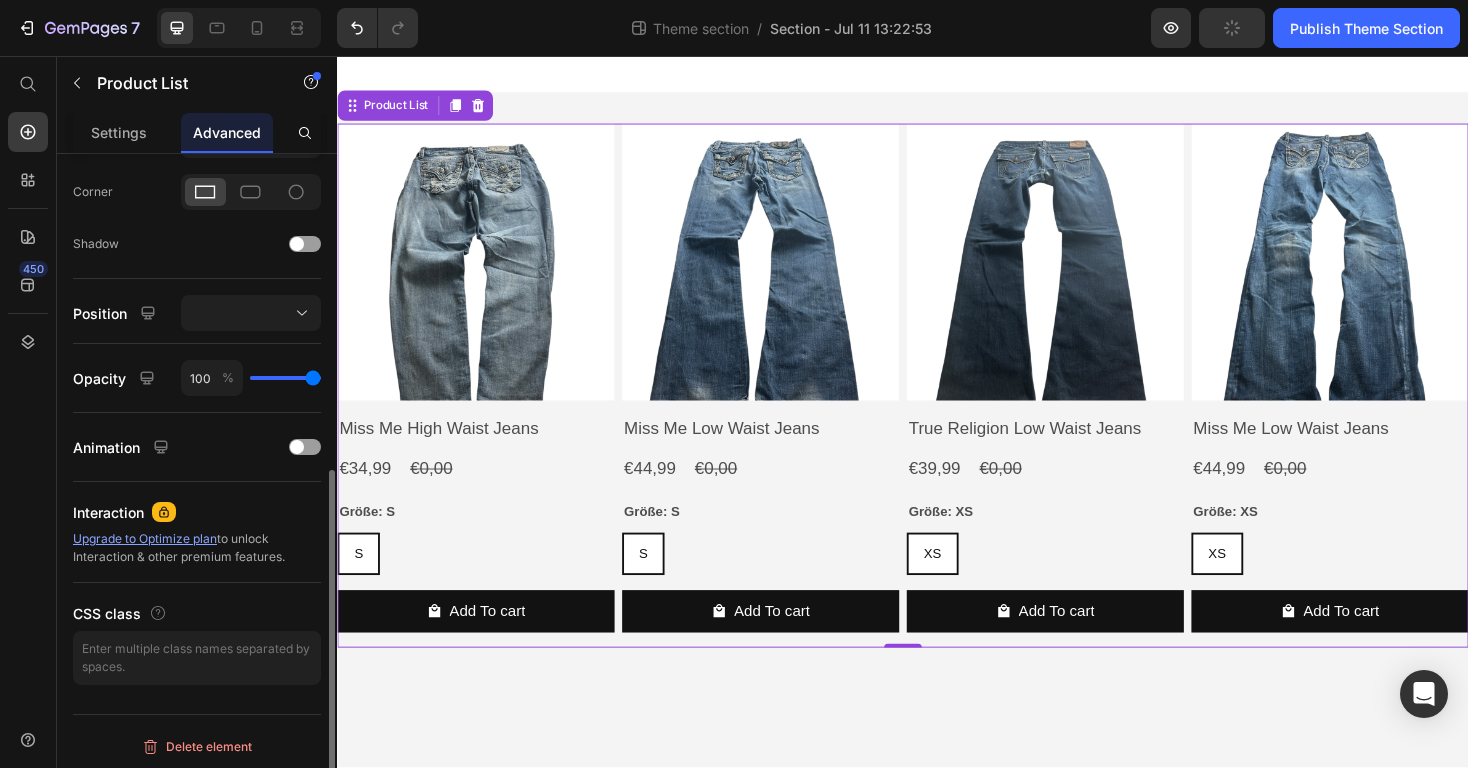 scroll, scrollTop: 596, scrollLeft: 0, axis: vertical 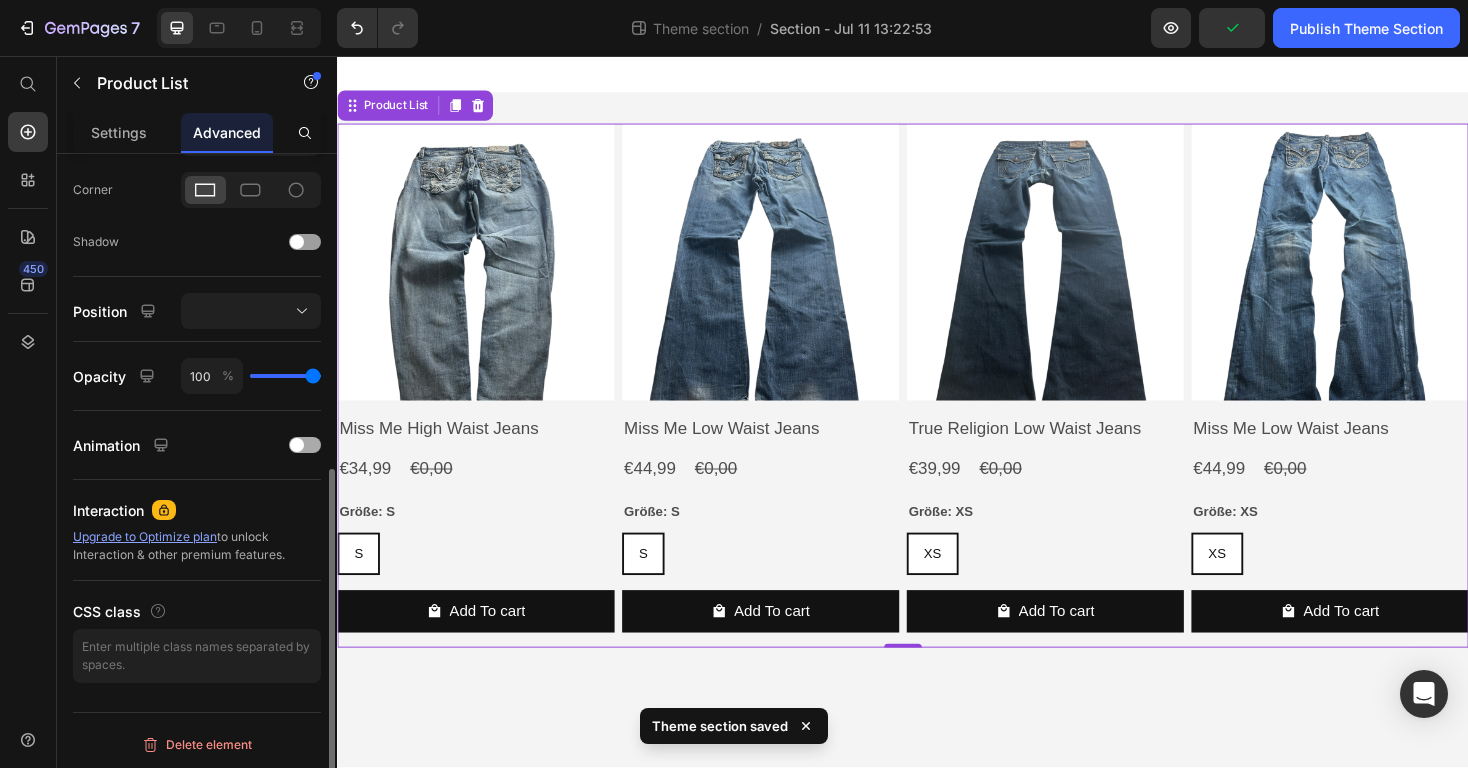 click on "Animation" at bounding box center (197, 445) 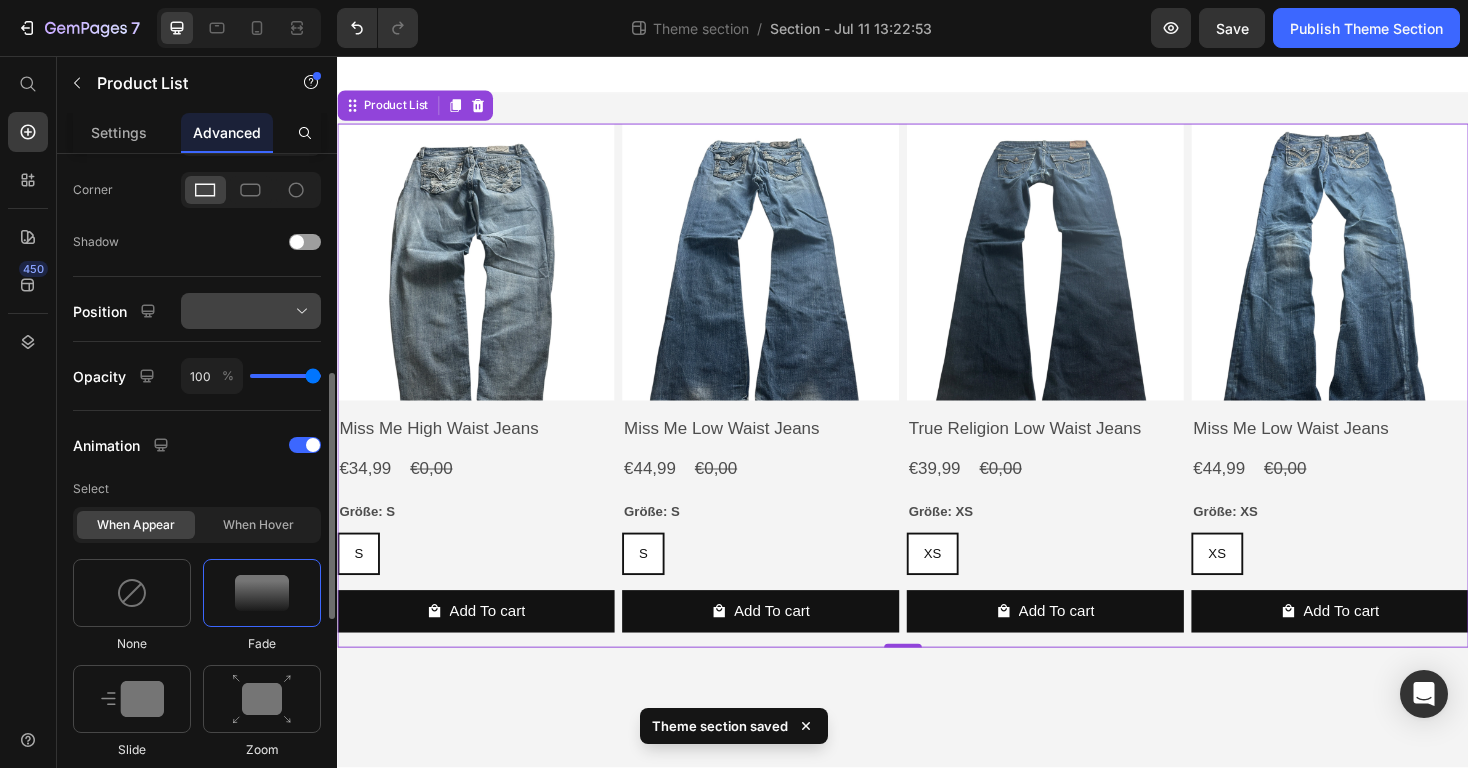 click at bounding box center (251, 311) 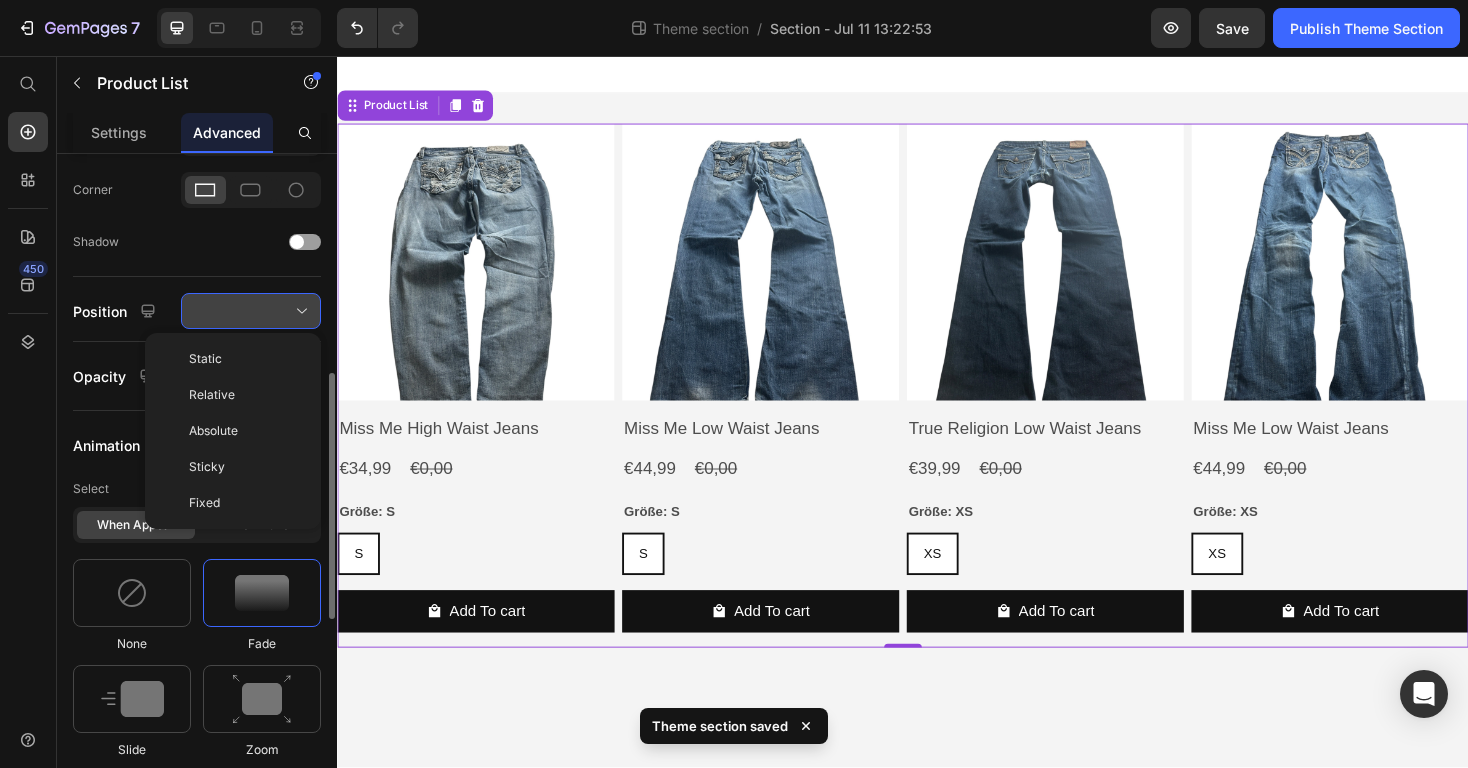 click at bounding box center (251, 311) 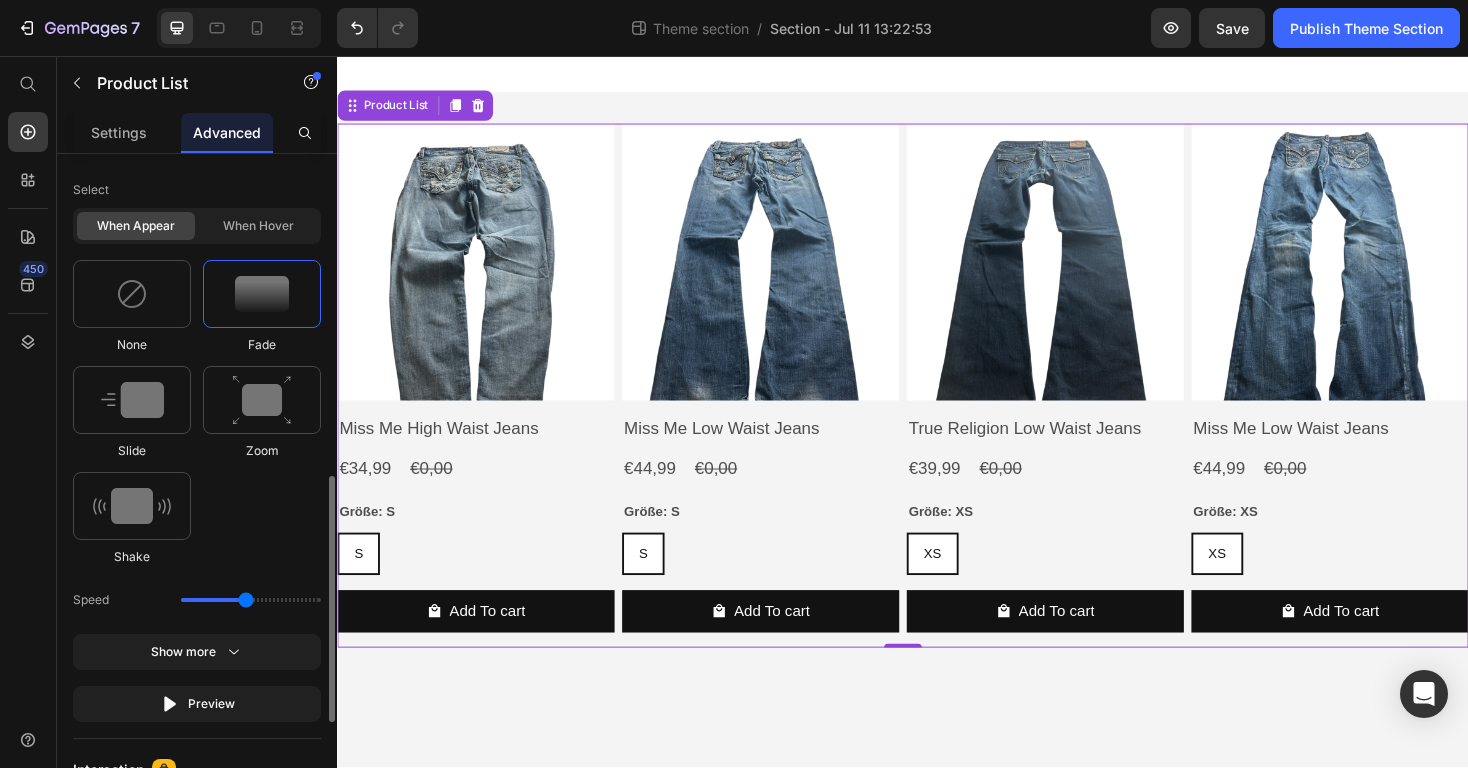 scroll, scrollTop: 902, scrollLeft: 0, axis: vertical 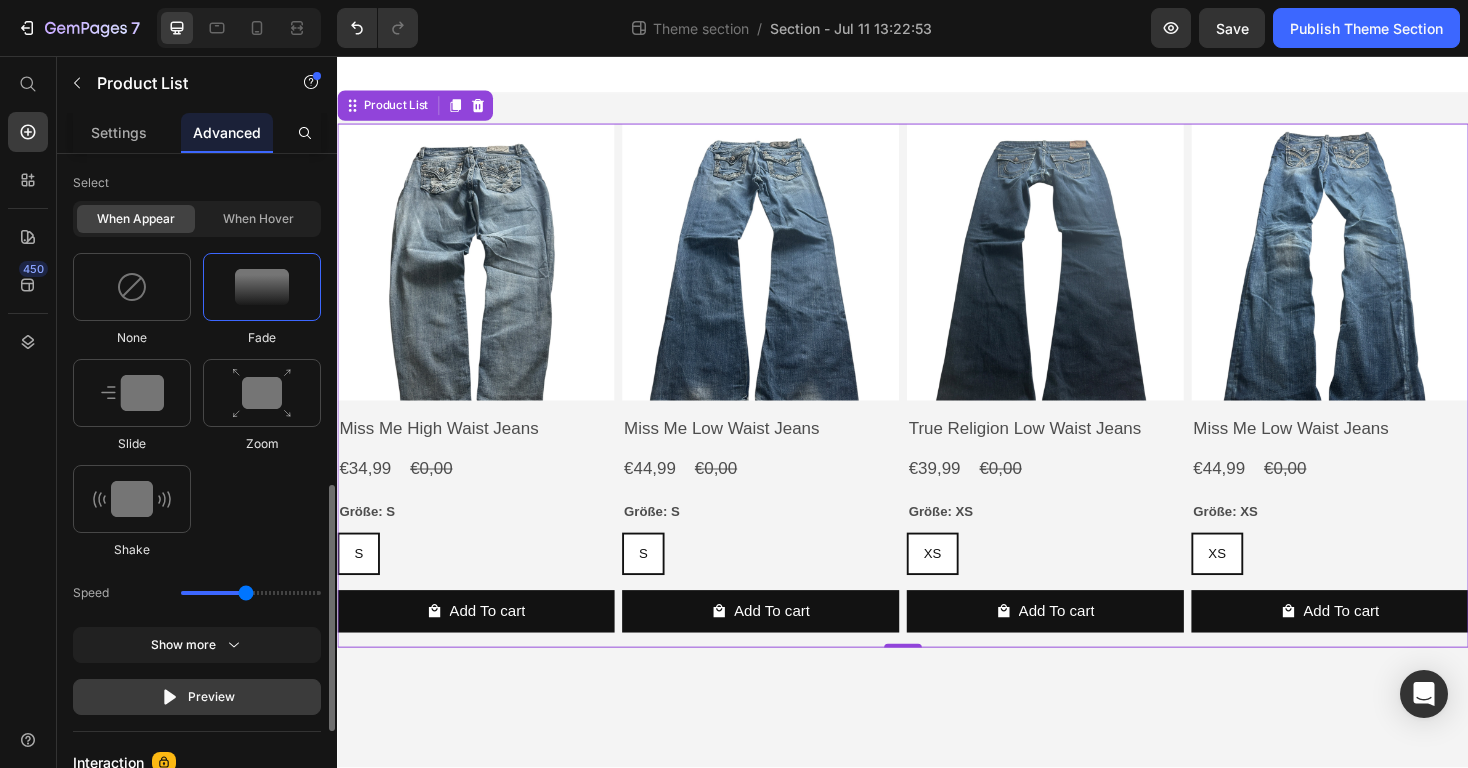 click on "Preview" at bounding box center [197, 697] 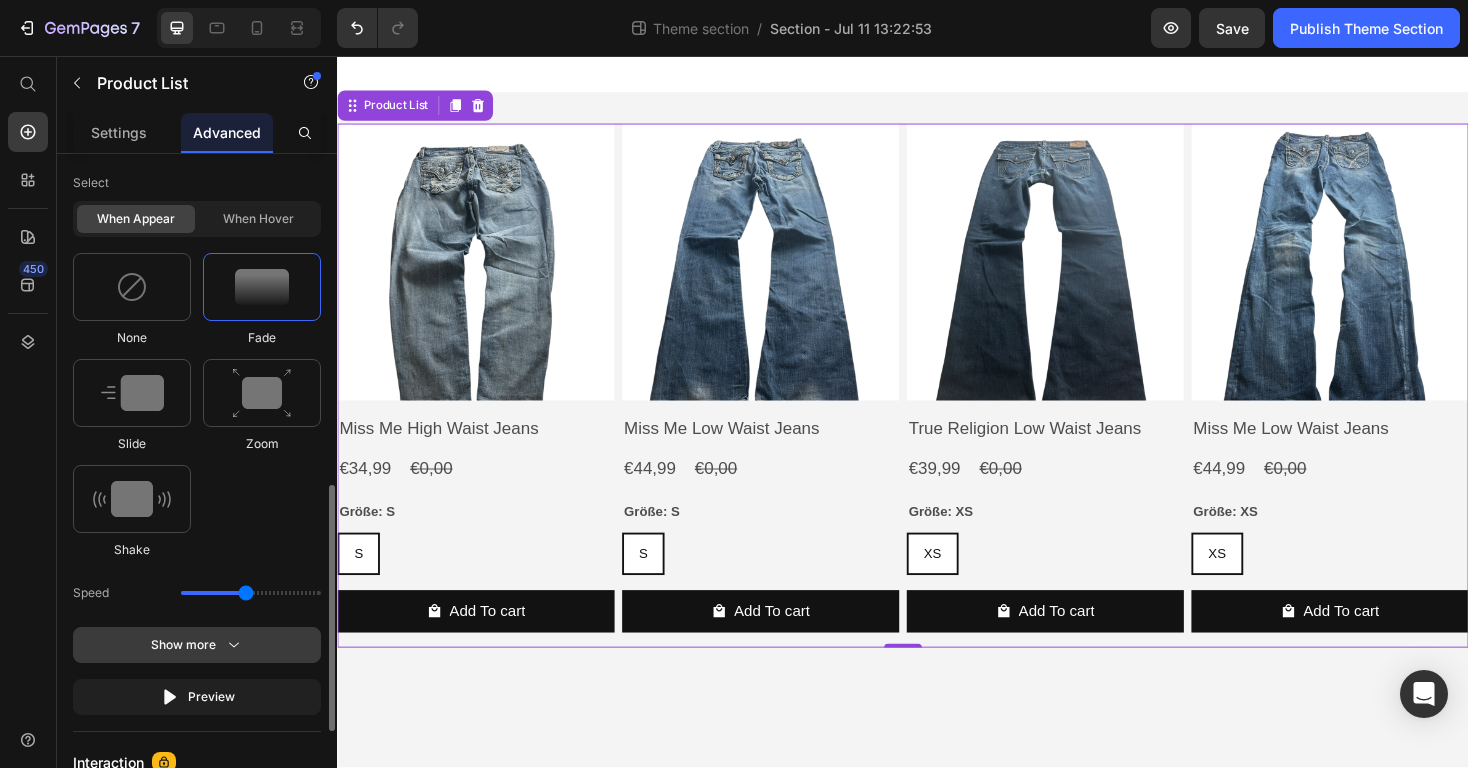 click on "Show more" 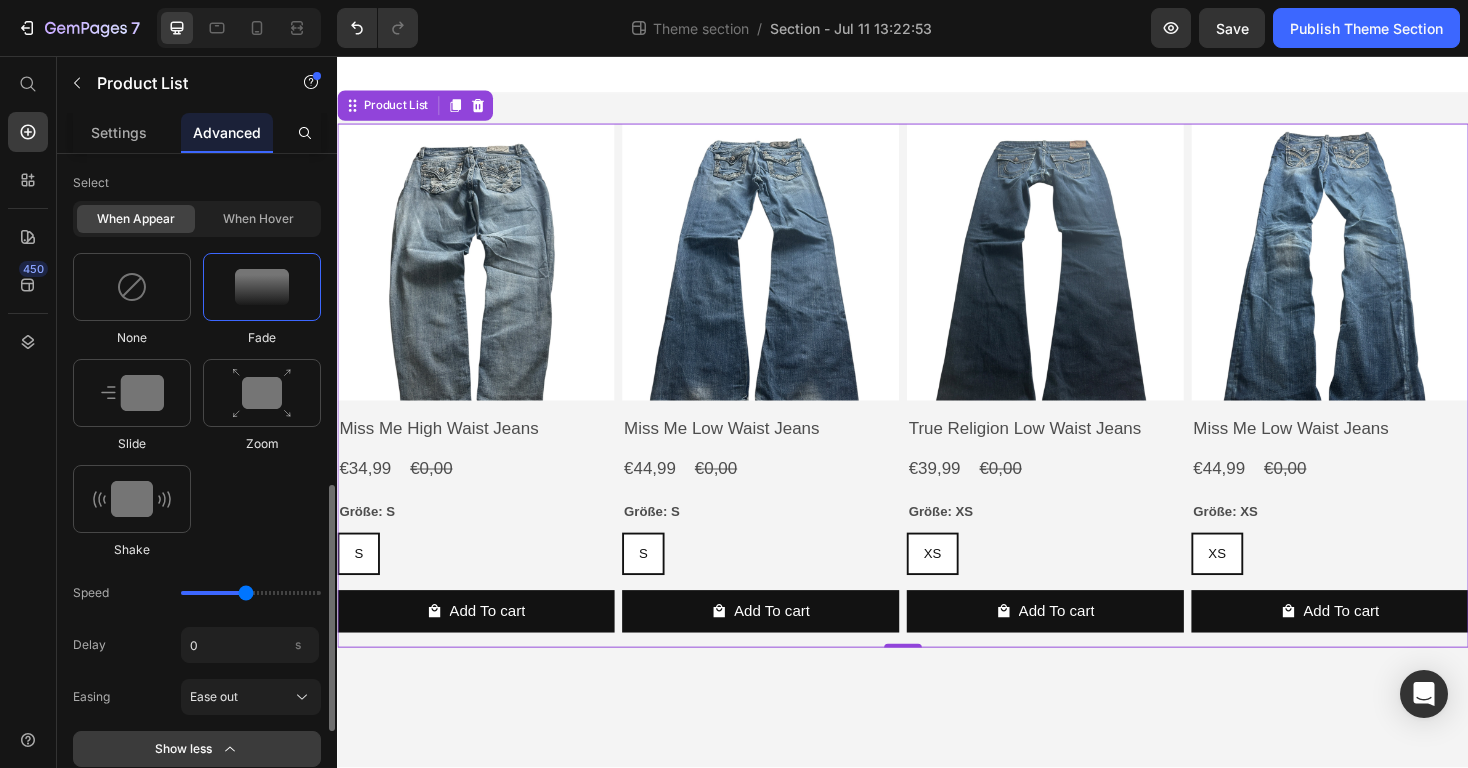 scroll, scrollTop: 961, scrollLeft: 0, axis: vertical 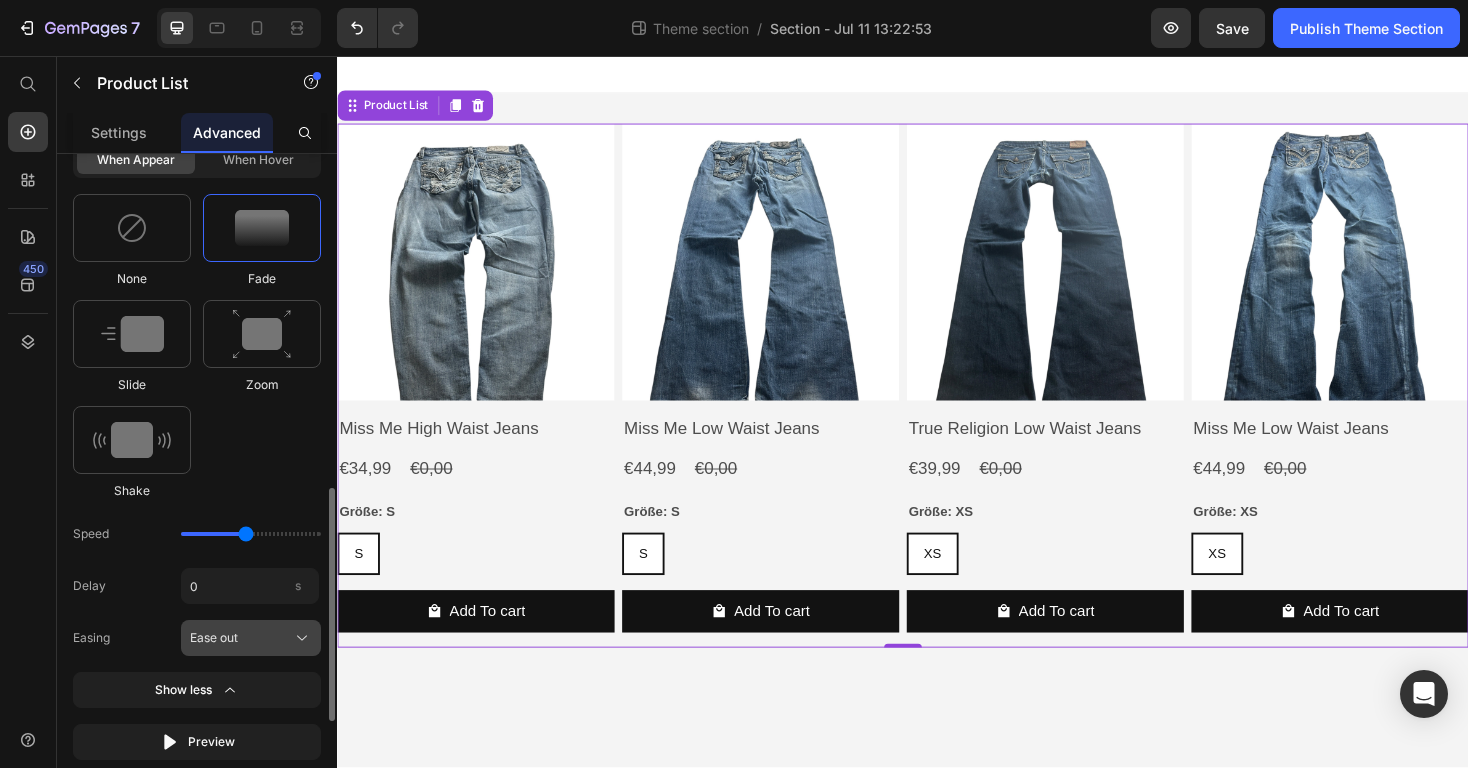 click on "Ease out" at bounding box center (214, 638) 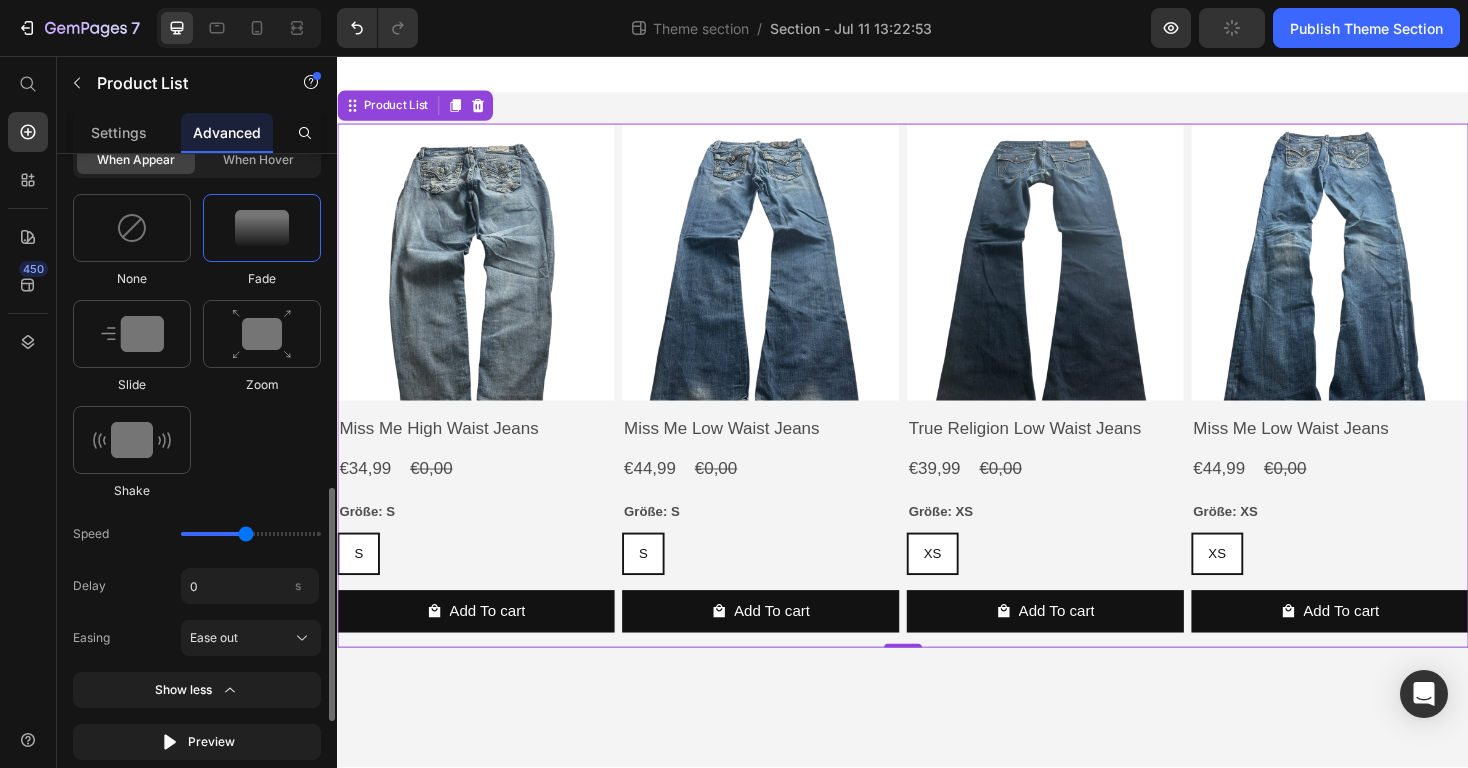 click on "Easing  Ease out" at bounding box center [197, 638] 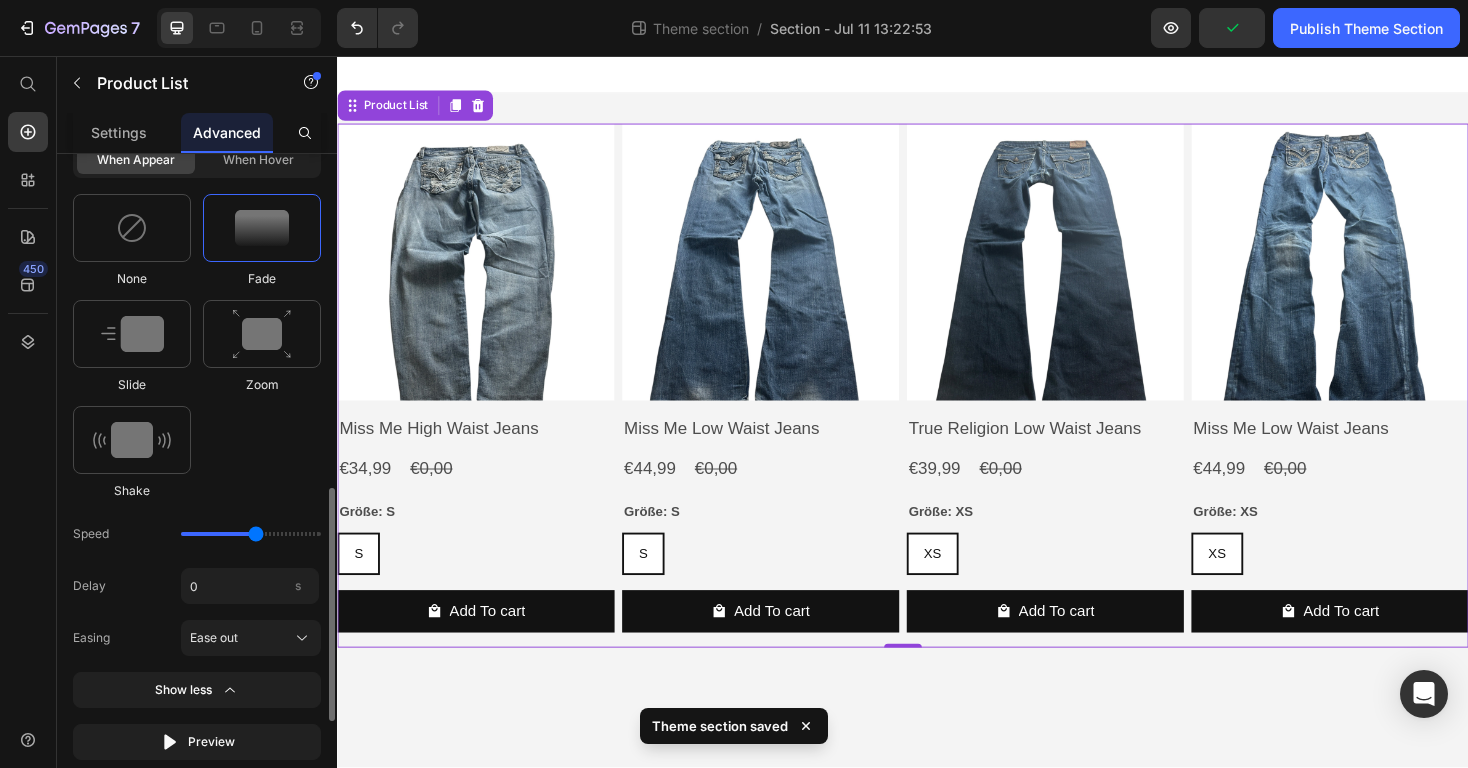 type on "1.7" 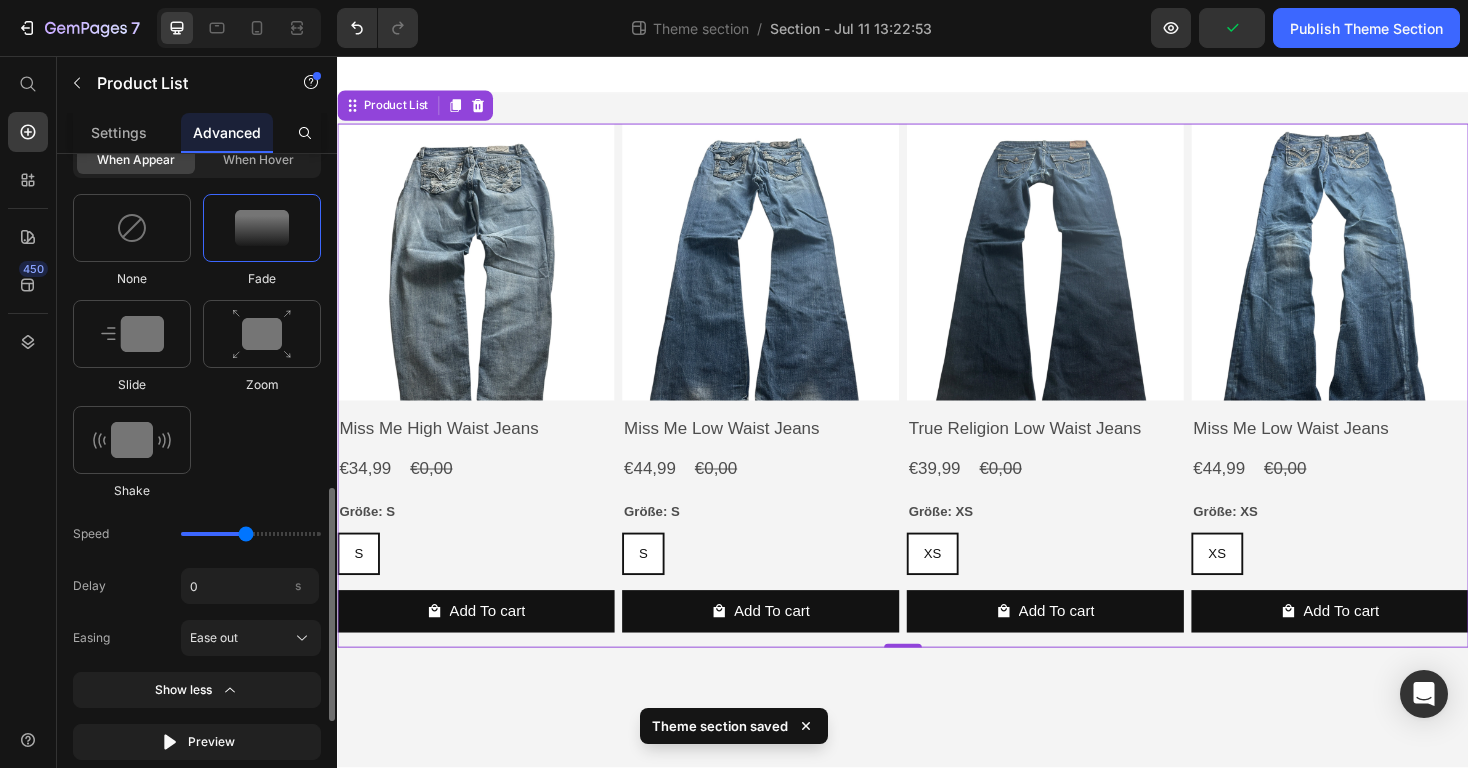 click at bounding box center (251, 534) 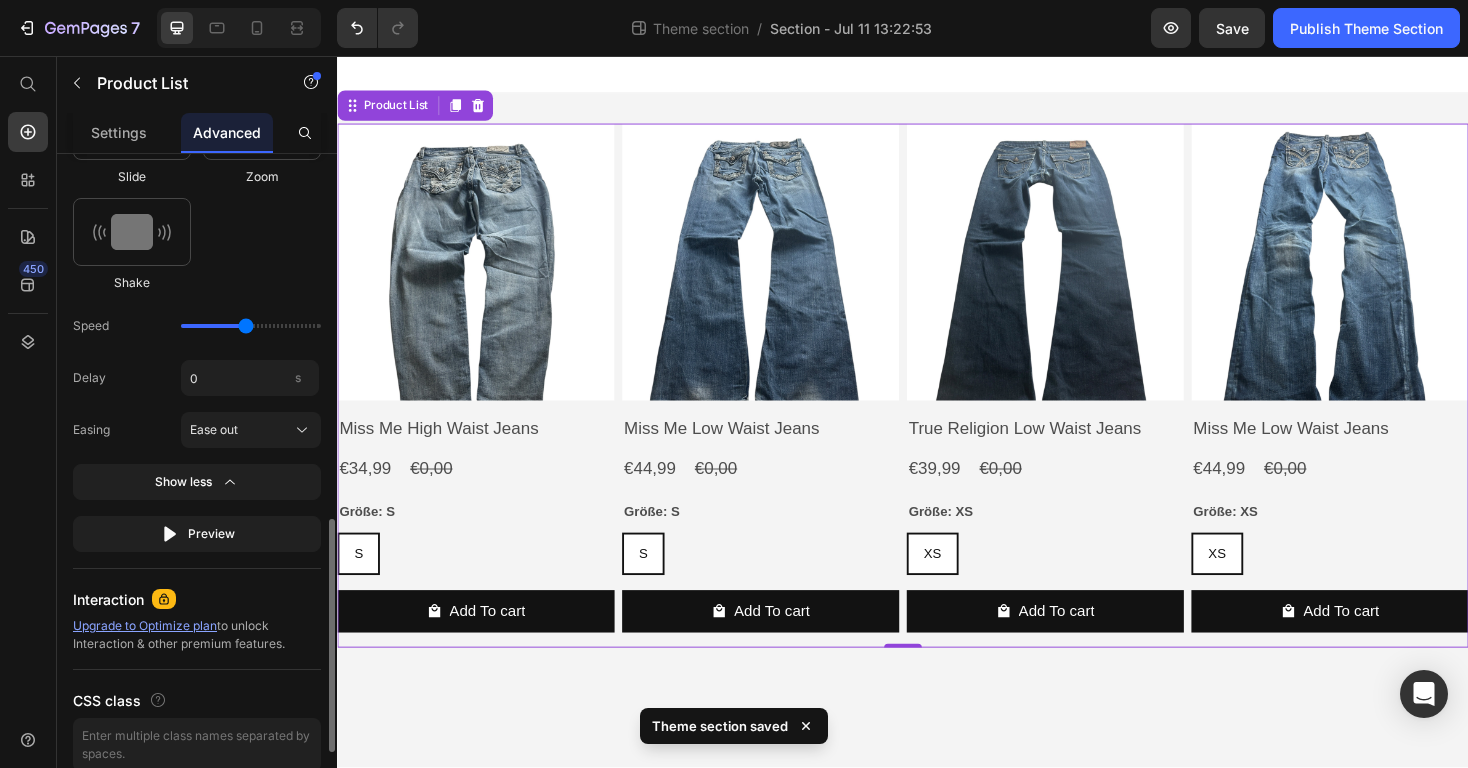 scroll, scrollTop: 1174, scrollLeft: 0, axis: vertical 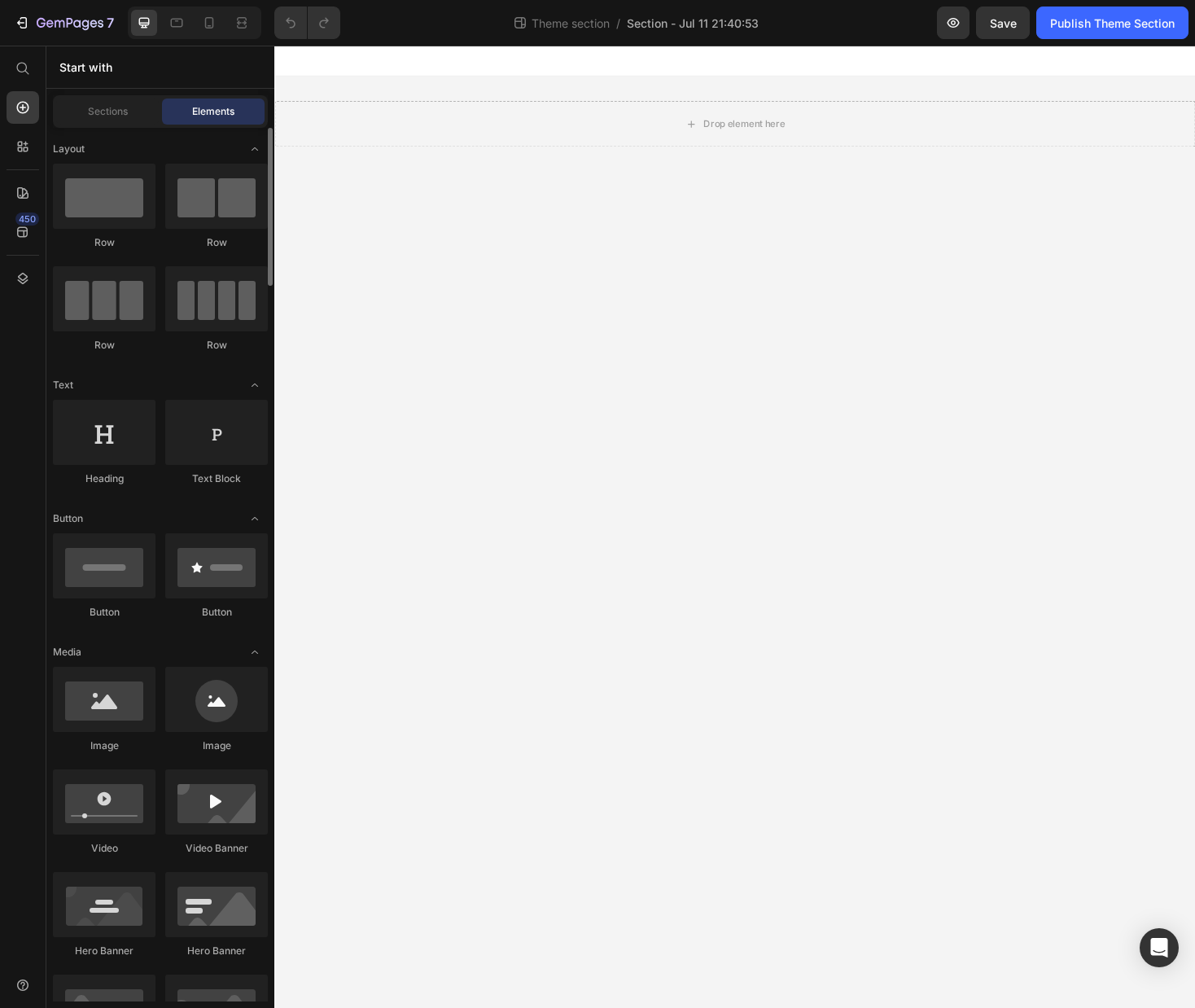 click on "Layout
Row
Row
Row
Row Text
Heading
Text Block Button
Button
Button Media
Image
Image
Video
Video Banner
Hero Banner" at bounding box center (160, 2533) 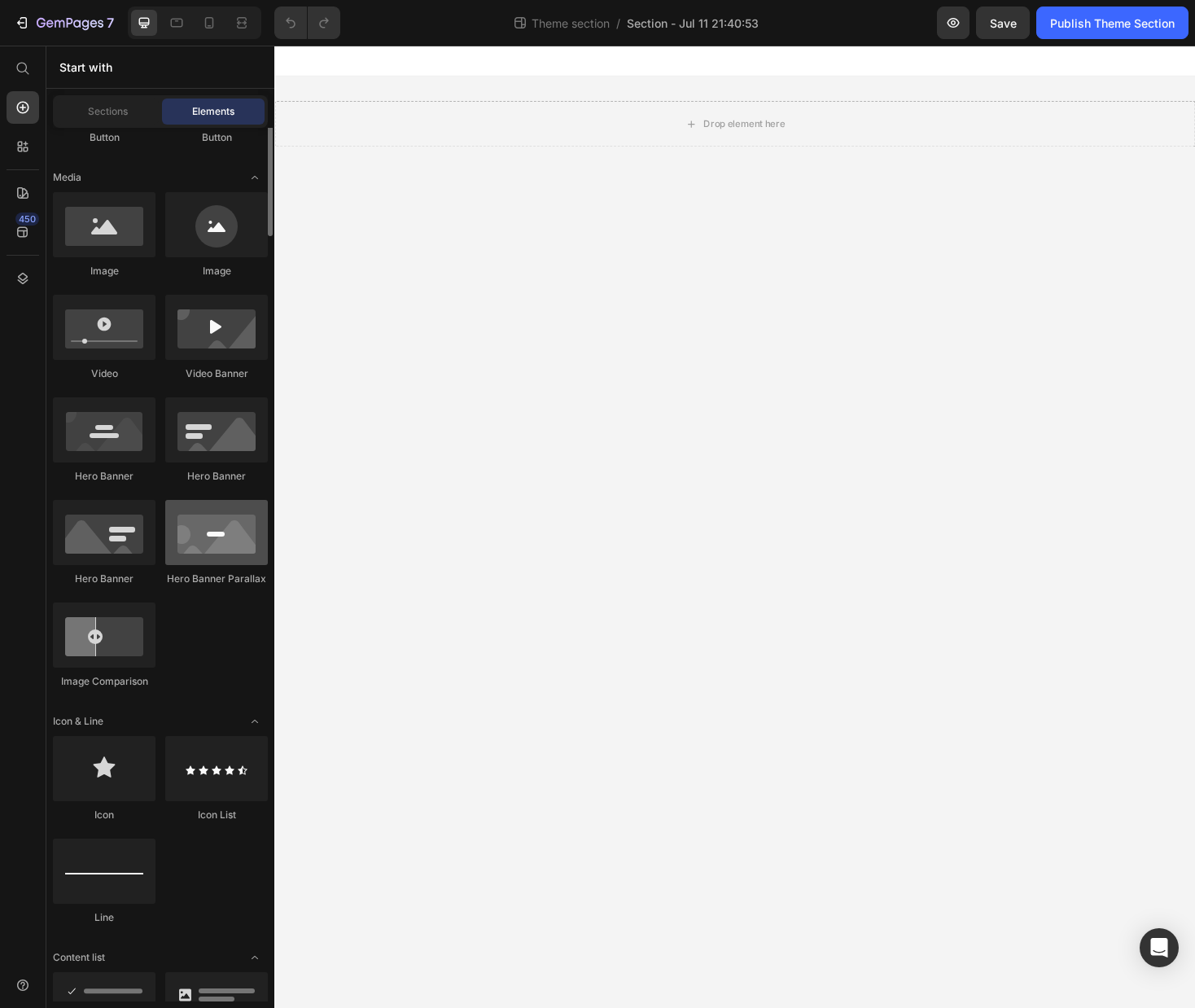 scroll, scrollTop: 108, scrollLeft: 0, axis: vertical 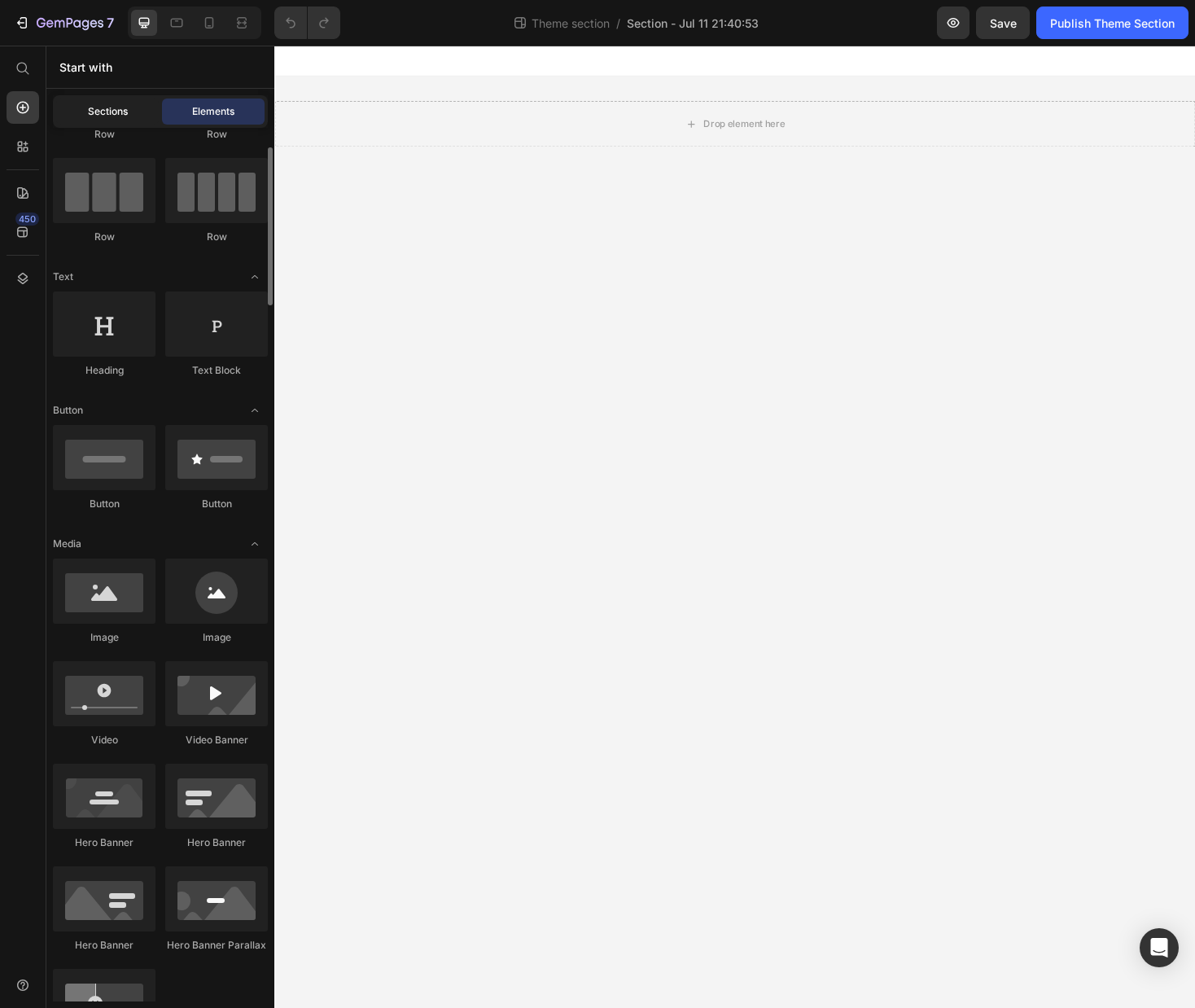 click on "Sections" 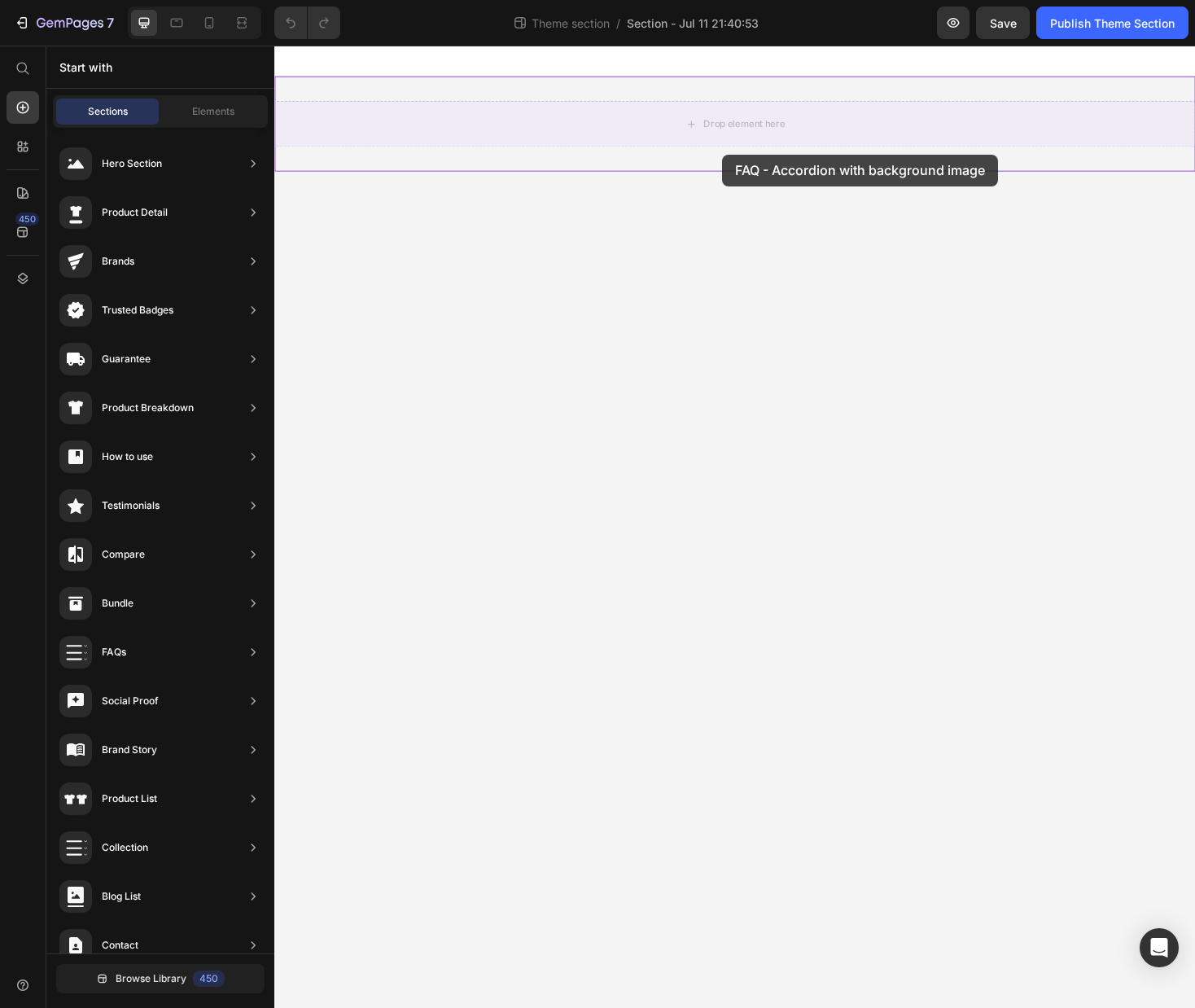 drag, startPoint x: 671, startPoint y: 476, endPoint x: 750, endPoint y: 159, distance: 326.69558 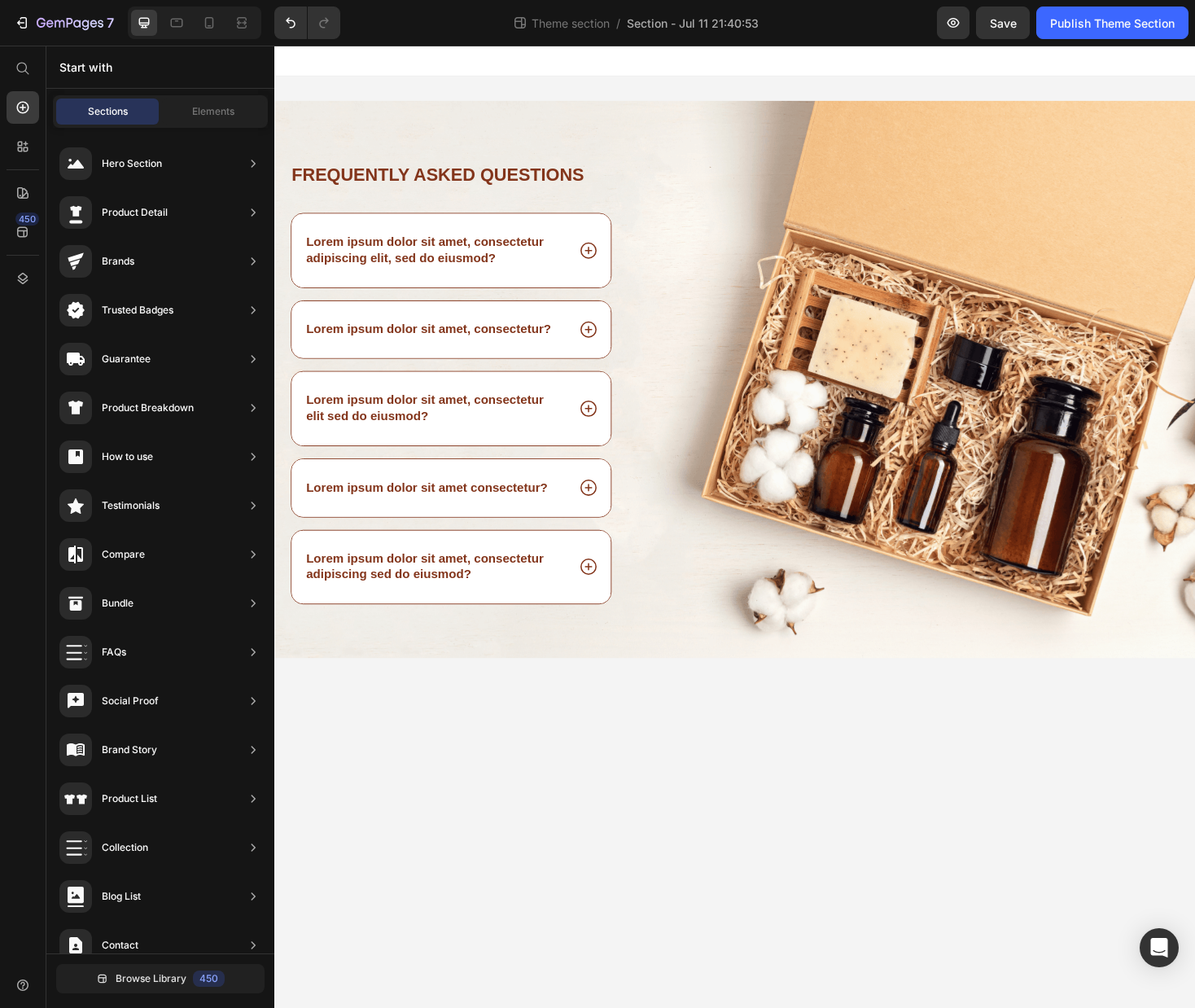 click on "Frequently asked questions Heading
Lorem ipsum dolor sit amet, consectetur adipiscing elit, sed do eiusmod?
Lorem ipsum dolor sit amet, consectetur?
Lorem ipsum dolor sit amet, consectetur elit sed do eiusmod?
Lorem ipsum dolor sit amet consectetur?
Lorem ipsum dolor sit amet, consectetur adipiscing sed do eiusmod? Accordion Row Image Row Row Root
Drag & drop element from sidebar or
Explore Library
Add section Choose templates inspired by CRO experts Generate layout from URL or image Add blank section then drag & drop elements" at bounding box center [763, 556] 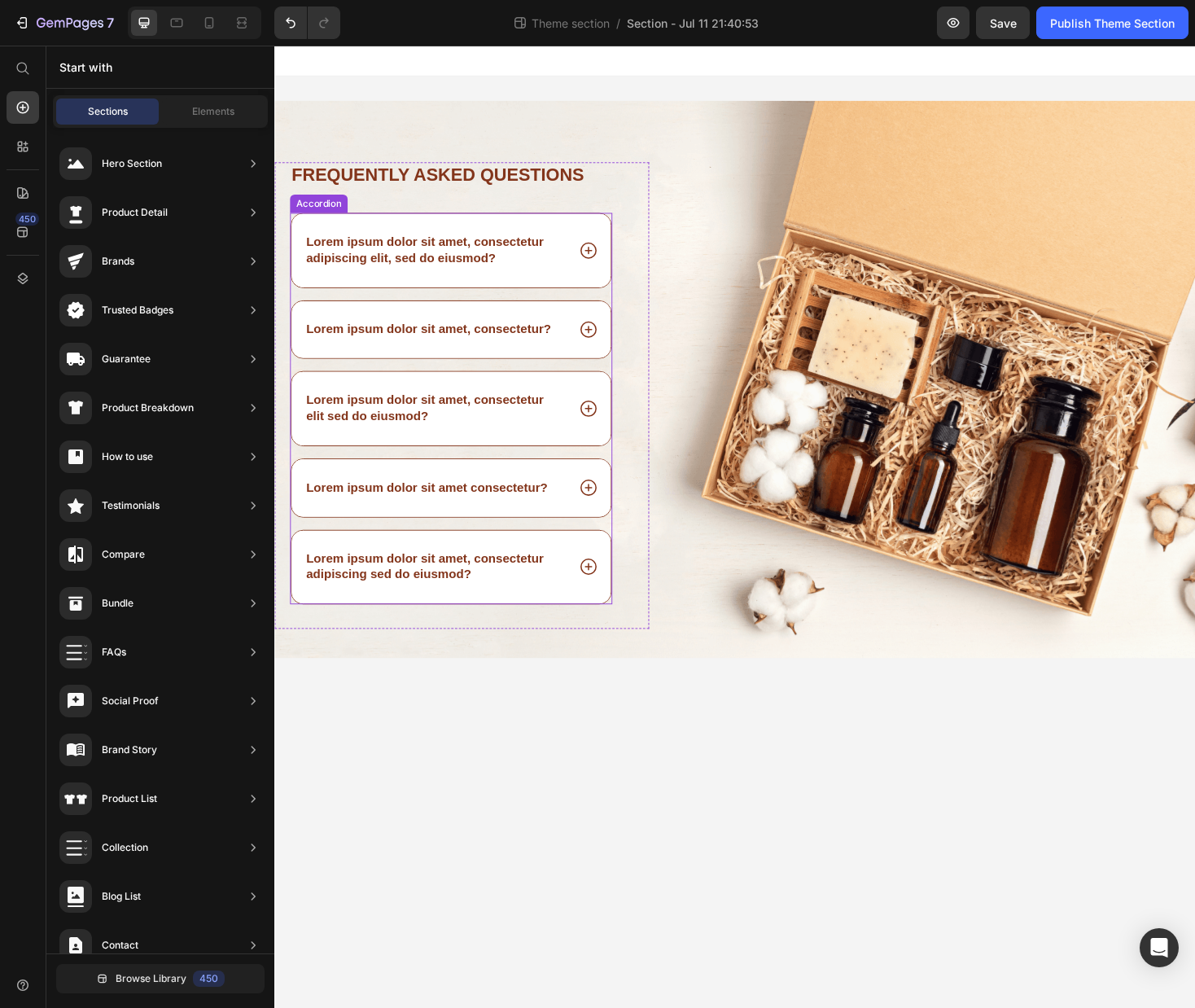 click 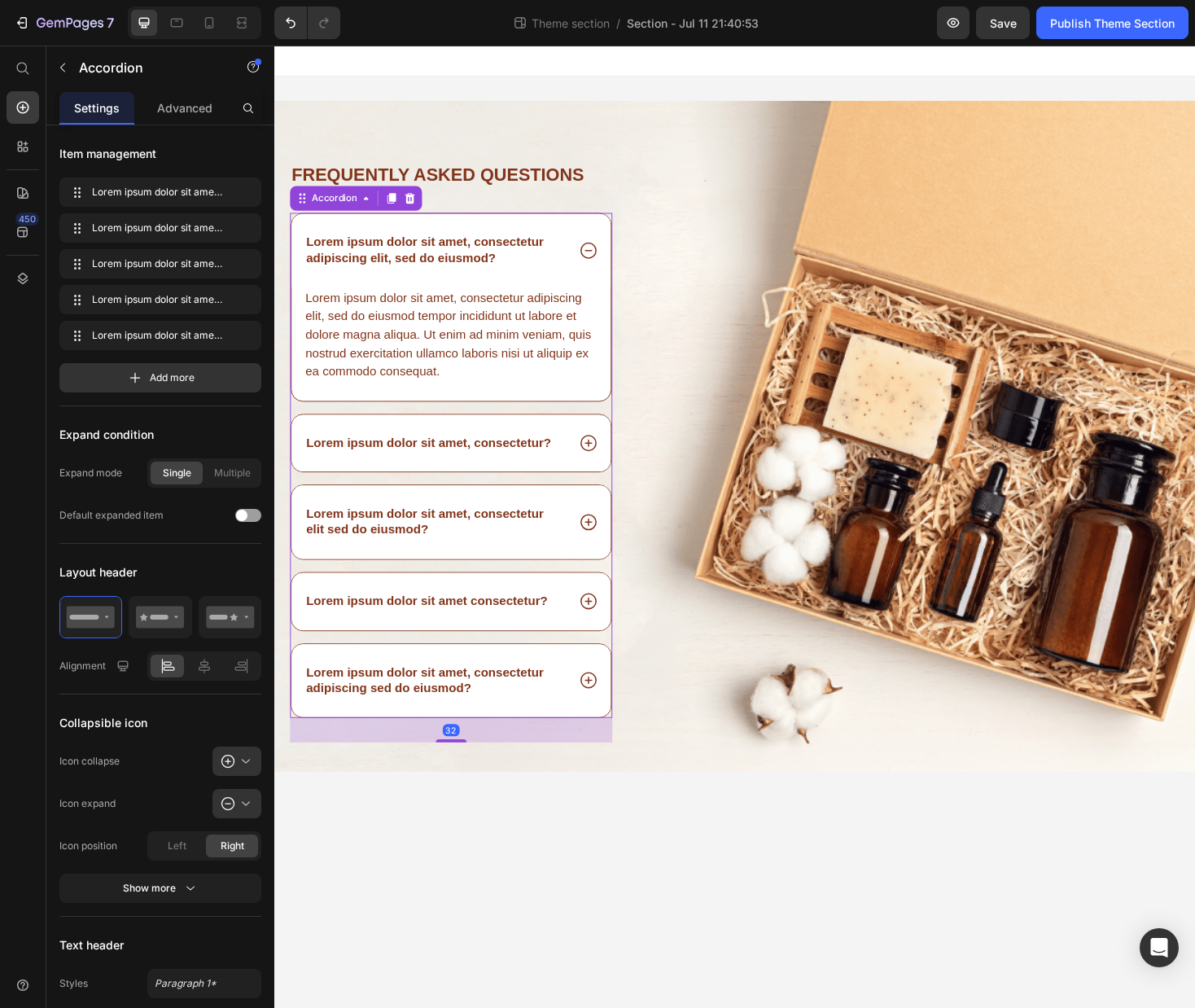 click 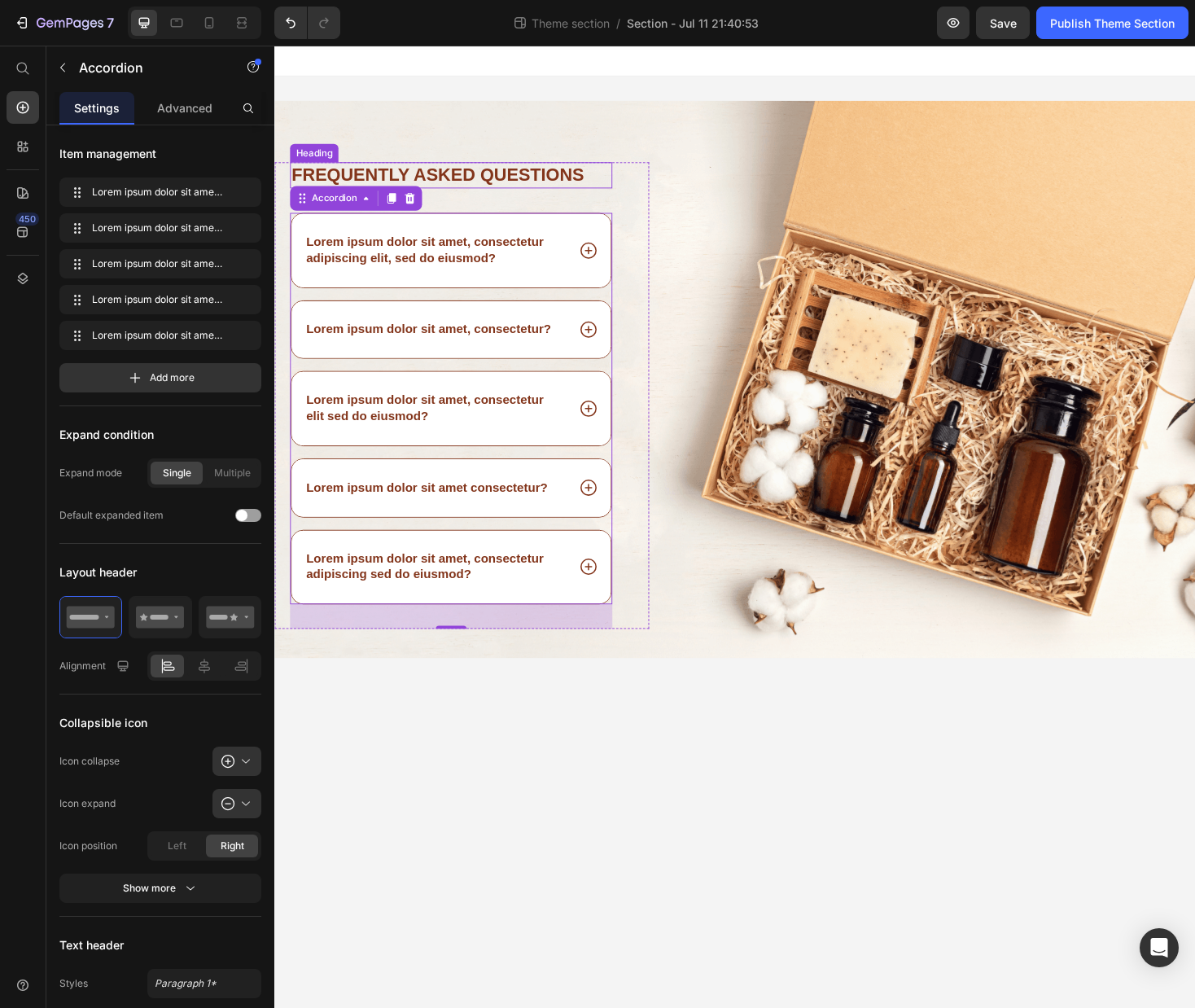click on "Frequently asked questions" at bounding box center (462, 183) 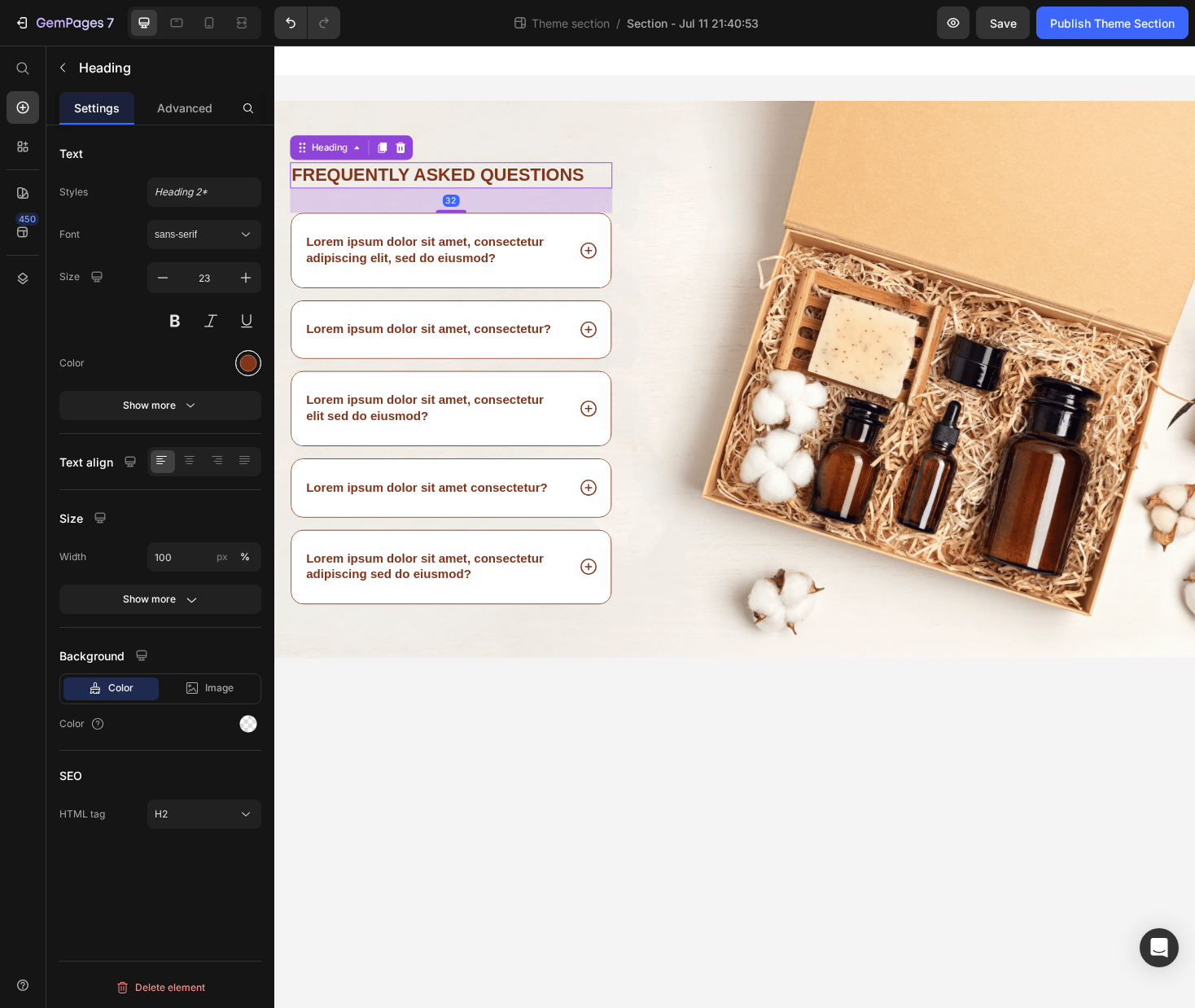 click at bounding box center (248, 363) 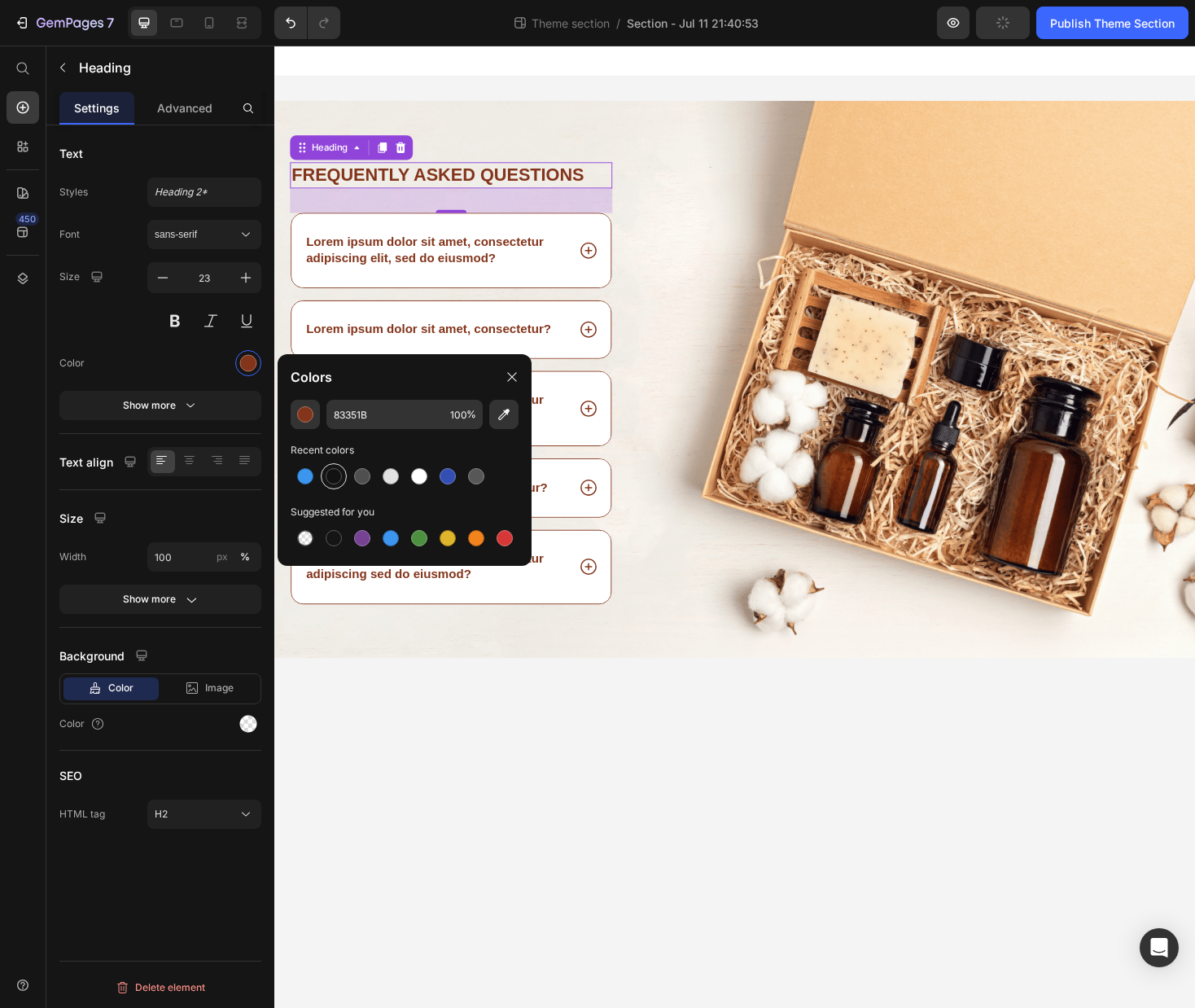 click at bounding box center (334, 476) 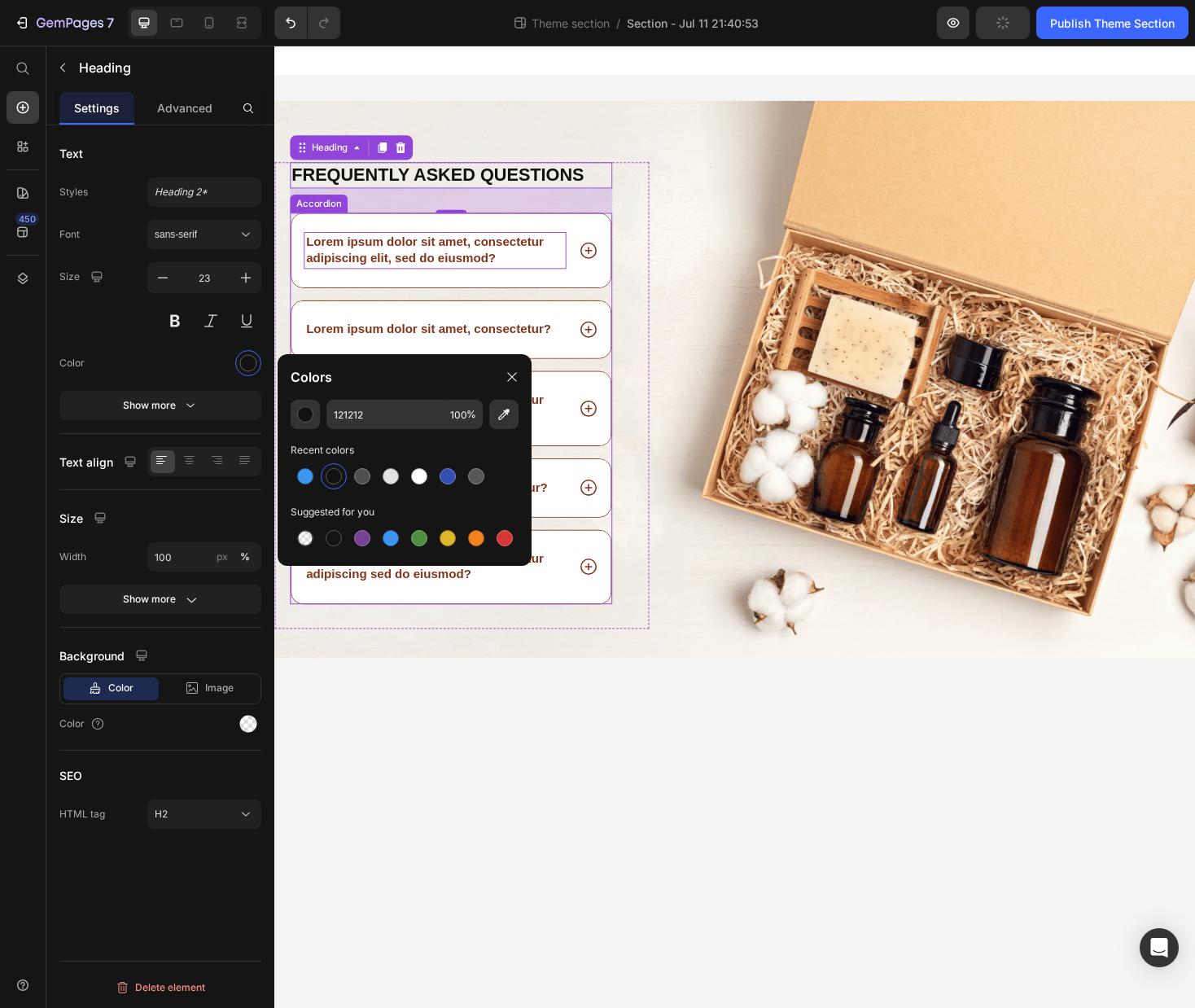 click on "Lorem ipsum dolor sit amet, consectetur adipiscing elit, sed do eiusmod?" at bounding box center [444, 263] 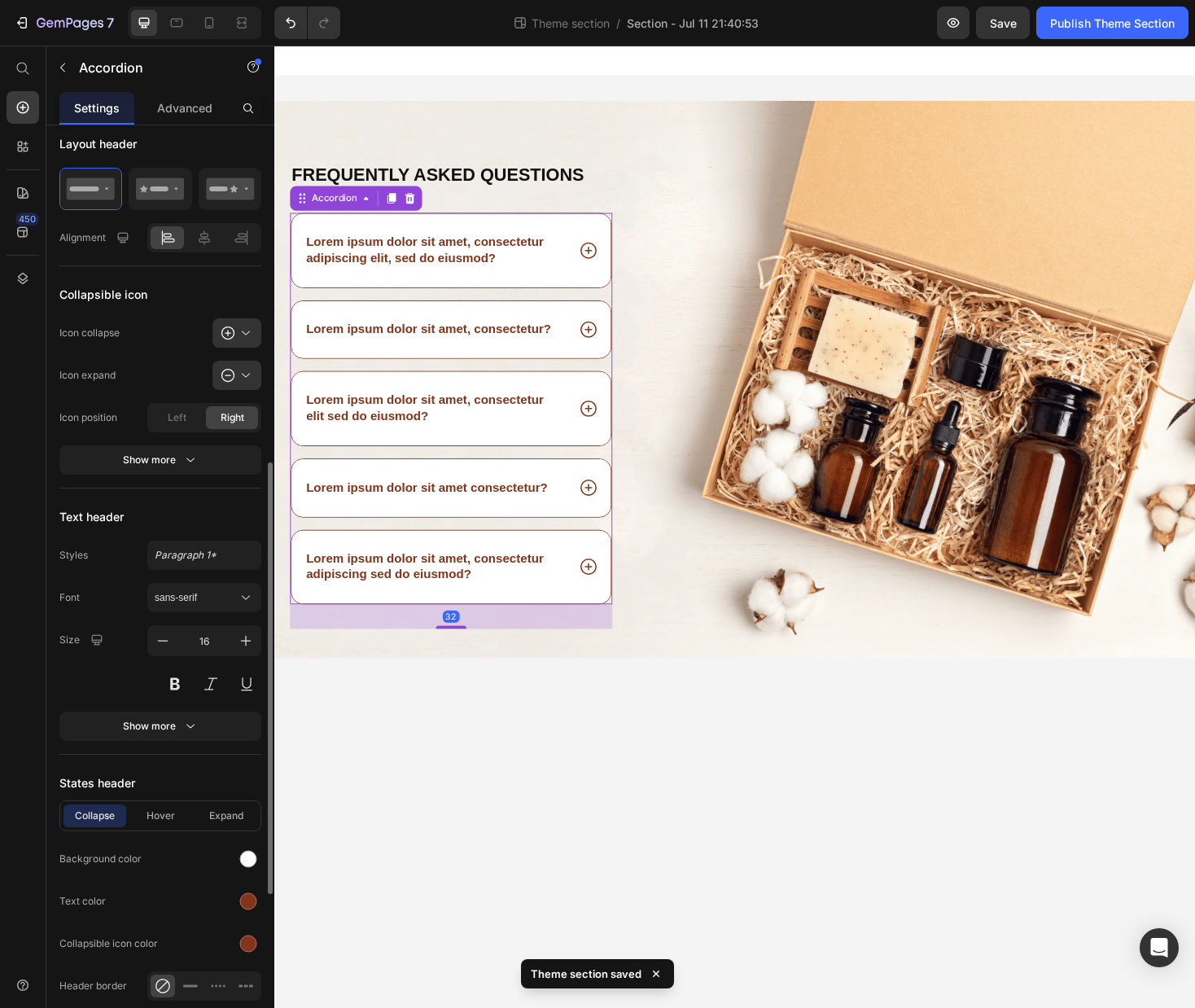 scroll, scrollTop: 774, scrollLeft: 0, axis: vertical 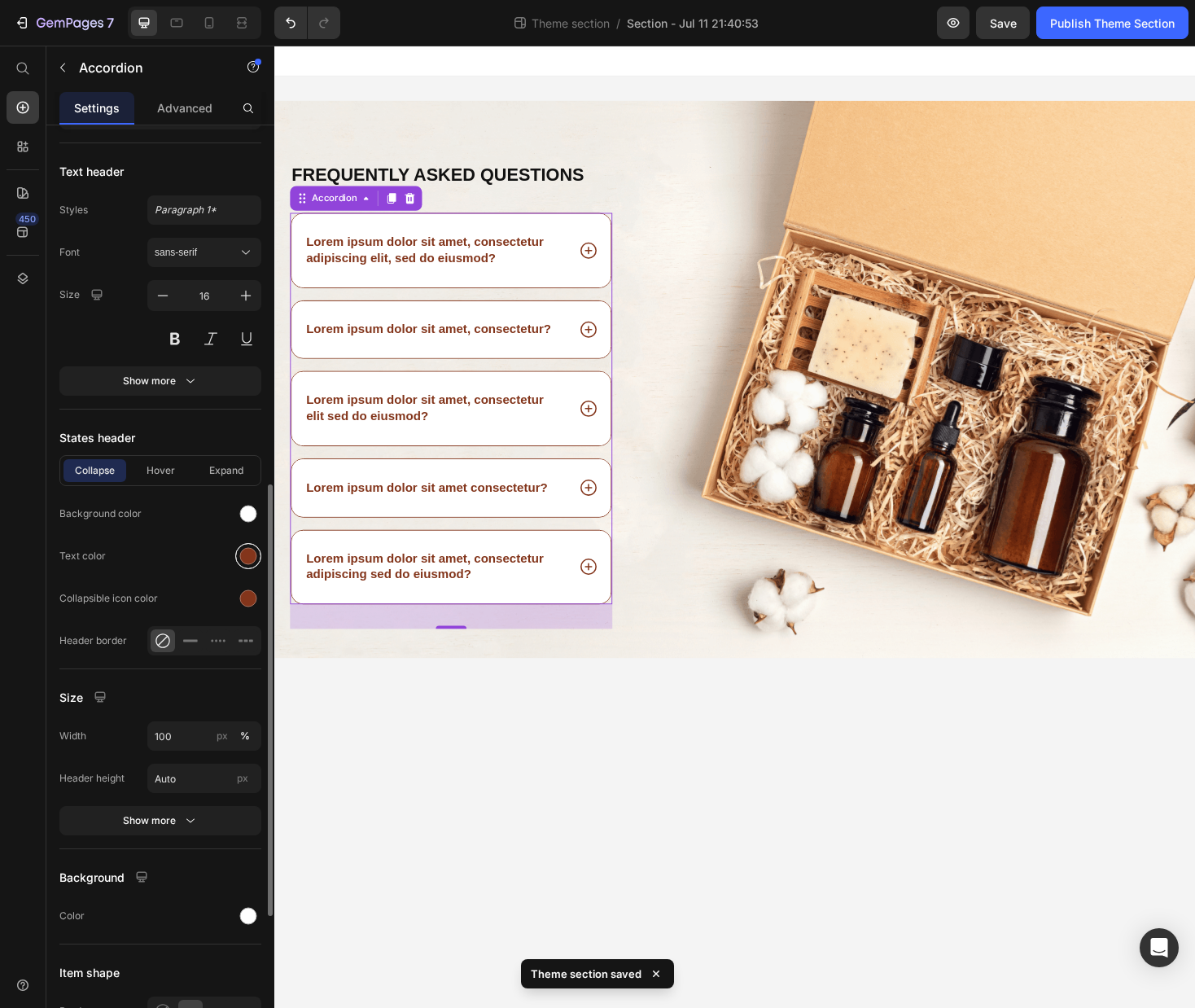 click at bounding box center [248, 556] 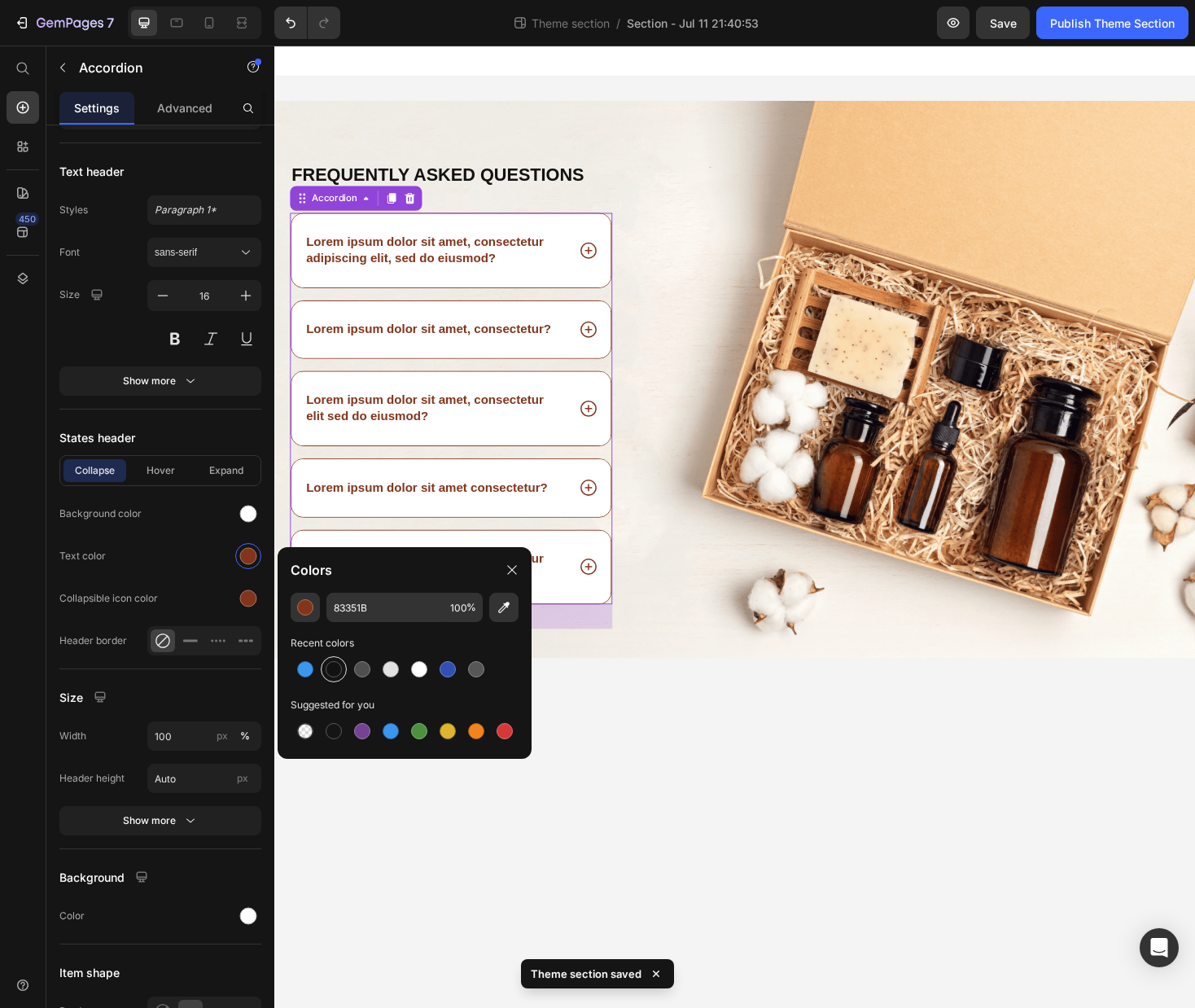 click at bounding box center (334, 669) 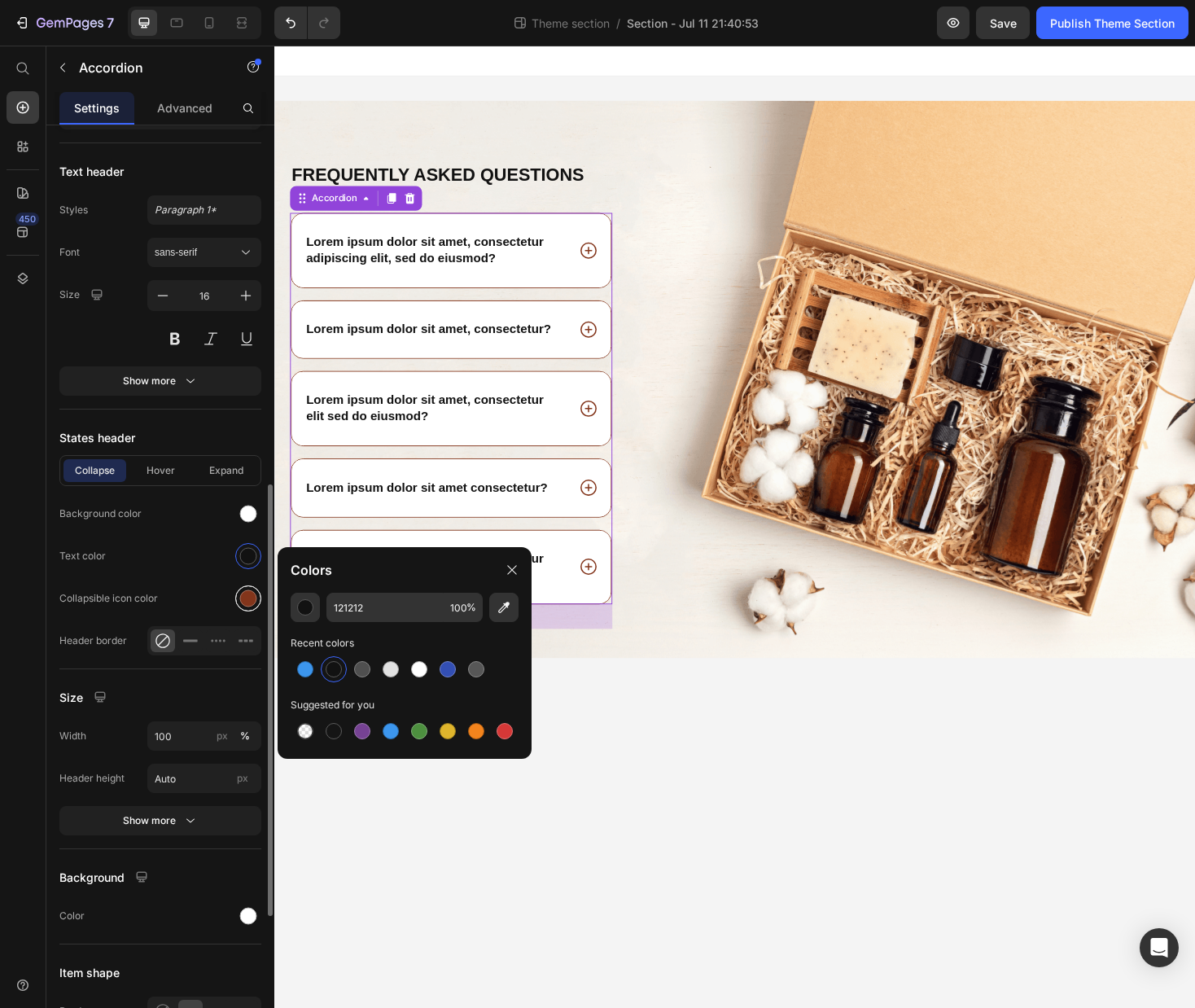 click at bounding box center (248, 598) 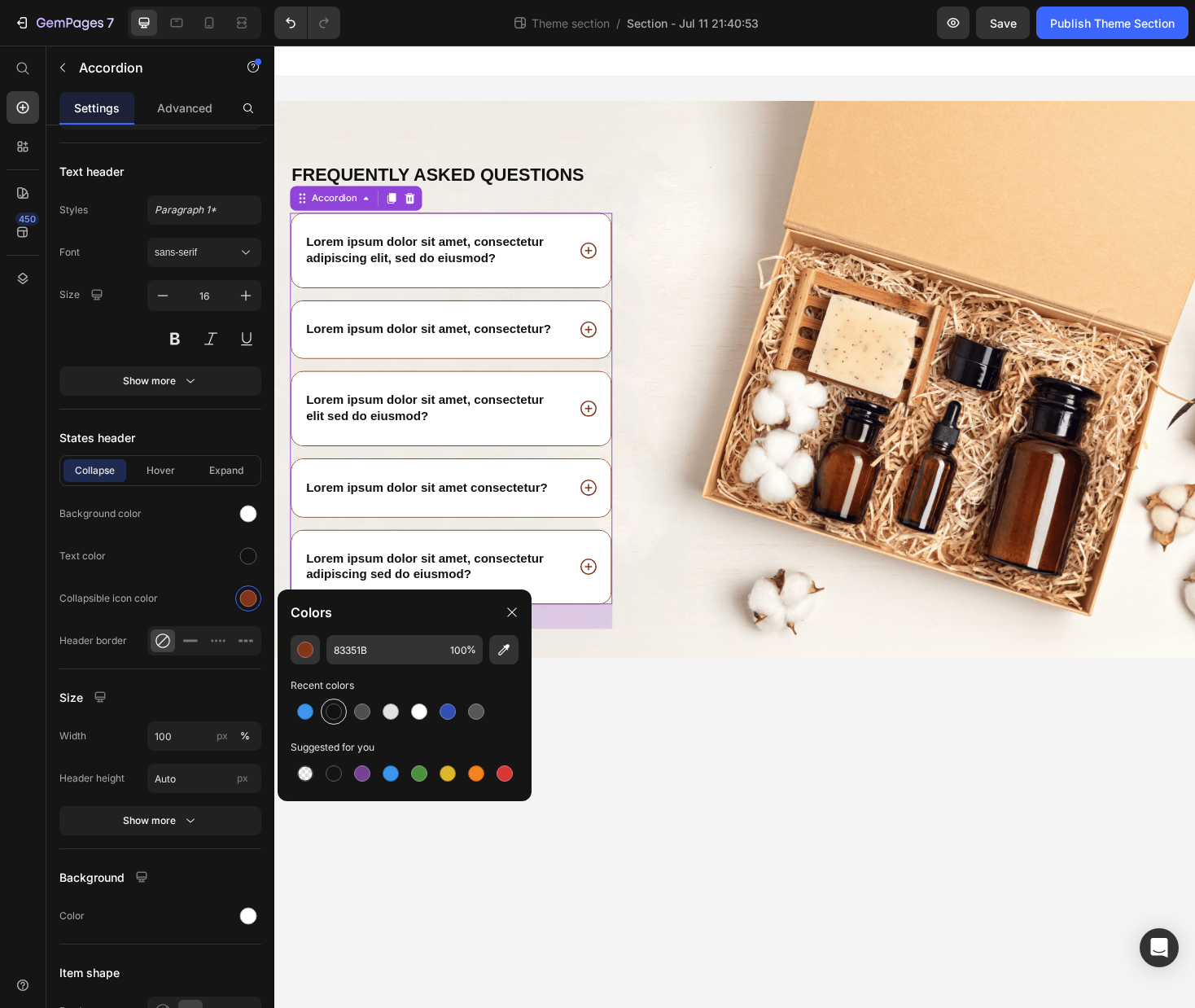 click at bounding box center [334, 712] 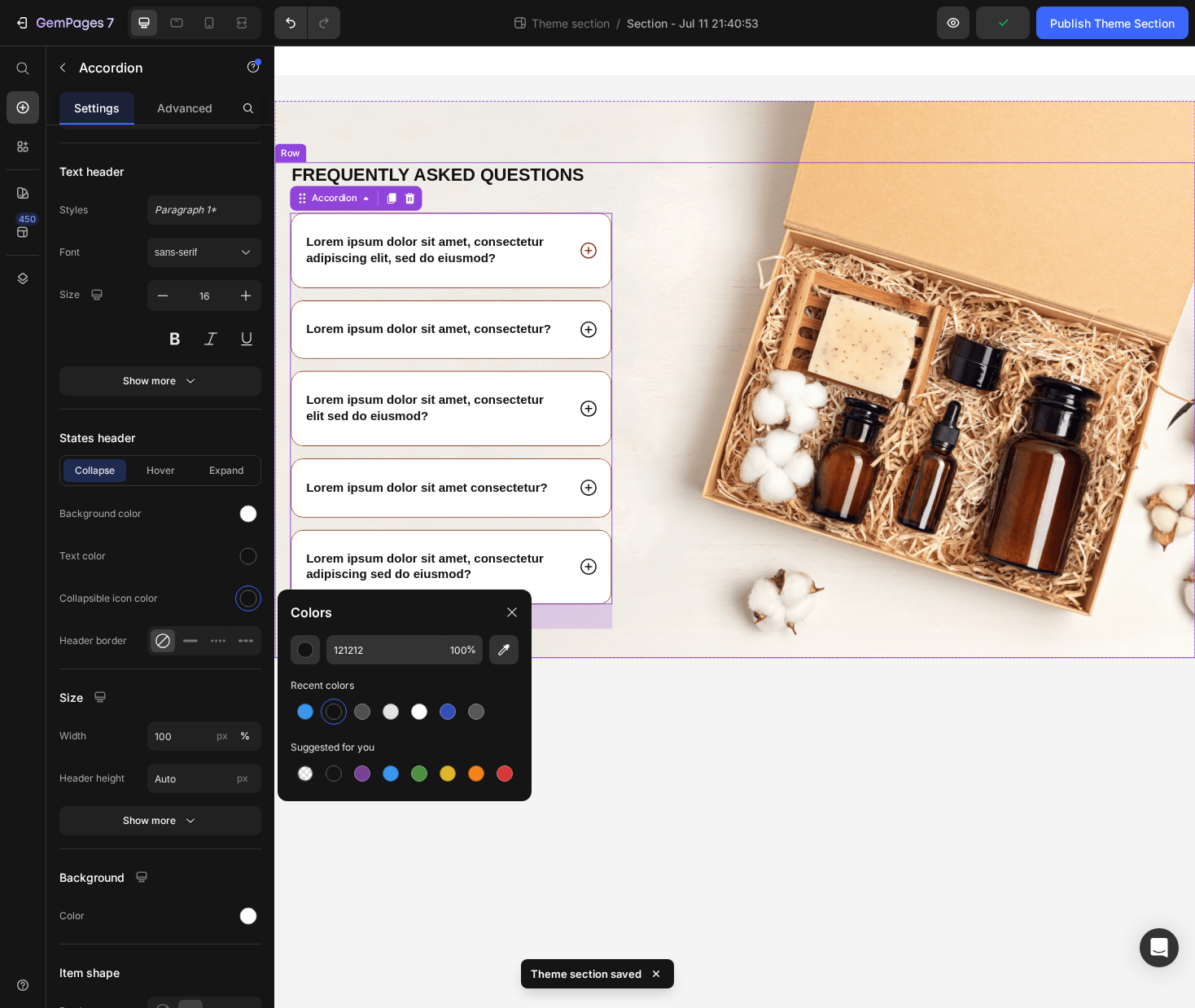 click on "Frequently asked questions Heading
Lorem ipsum dolor sit amet, consectetur adipiscing elit, sed do eiusmod?
Lorem ipsum dolor sit amet, consectetur?
Lorem ipsum dolor sit amet, consectetur elit sed do eiusmod?
Lorem ipsum dolor sit amet consectetur?
Lorem ipsum dolor sit amet, consectetur adipiscing sed do eiusmod? Accordion   32 Row Image Row" at bounding box center (763, 432) 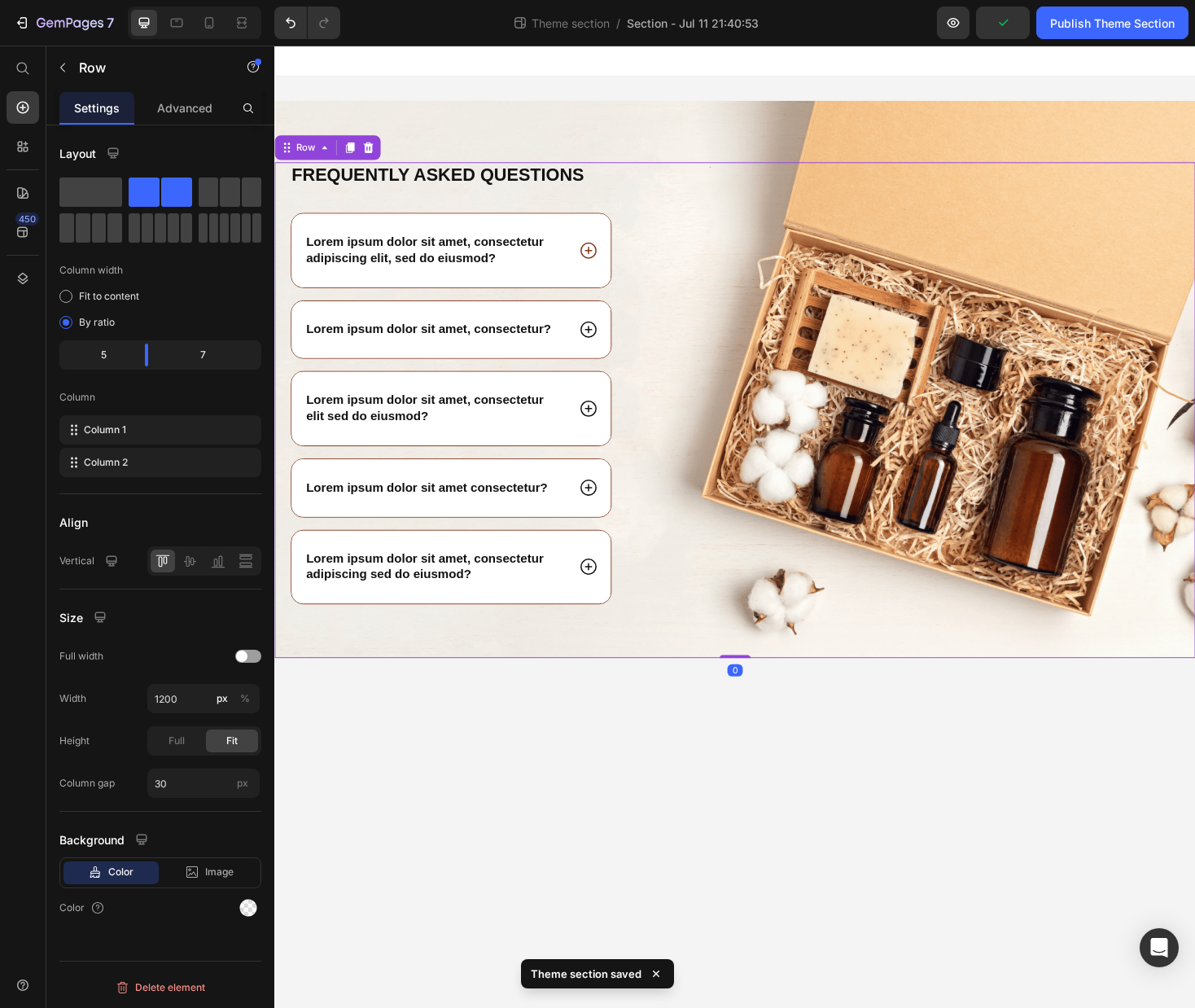 scroll, scrollTop: 0, scrollLeft: 0, axis: both 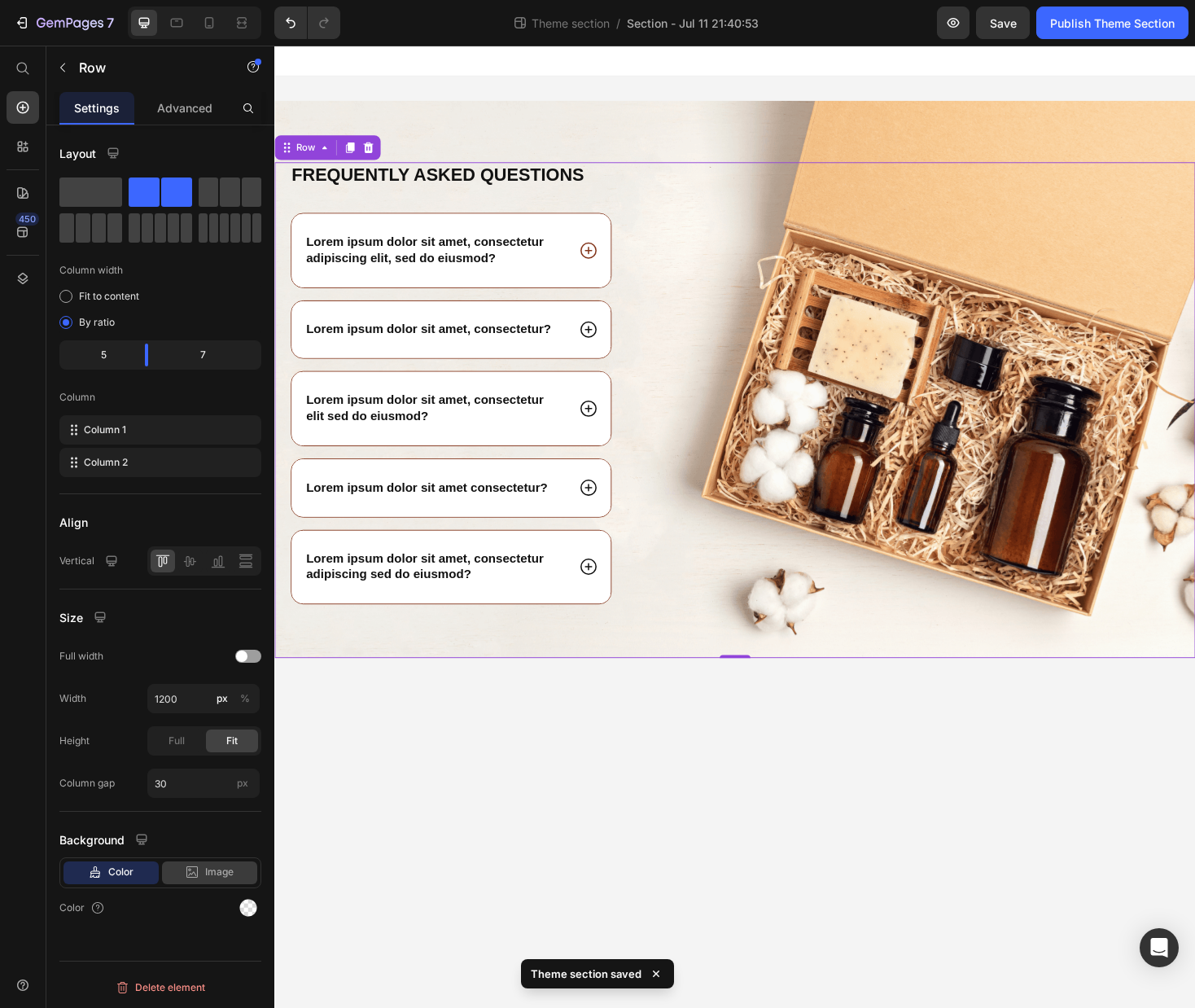 click on "Image" 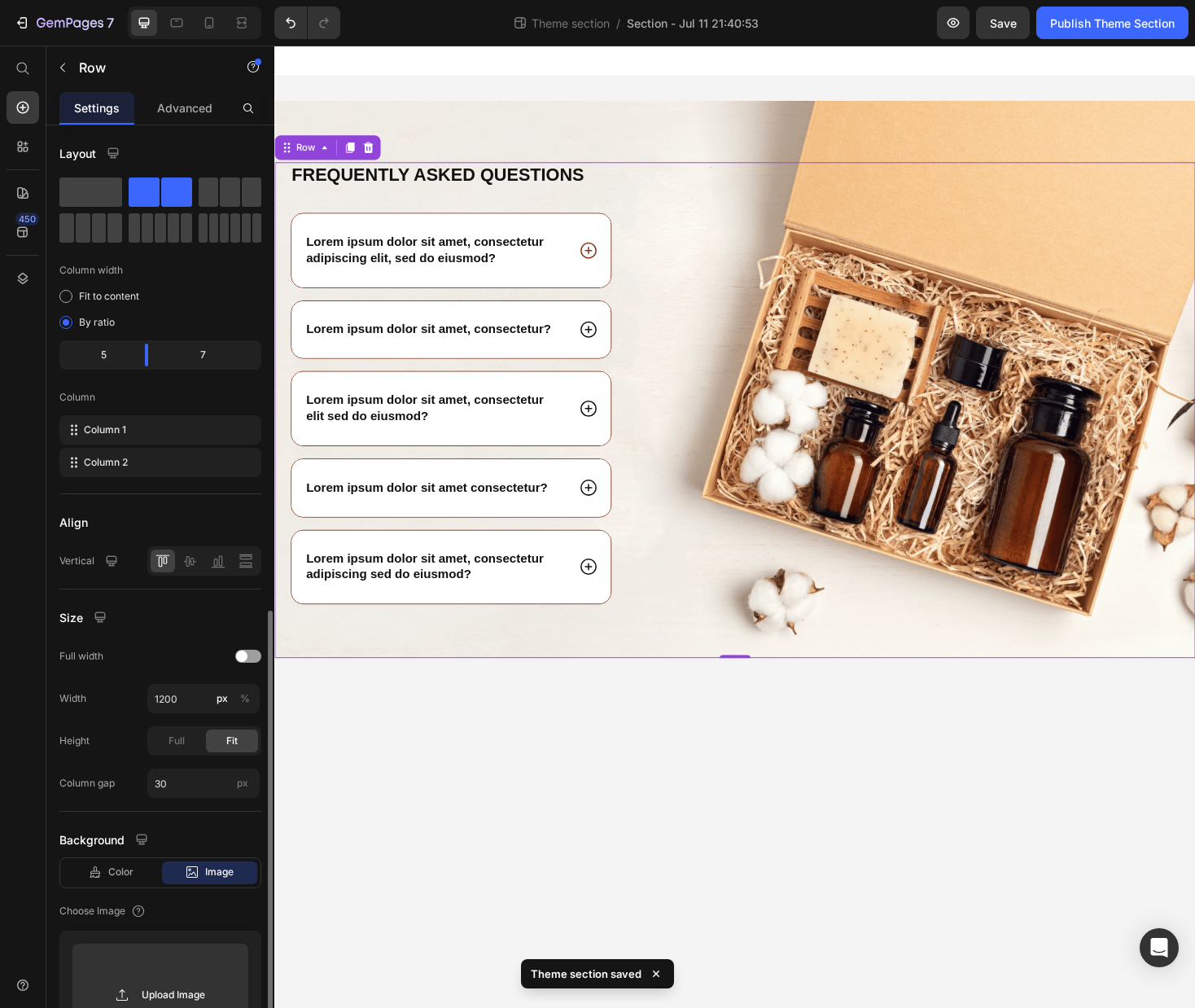 scroll, scrollTop: 274, scrollLeft: 0, axis: vertical 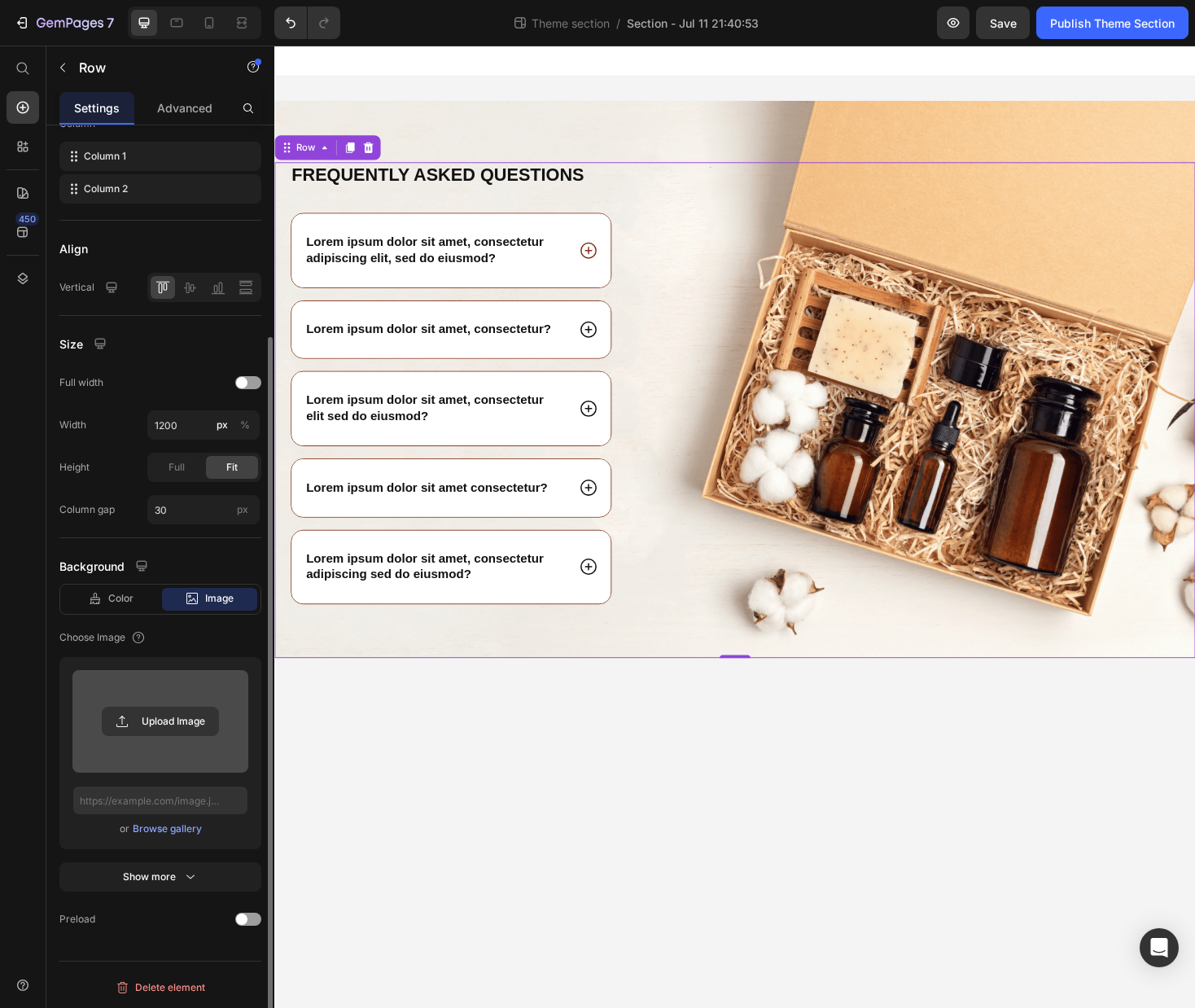 click at bounding box center (160, 721) 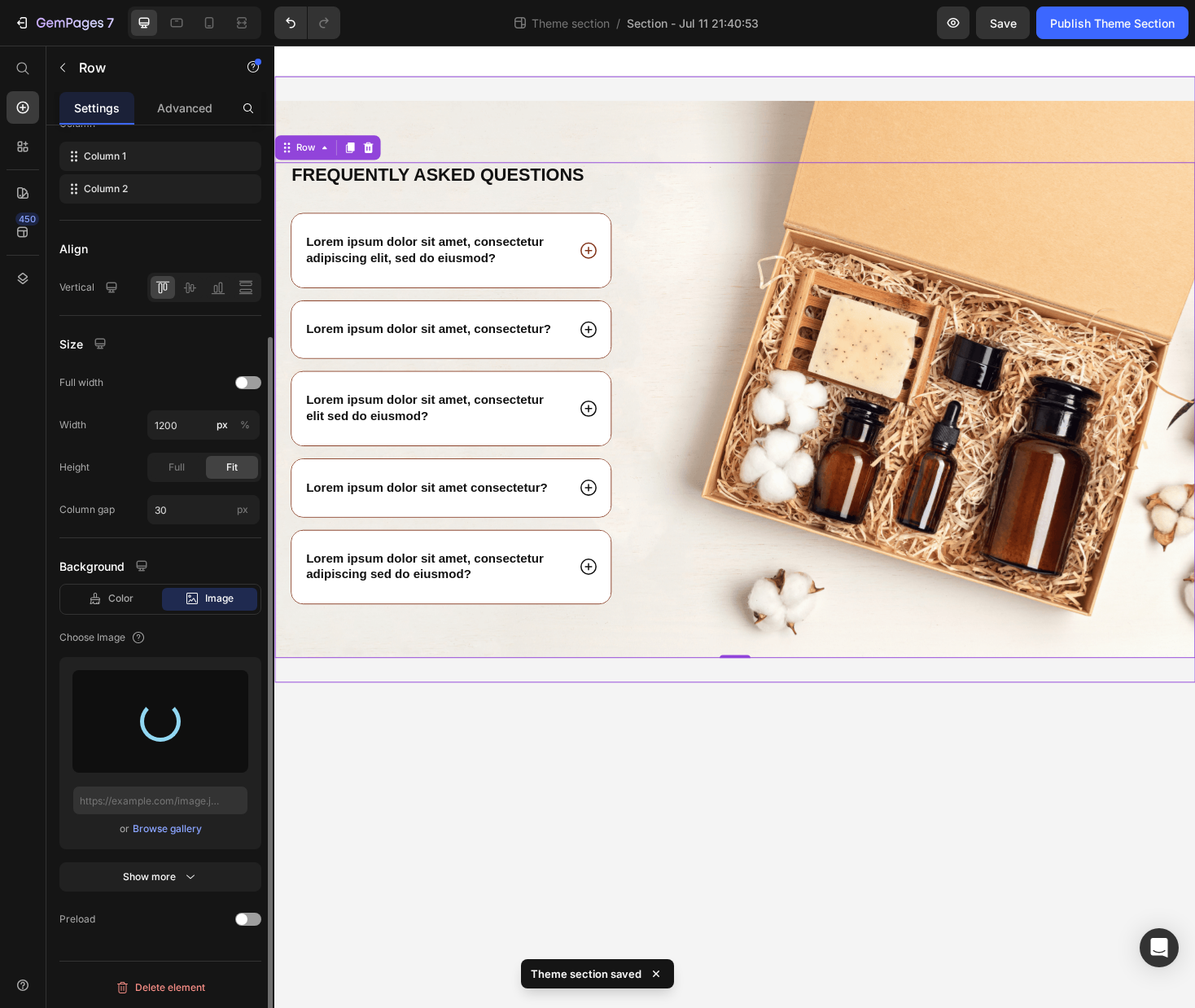 type on "https://cdn.shopify.com/s/files/1/0900/4479/3213/files/gempages_559966295945118501-d7350ad6-e865-4dfb-a4c0-1882601ad330.jpg" 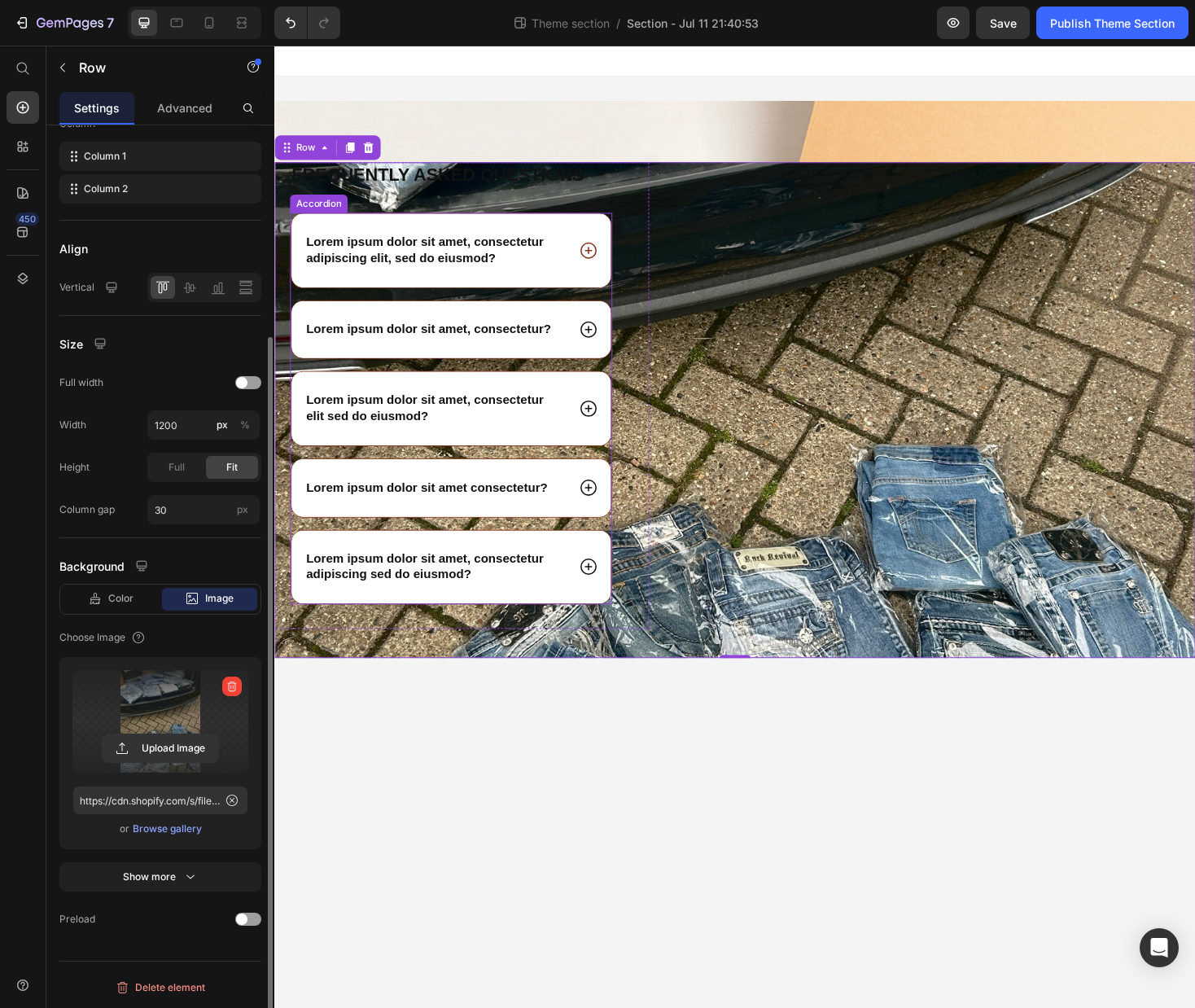 click 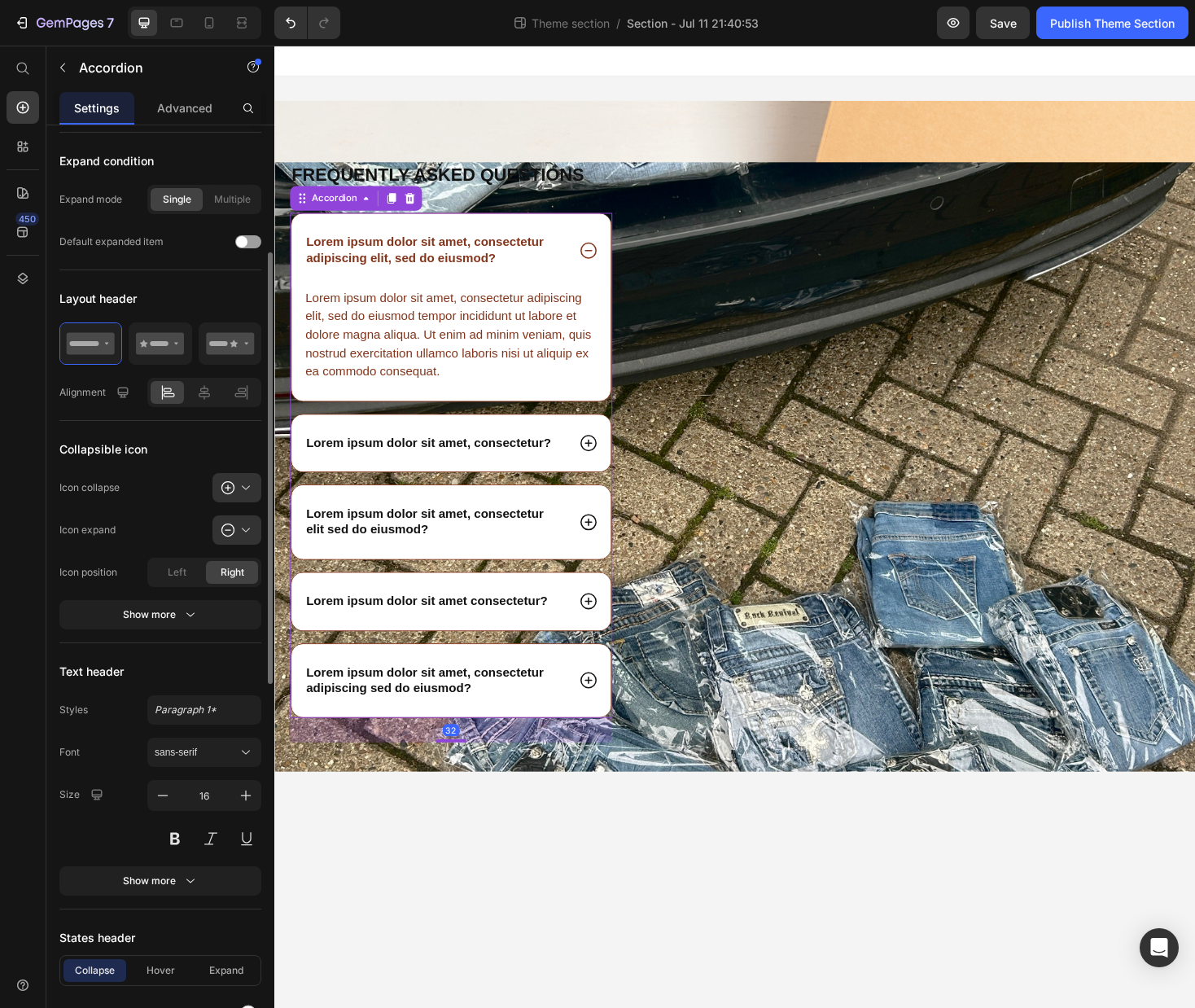 scroll, scrollTop: 0, scrollLeft: 0, axis: both 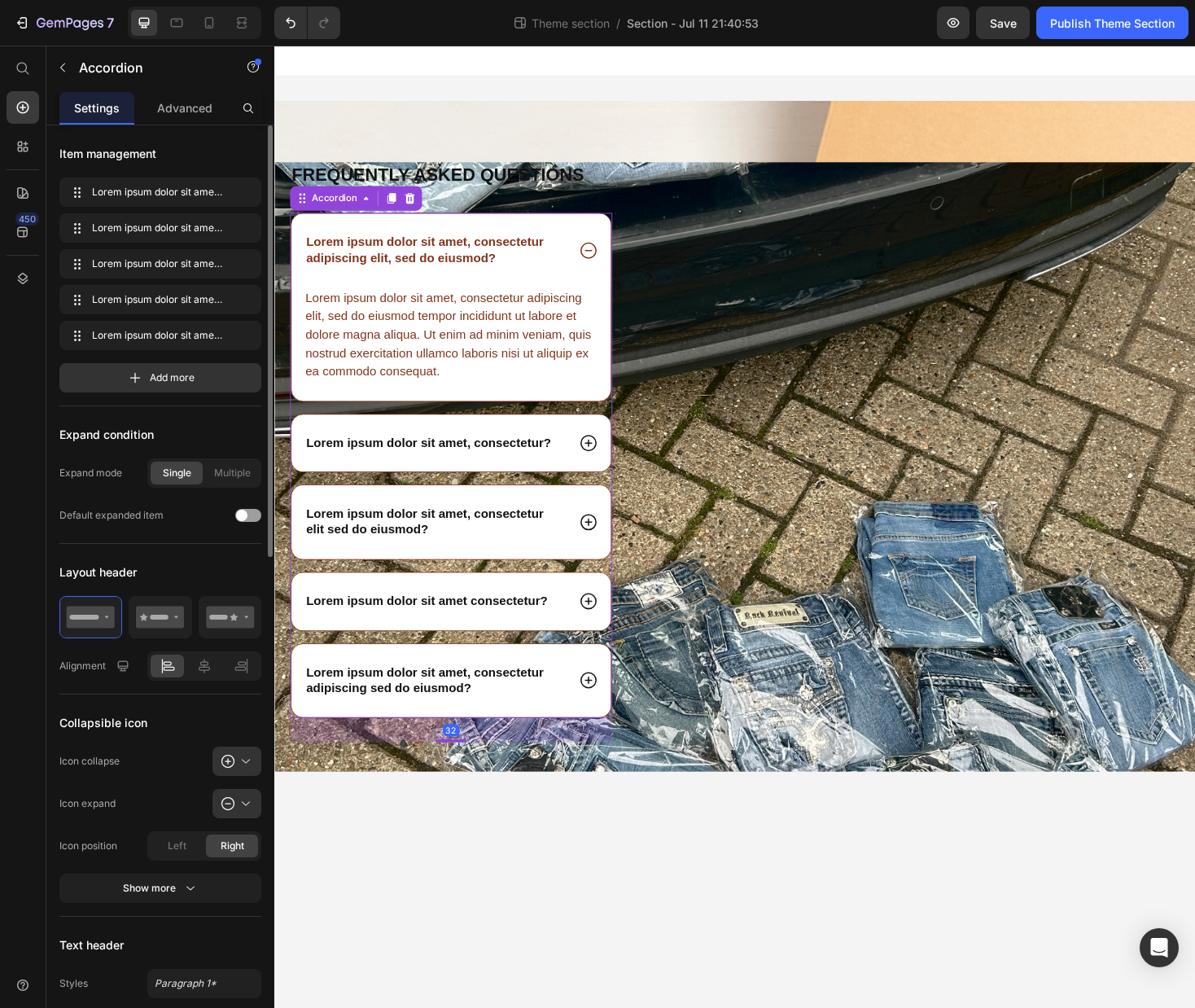 click 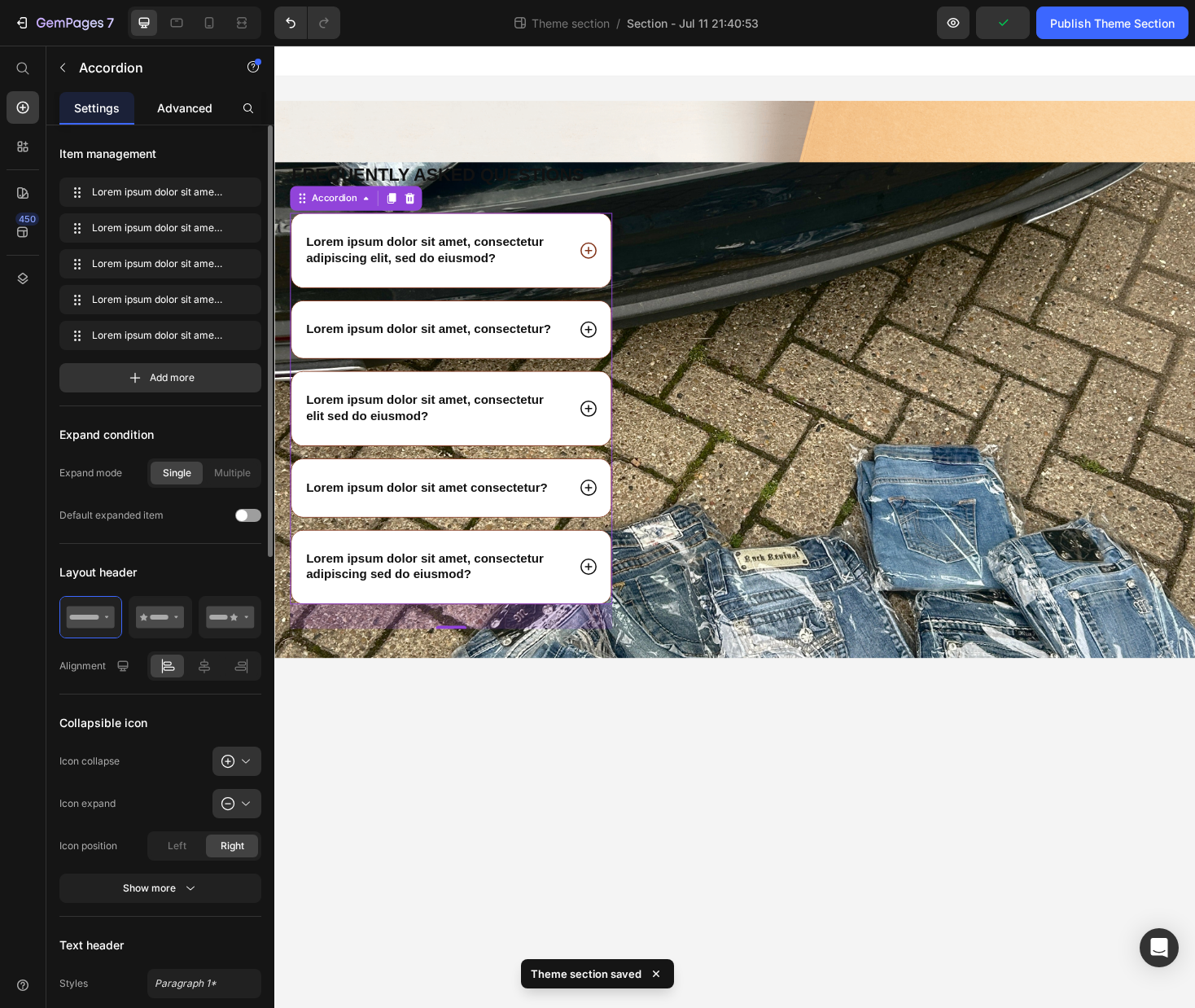 click on "Advanced" at bounding box center (185, 107) 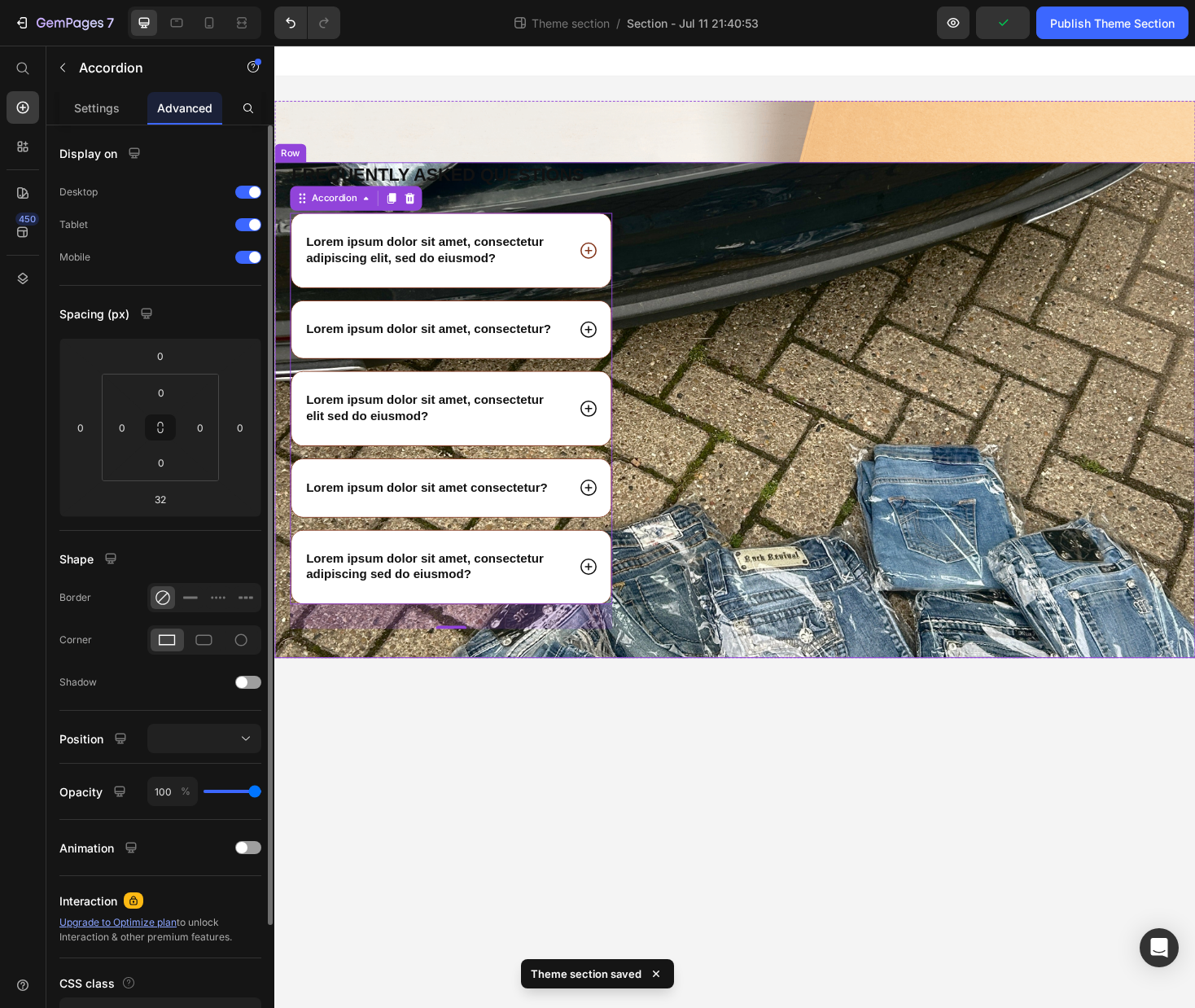 click on "Image" at bounding box center [974, 432] 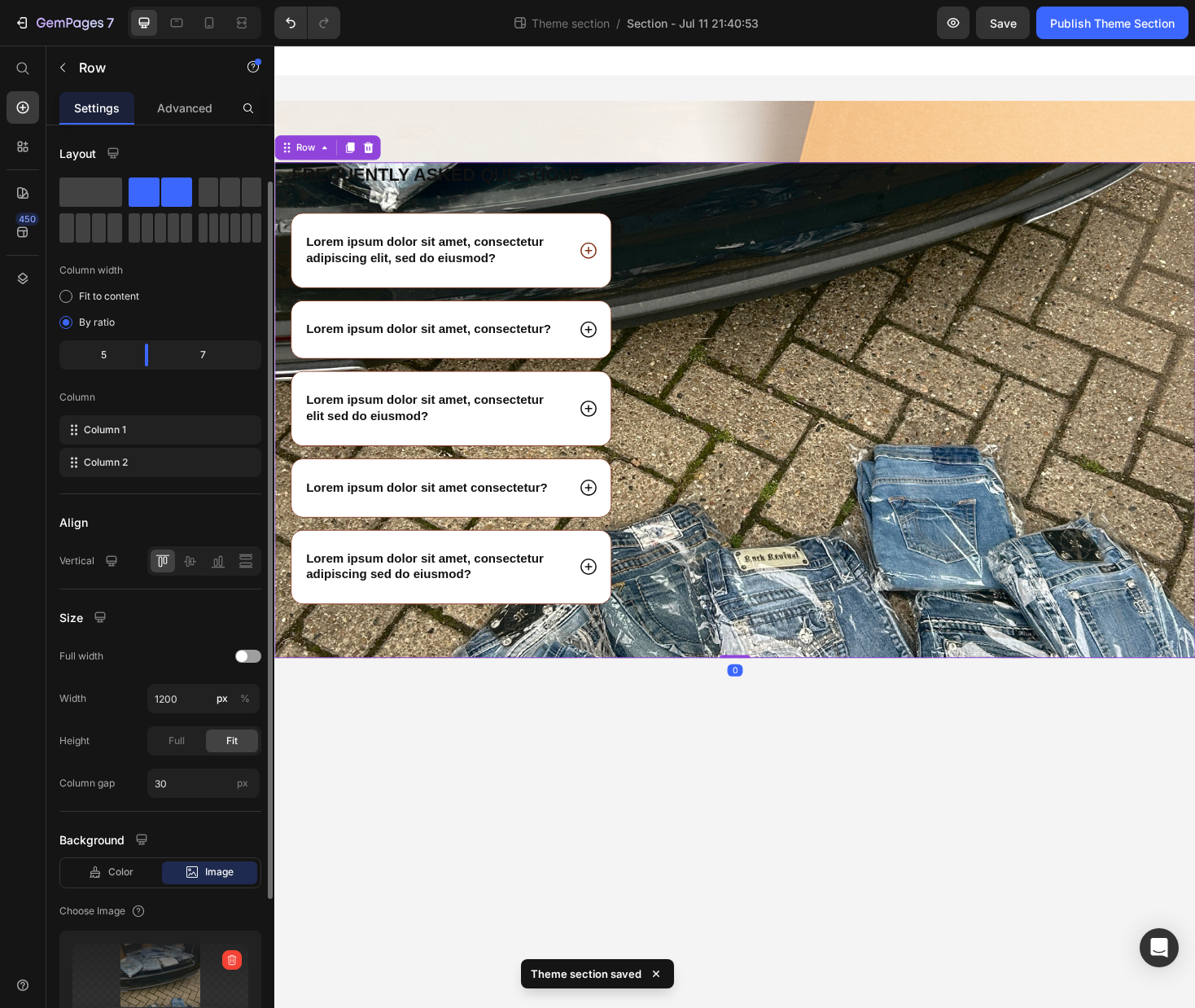 scroll, scrollTop: 274, scrollLeft: 0, axis: vertical 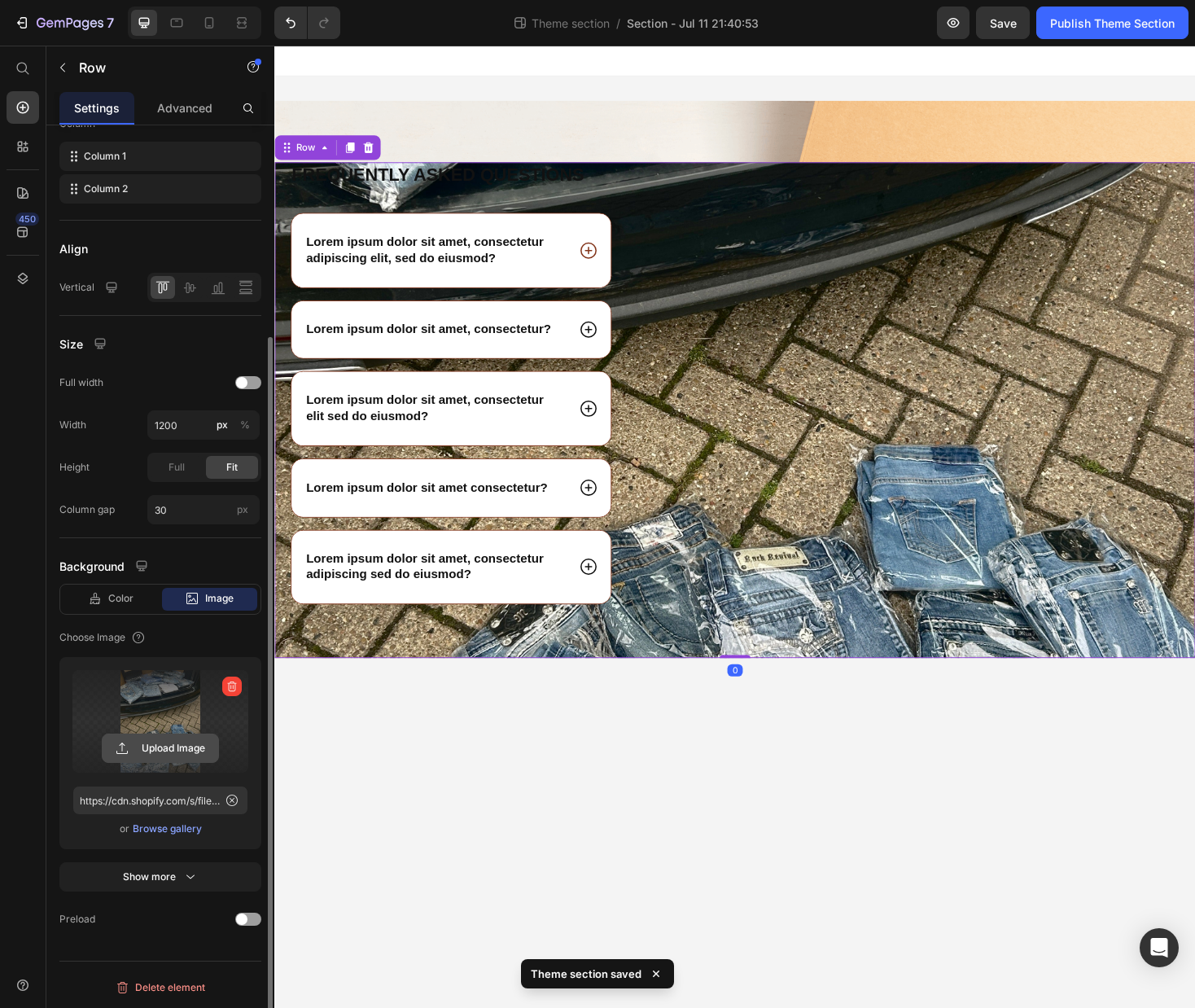 click 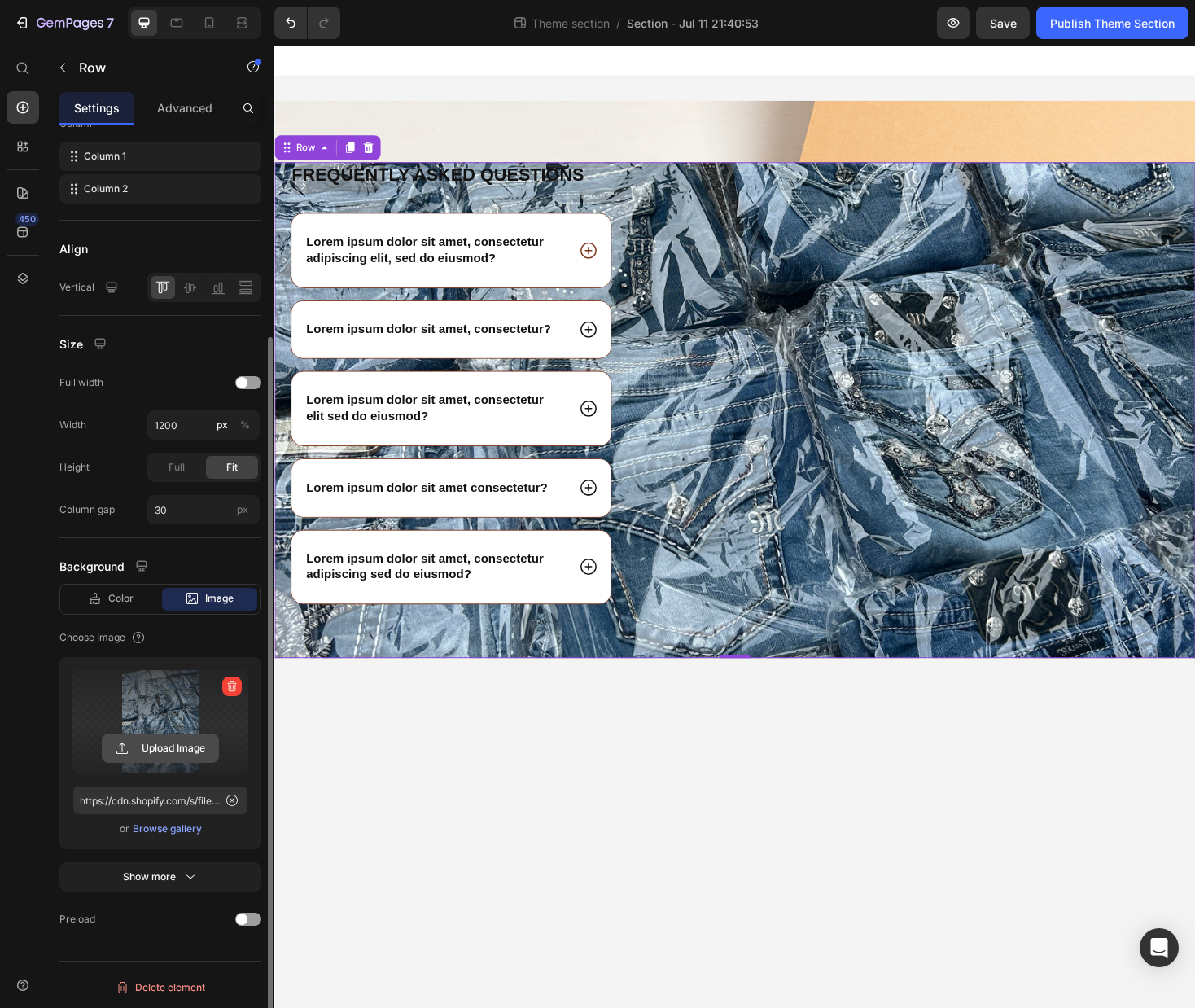 click 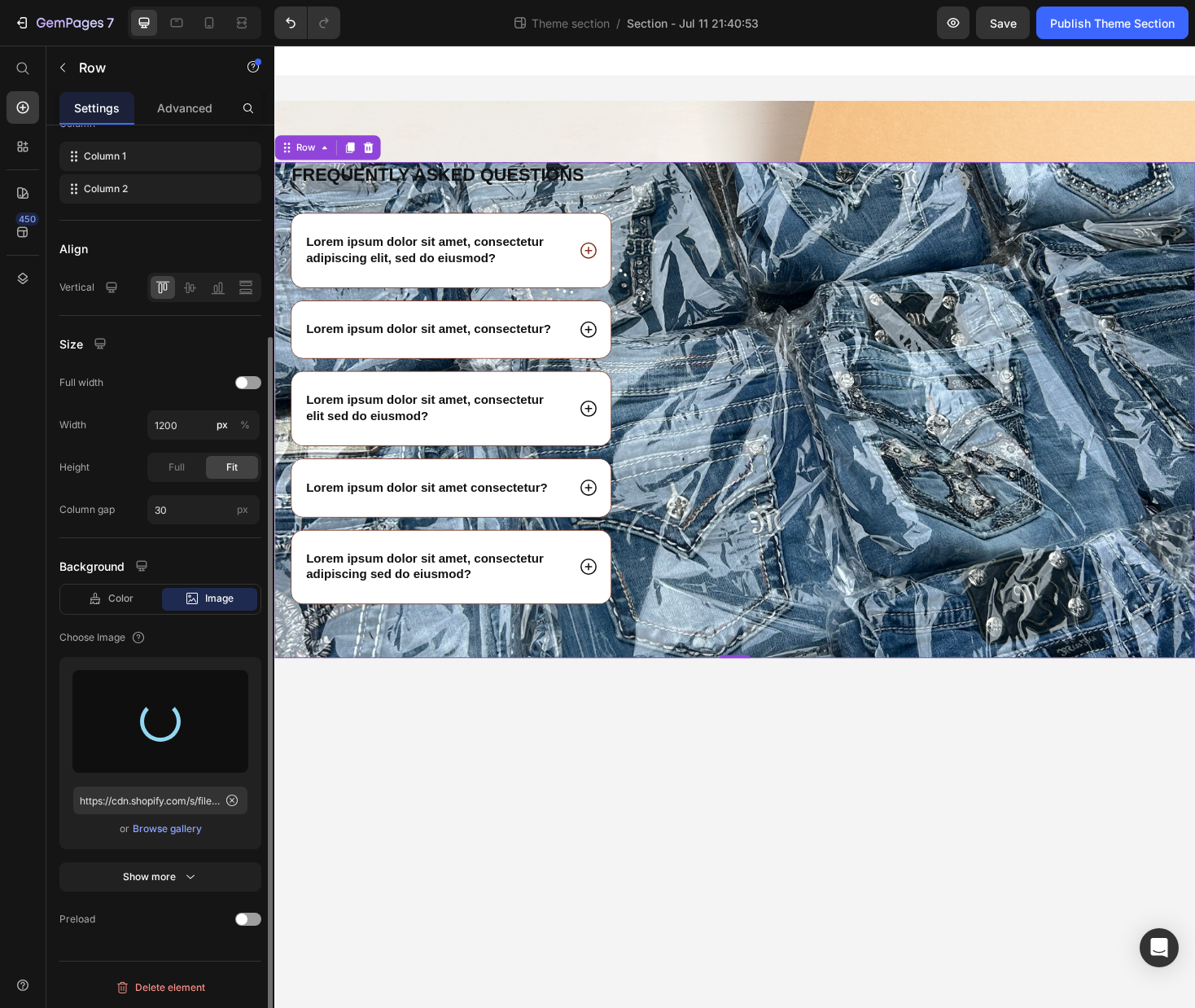 type on "https://cdn.shopify.com/s/files/1/0900/4479/3213/files/gempages_559966295945118501-8273ba61-ae8f-46d9-bb0e-ee0b95850095.jpg" 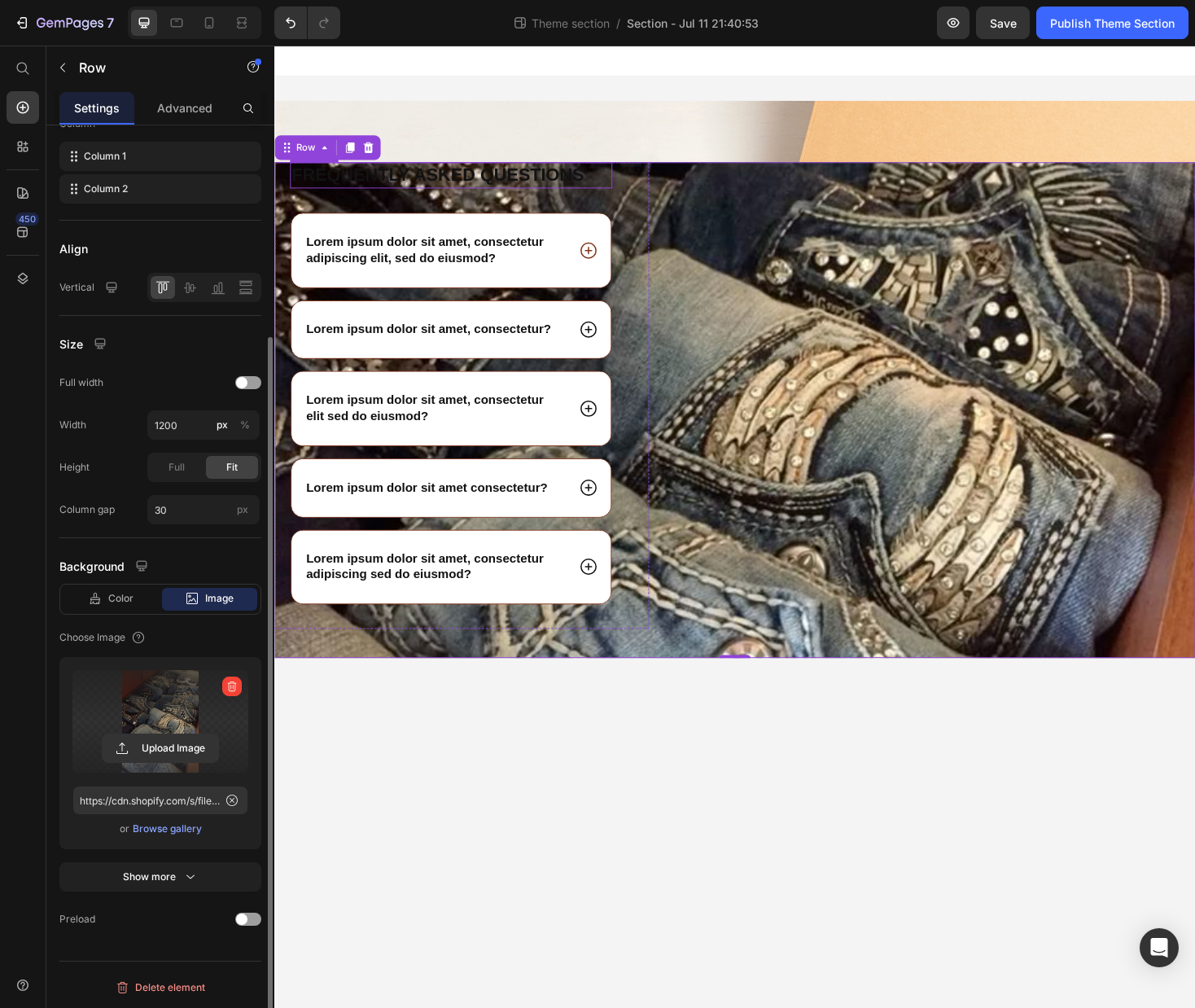 click on "Frequently asked questions" at bounding box center (462, 183) 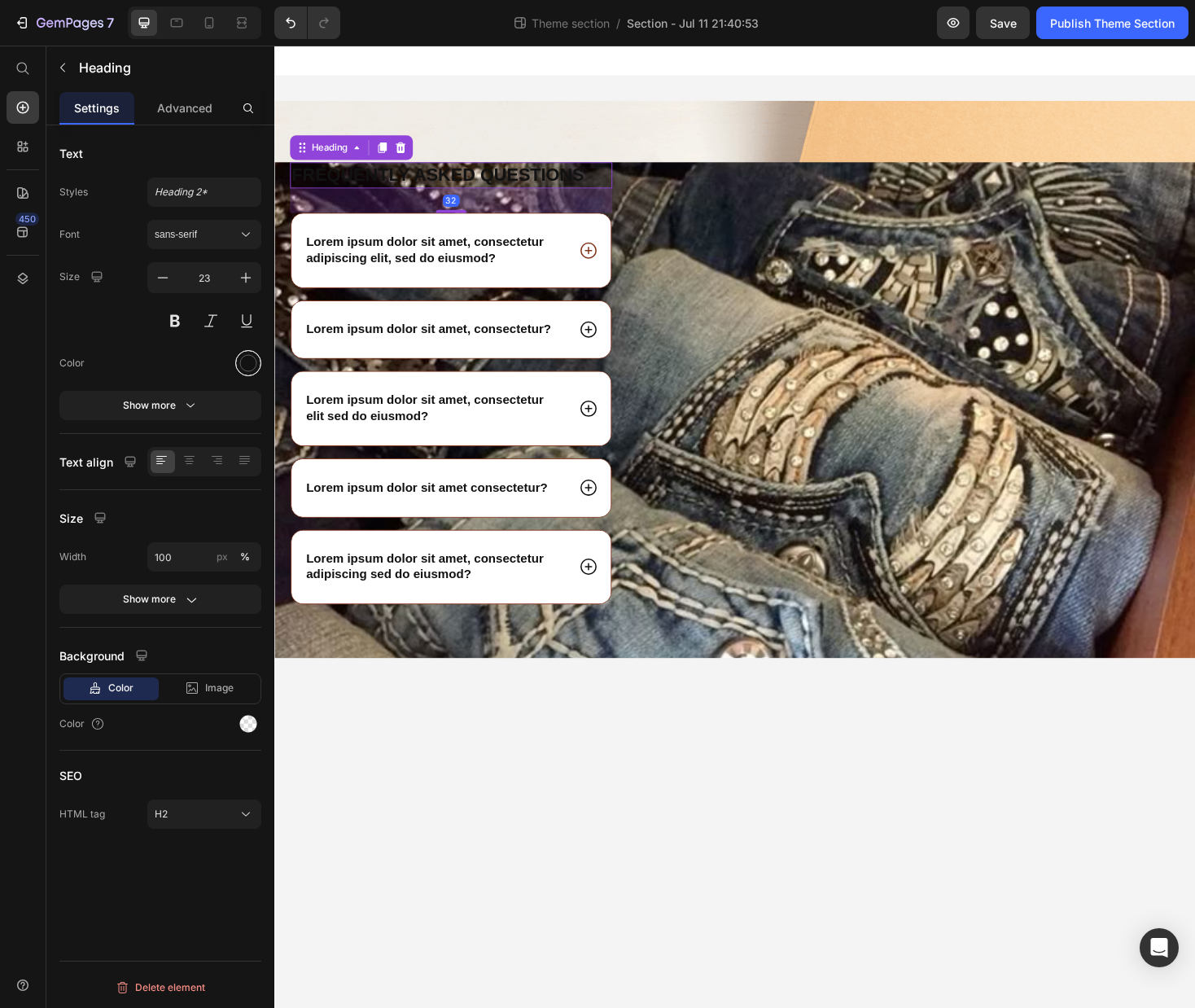 click at bounding box center [248, 363] 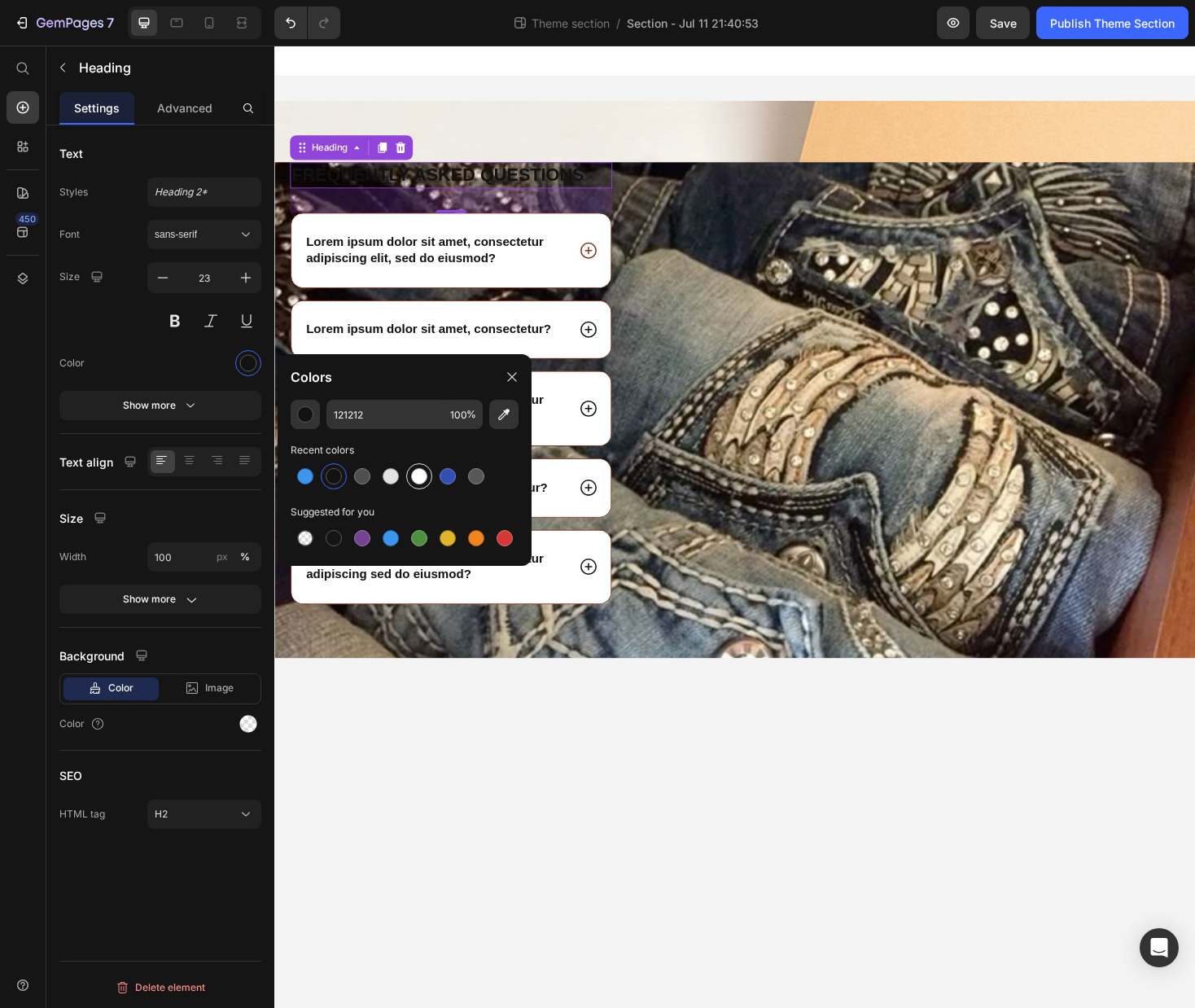click at bounding box center (419, 476) 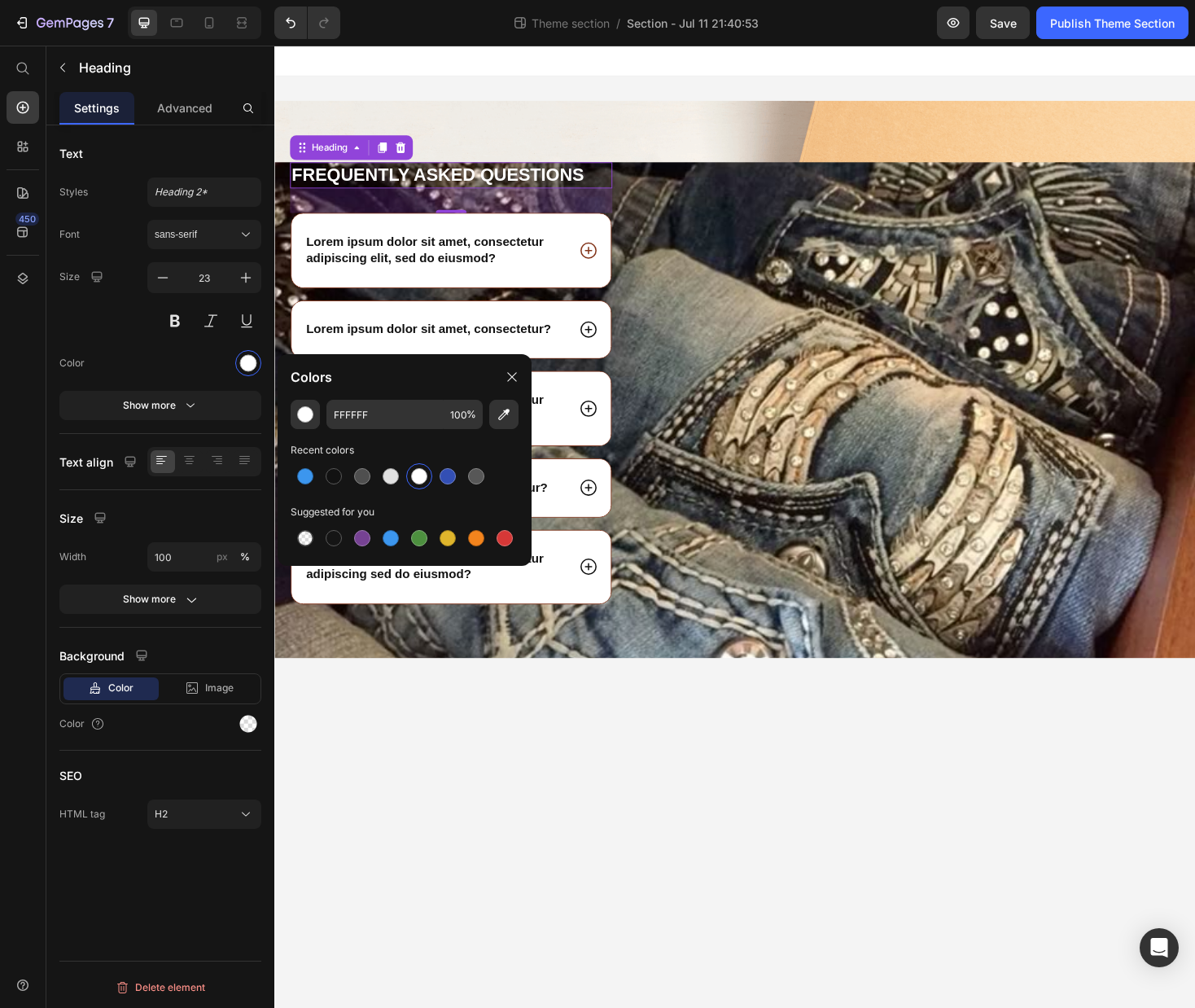 click on "Frequently asked questions" at bounding box center [462, 183] 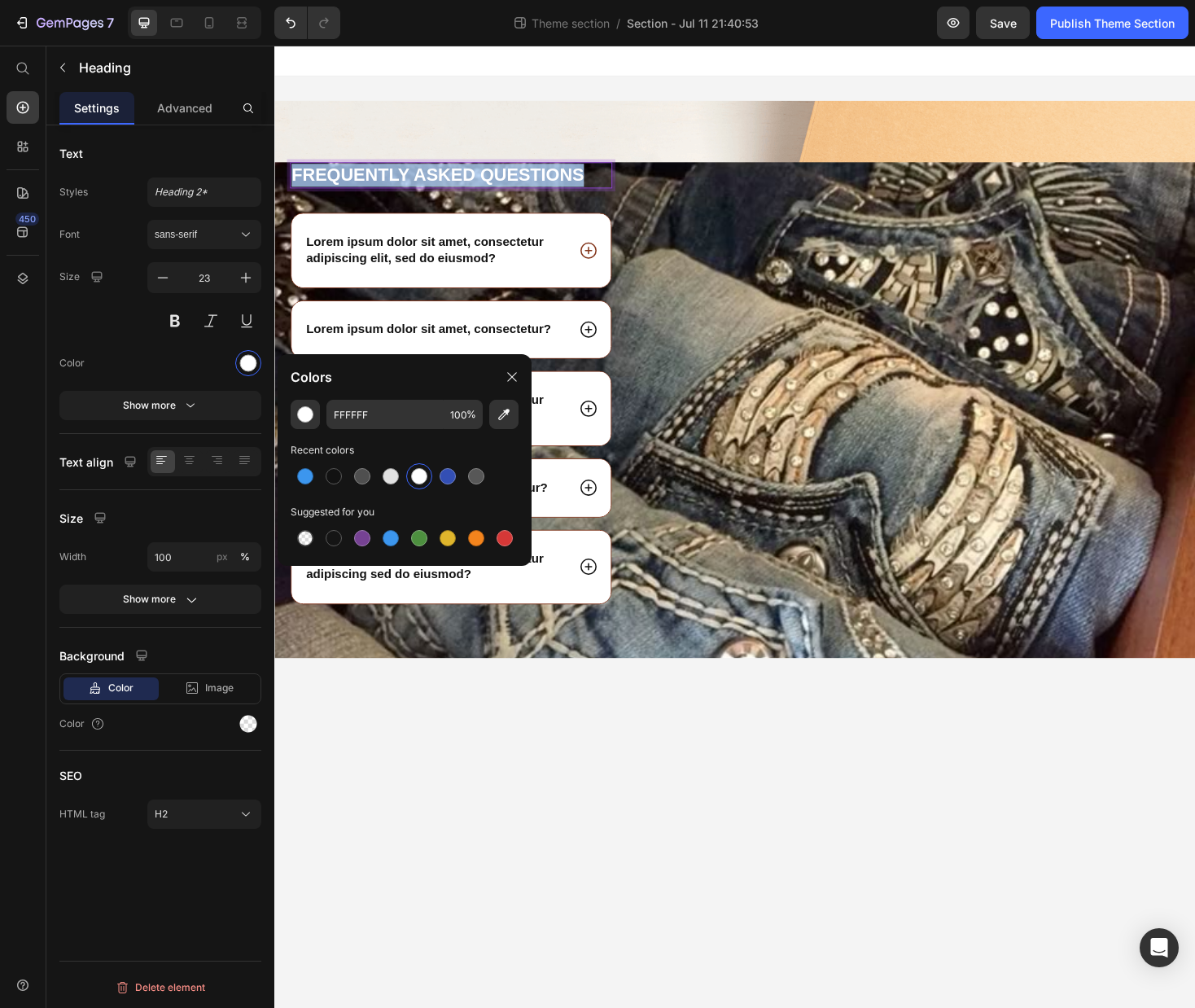 click on "Frequently asked questions" at bounding box center (462, 183) 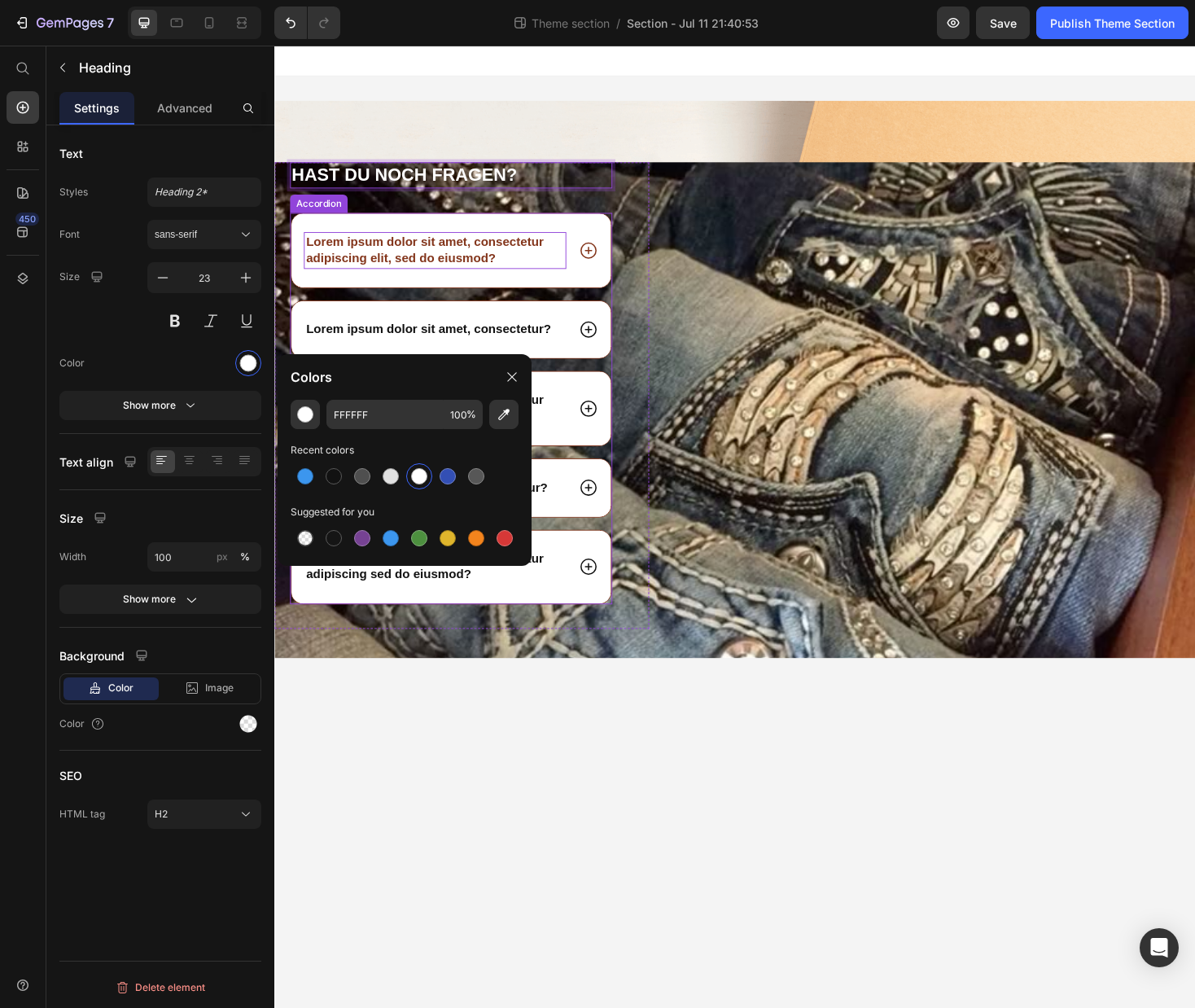 click on "Lorem ipsum dolor sit amet, consectetur adipiscing elit, sed do eiusmod?" at bounding box center (444, 263) 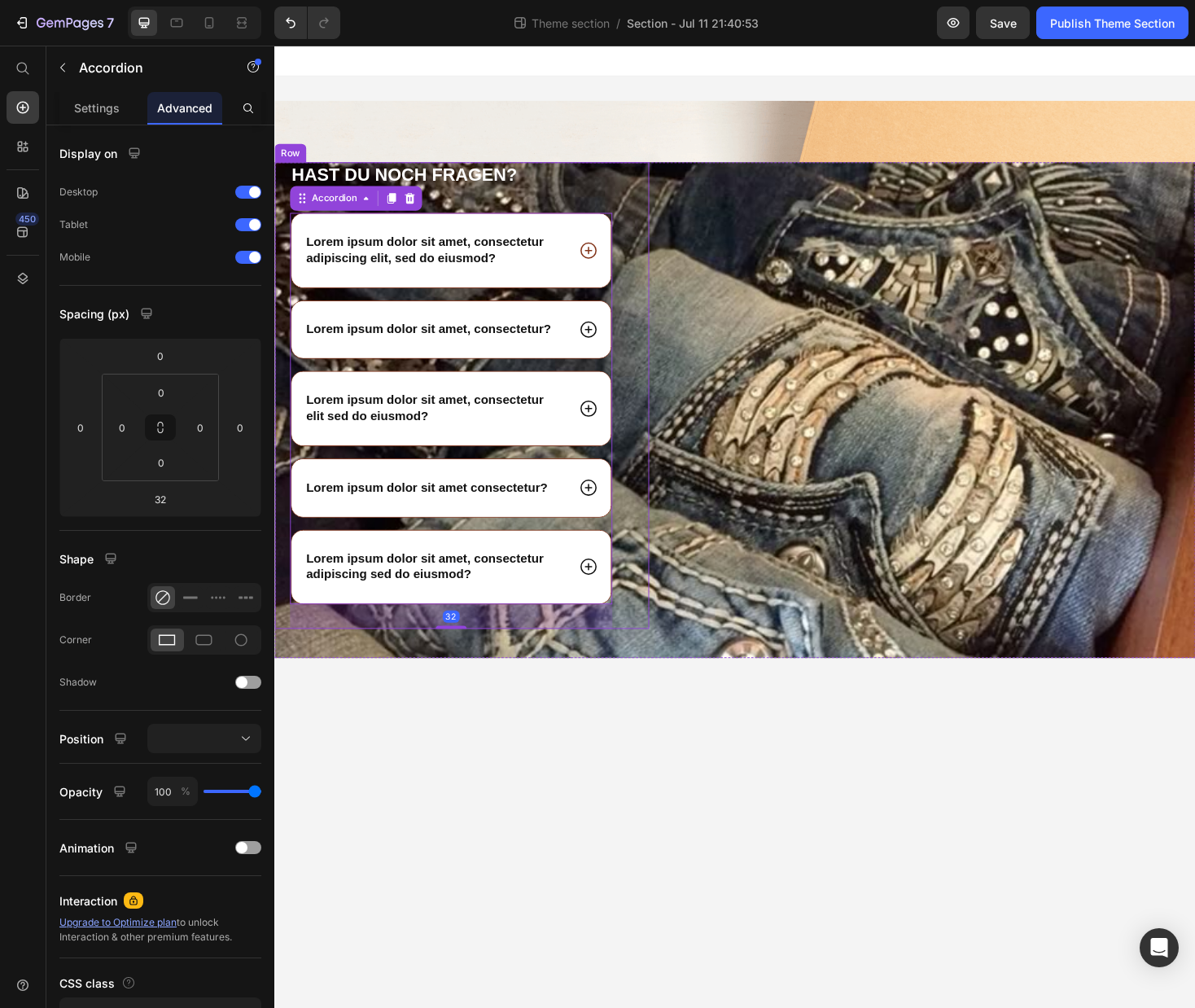 click on "Image" at bounding box center (974, 432) 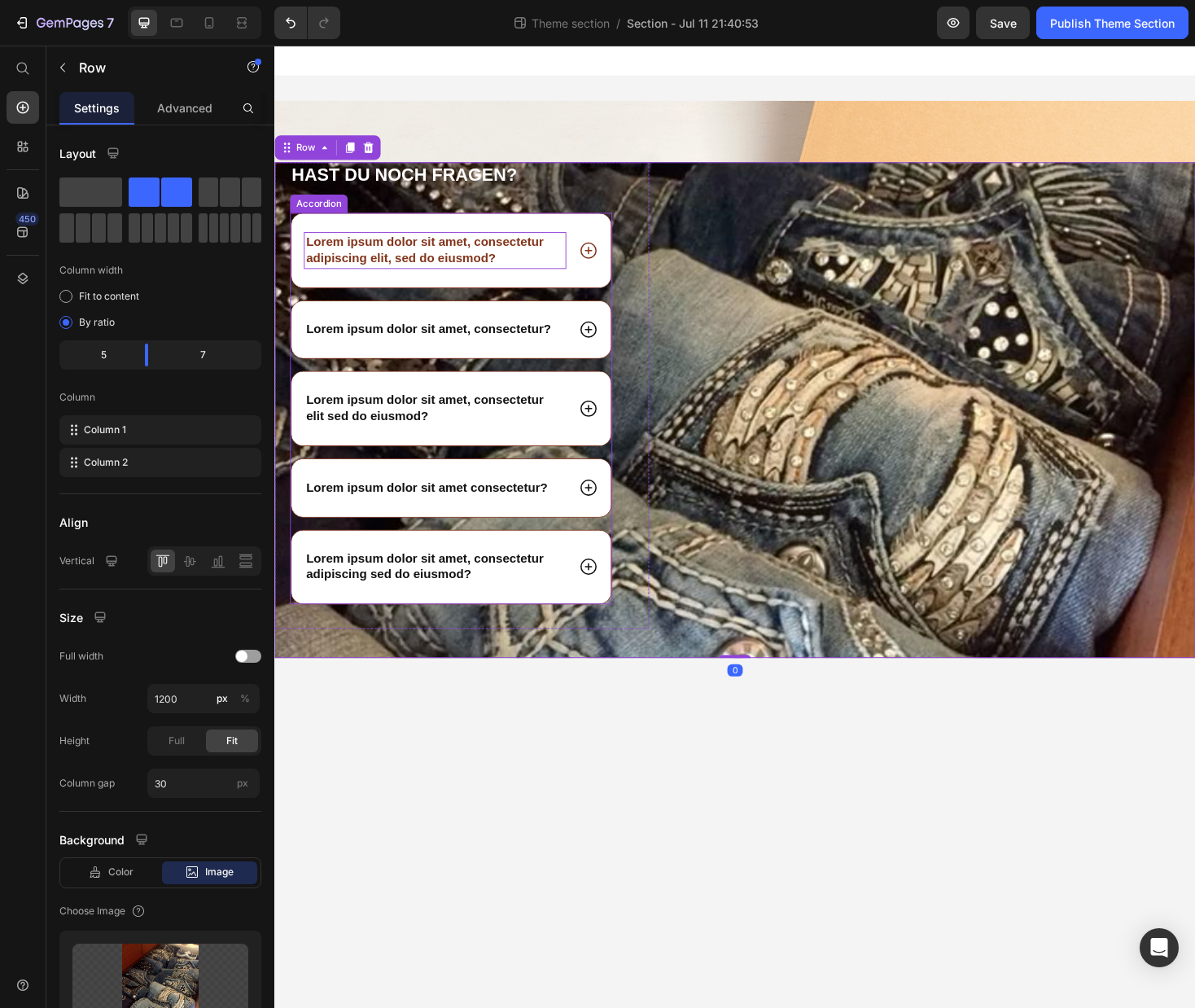 click on "Lorem ipsum dolor sit amet, consectetur adipiscing elit, sed do eiusmod?" at bounding box center [444, 263] 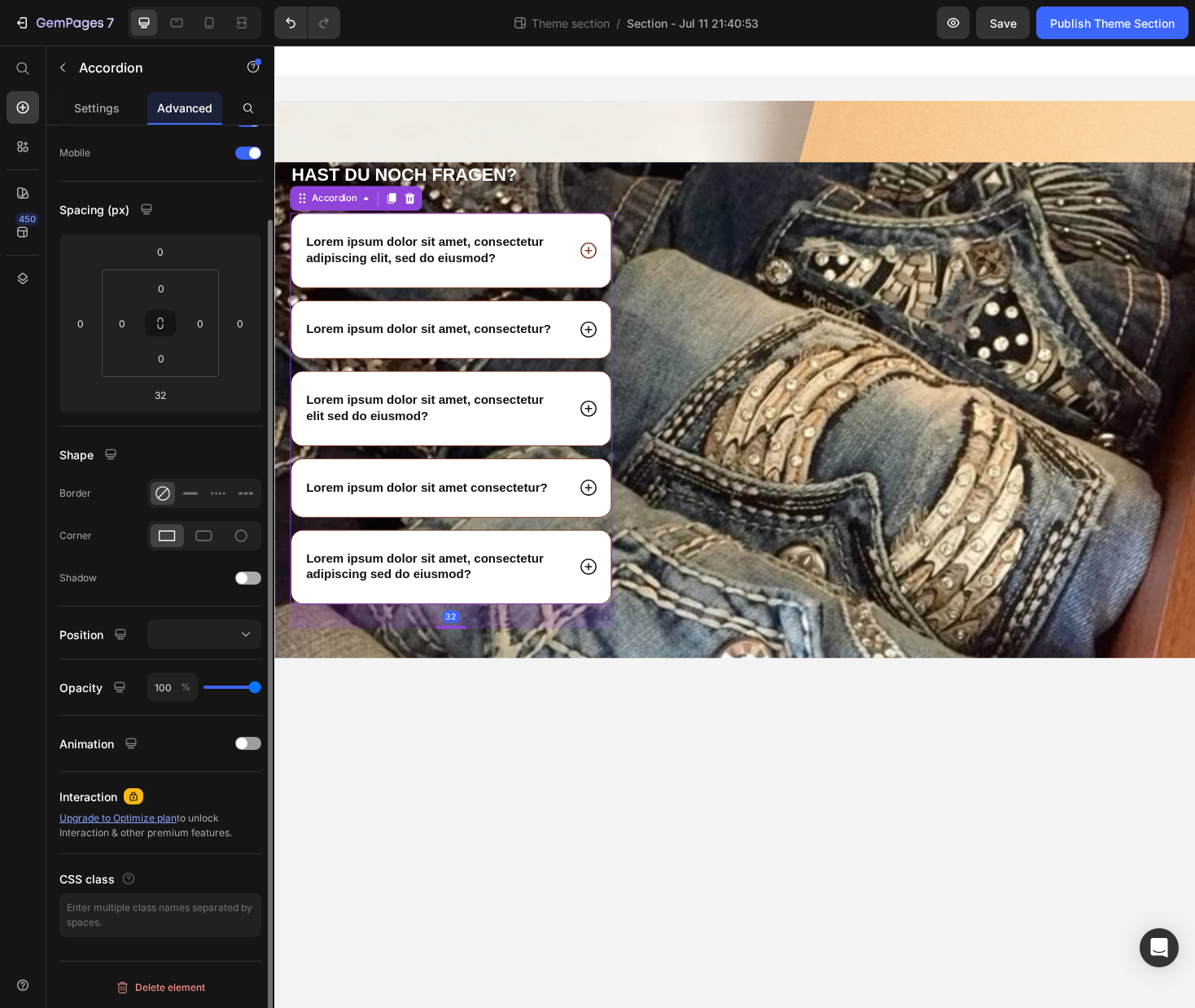 scroll, scrollTop: 0, scrollLeft: 0, axis: both 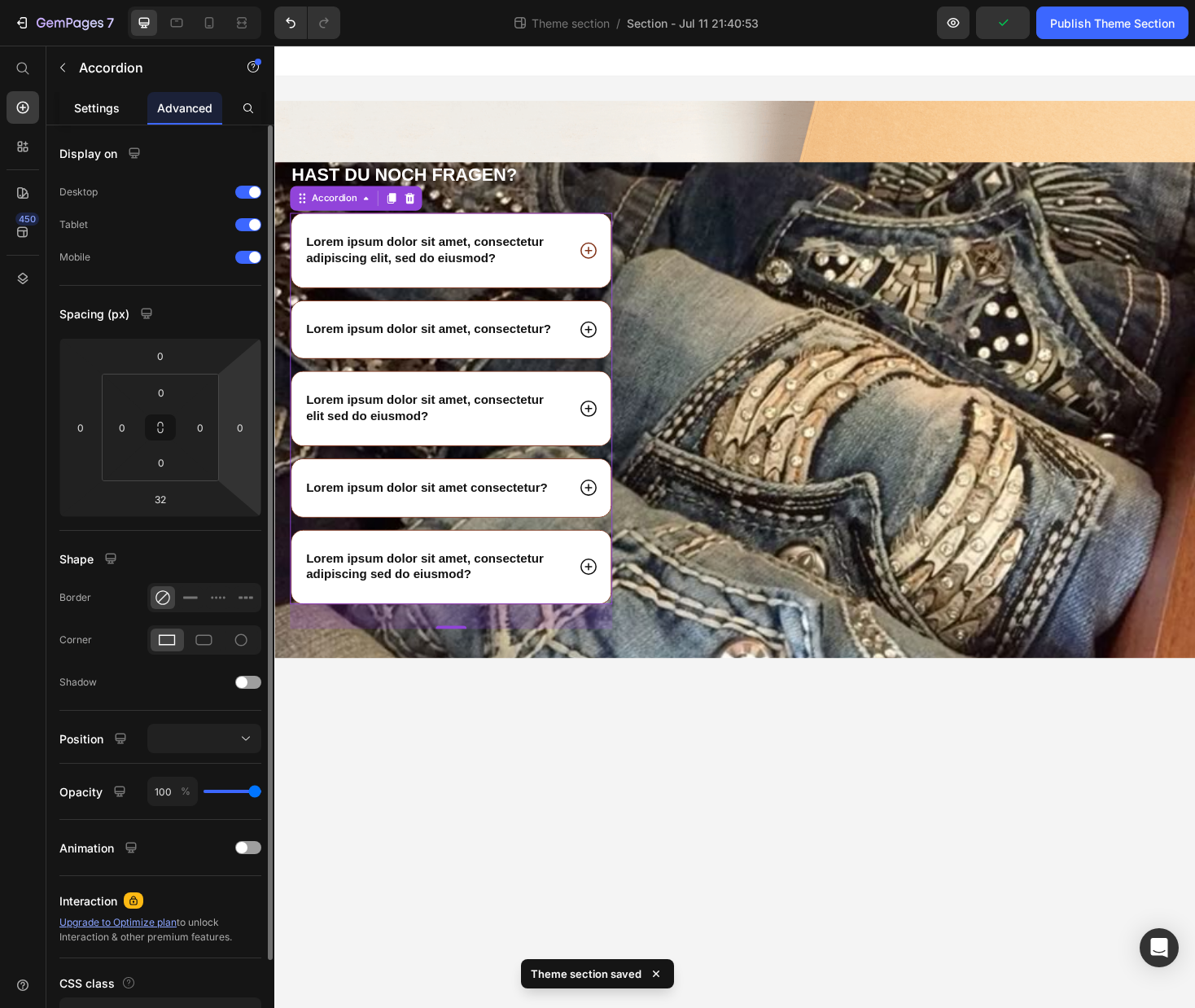 click on "Settings" at bounding box center (97, 107) 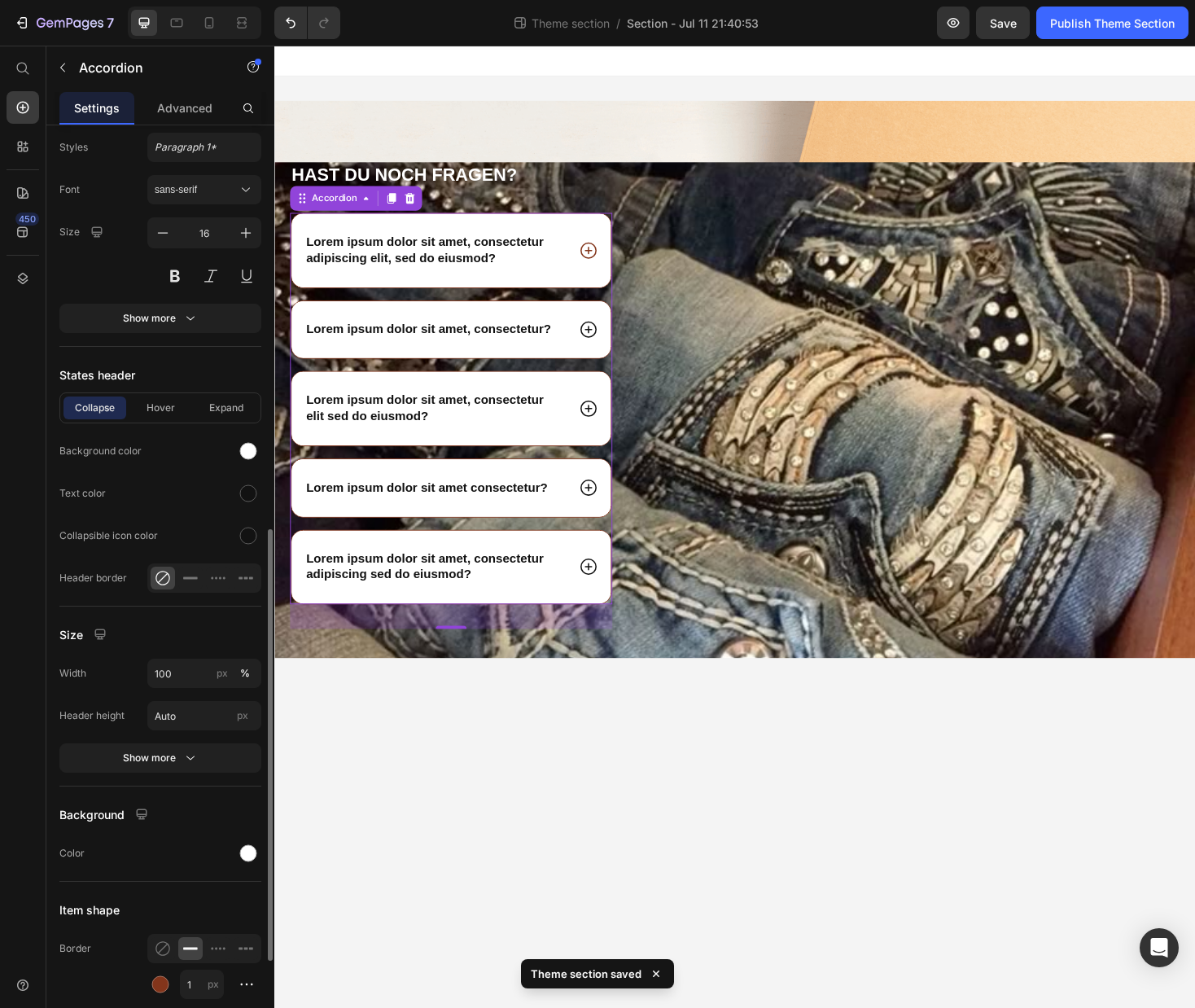 scroll, scrollTop: 1034, scrollLeft: 0, axis: vertical 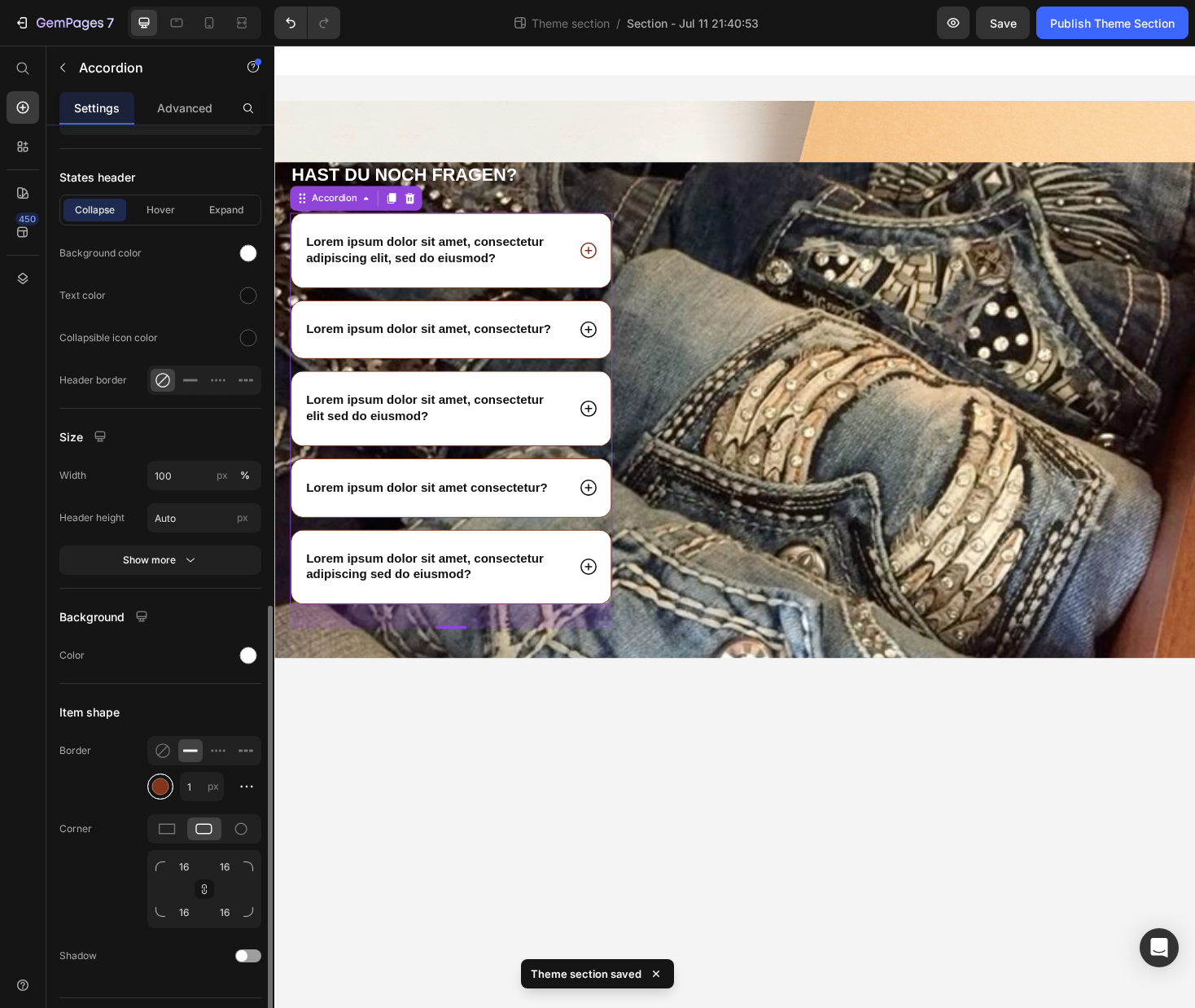 click at bounding box center (160, 787) 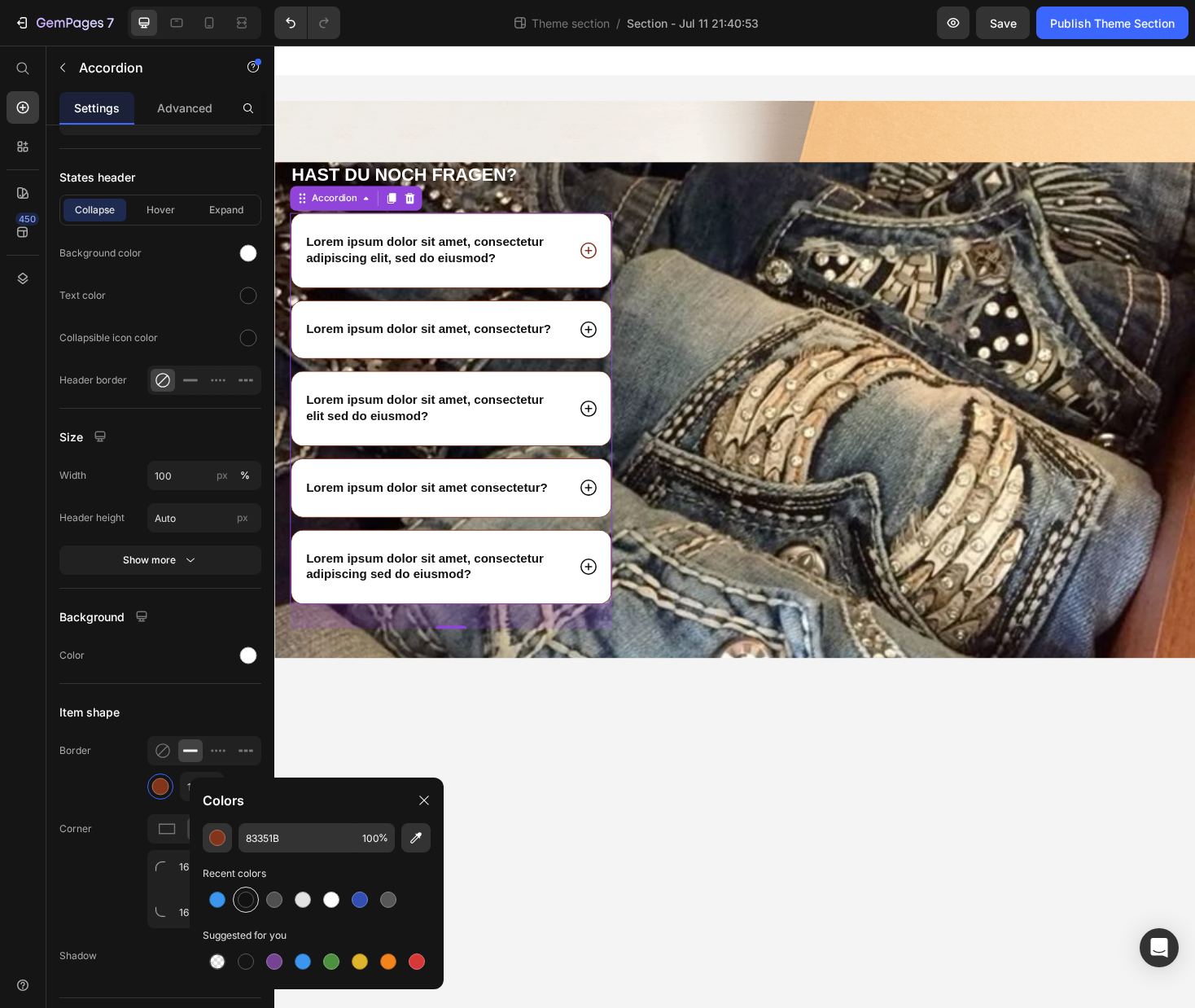 click at bounding box center (246, 900) 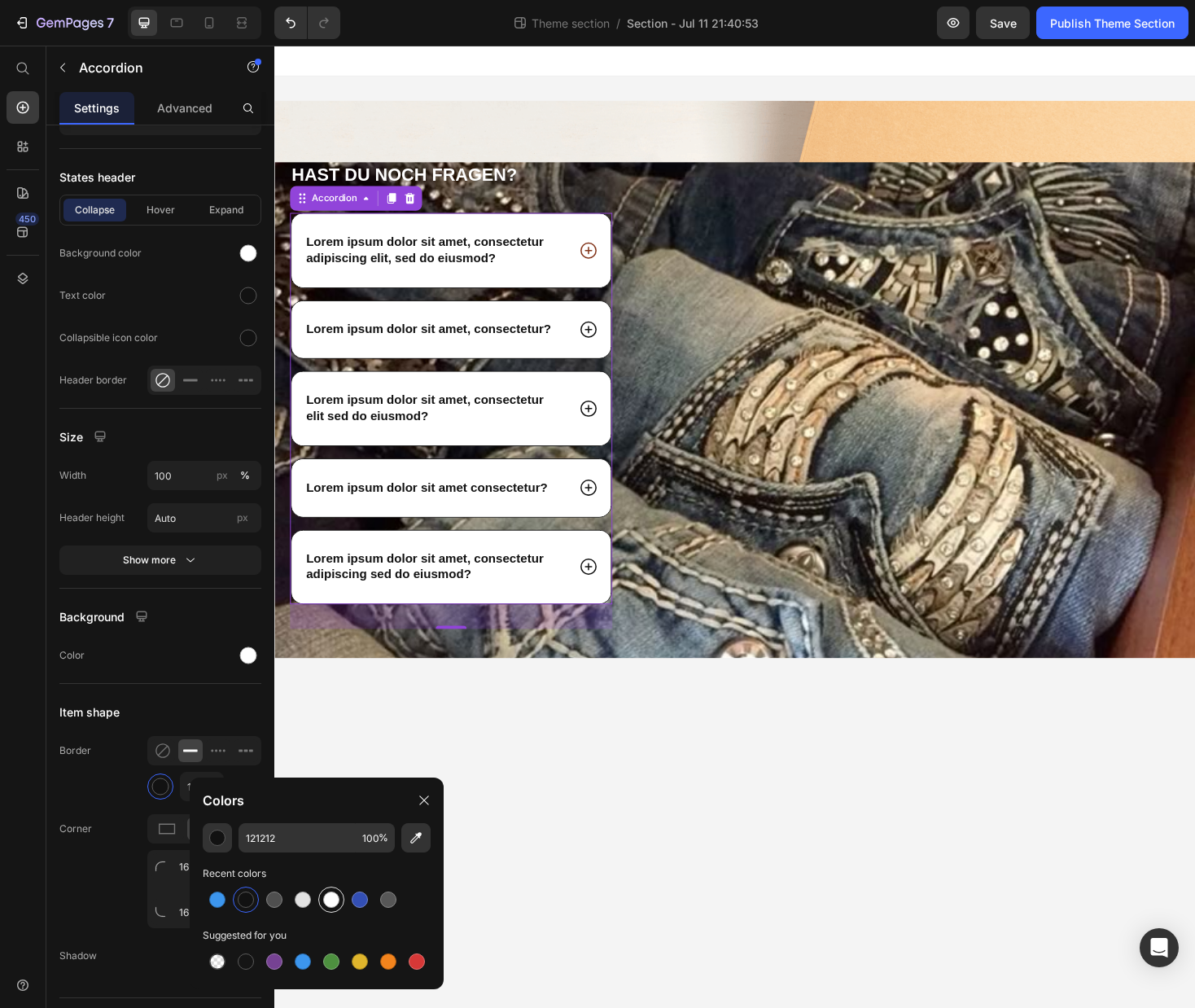 click at bounding box center (331, 900) 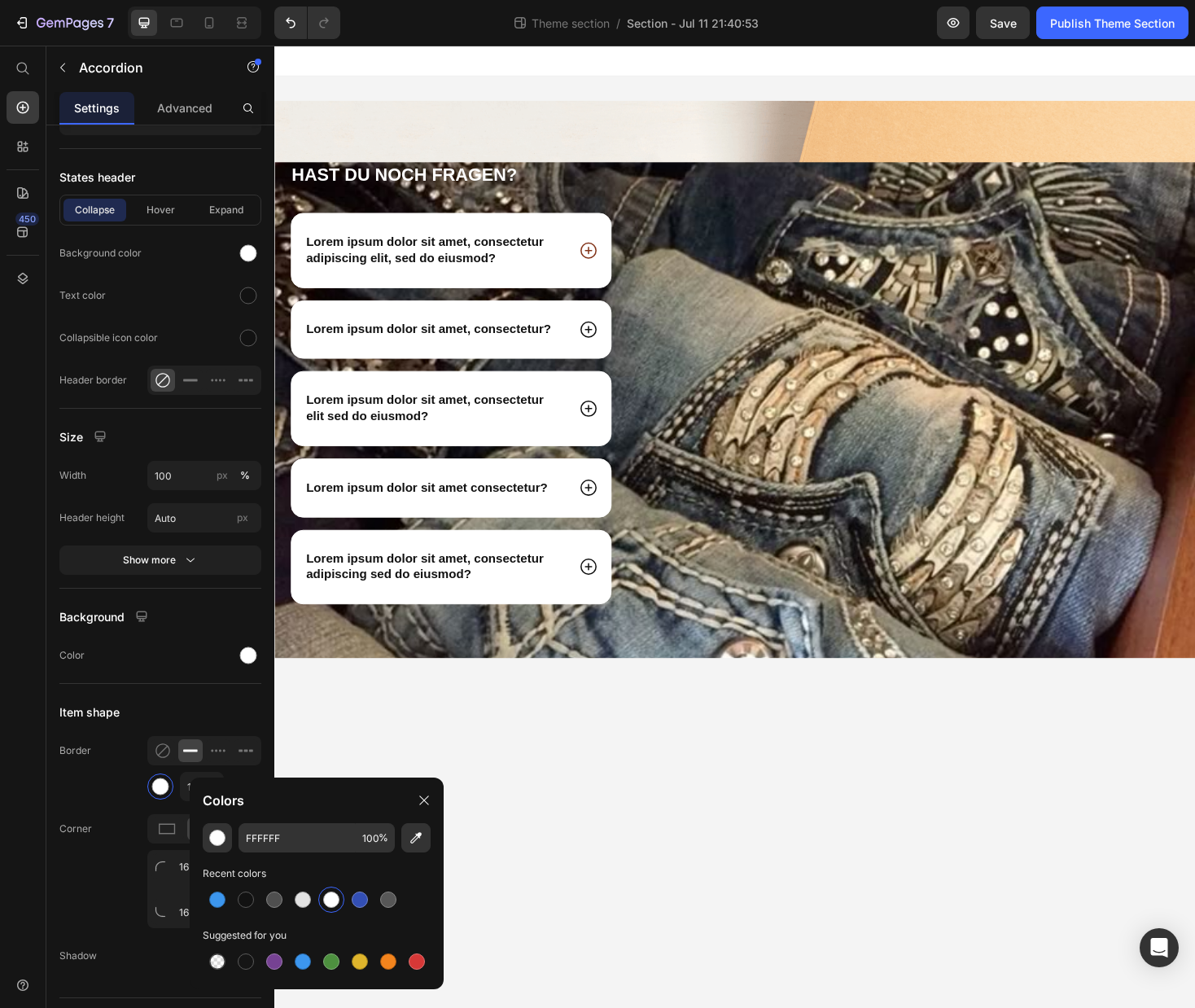 click on "Hast du noch fragen? Heading
Lorem ipsum dolor sit amet, consectetur adipiscing elit, sed do eiusmod?
Lorem ipsum dolor sit amet, consectetur?
Lorem ipsum dolor sit amet, consectetur elit sed do eiusmod?
Lorem ipsum dolor sit amet consectetur?
Lorem ipsum dolor sit amet, consectetur adipiscing sed do eiusmod? Accordion Row Image Row Row Root
Drag & drop element from sidebar or
Explore Library
Add section Choose templates inspired by CRO experts Generate layout from URL or image Add blank section then drag & drop elements" at bounding box center (763, 556) 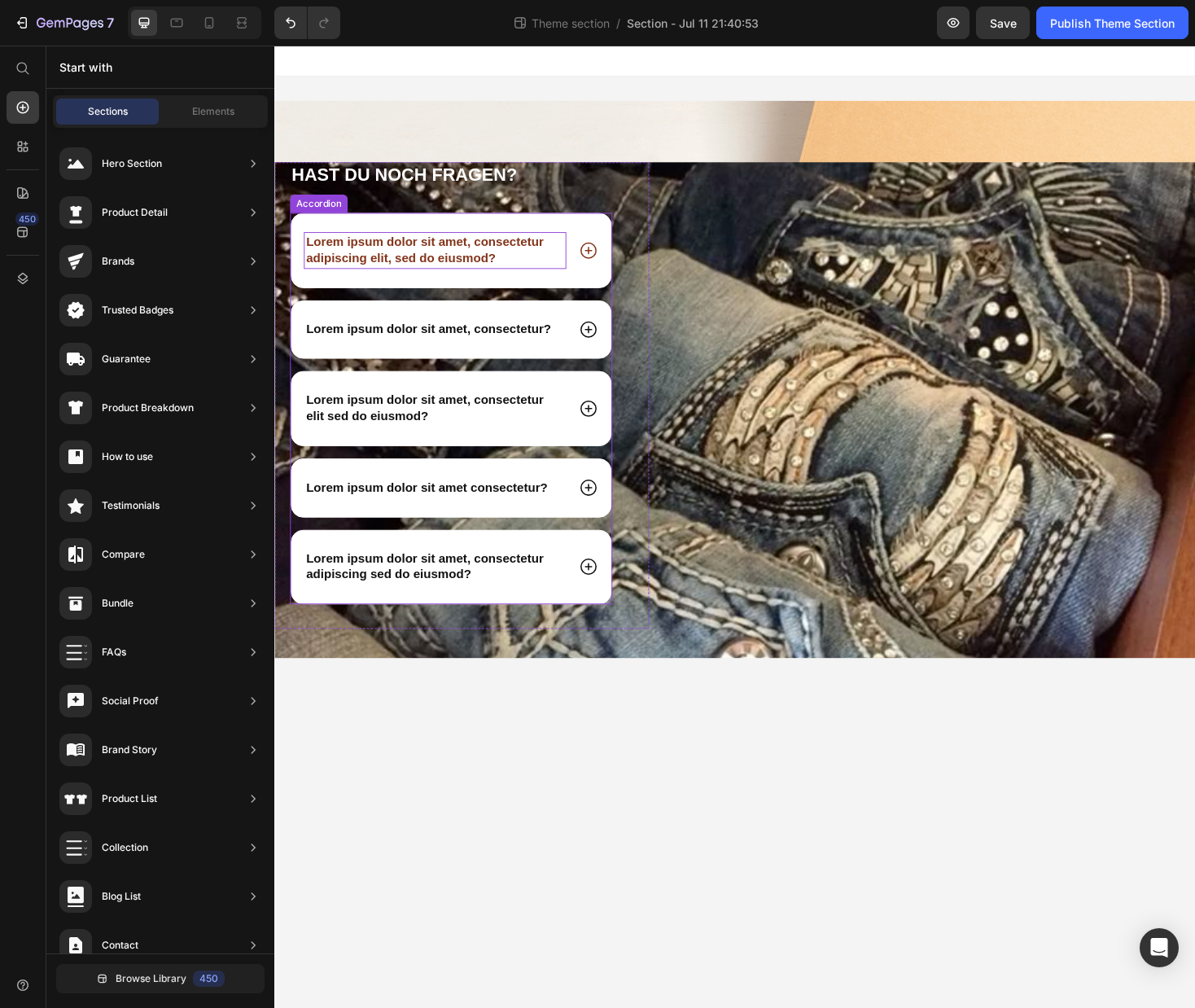 click on "Lorem ipsum dolor sit amet, consectetur adipiscing elit, sed do eiusmod?" at bounding box center [444, 263] 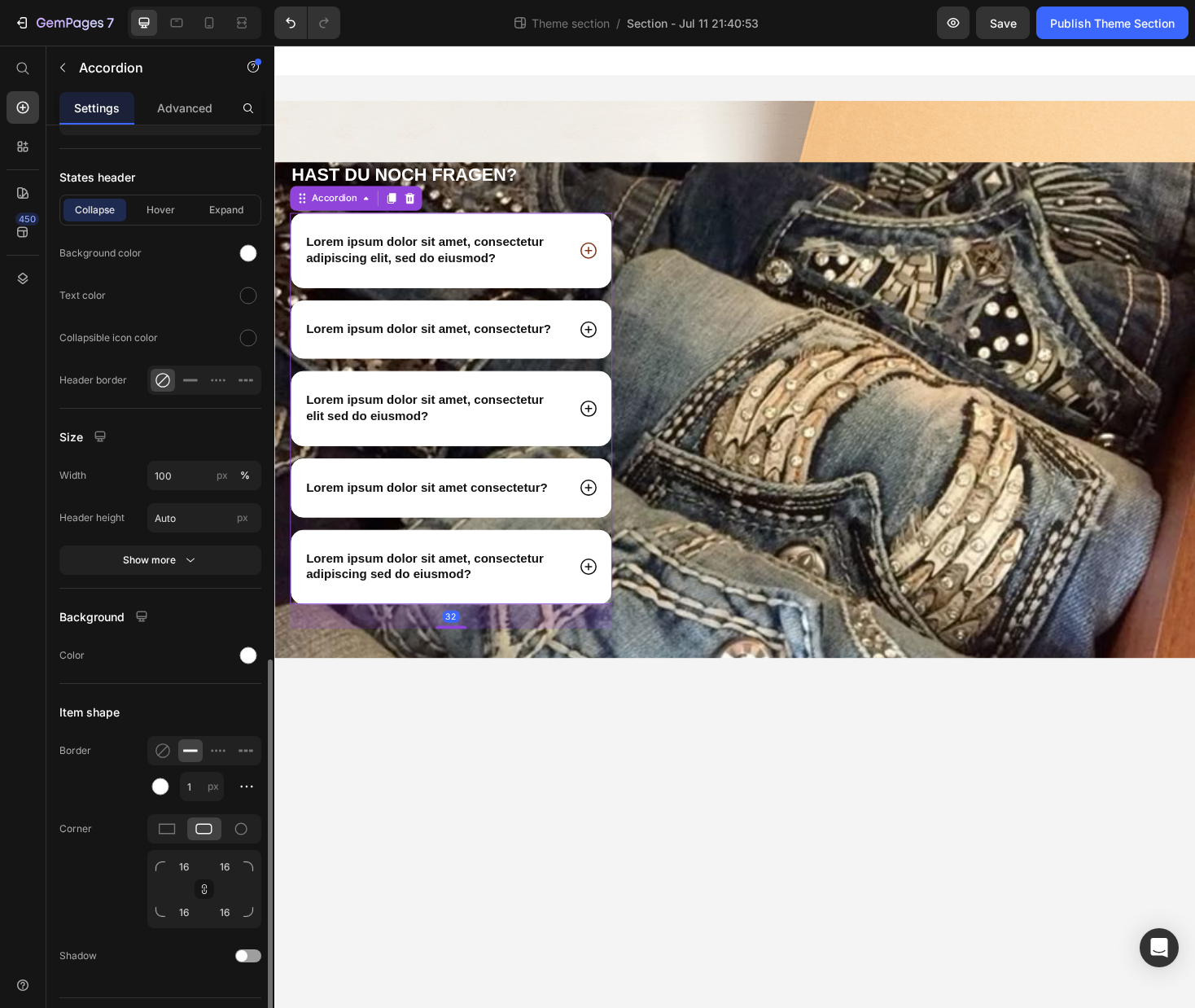 scroll, scrollTop: 1071, scrollLeft: 0, axis: vertical 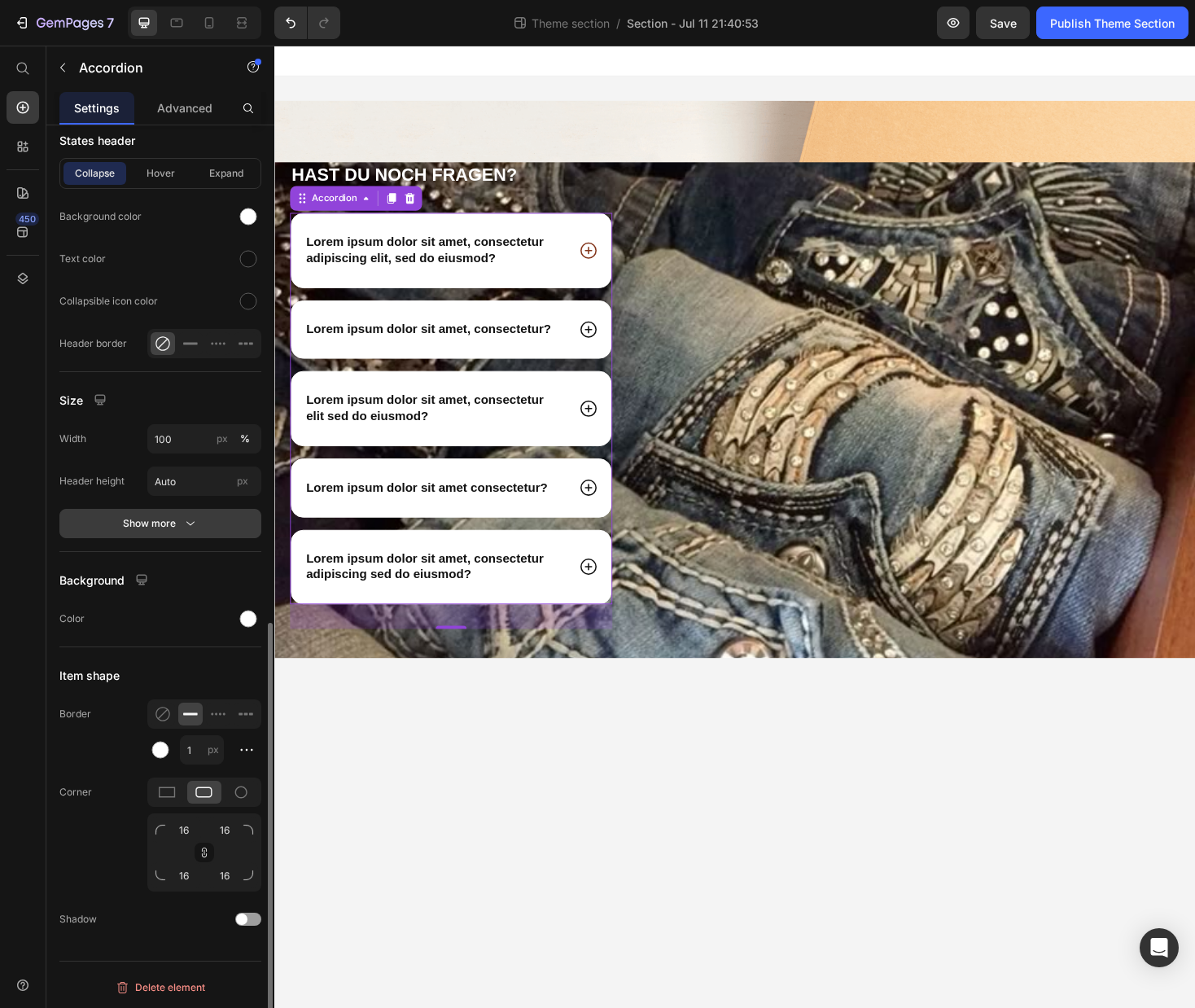 click 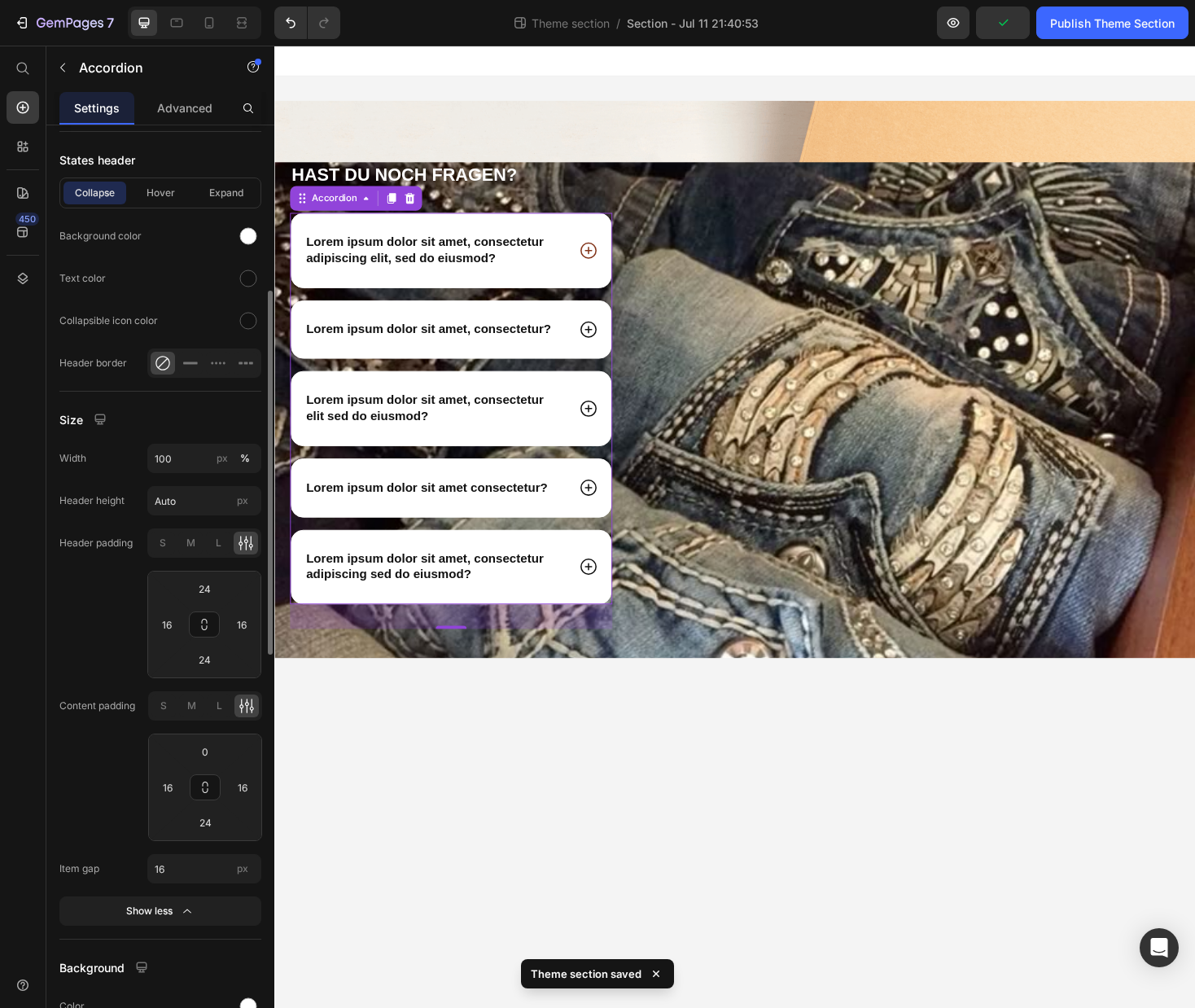 scroll, scrollTop: 706, scrollLeft: 0, axis: vertical 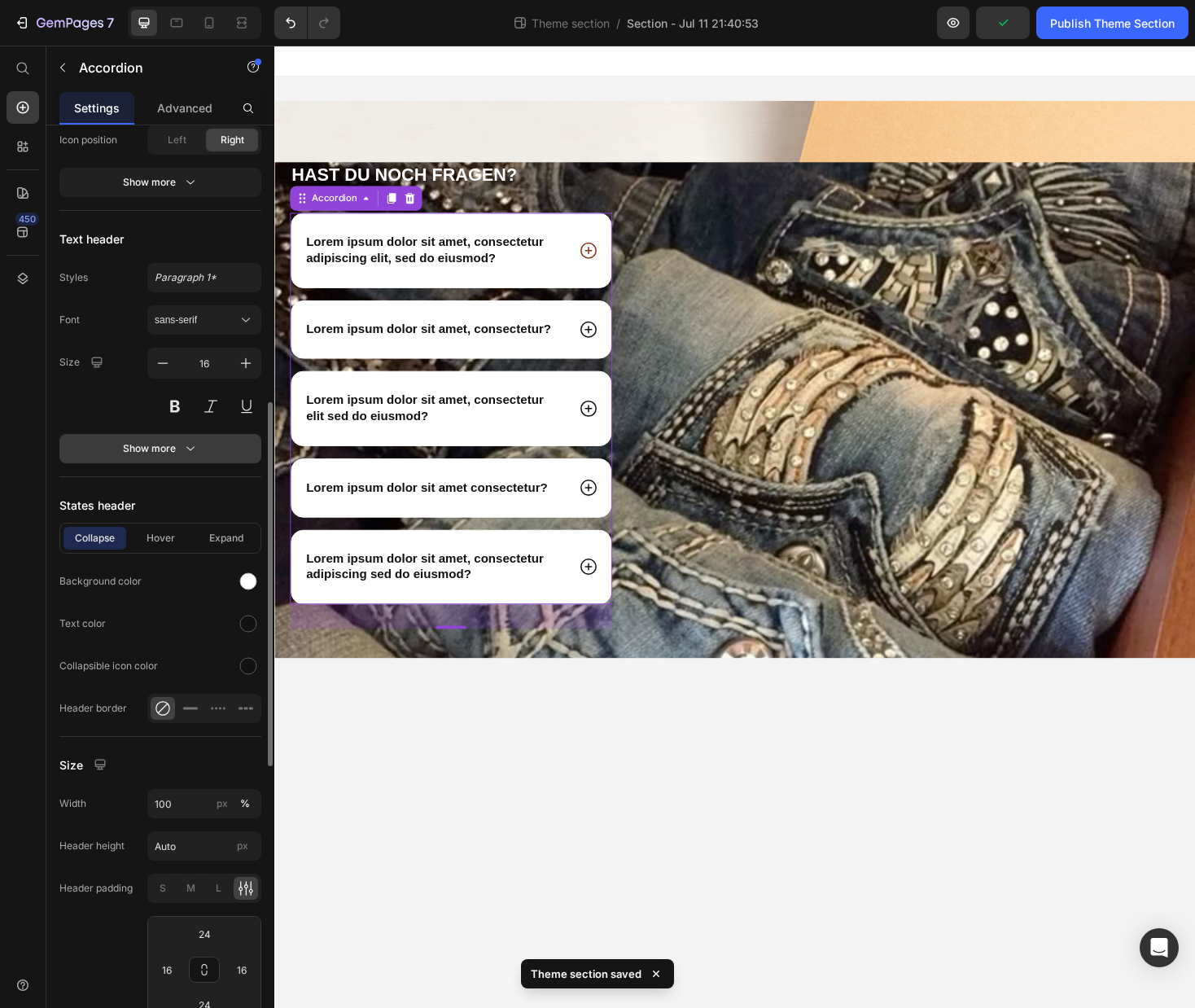 click on "Show more" at bounding box center (160, 449) 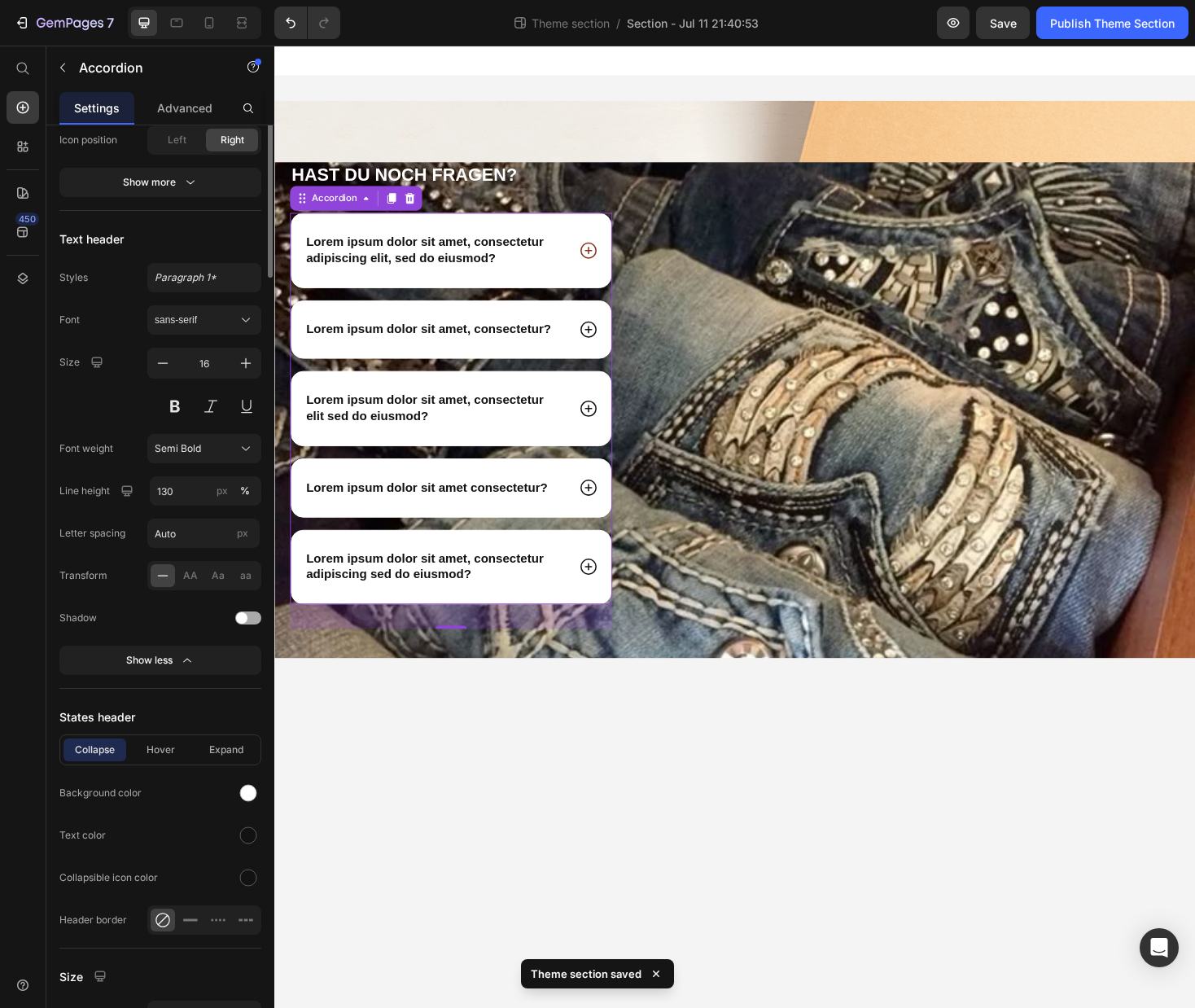 scroll, scrollTop: 386, scrollLeft: 0, axis: vertical 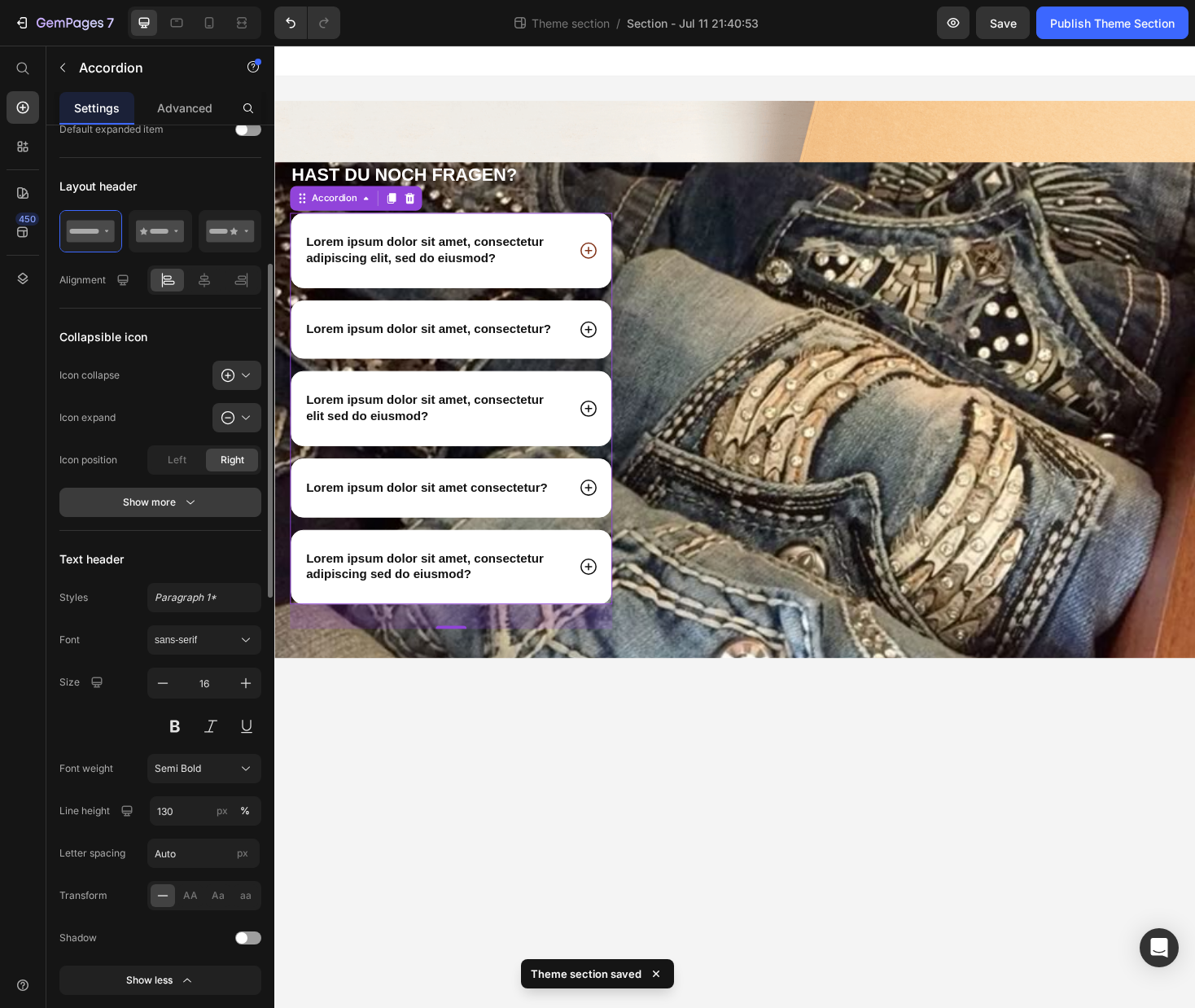 click on "Show more" at bounding box center [160, 502] 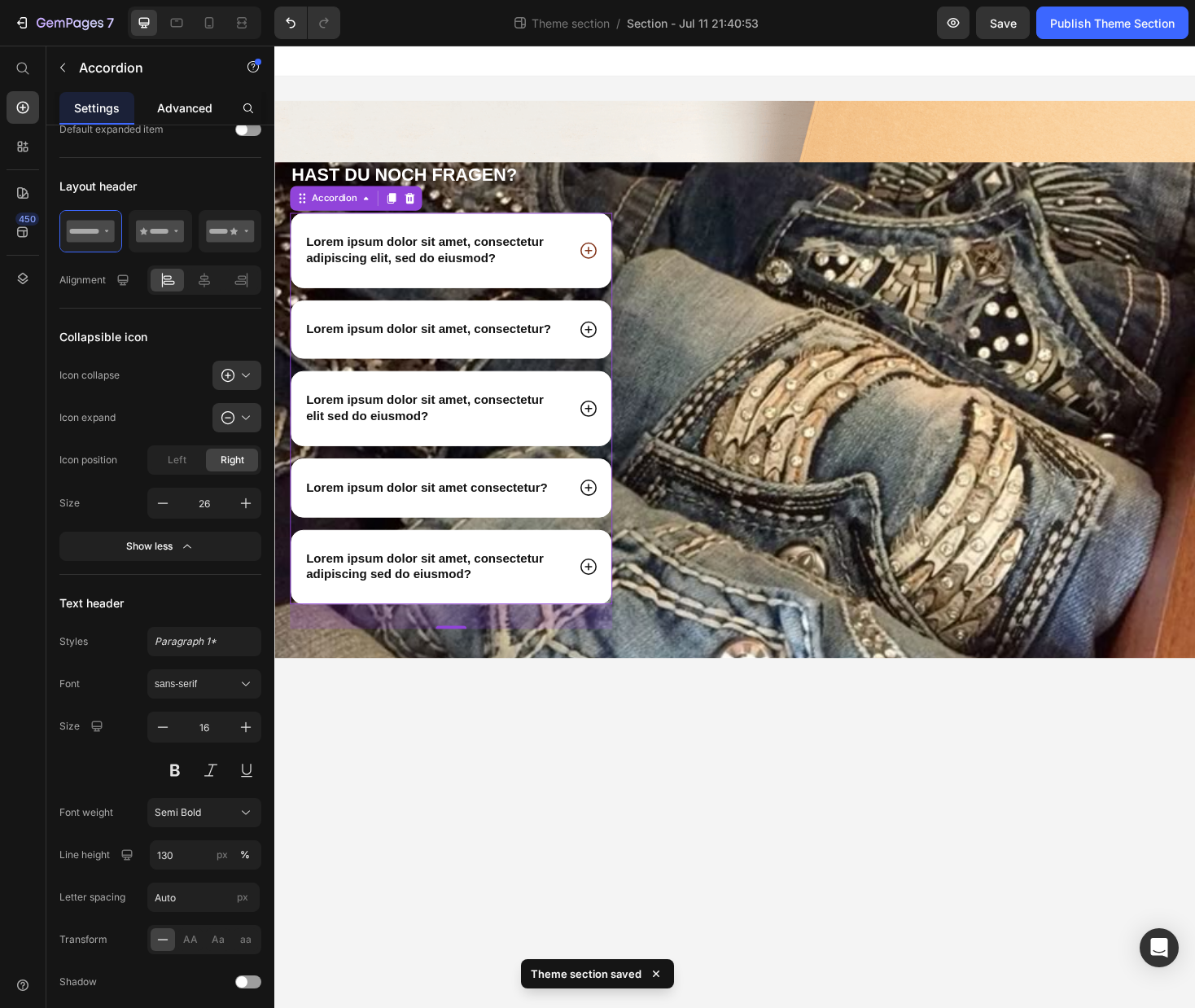 click on "Advanced" at bounding box center (185, 107) 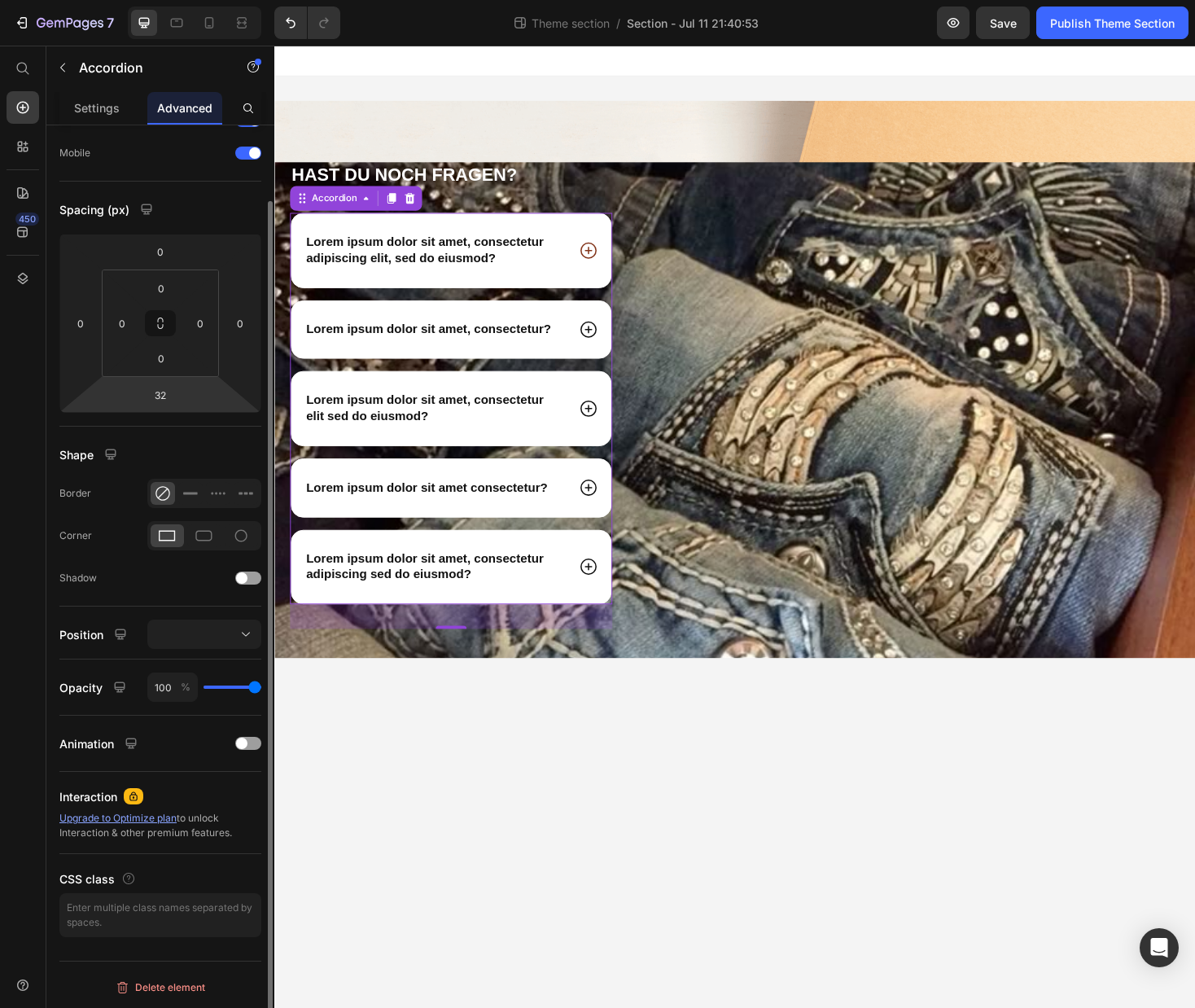 scroll, scrollTop: 0, scrollLeft: 0, axis: both 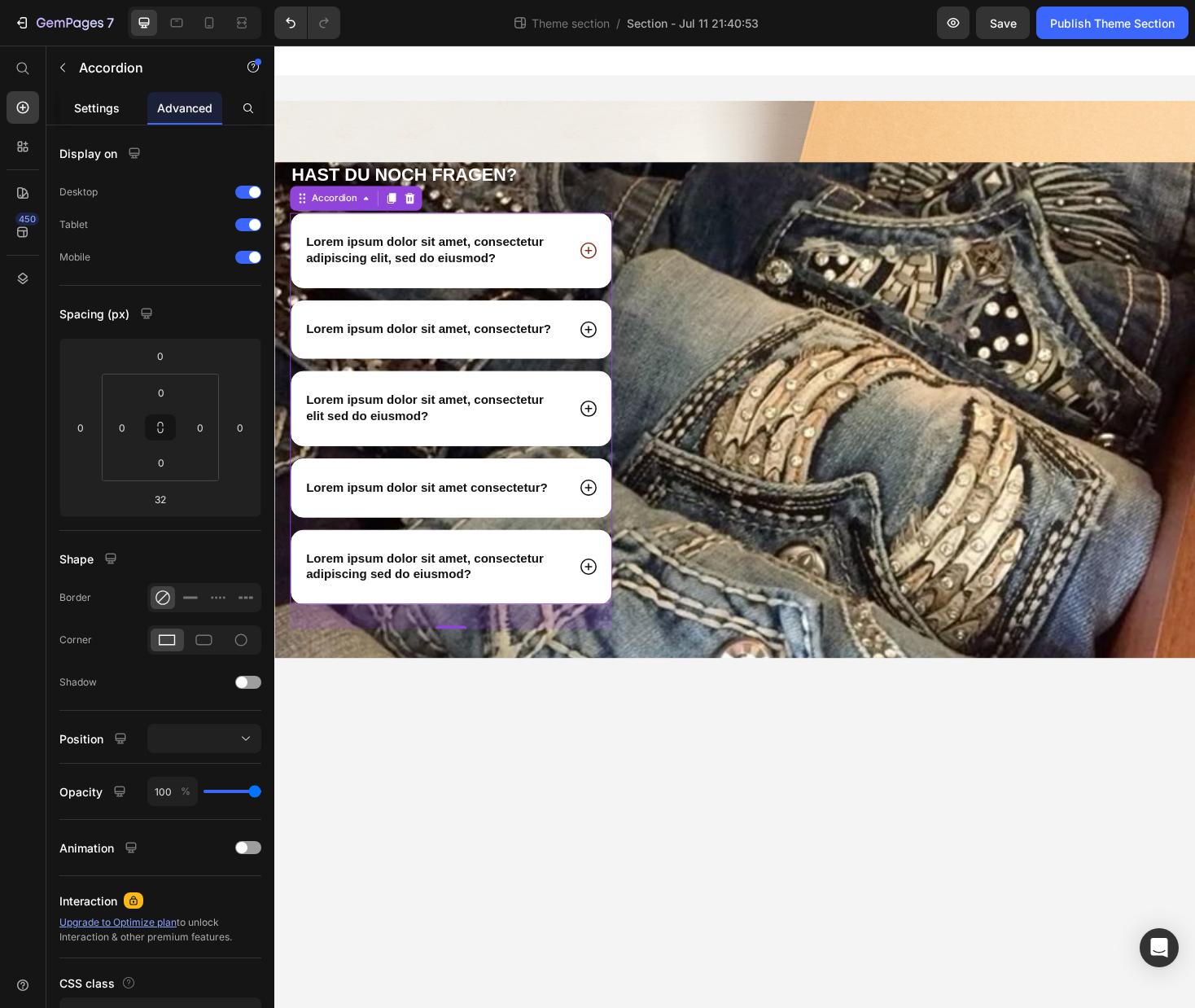 click on "Settings" at bounding box center [97, 107] 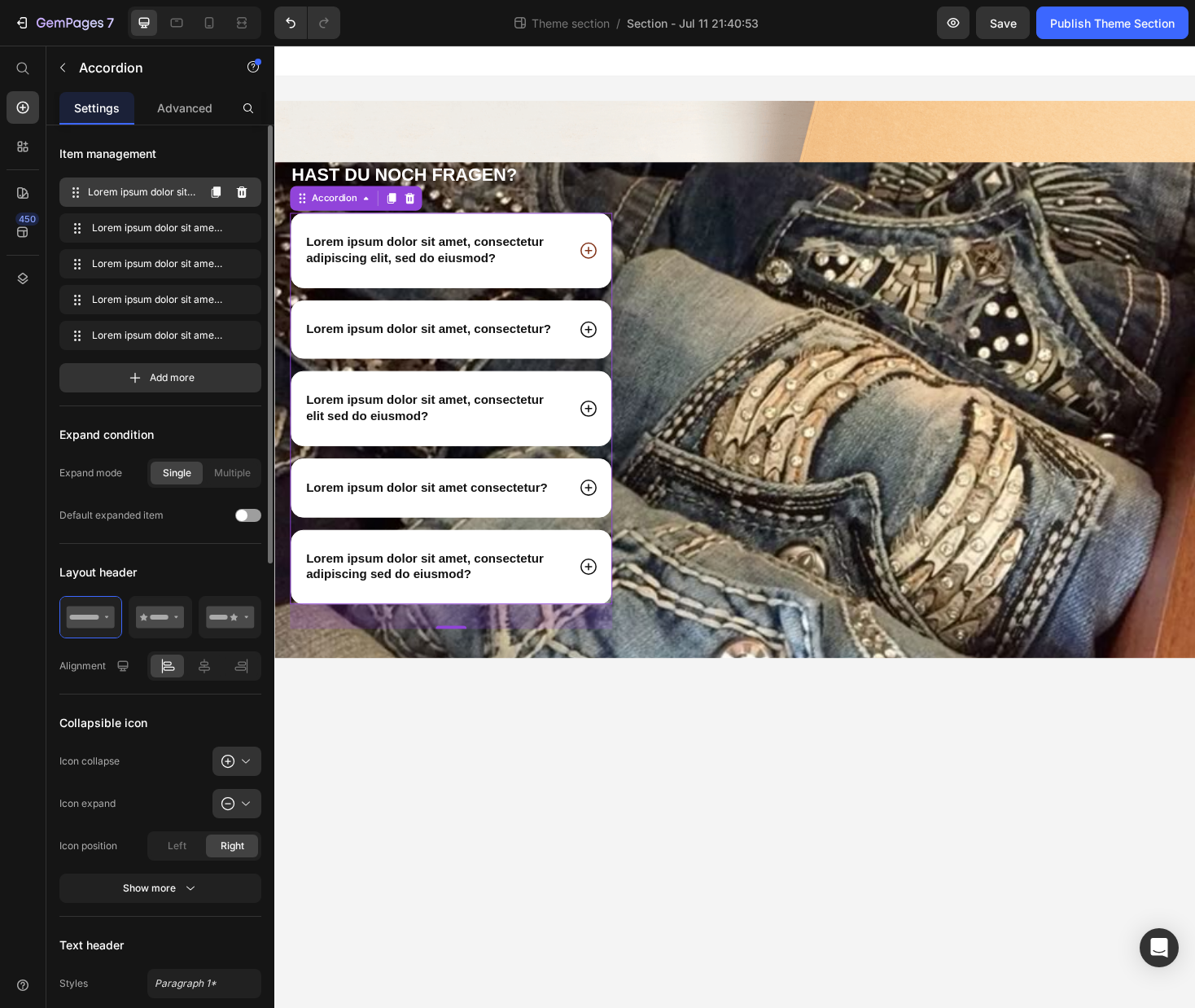 click on "Lorem ipsum dolor sit amet, consectetur adipiscing elit, sed do eiusmod? Lorem ipsum dolor sit amet, consectetur adipiscing elit, sed do eiusmod?" at bounding box center (131, 192) 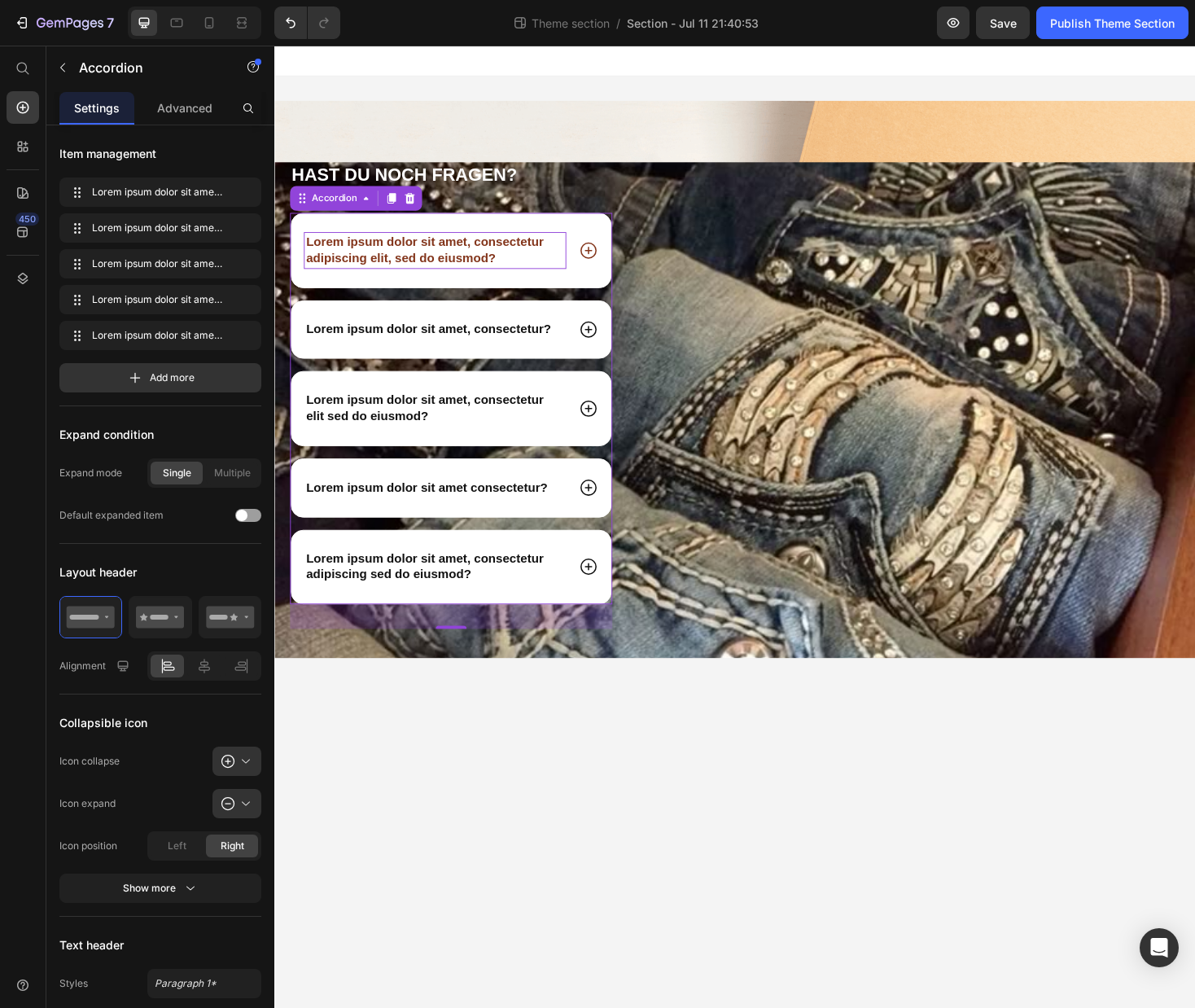 click on "Lorem ipsum dolor sit amet, consectetur adipiscing elit, sed do eiusmod?" at bounding box center (444, 263) 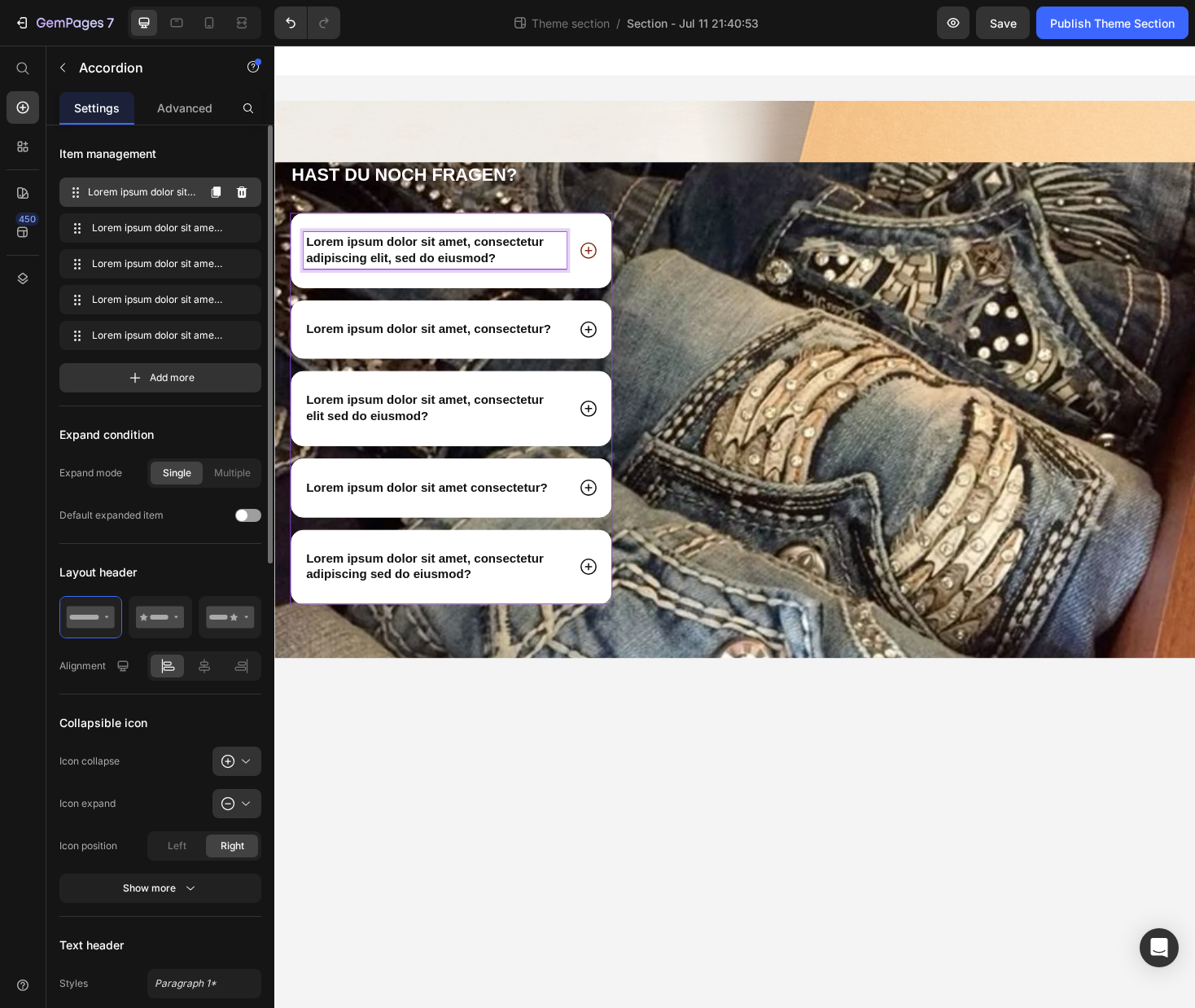 click on "Lorem ipsum dolor sit amet, consectetur adipiscing elit, sed do eiusmod?" at bounding box center [142, 192] 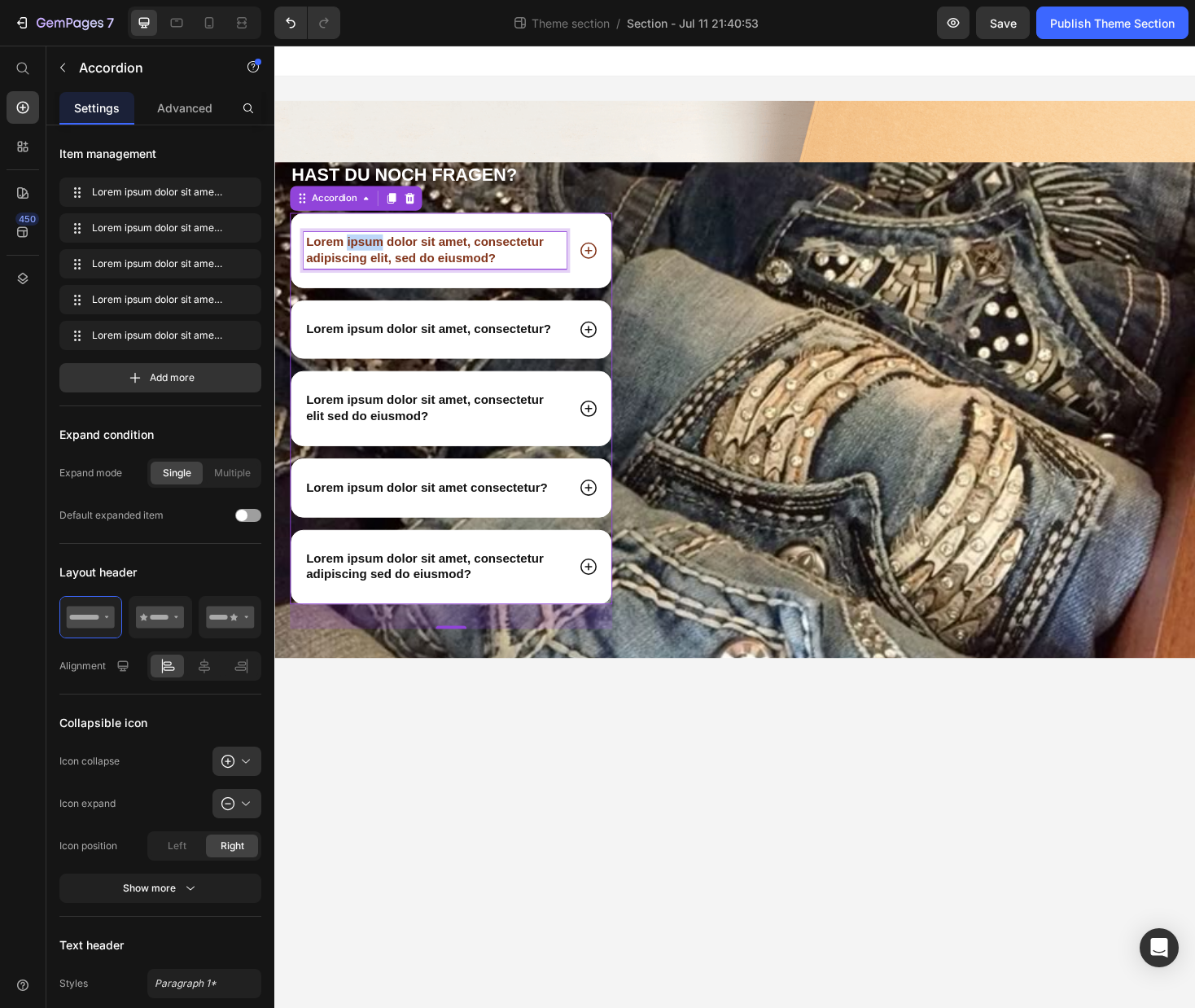 click on "Lorem ipsum dolor sit amet, consectetur adipiscing elit, sed do eiusmod?" at bounding box center [444, 263] 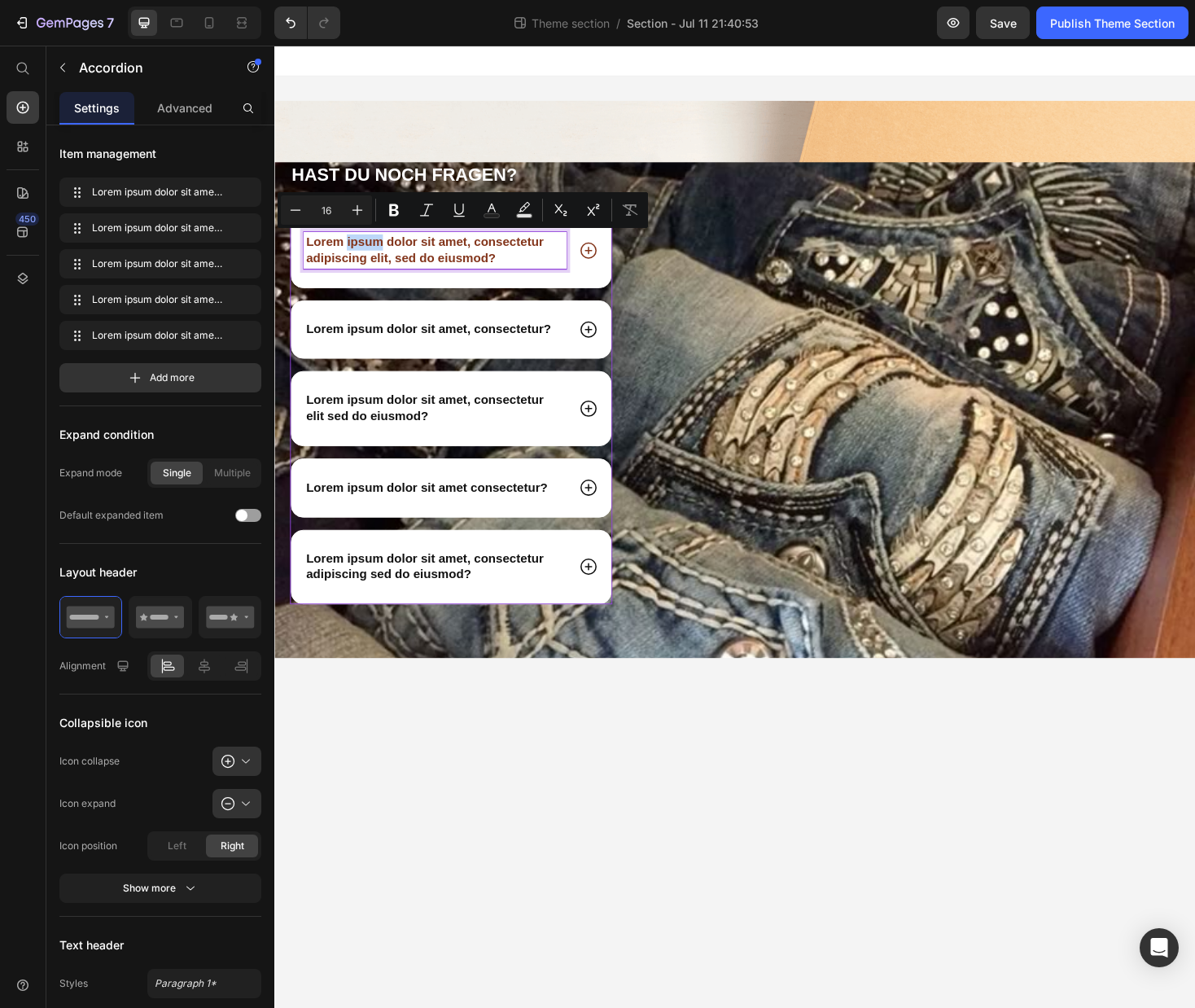click on "Lorem ipsum dolor sit amet, consectetur adipiscing elit, sed do eiusmod?" at bounding box center (444, 263) 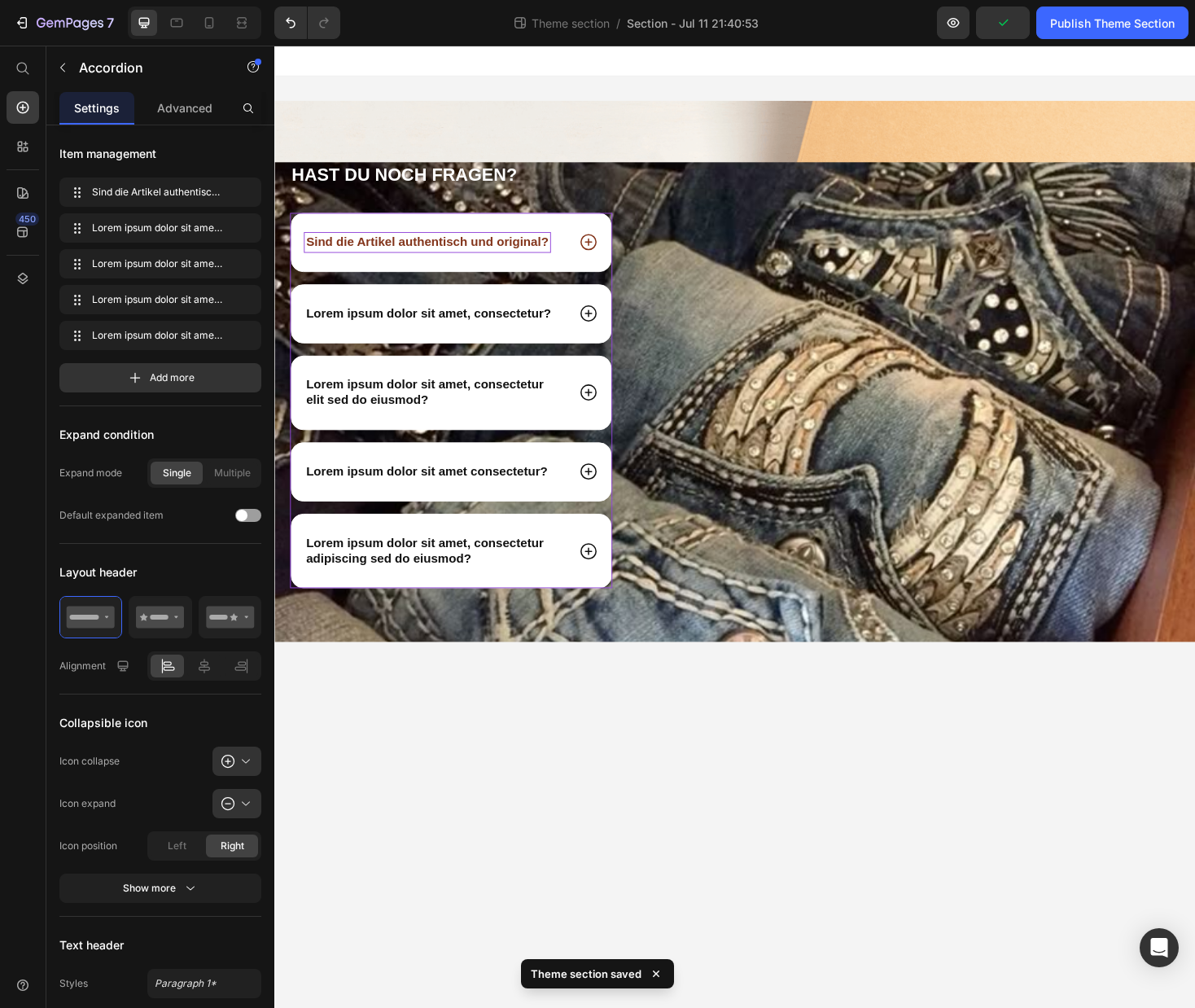 click 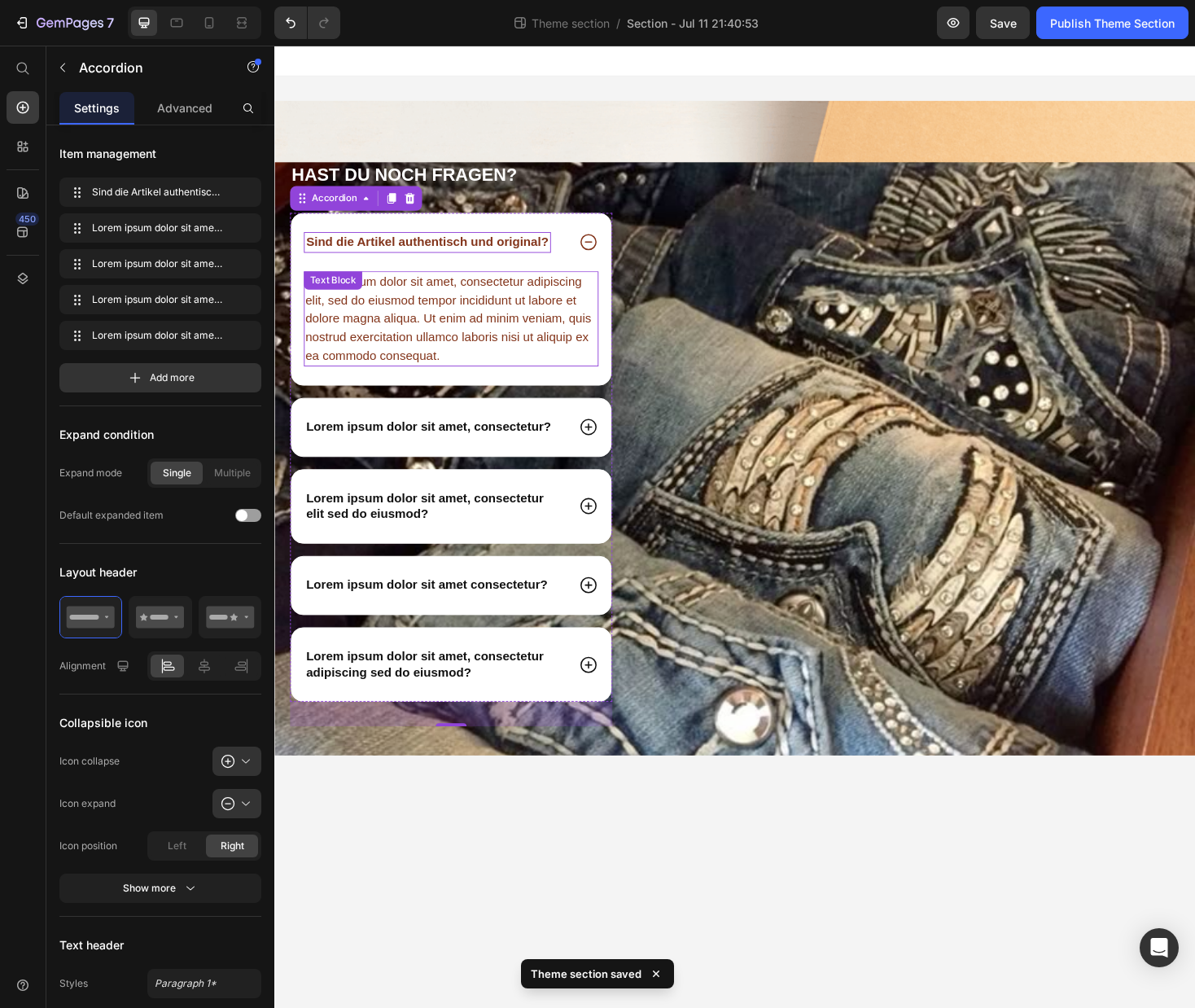 click on "Lorem ipsum dolor sit amet, consectetur adipiscing elit, sed do eiusmod tempor incididunt ut labore et dolore magna aliqua. Ut enim ad minim veniam, quis nostrud exercitation ullamco laboris nisi ut aliquip ex ea commodo consequat." at bounding box center (462, 335) 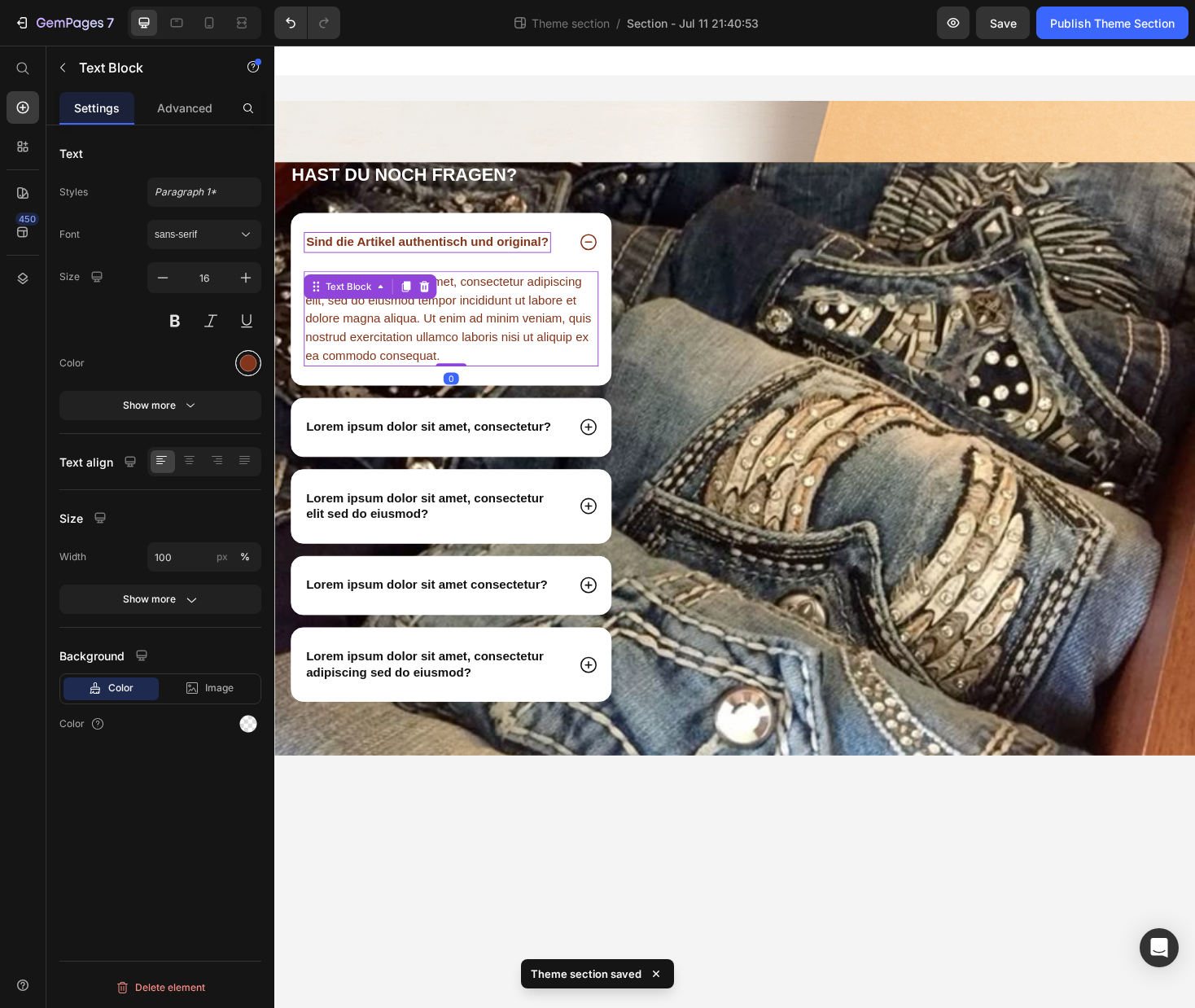 click at bounding box center (248, 363) 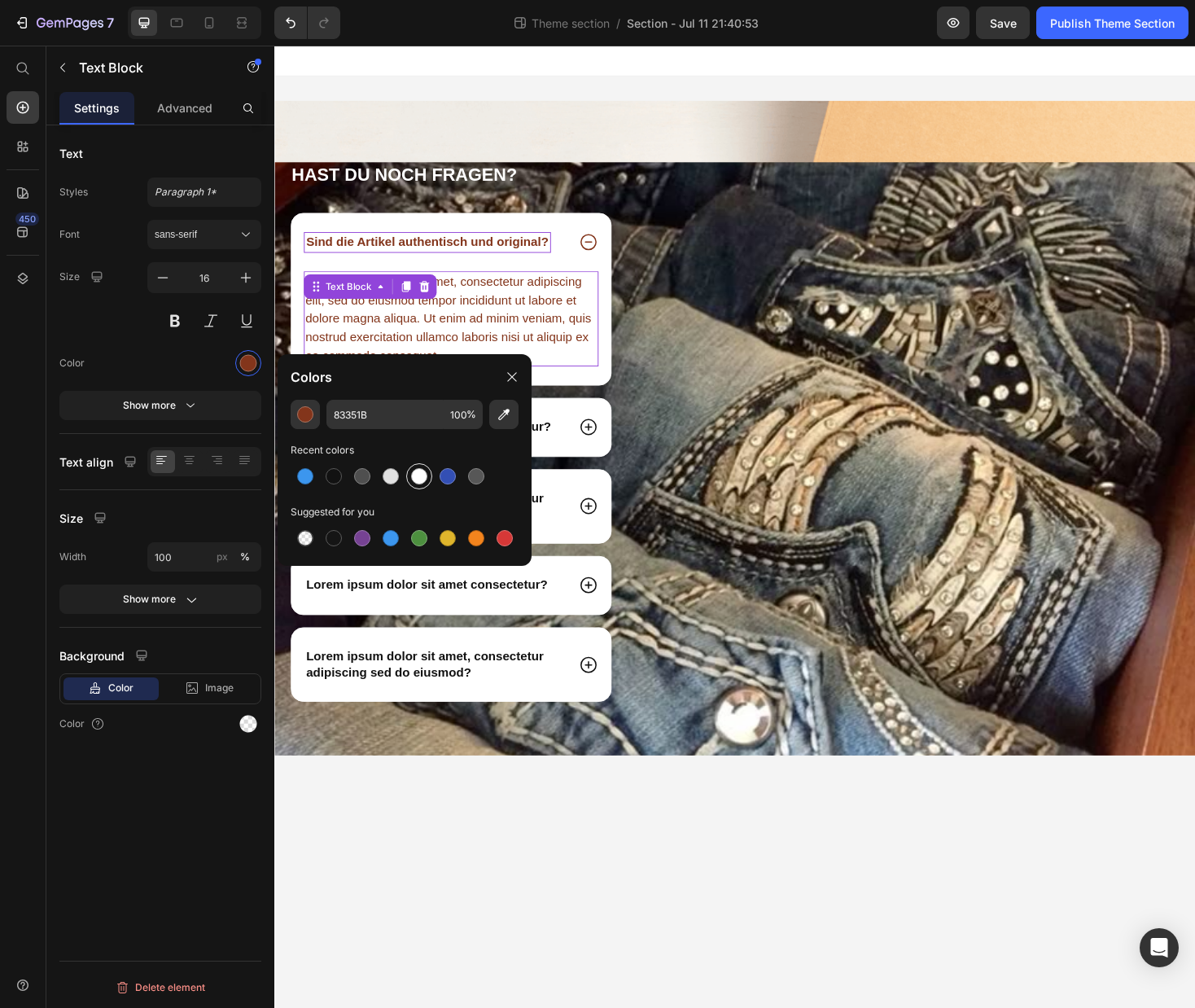 click at bounding box center (419, 476) 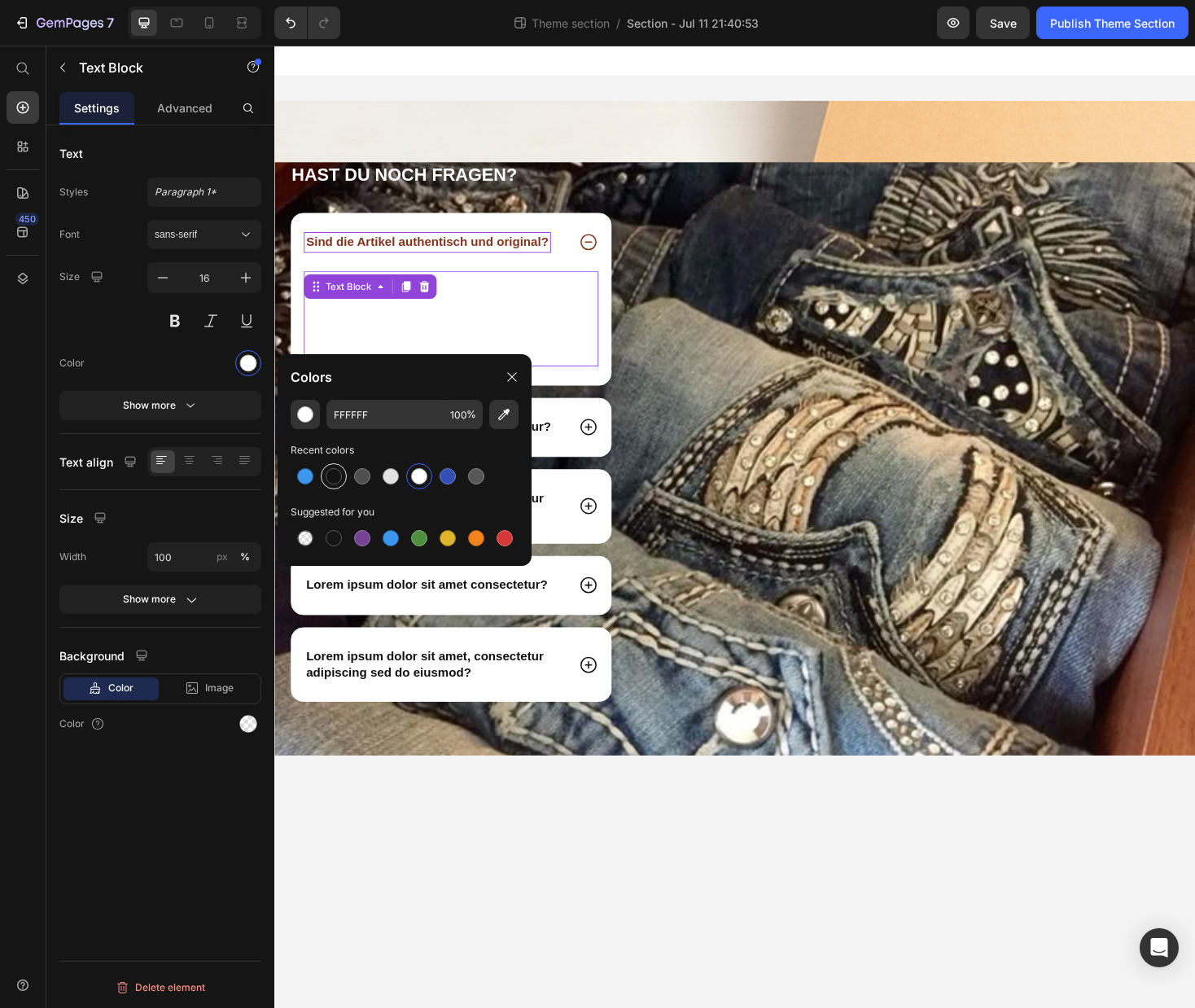 click at bounding box center (334, 476) 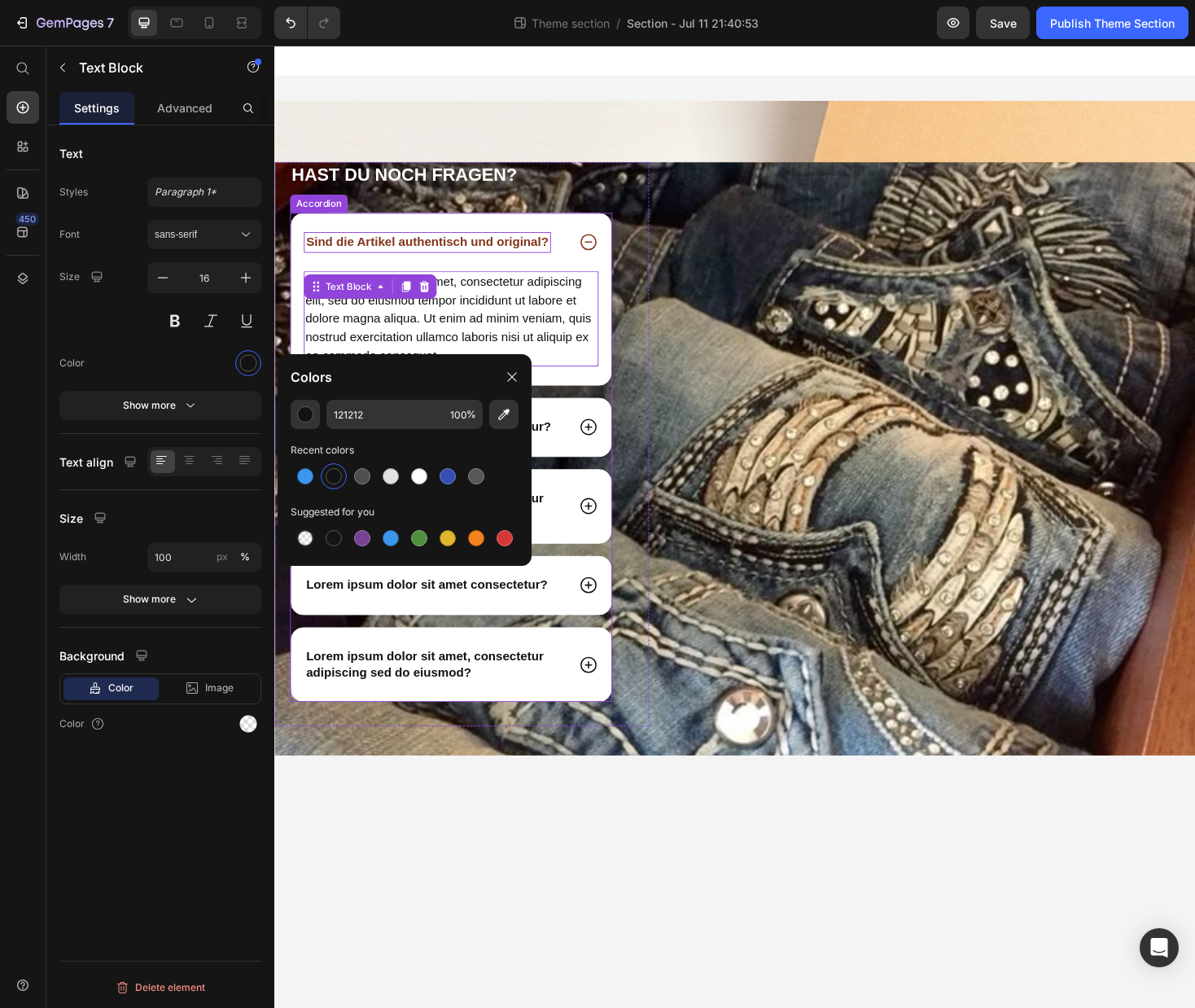 click on "Sind die Artikel authentisch und original?" at bounding box center [436, 254] 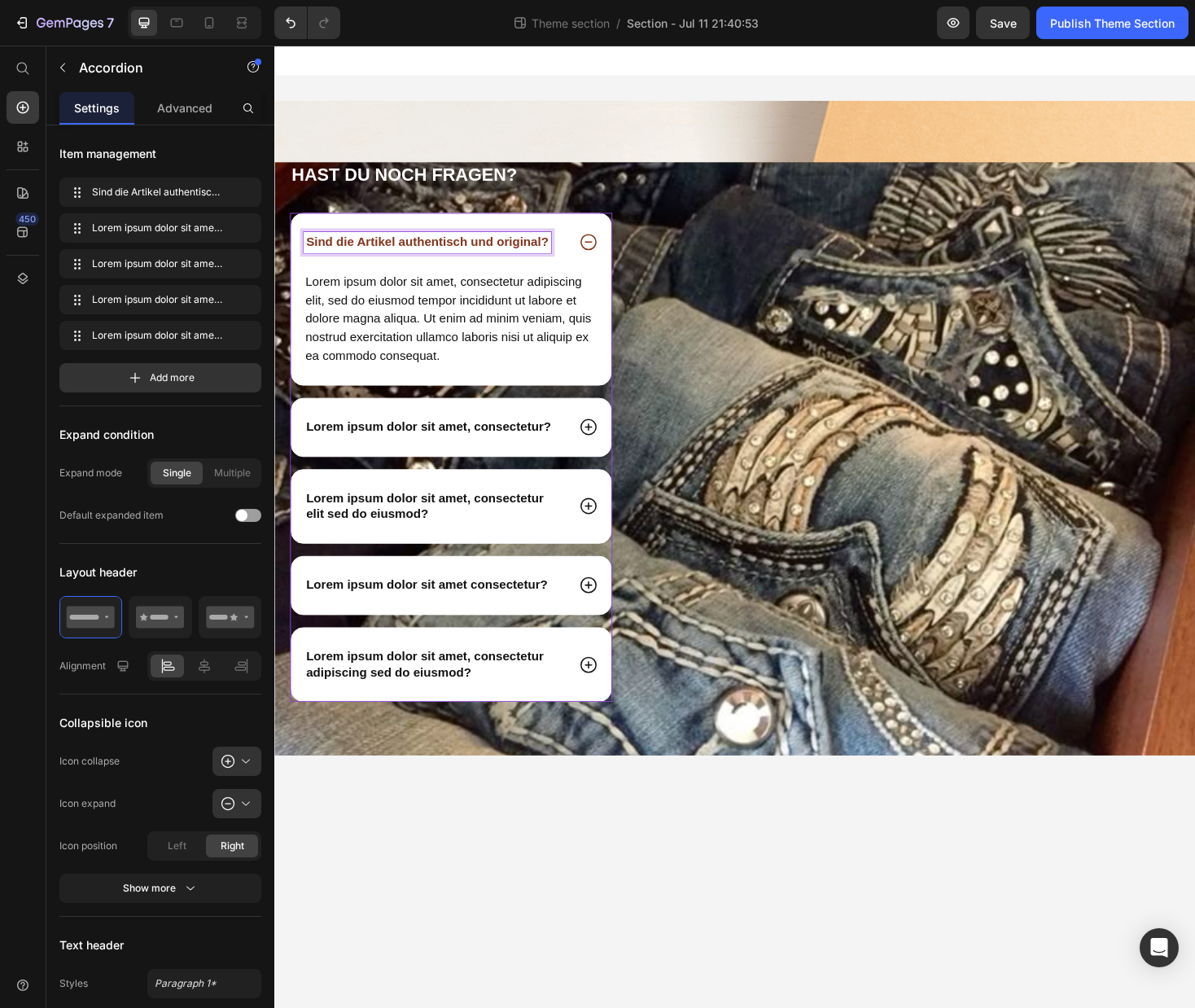 click on "Sind die Artikel authentisch und original?" at bounding box center (436, 254) 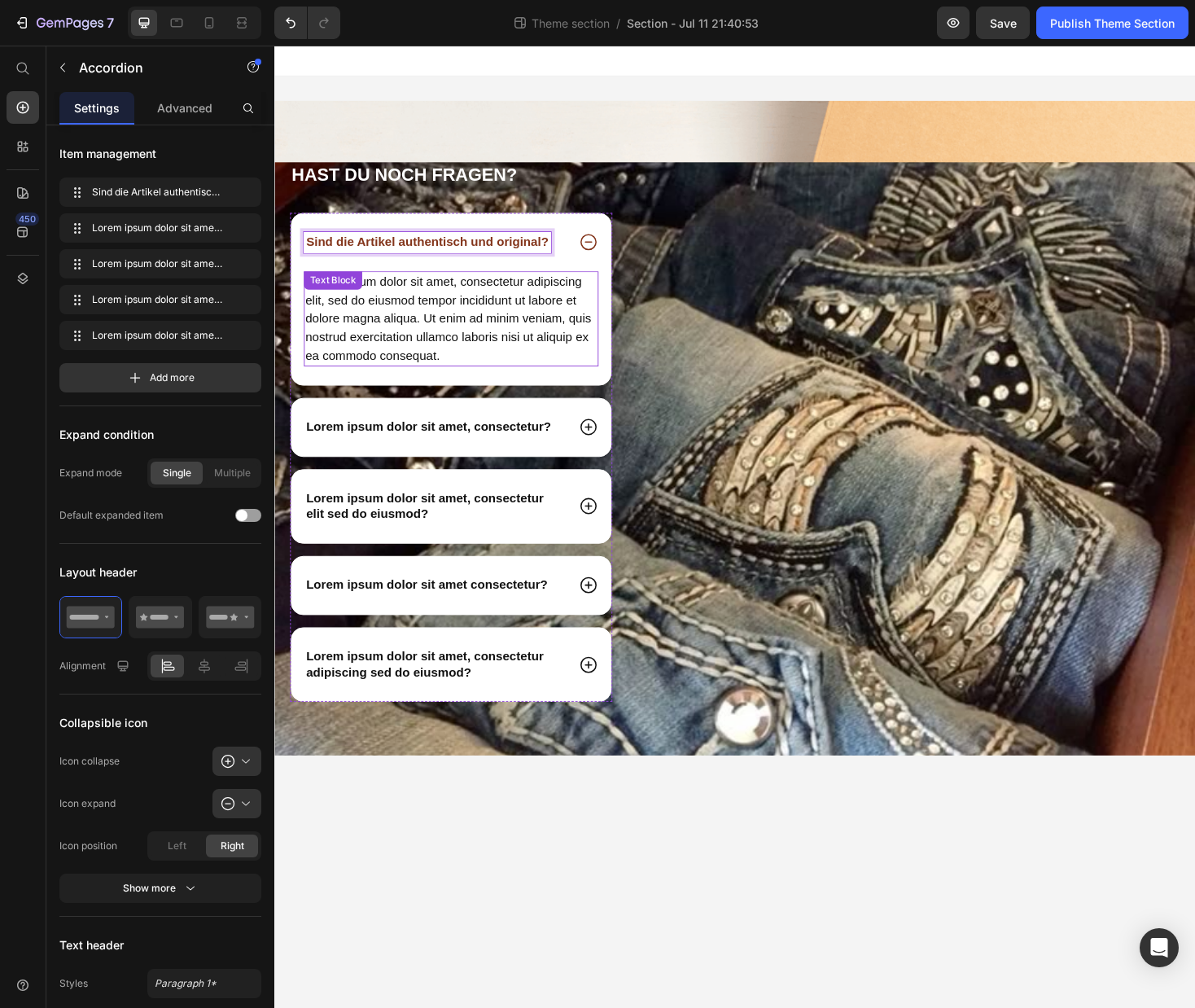 click on "Lorem ipsum dolor sit amet, consectetur adipiscing elit, sed do eiusmod tempor incididunt ut labore et dolore magna aliqua. Ut enim ad minim veniam, quis nostrud exercitation ullamco laboris nisi ut aliquip ex ea commodo consequat." at bounding box center [462, 335] 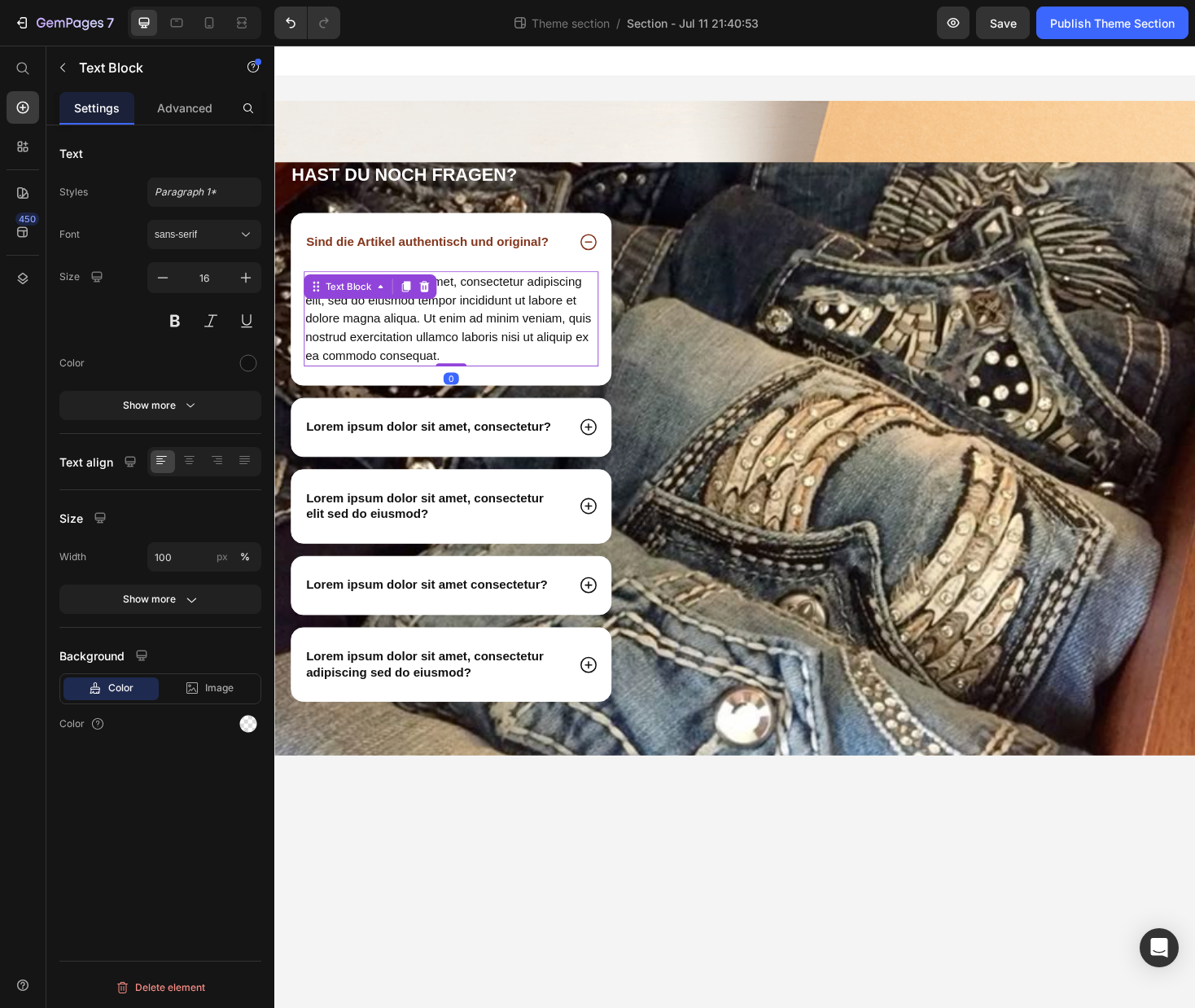 click on "Lorem ipsum dolor sit amet, consectetur adipiscing elit, sed do eiusmod tempor incididunt ut labore et dolore magna aliqua. Ut enim ad minim veniam, quis nostrud exercitation ullamco laboris nisi ut aliquip ex ea commodo consequat." at bounding box center (462, 335) 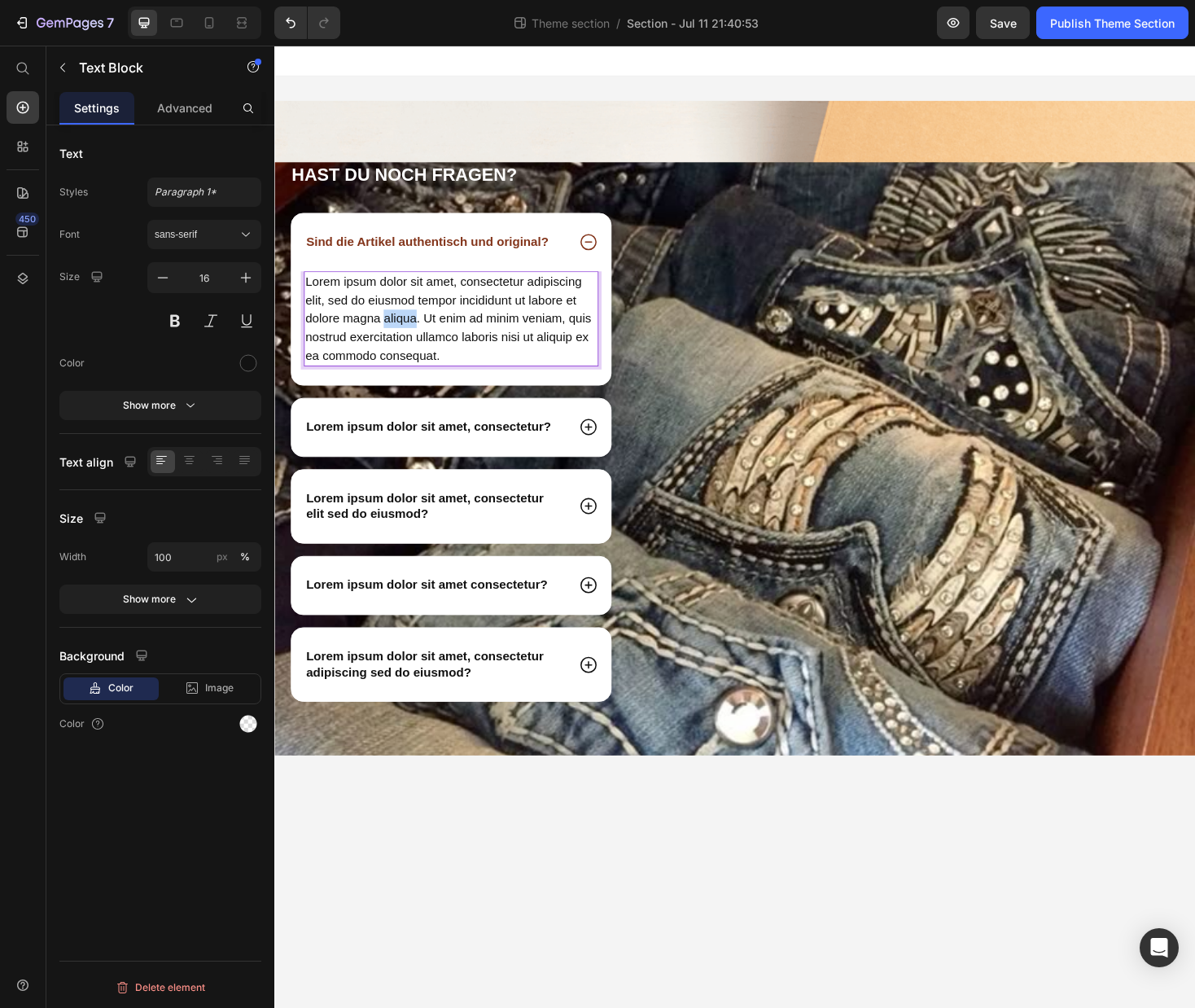 click on "Lorem ipsum dolor sit amet, consectetur adipiscing elit, sed do eiusmod tempor incididunt ut labore et dolore magna aliqua. Ut enim ad minim veniam, quis nostrud exercitation ullamco laboris nisi ut aliquip ex ea commodo consequat." at bounding box center [462, 335] 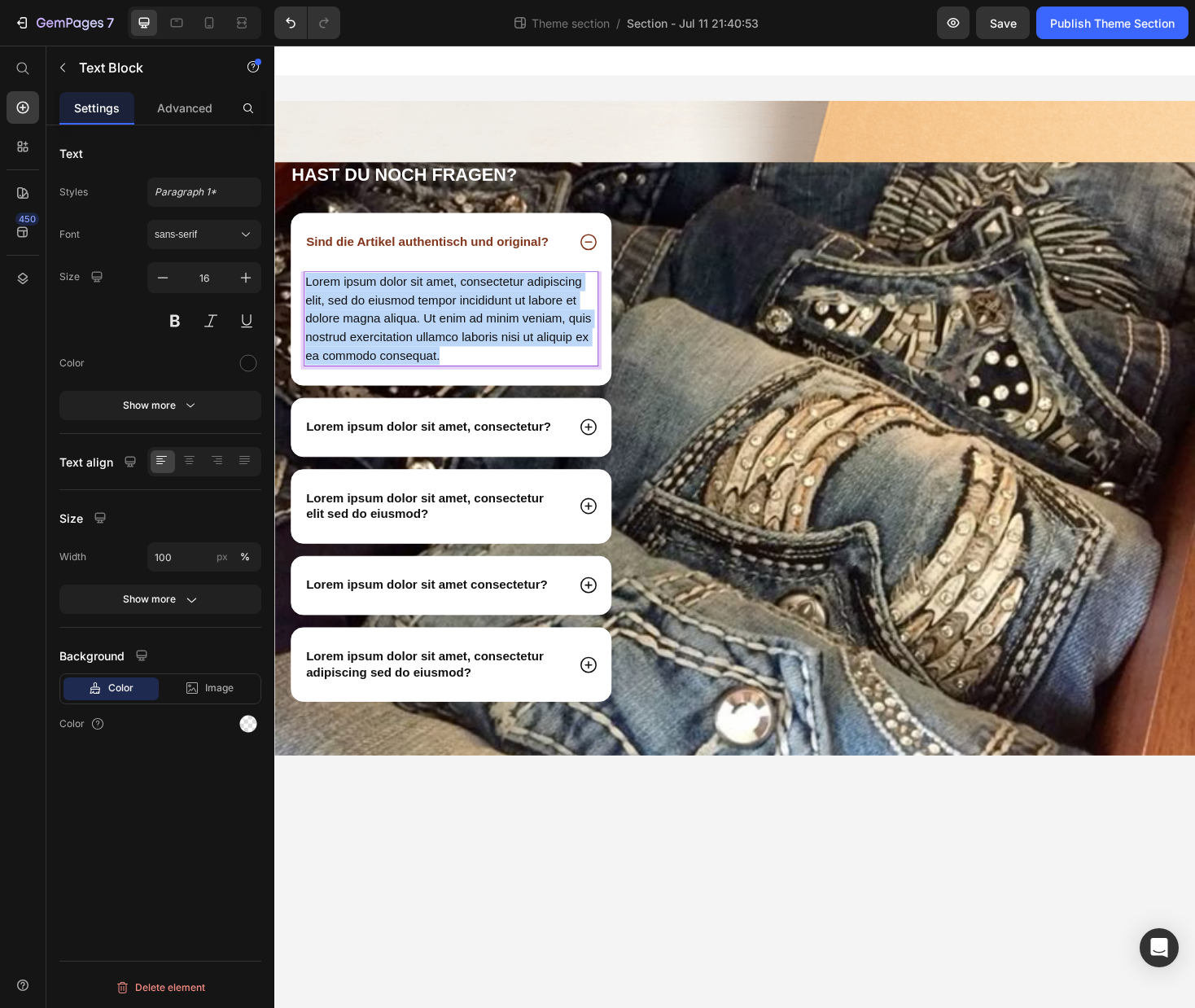 click on "Lorem ipsum dolor sit amet, consectetur adipiscing elit, sed do eiusmod tempor incididunt ut labore et dolore magna aliqua. Ut enim ad minim veniam, quis nostrud exercitation ullamco laboris nisi ut aliquip ex ea commodo consequat." at bounding box center (462, 335) 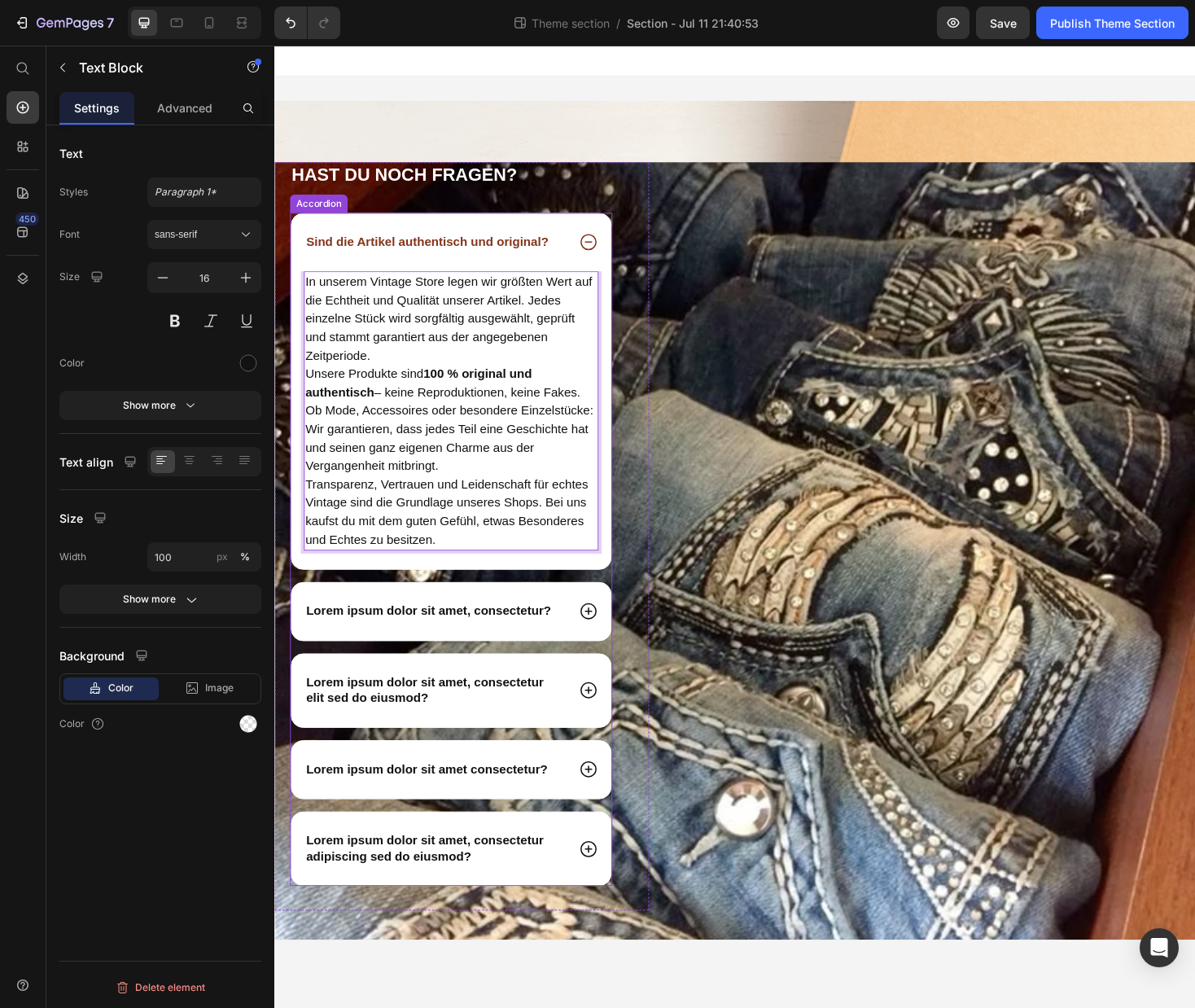 click 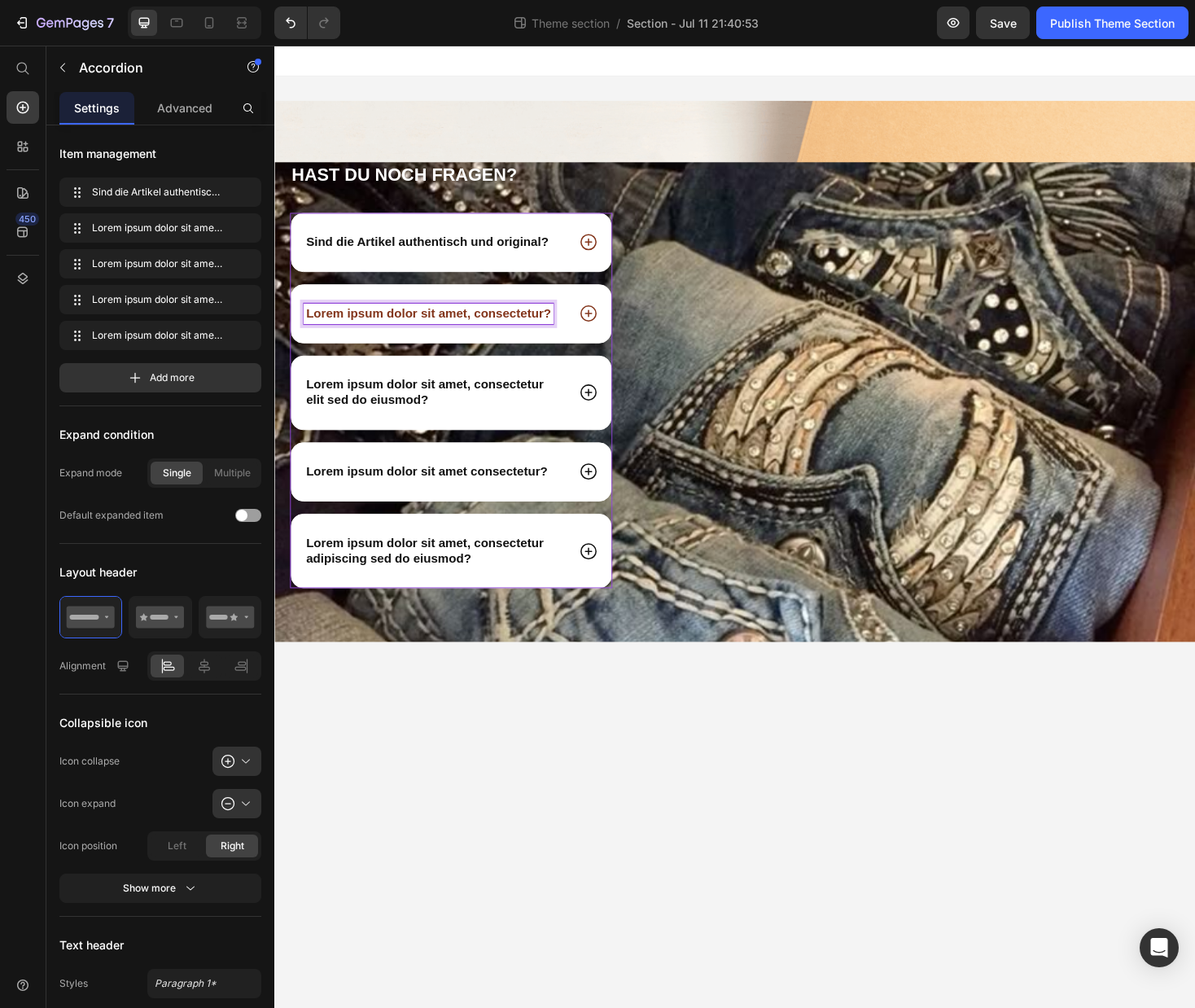 click on "Lorem ipsum dolor sit amet, consectetur?" at bounding box center (437, 330) 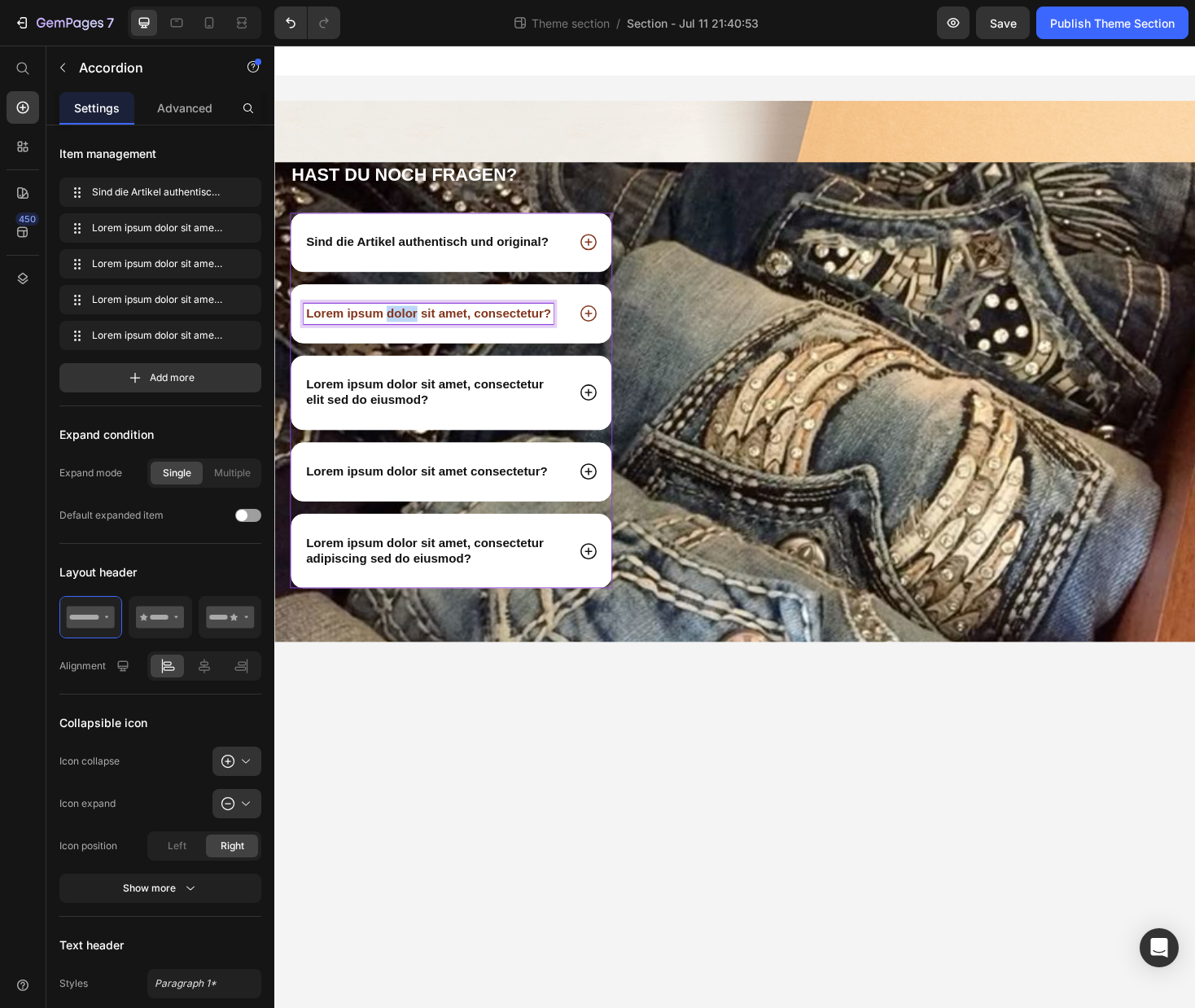 click on "Lorem ipsum dolor sit amet, consectetur?" at bounding box center [437, 330] 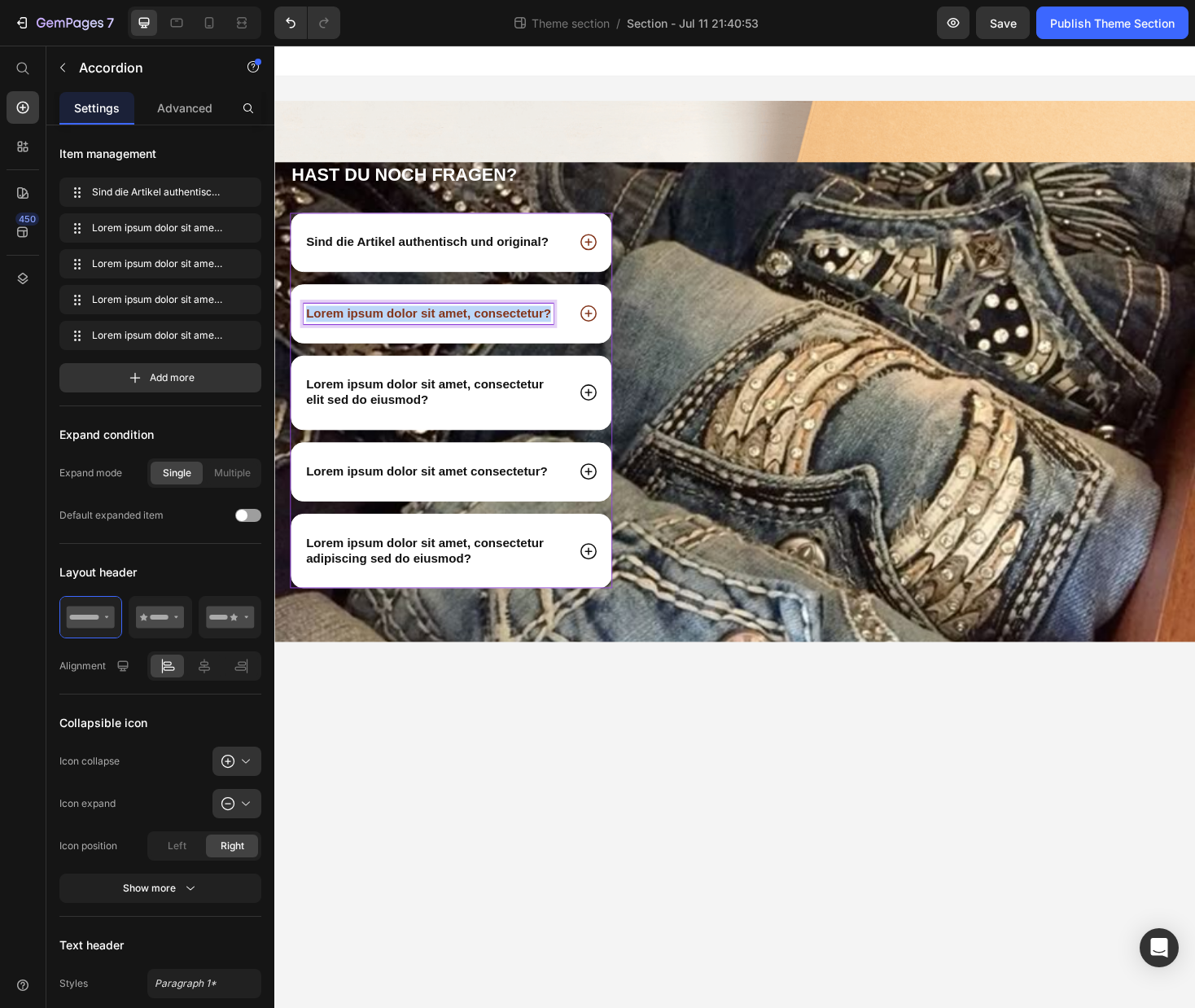 click on "Lorem ipsum dolor sit amet, consectetur?" at bounding box center [437, 330] 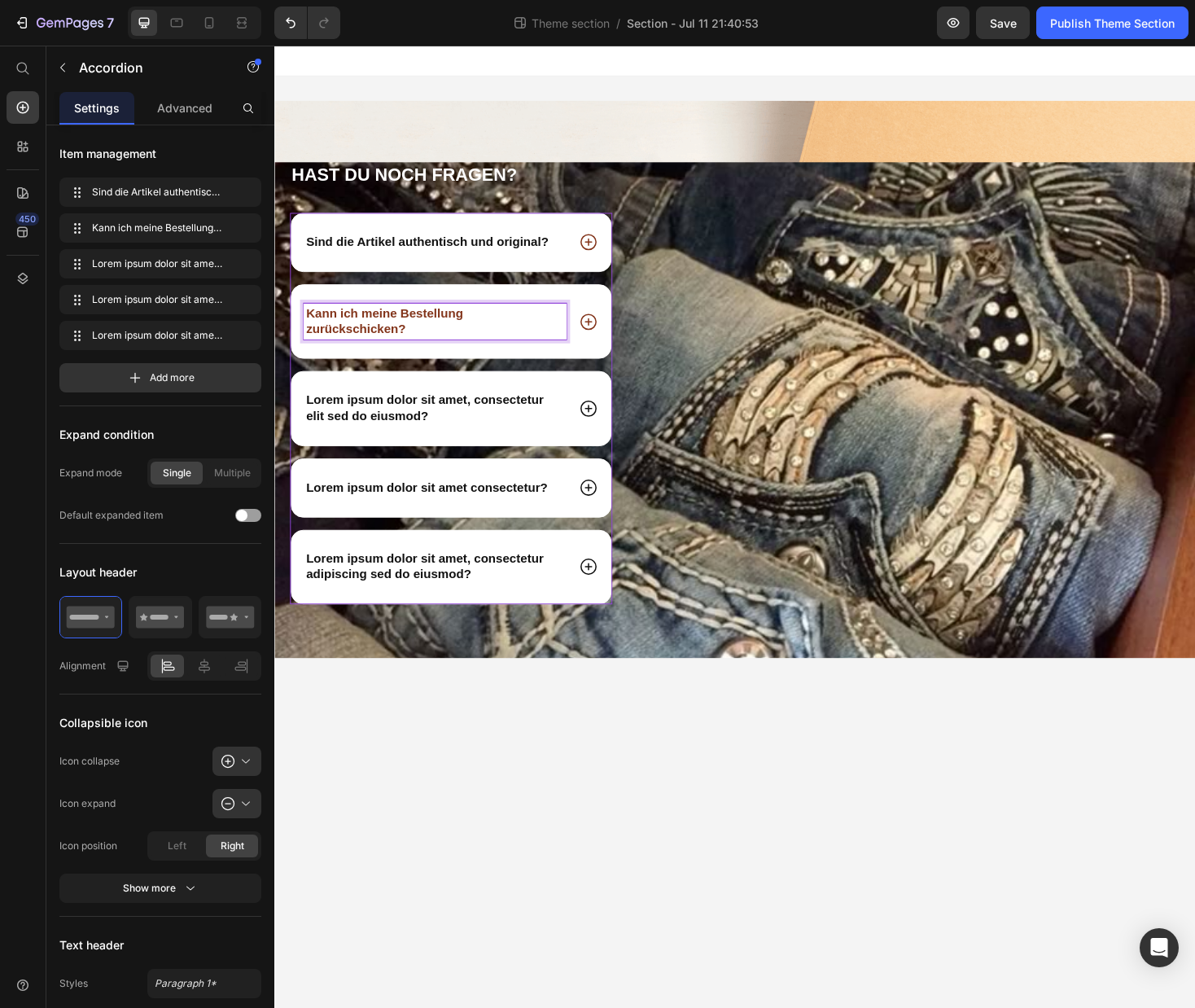 click 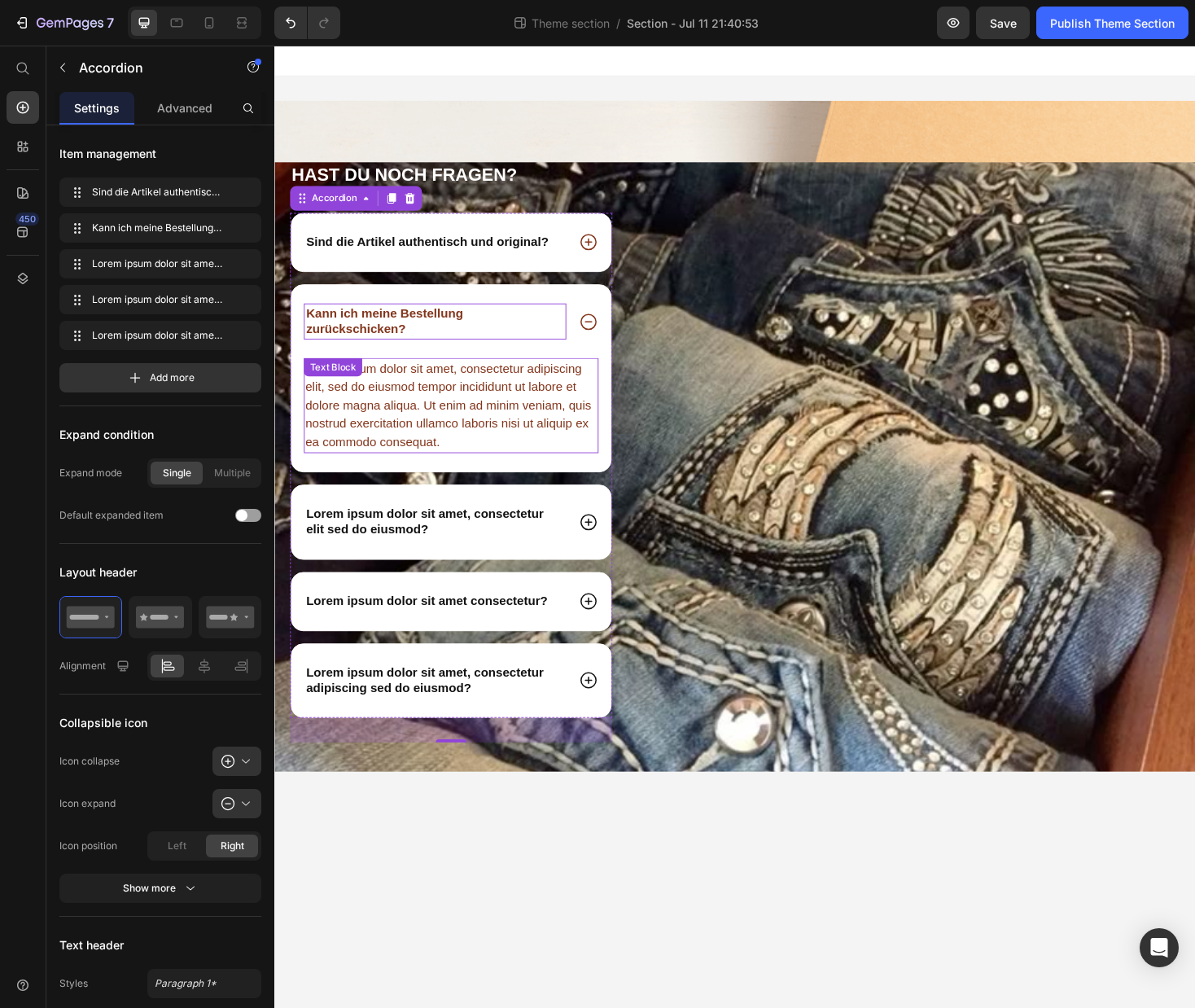 click on "Lorem ipsum dolor sit amet, consectetur adipiscing elit, sed do eiusmod tempor incididunt ut labore et dolore magna aliqua. Ut enim ad minim veniam, quis nostrud exercitation ullamco laboris nisi ut aliquip ex ea commodo consequat." at bounding box center (462, 427) 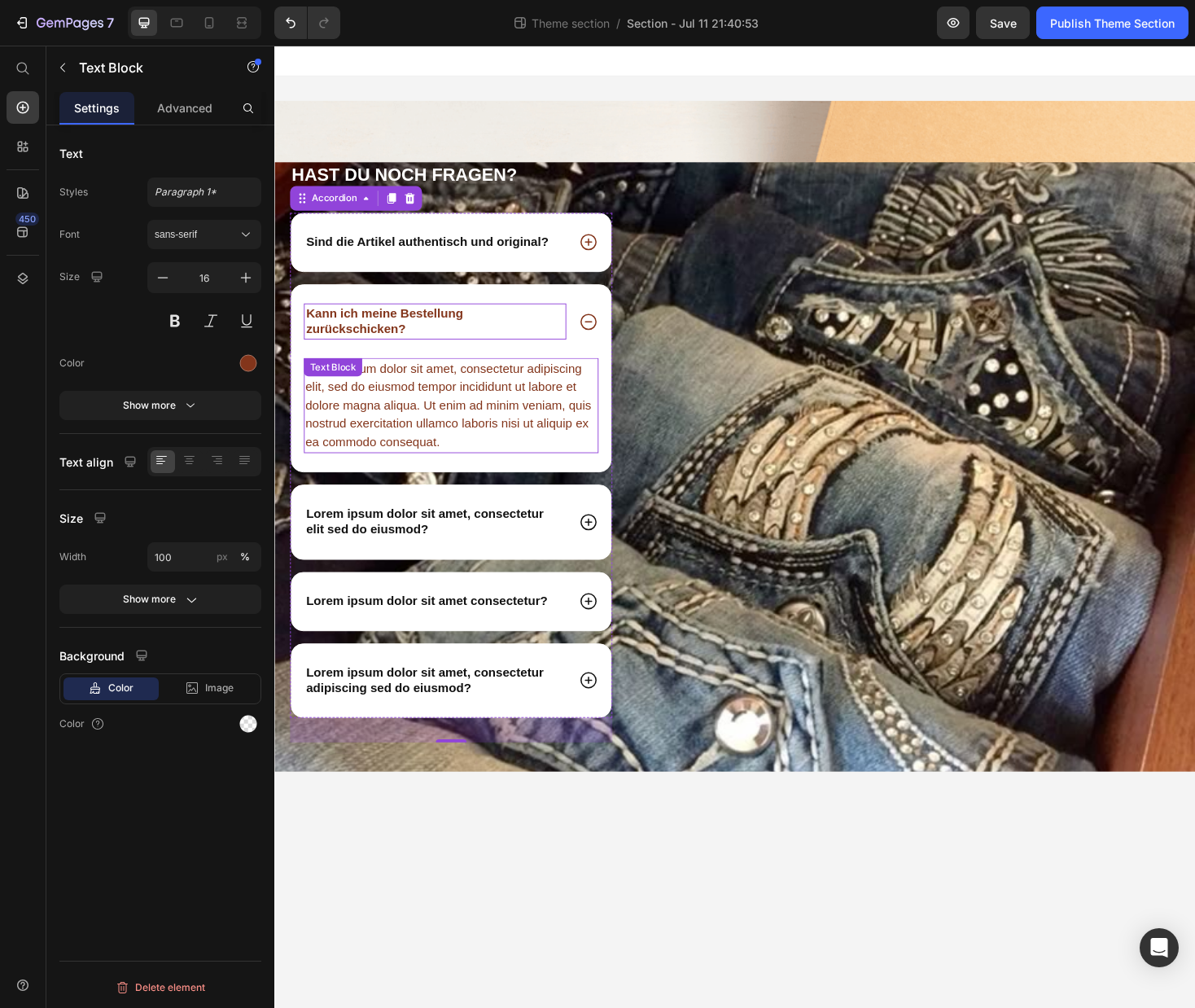 click on "Lorem ipsum dolor sit amet, consectetur adipiscing elit, sed do eiusmod tempor incididunt ut labore et dolore magna aliqua. Ut enim ad minim veniam, quis nostrud exercitation ullamco laboris nisi ut aliquip ex ea commodo consequat." at bounding box center (462, 427) 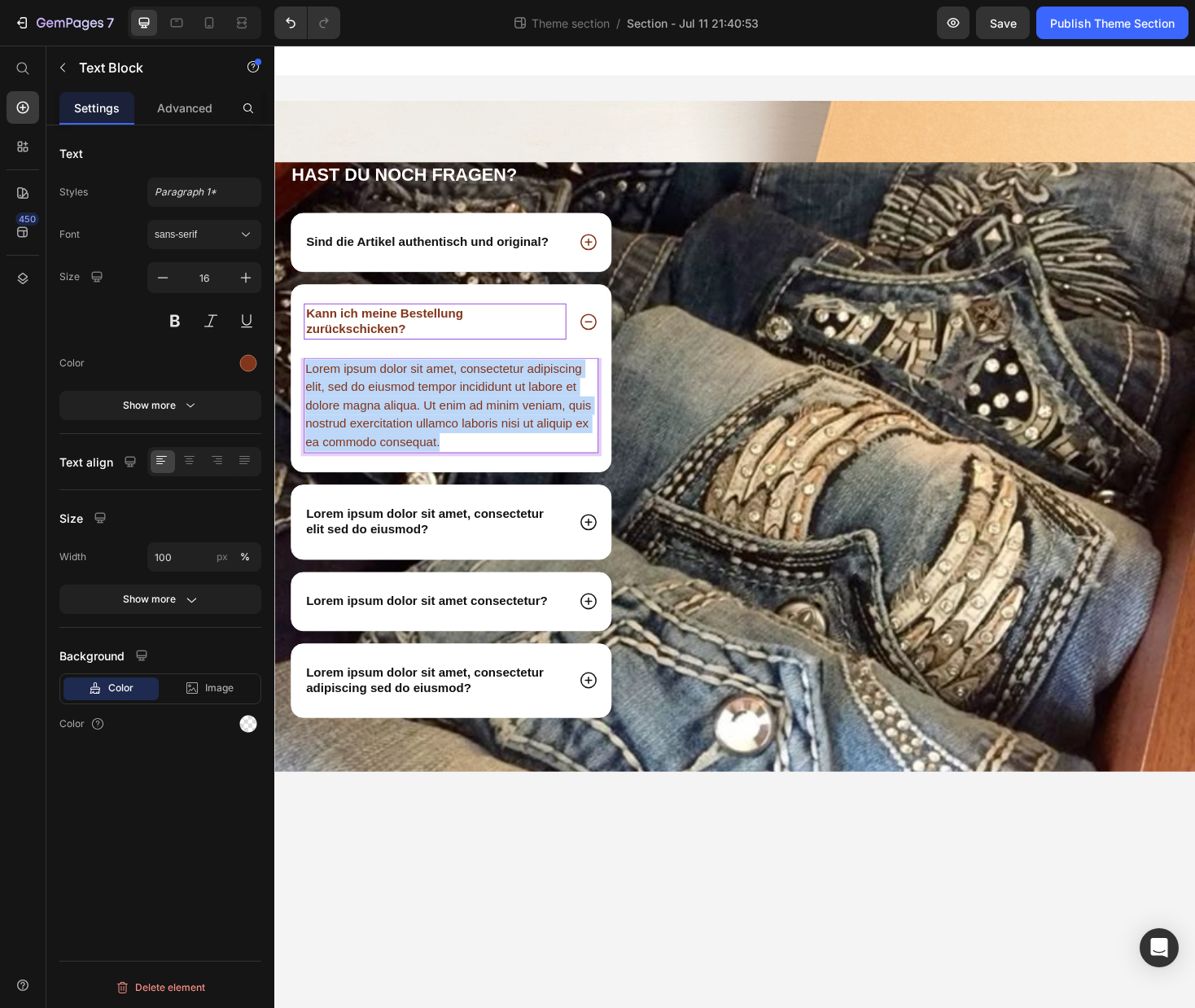 click on "Lorem ipsum dolor sit amet, consectetur adipiscing elit, sed do eiusmod tempor incididunt ut labore et dolore magna aliqua. Ut enim ad minim veniam, quis nostrud exercitation ullamco laboris nisi ut aliquip ex ea commodo consequat." at bounding box center (462, 427) 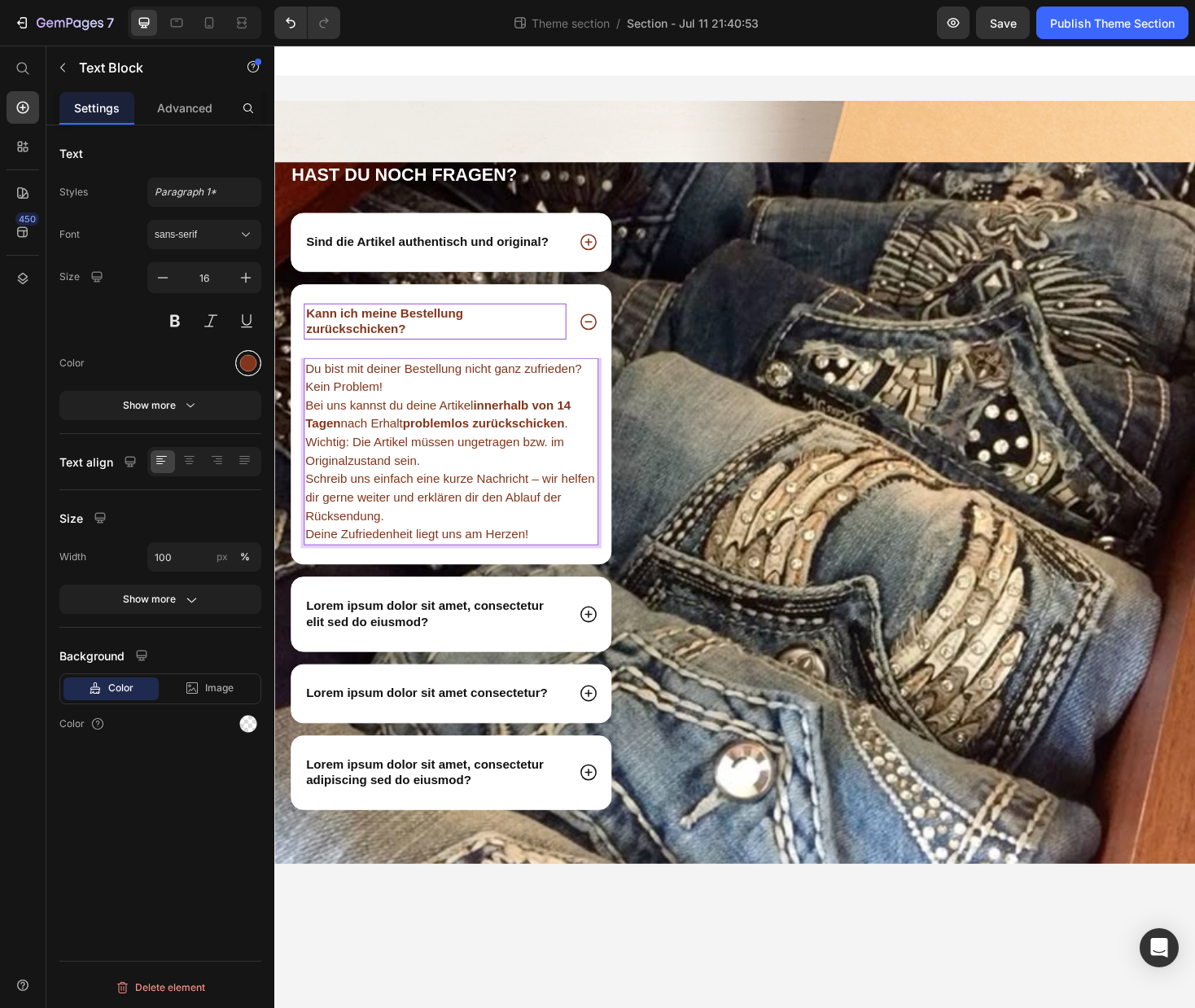 click at bounding box center [248, 363] 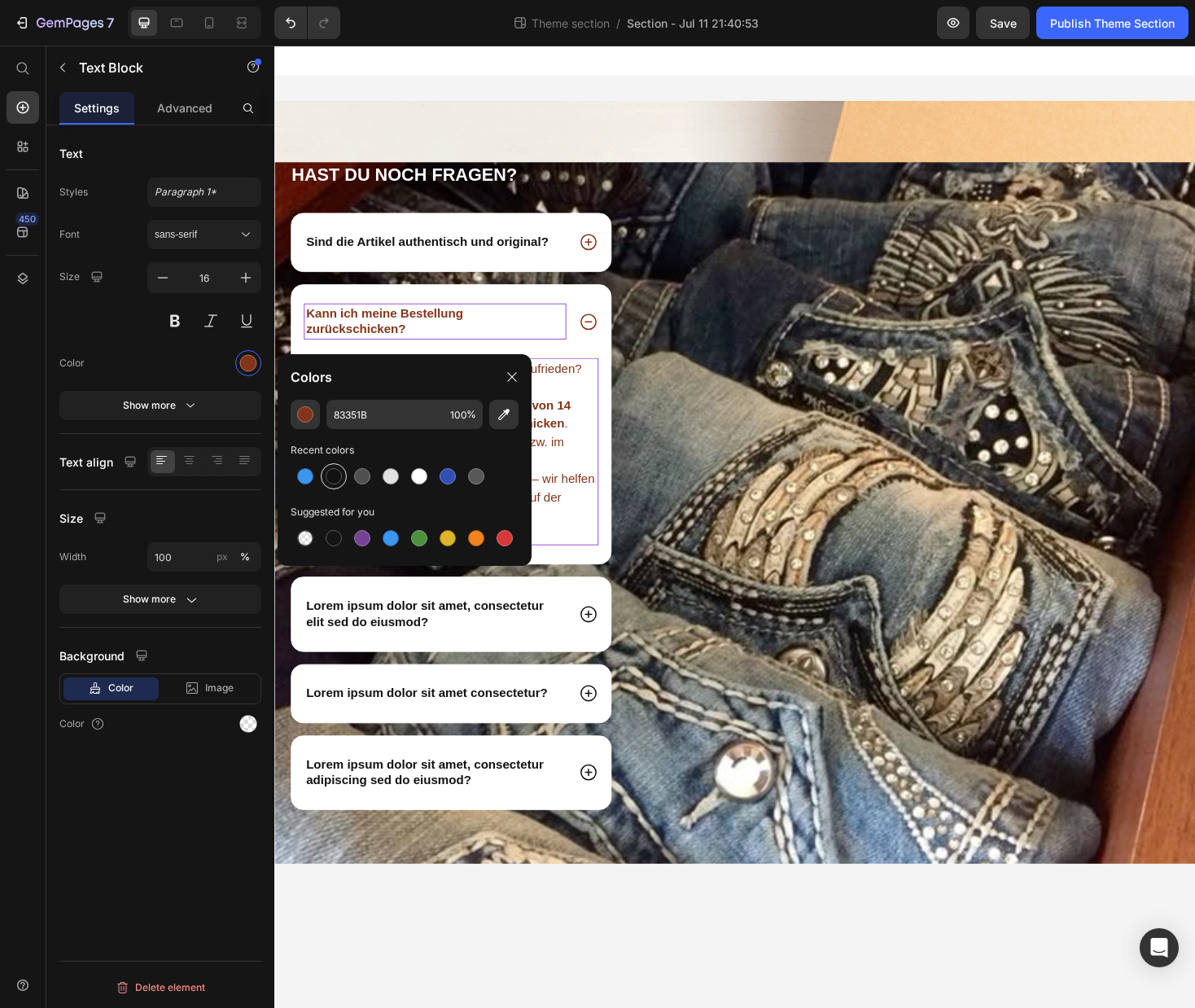 click at bounding box center [334, 476] 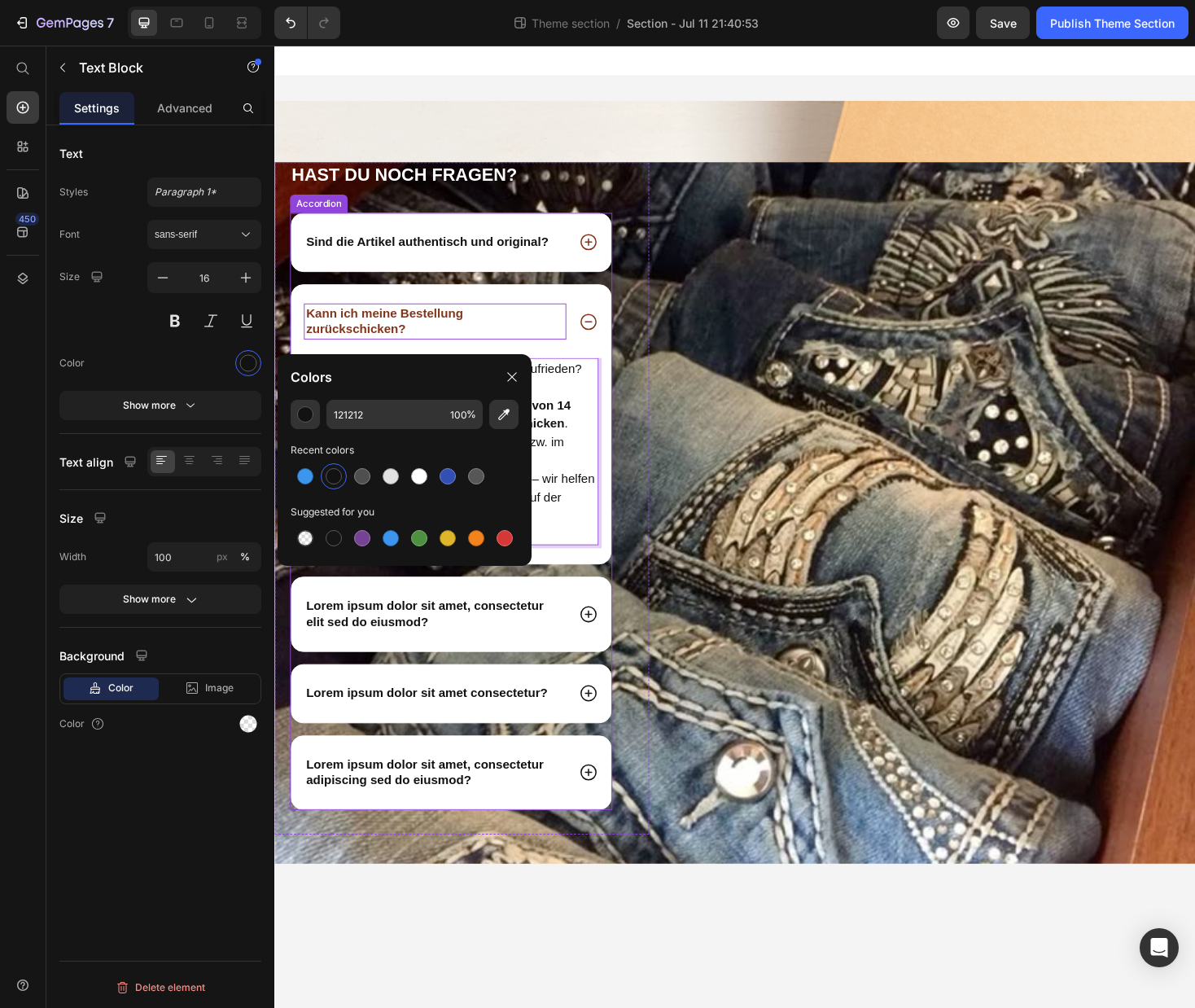 click on "Kann ich meine Bestellung zurückschicken?" at bounding box center (444, 339) 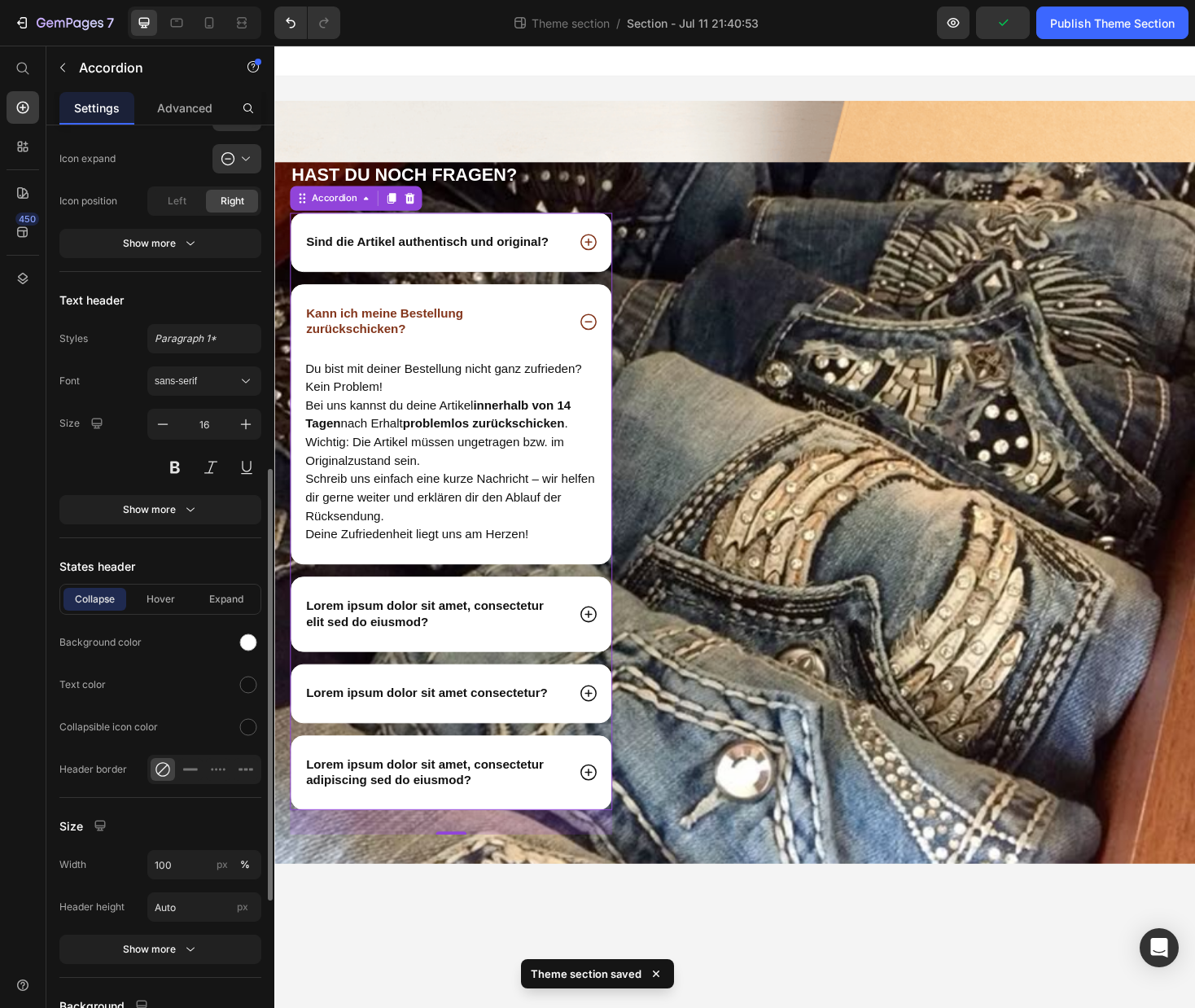 scroll, scrollTop: 675, scrollLeft: 0, axis: vertical 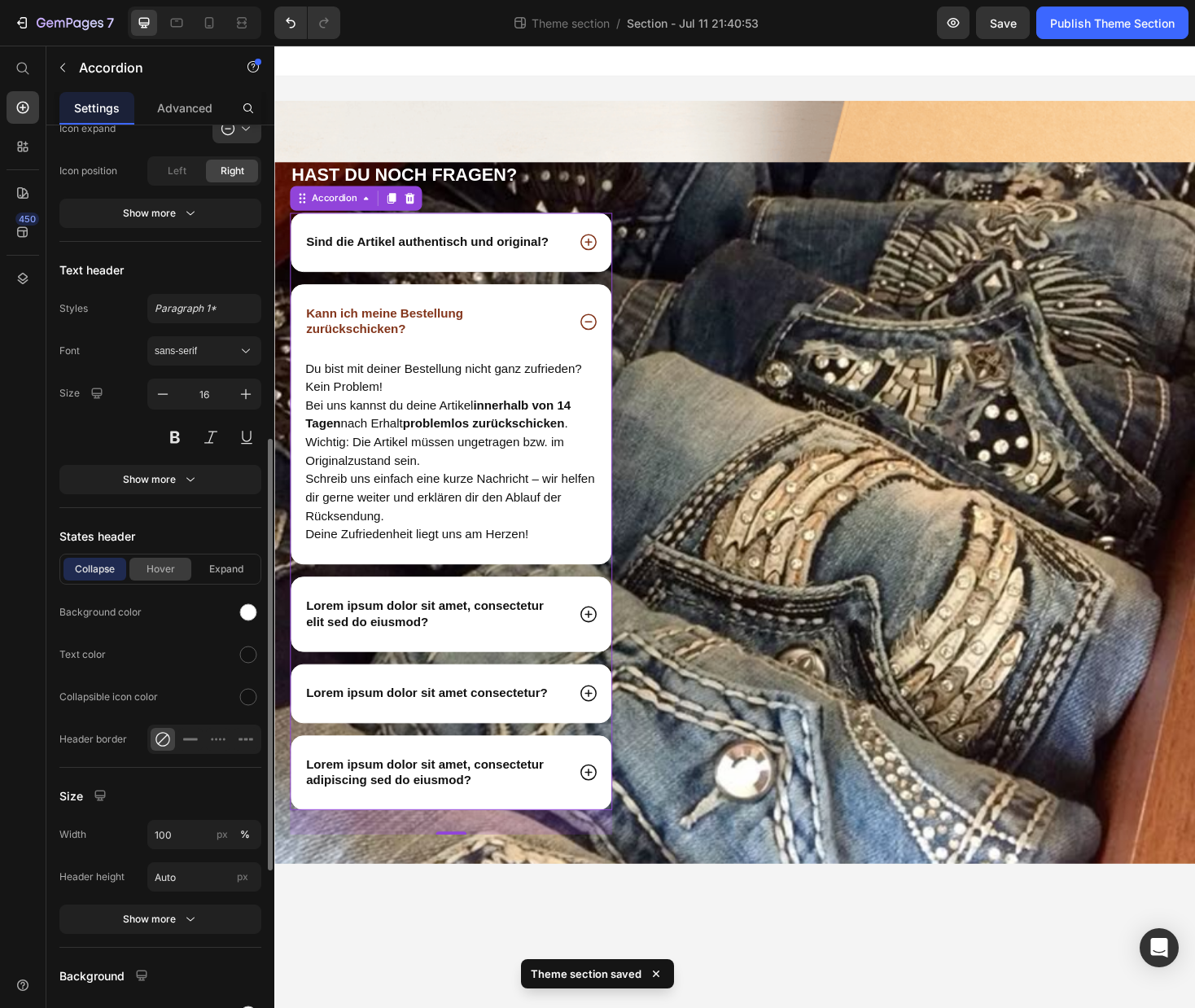 click on "Hover" at bounding box center [160, 569] 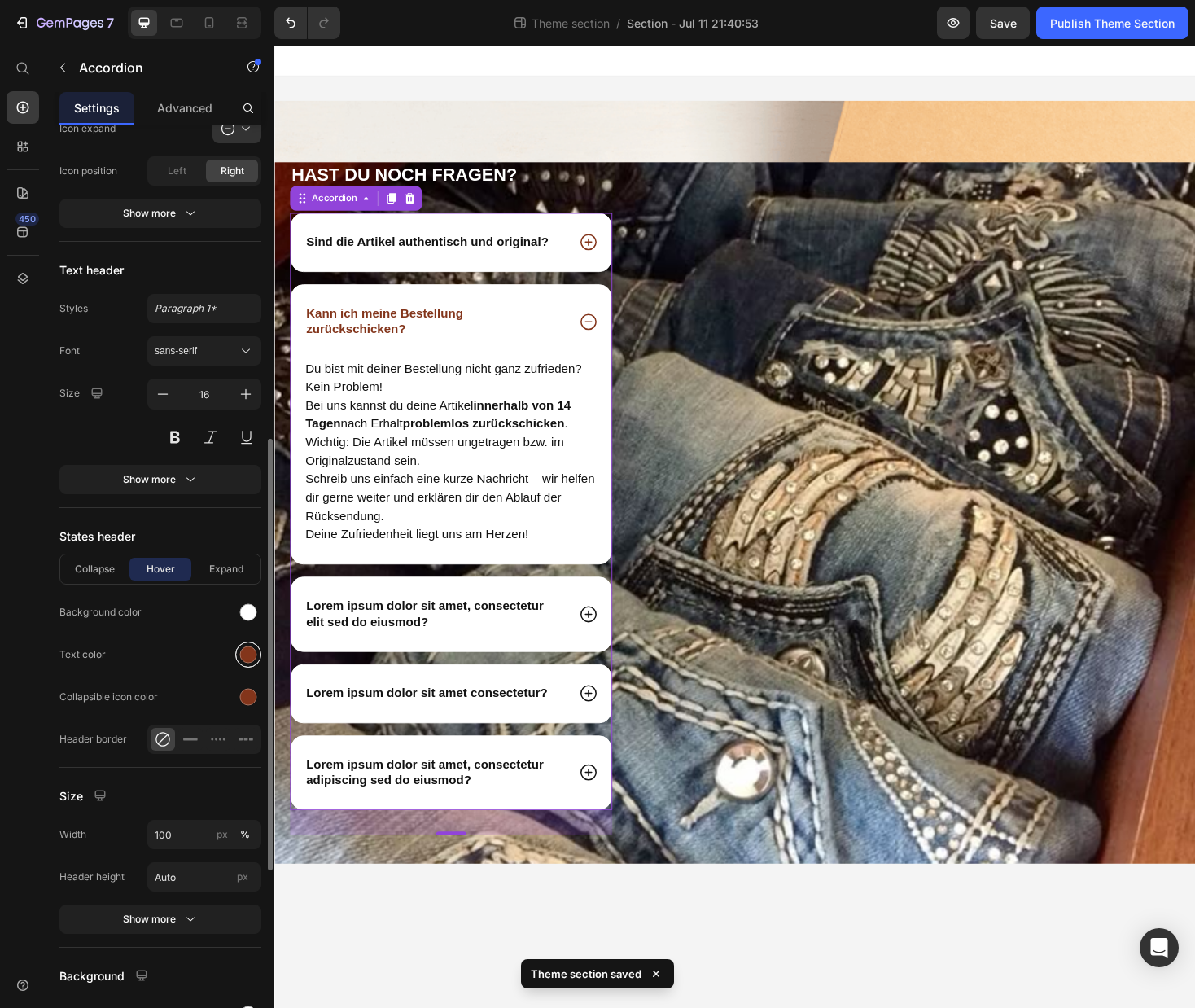 click at bounding box center [248, 655] 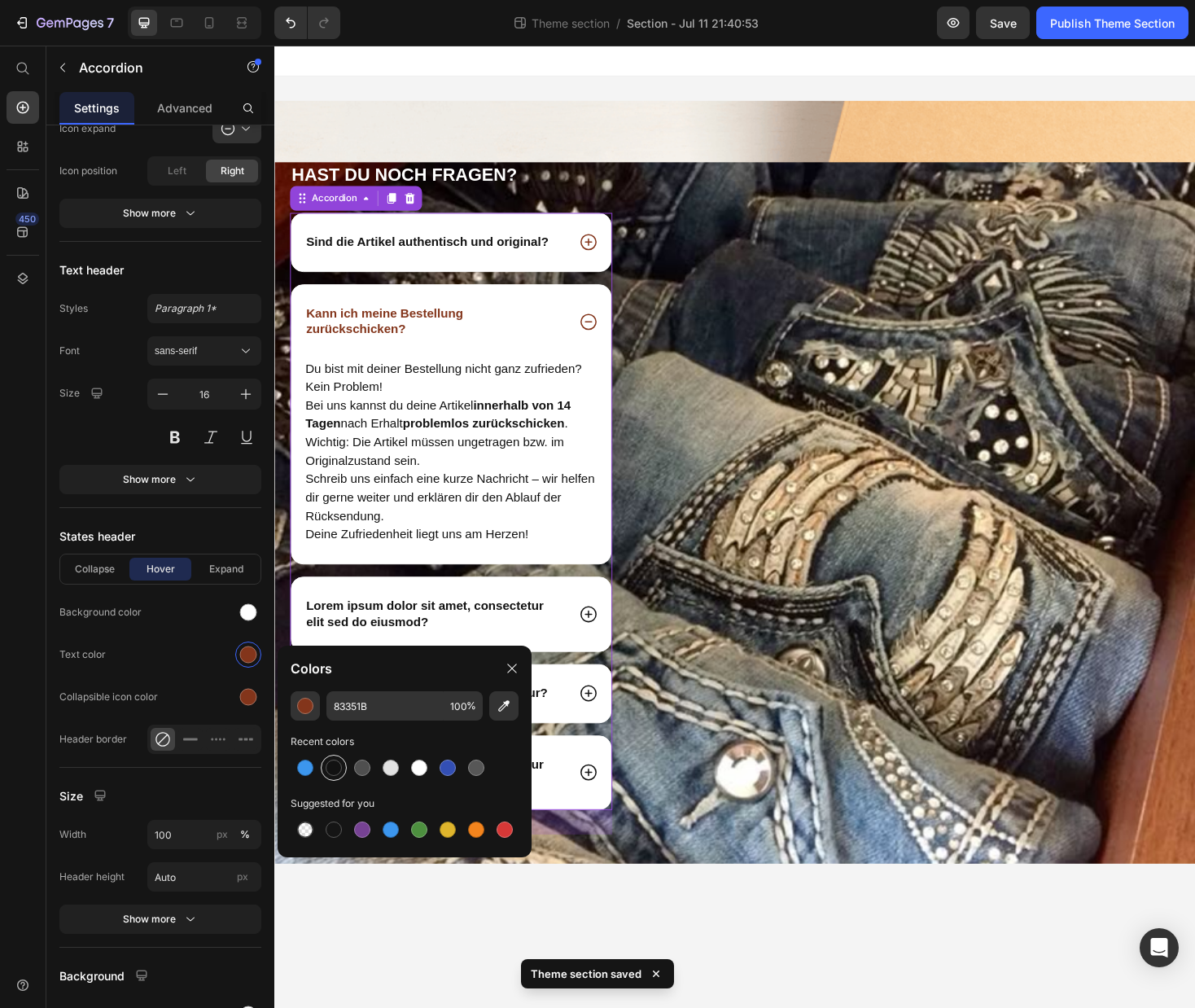 click at bounding box center (334, 768) 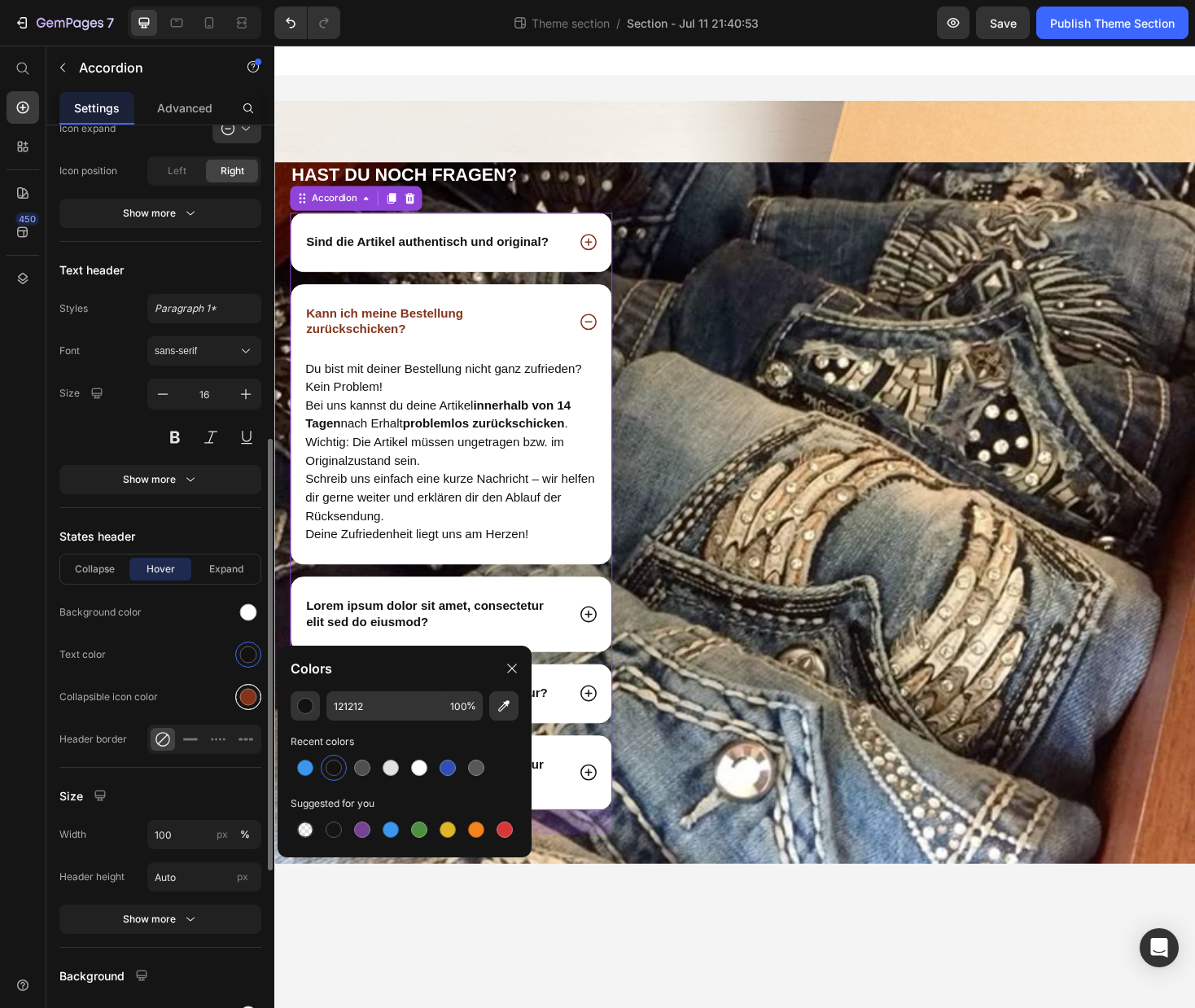 click at bounding box center (248, 697) 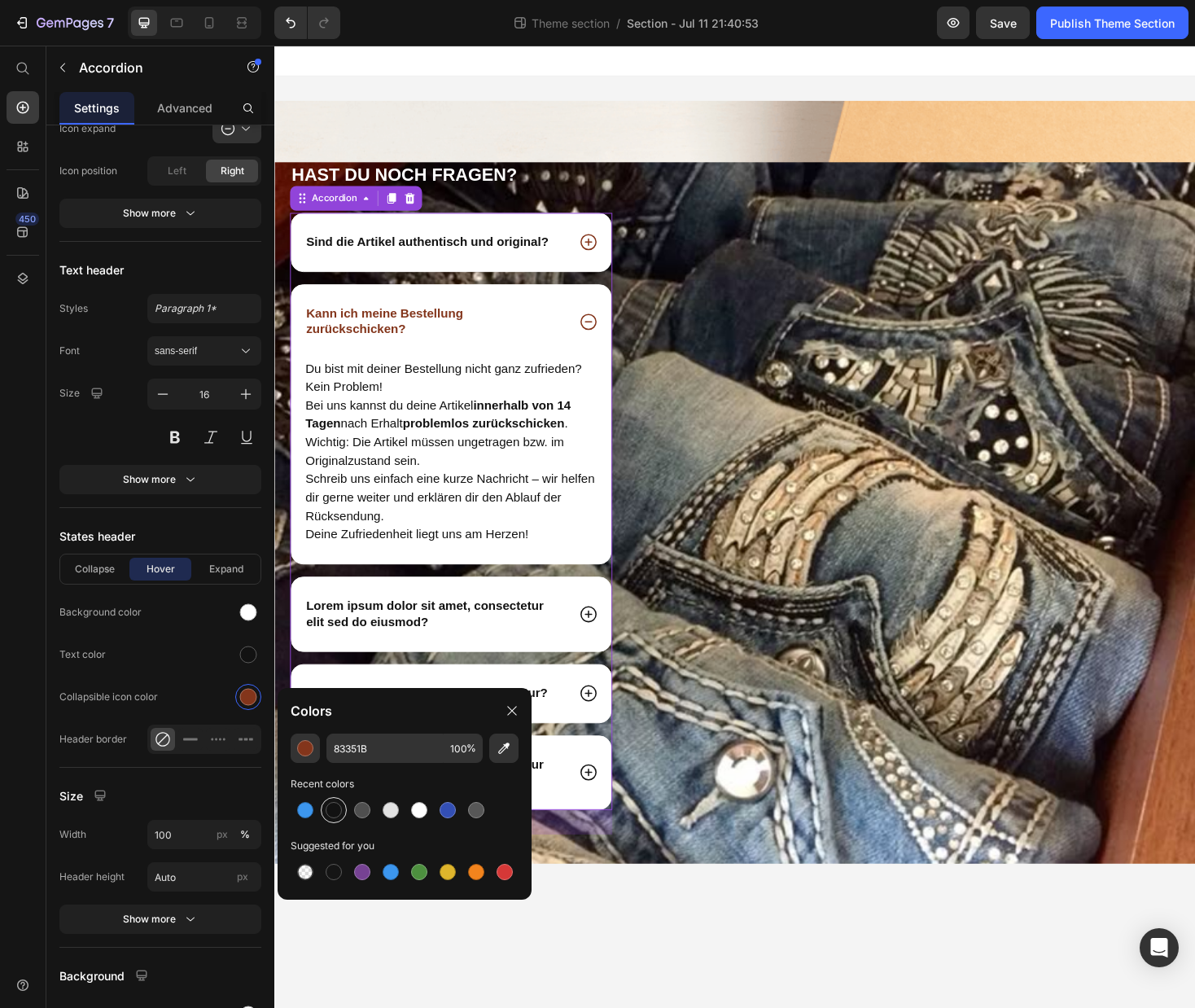 click at bounding box center [334, 810] 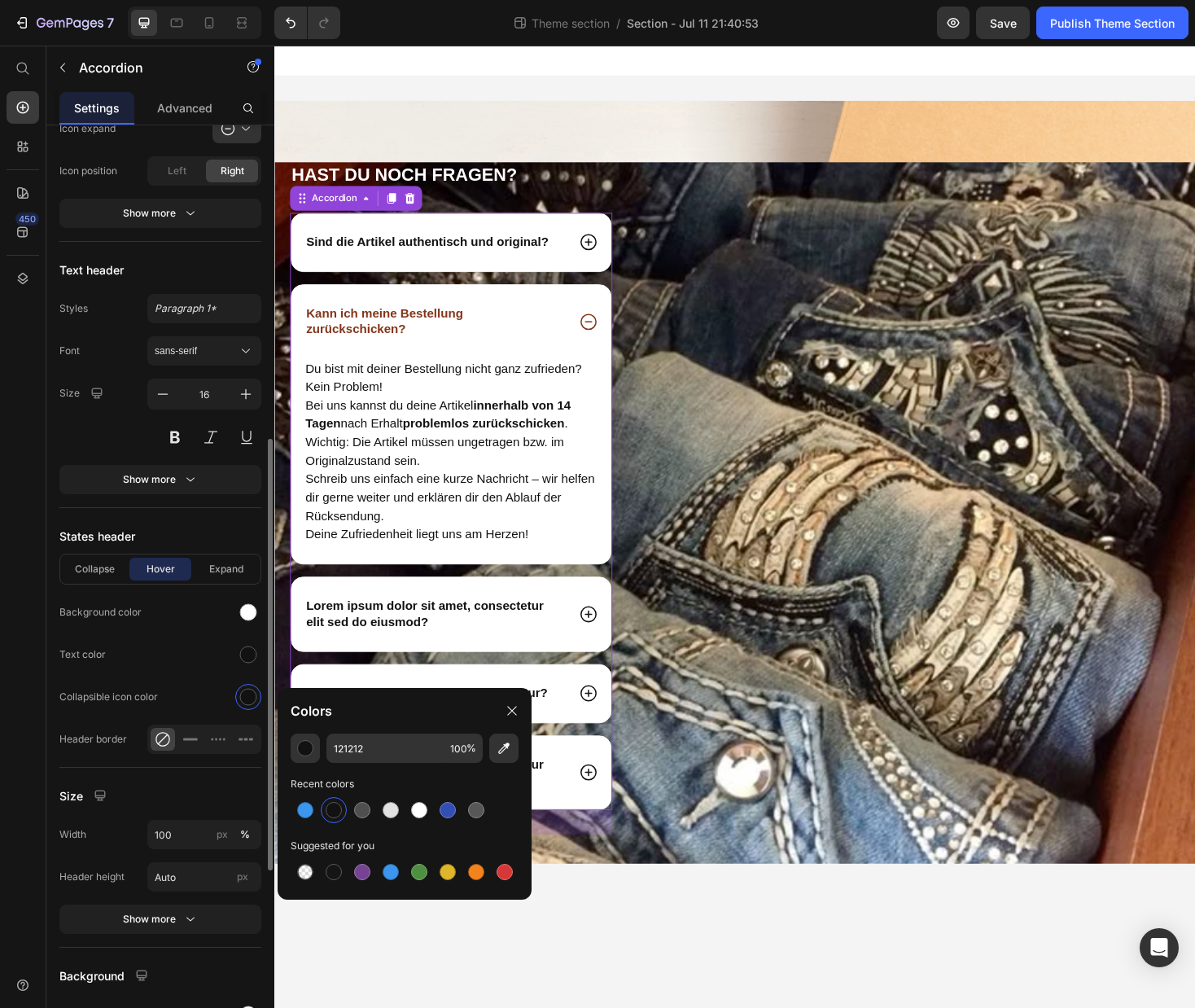 click on "Collapse Hover Expand Background color Text color Collapsible icon color Header border" 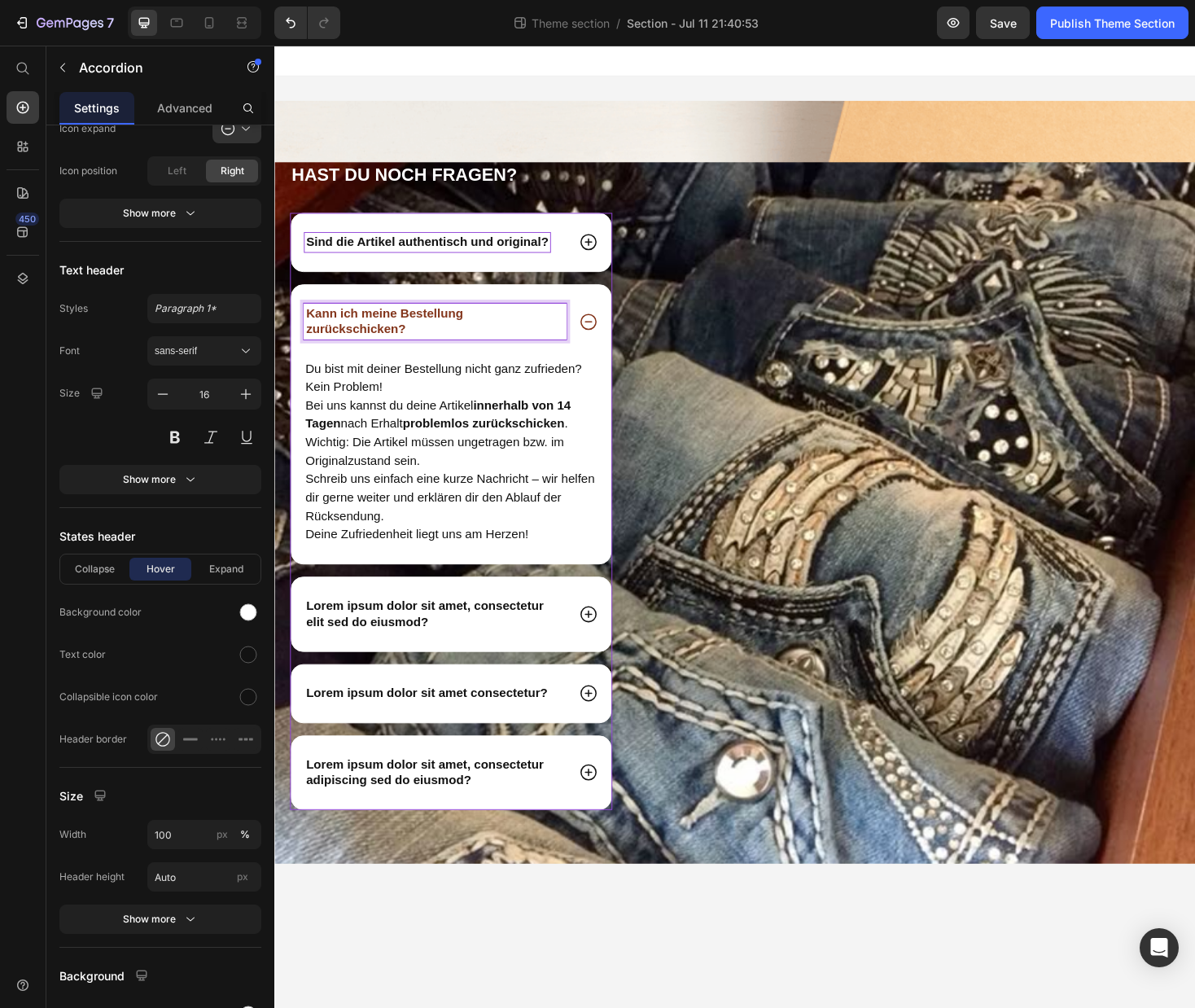 click on "Sind die Artikel authentisch und original?" at bounding box center (436, 254) 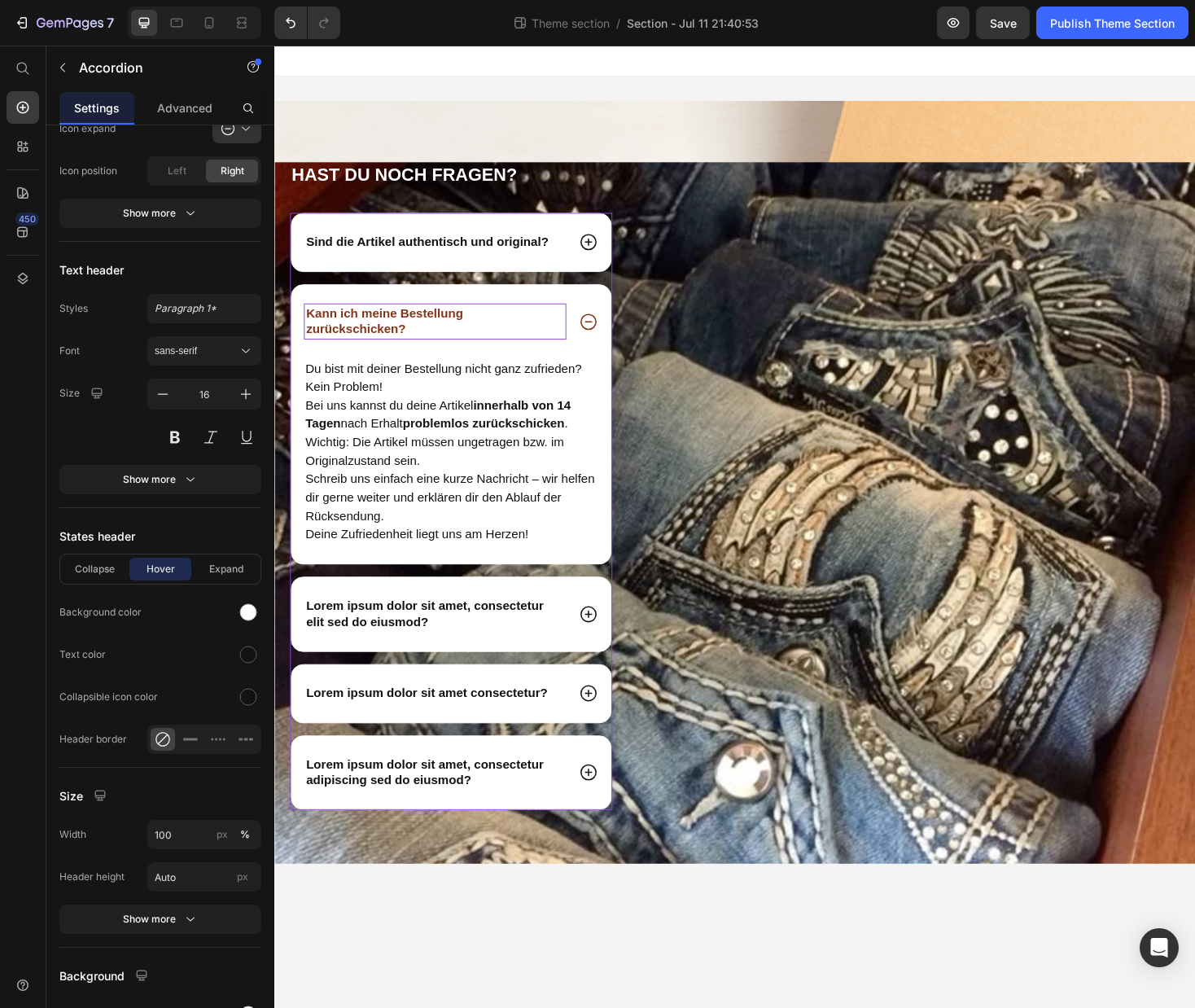click 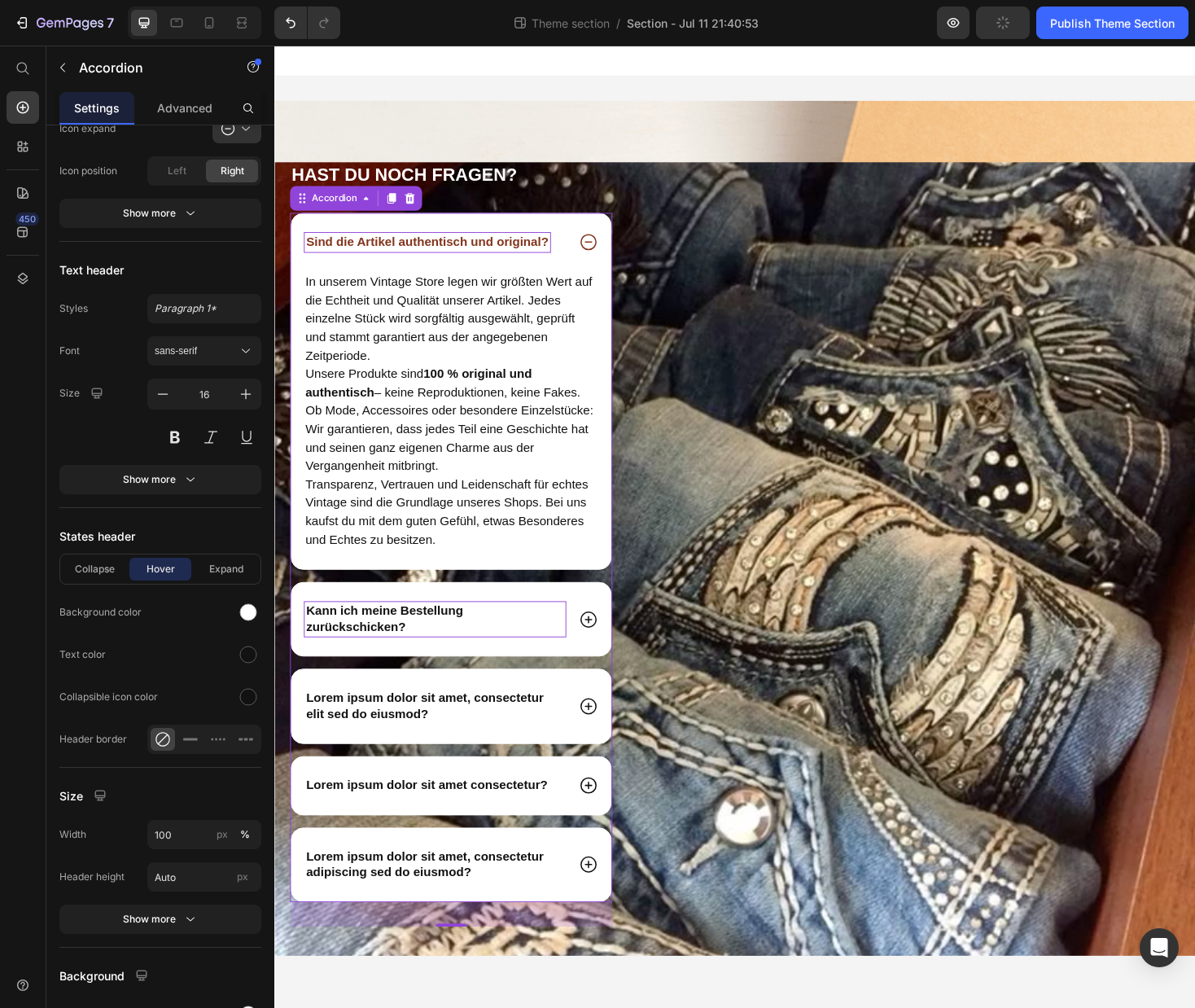 click on "Sind die Artikel authentisch und original?" at bounding box center [436, 254] 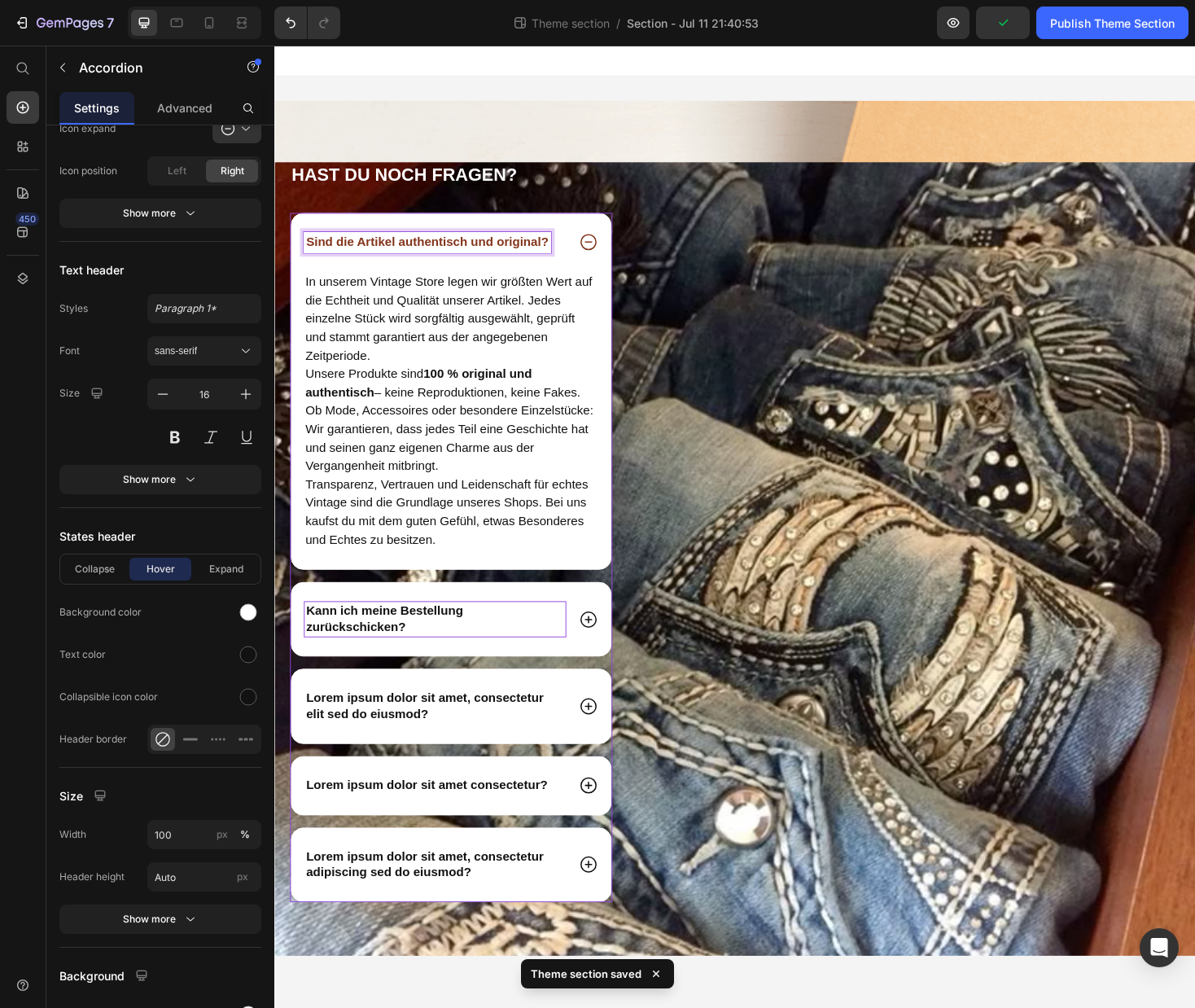 click 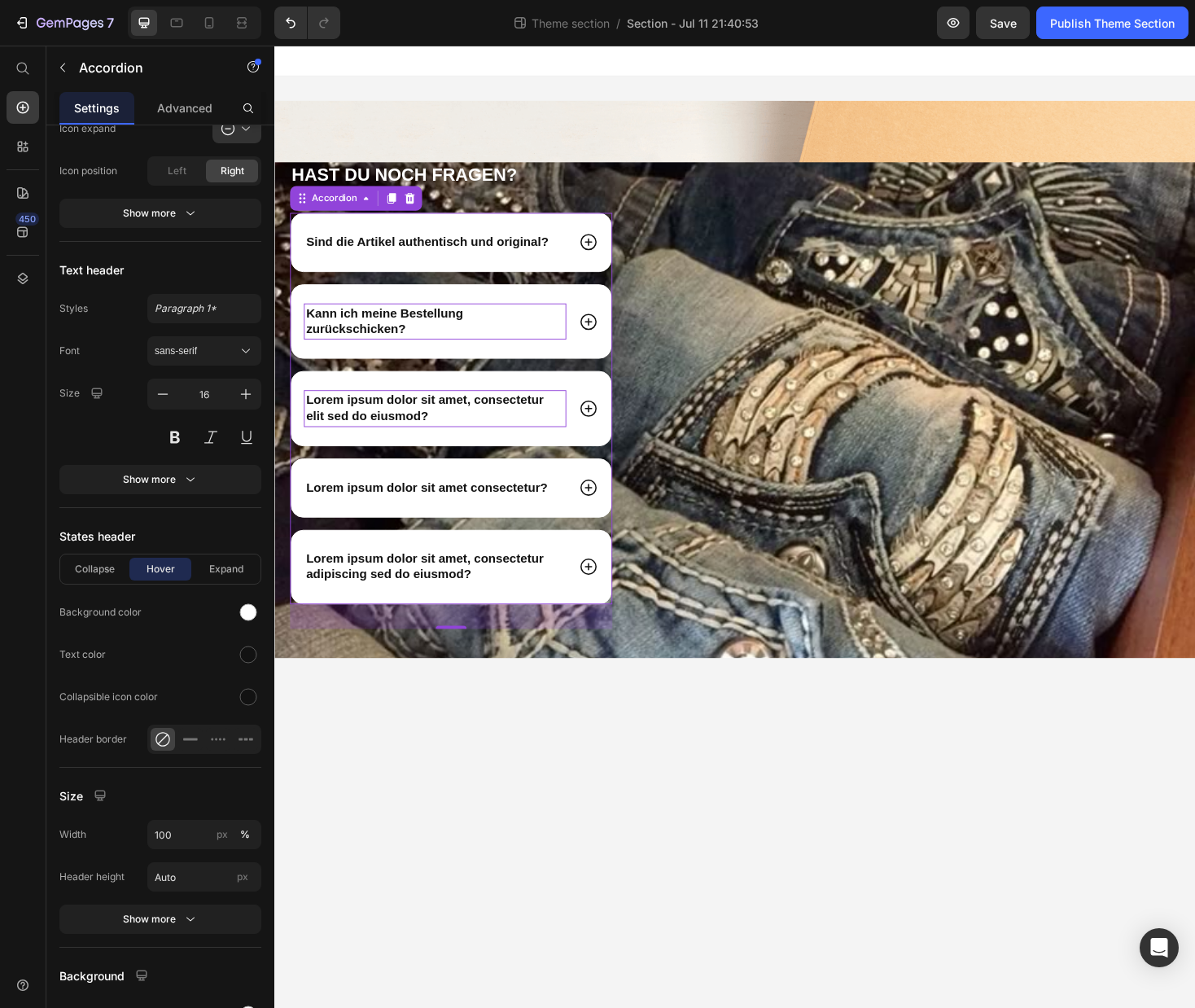 click on "Lorem ipsum dolor sit amet, consectetur elit sed do eiusmod?" at bounding box center [444, 431] 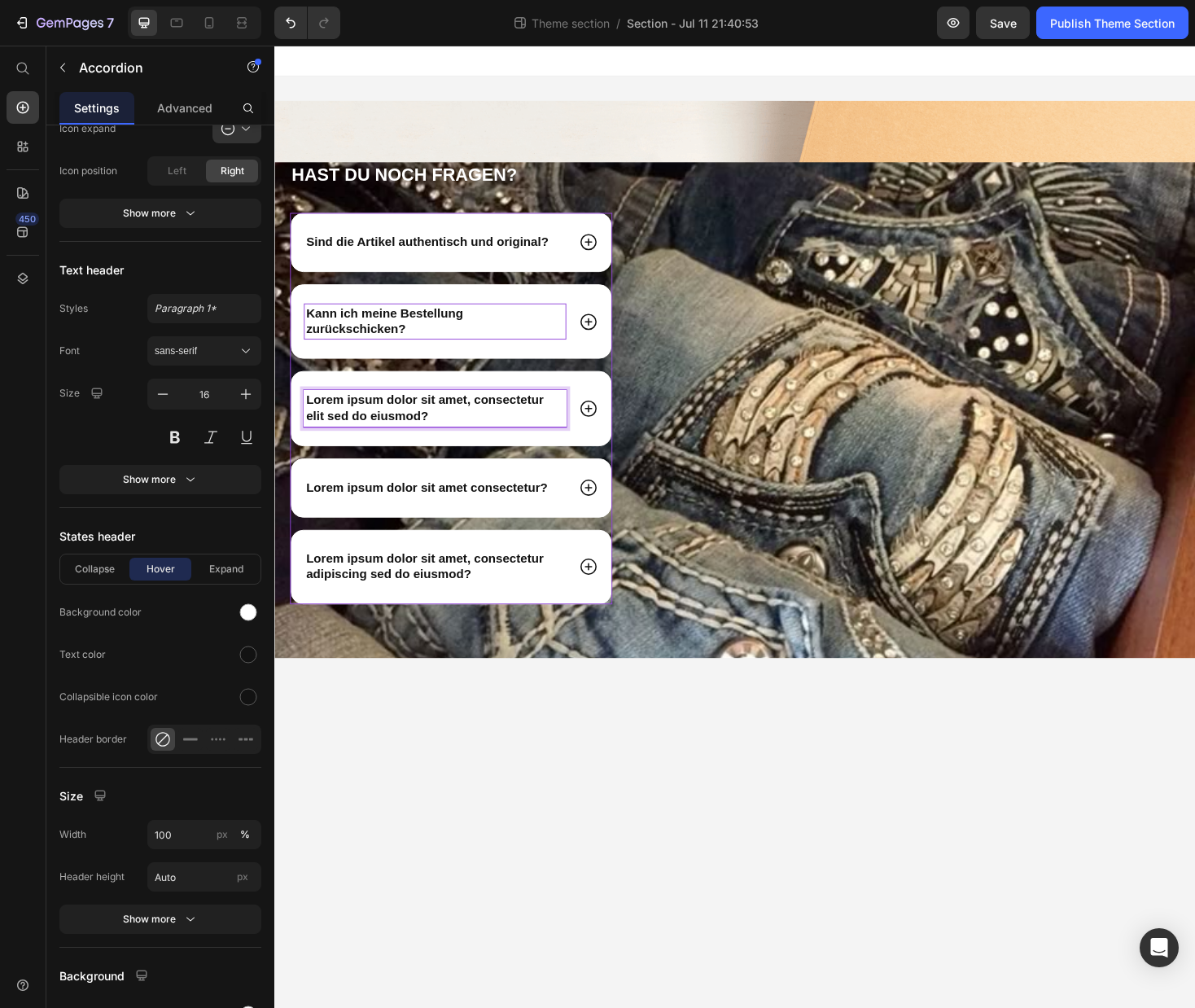 click on "Lorem ipsum dolor sit amet, consectetur elit sed do eiusmod?" at bounding box center (444, 431) 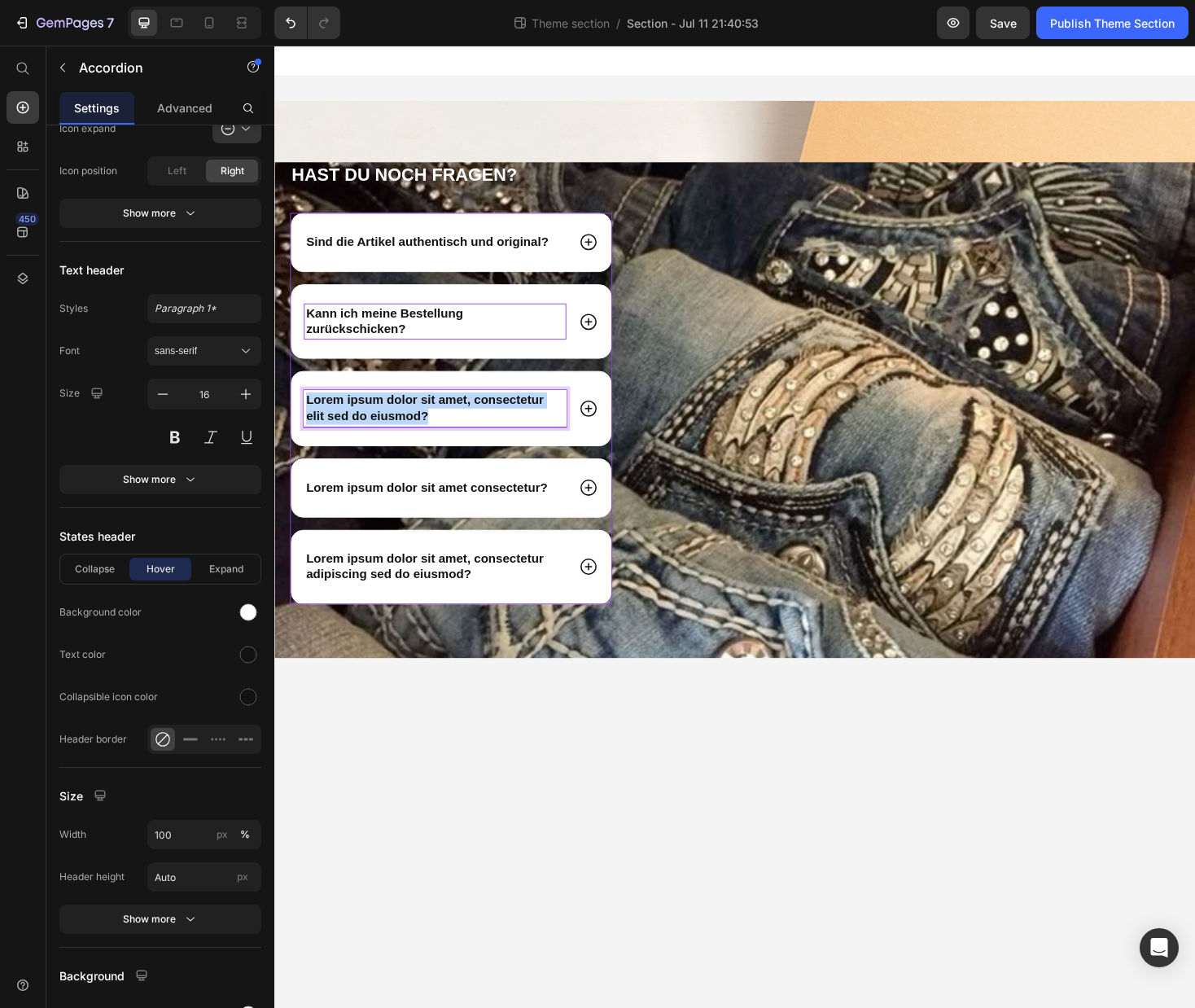 click on "Lorem ipsum dolor sit amet, consectetur elit sed do eiusmod?" at bounding box center (444, 431) 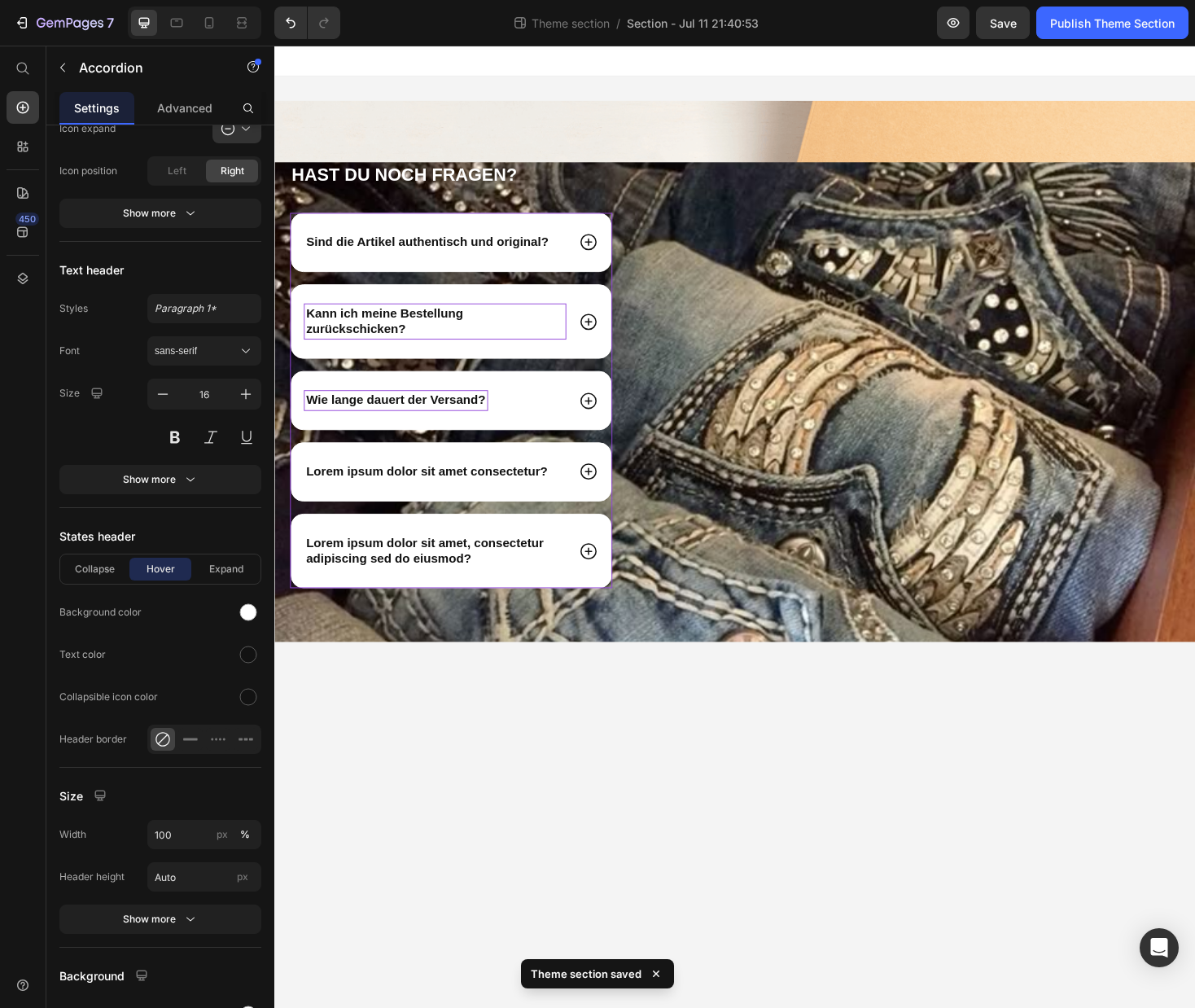 click 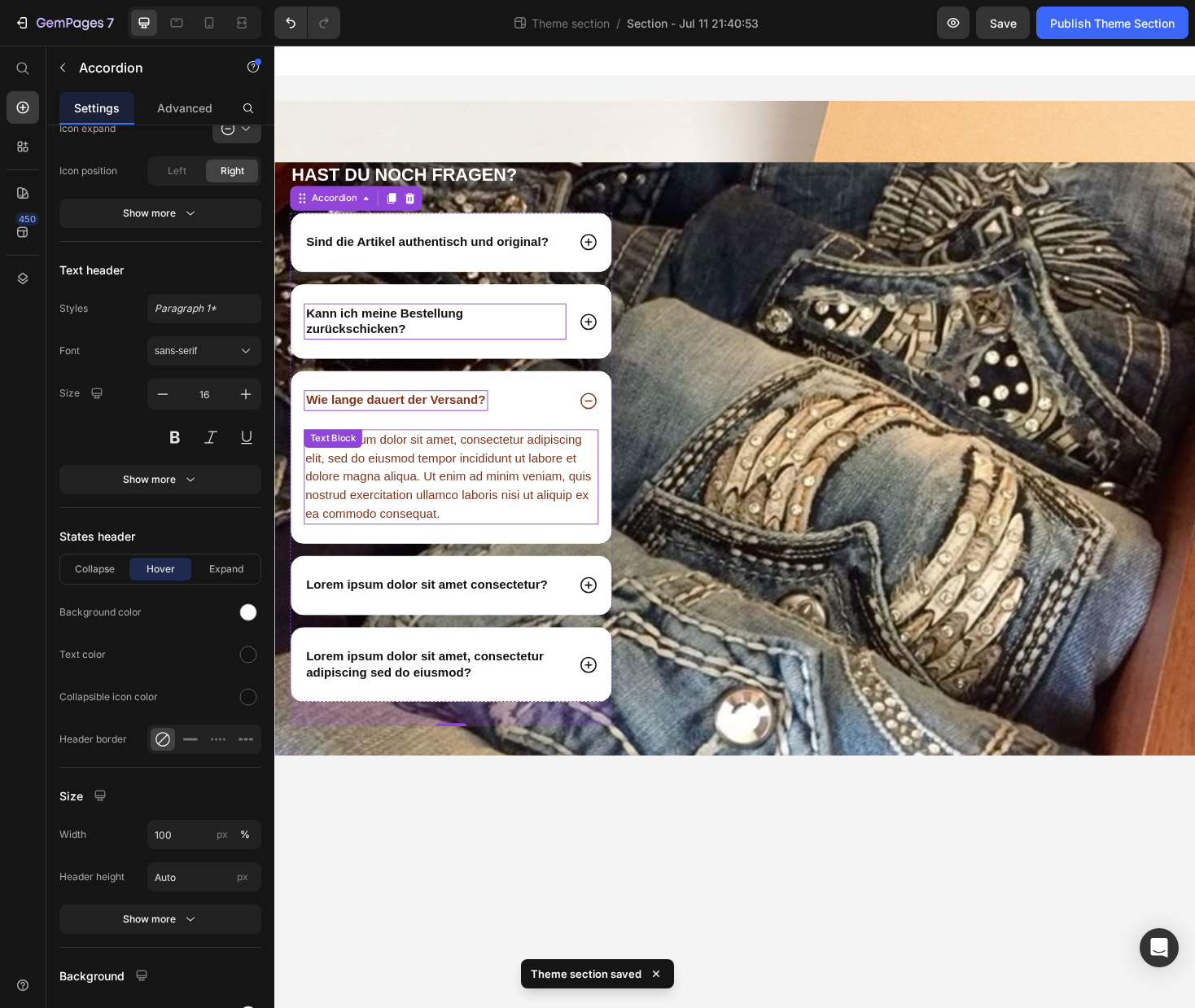 click on "Lorem ipsum dolor sit amet, consectetur adipiscing elit, sed do eiusmod tempor incididunt ut labore et dolore magna aliqua. Ut enim ad minim veniam, quis nostrud exercitation ullamco laboris nisi ut aliquip ex ea commodo consequat." at bounding box center (462, 503) 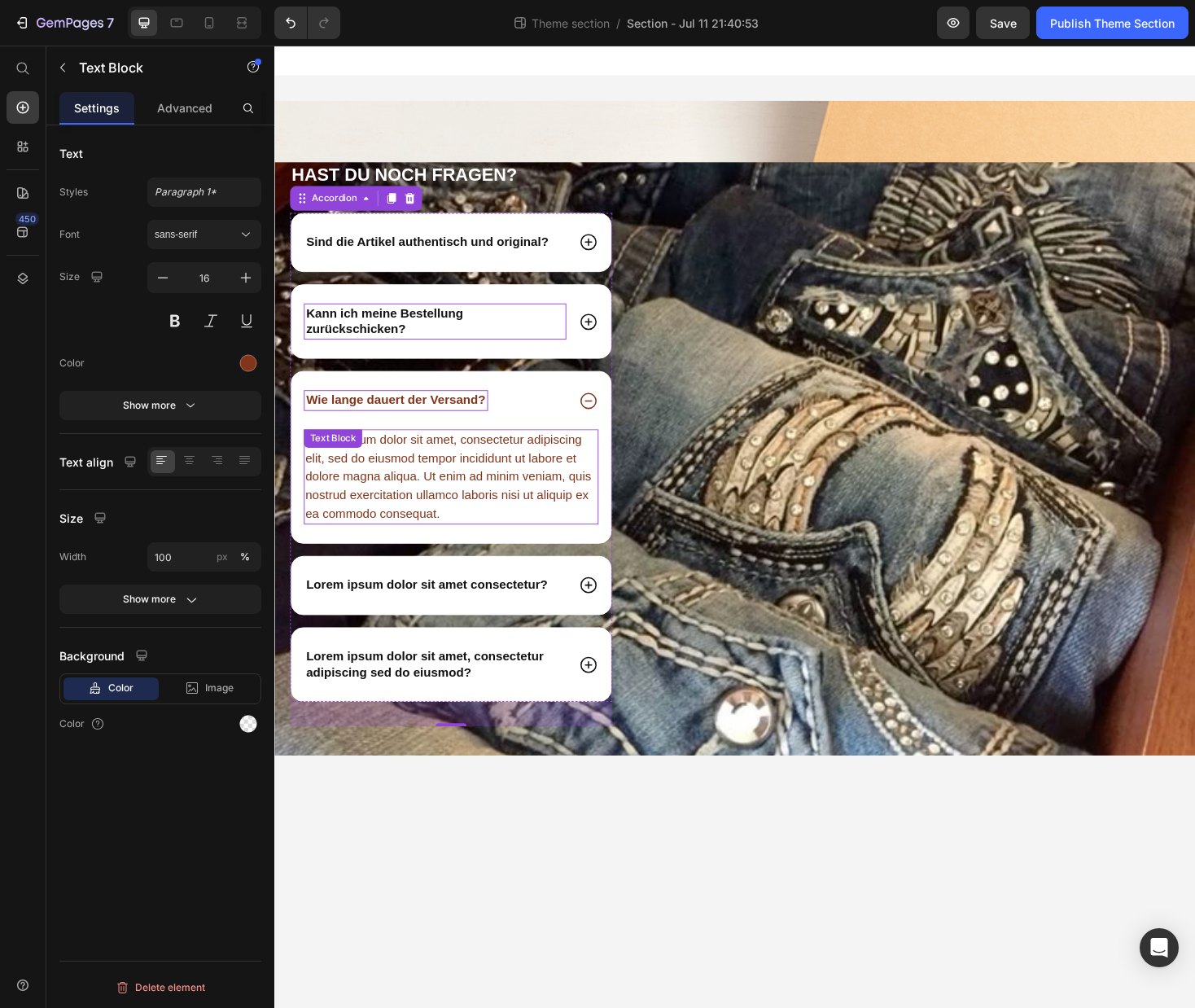 scroll, scrollTop: 0, scrollLeft: 0, axis: both 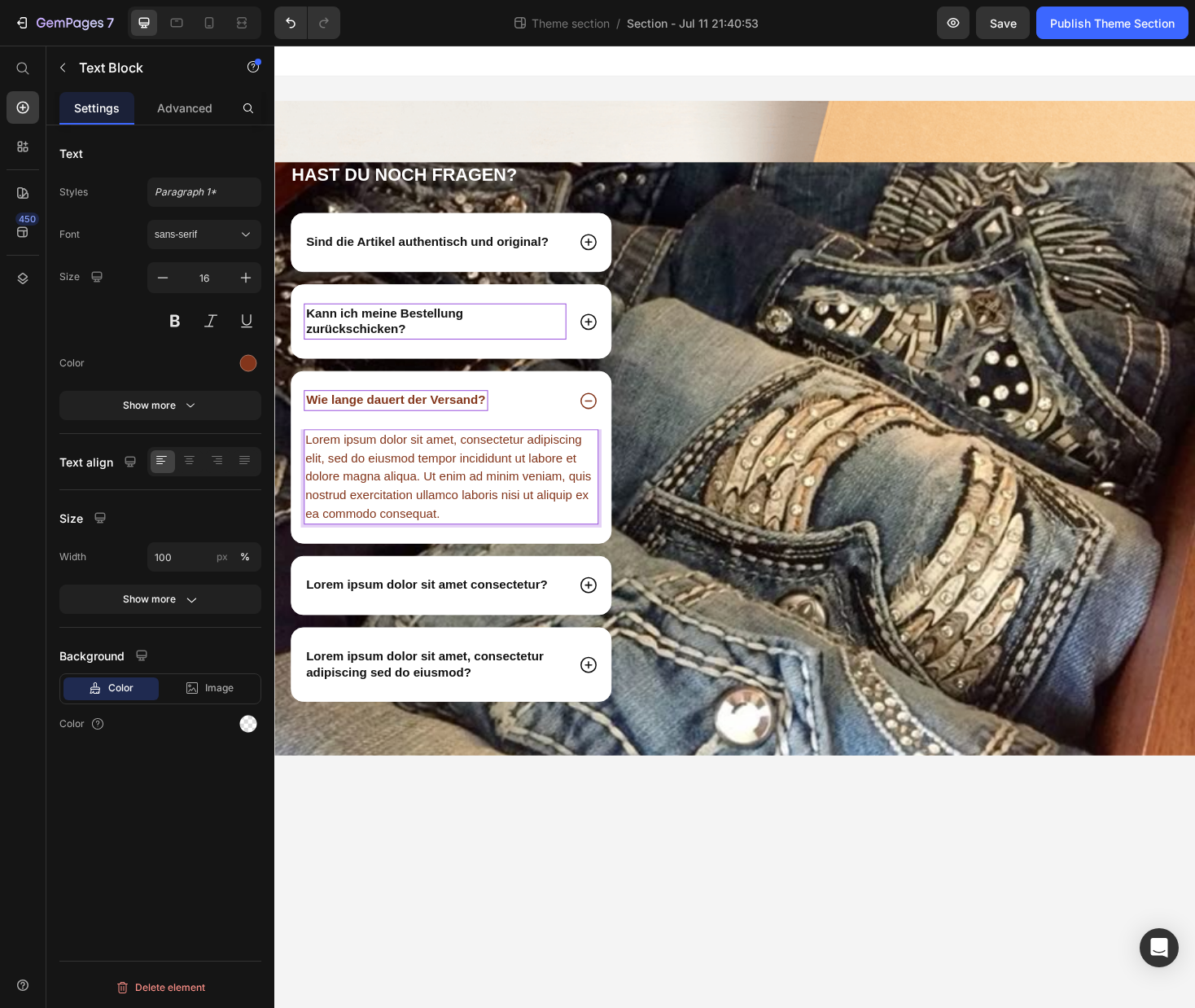 click on "Lorem ipsum dolor sit amet, consectetur adipiscing elit, sed do eiusmod tempor incididunt ut labore et dolore magna aliqua. Ut enim ad minim veniam, quis nostrud exercitation ullamco laboris nisi ut aliquip ex ea commodo consequat." at bounding box center (462, 503) 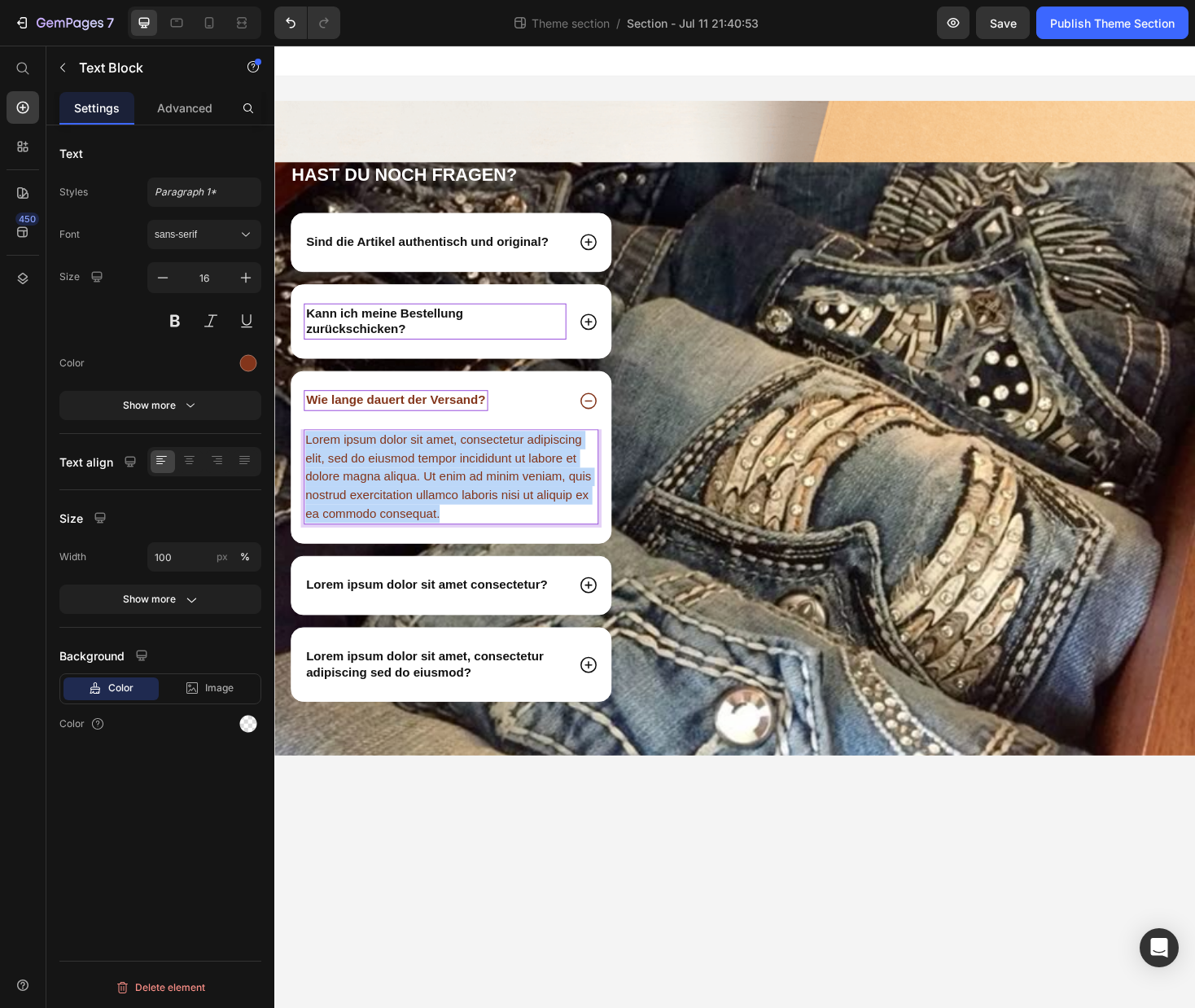 click on "Lorem ipsum dolor sit amet, consectetur adipiscing elit, sed do eiusmod tempor incididunt ut labore et dolore magna aliqua. Ut enim ad minim veniam, quis nostrud exercitation ullamco laboris nisi ut aliquip ex ea commodo consequat." at bounding box center [462, 503] 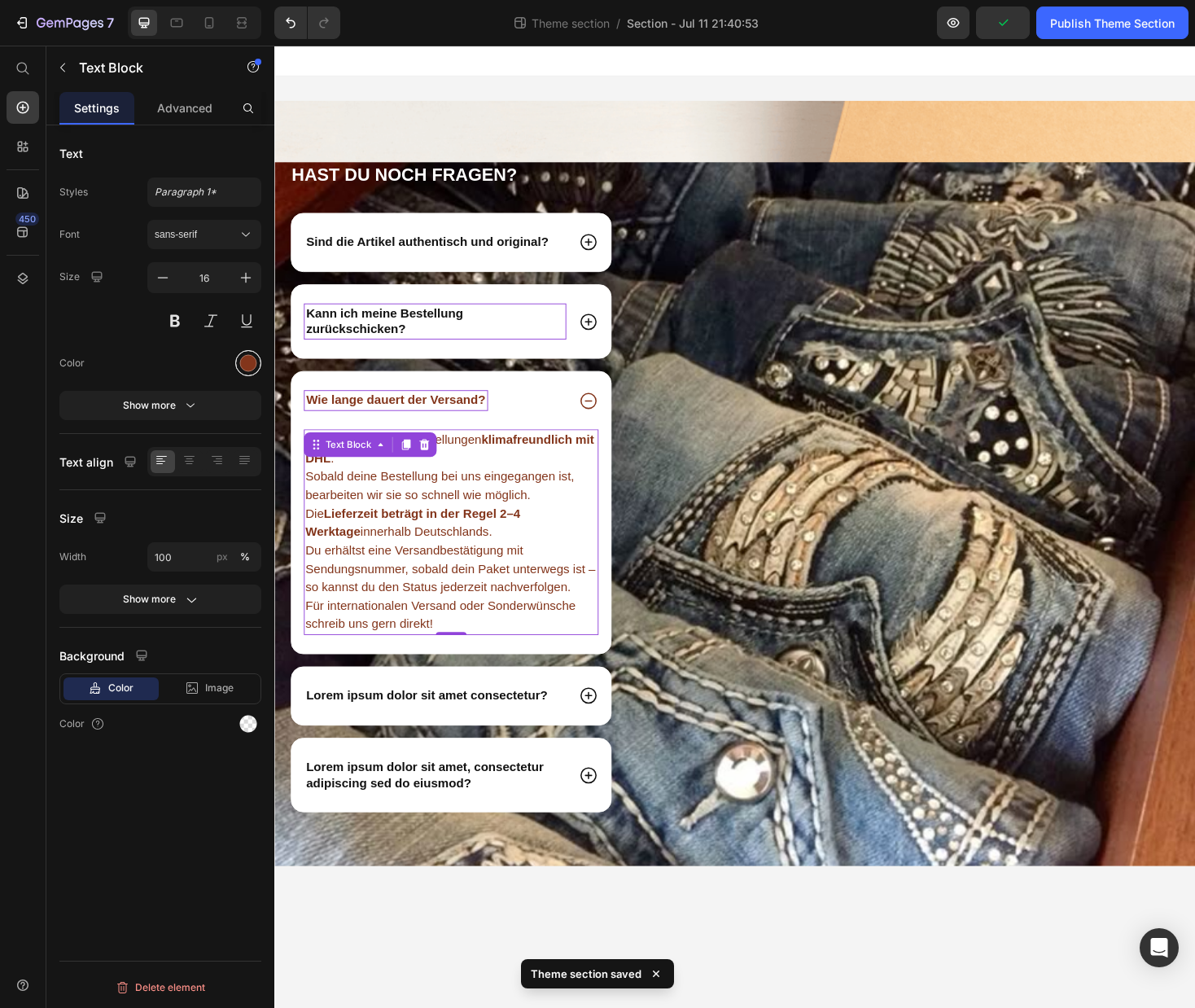click at bounding box center (248, 363) 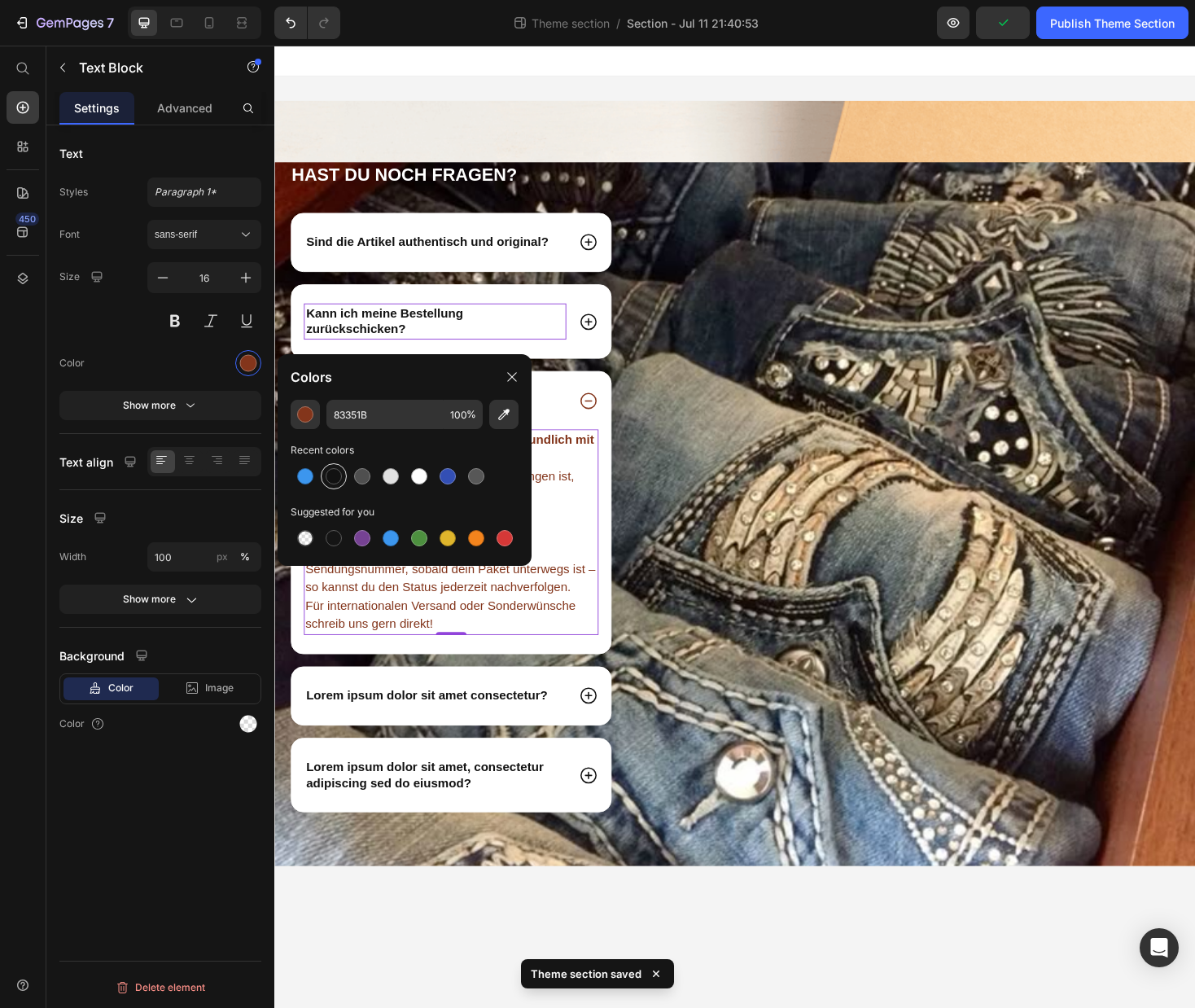 click at bounding box center [334, 476] 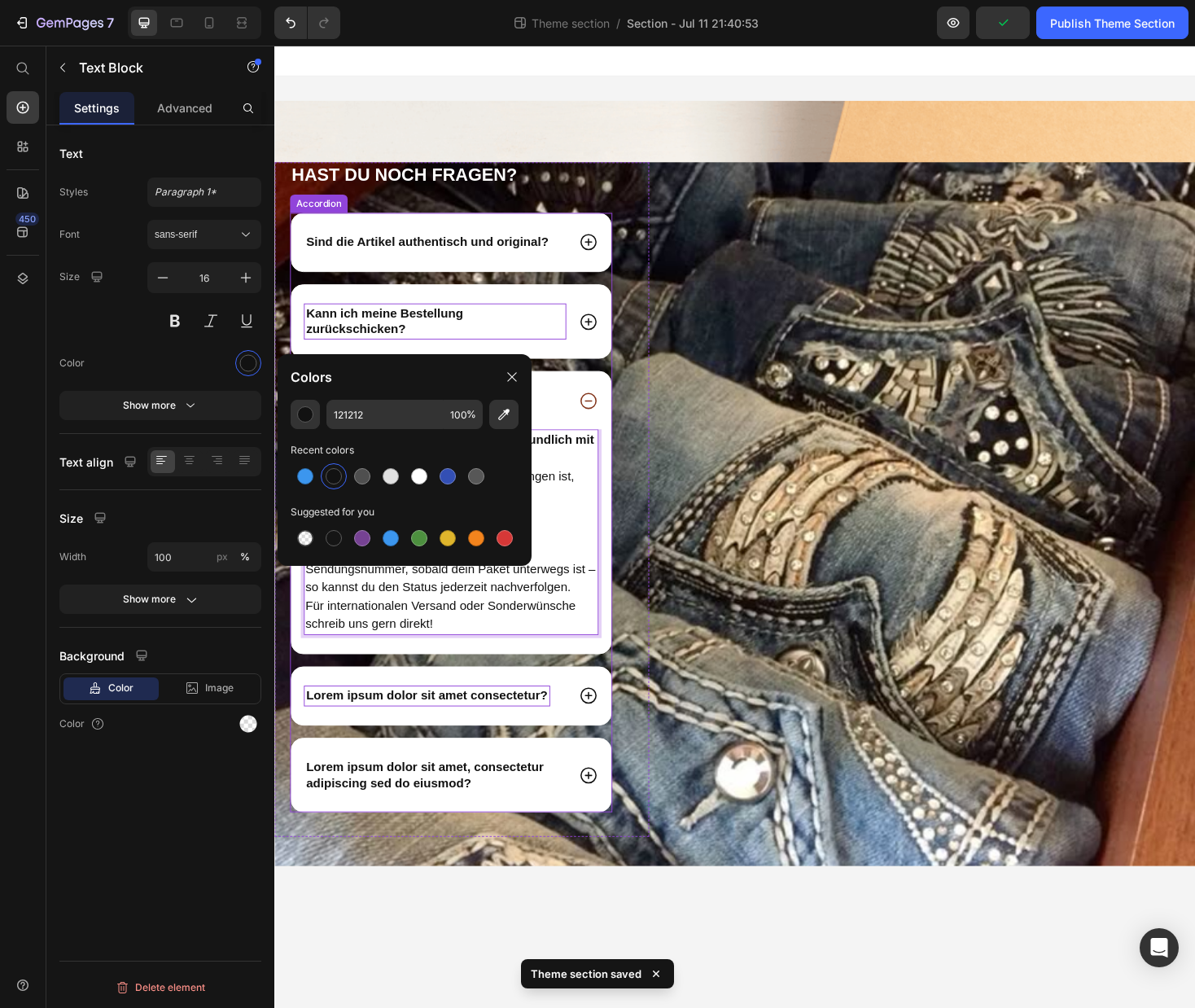 click on "Lorem ipsum dolor sit amet consectetur?" at bounding box center [436, 735] 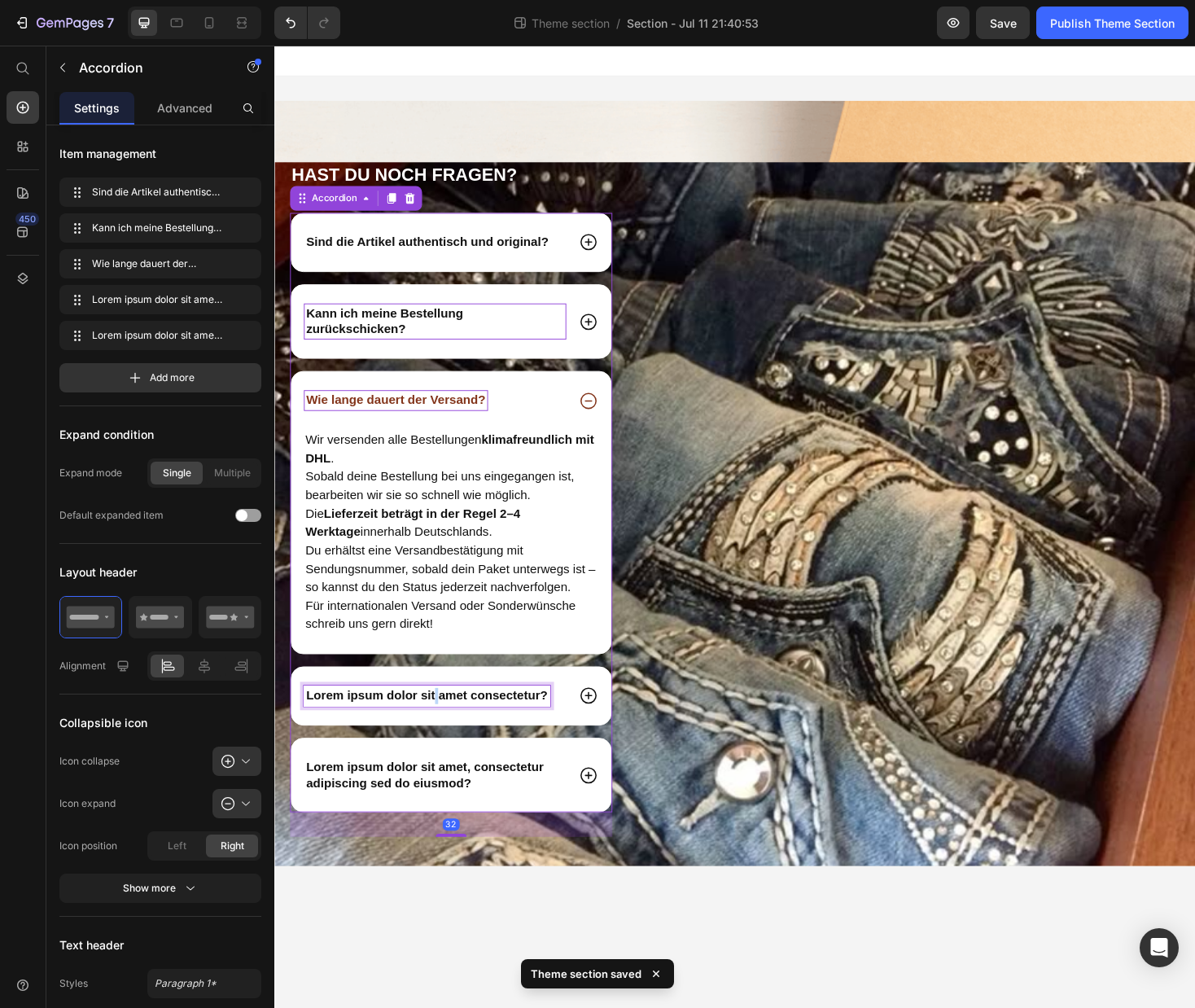 click on "Lorem ipsum dolor sit amet consectetur?" at bounding box center (436, 735) 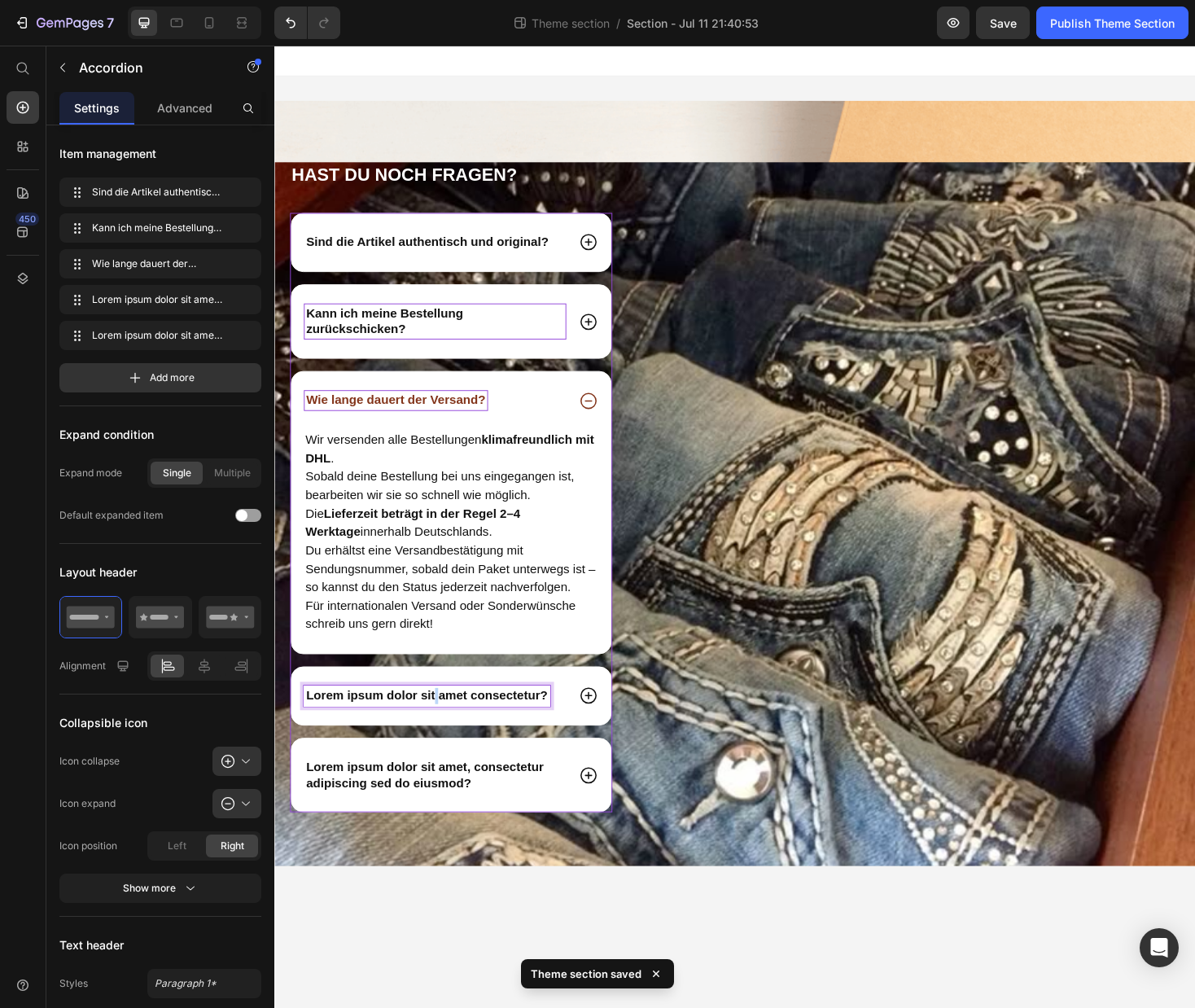 click on "Lorem ipsum dolor sit amet consectetur?" at bounding box center [436, 735] 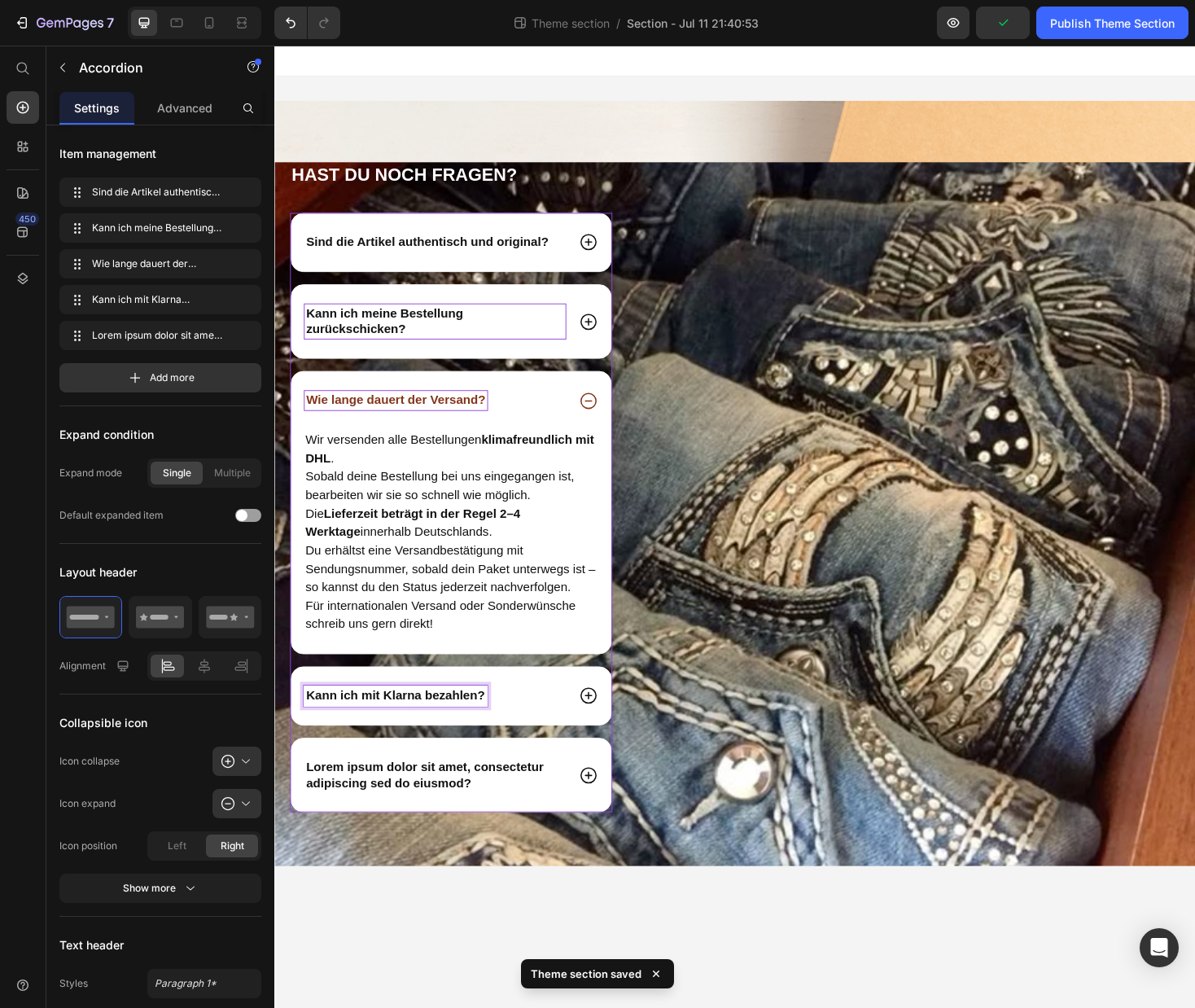 click on "Kann ich mit Klarna bezahlen?" at bounding box center [402, 735] 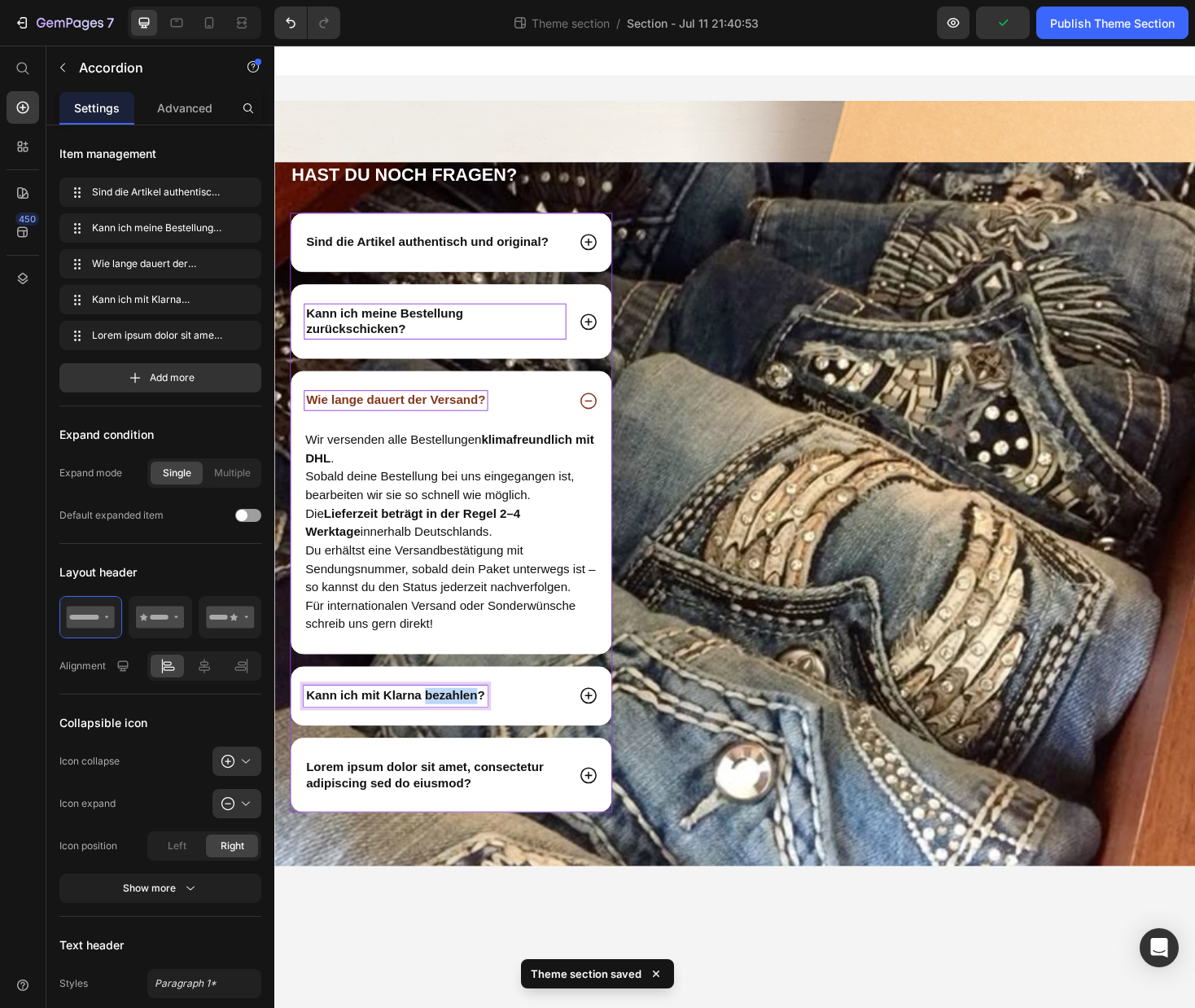 click on "Kann ich mit Klarna bezahlen?" at bounding box center [402, 735] 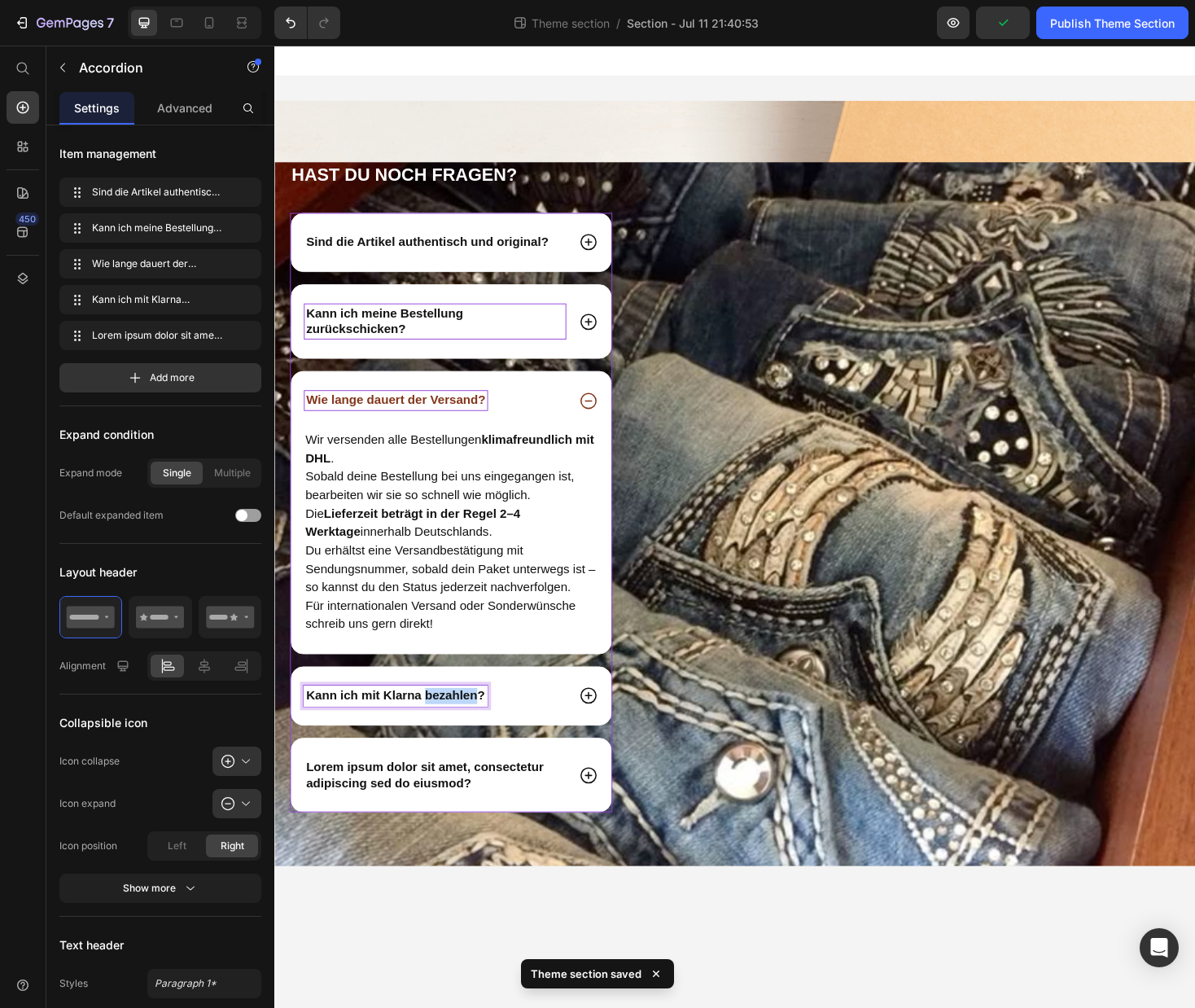 click on "Kann ich mit Klarna bezahlen?" at bounding box center [402, 735] 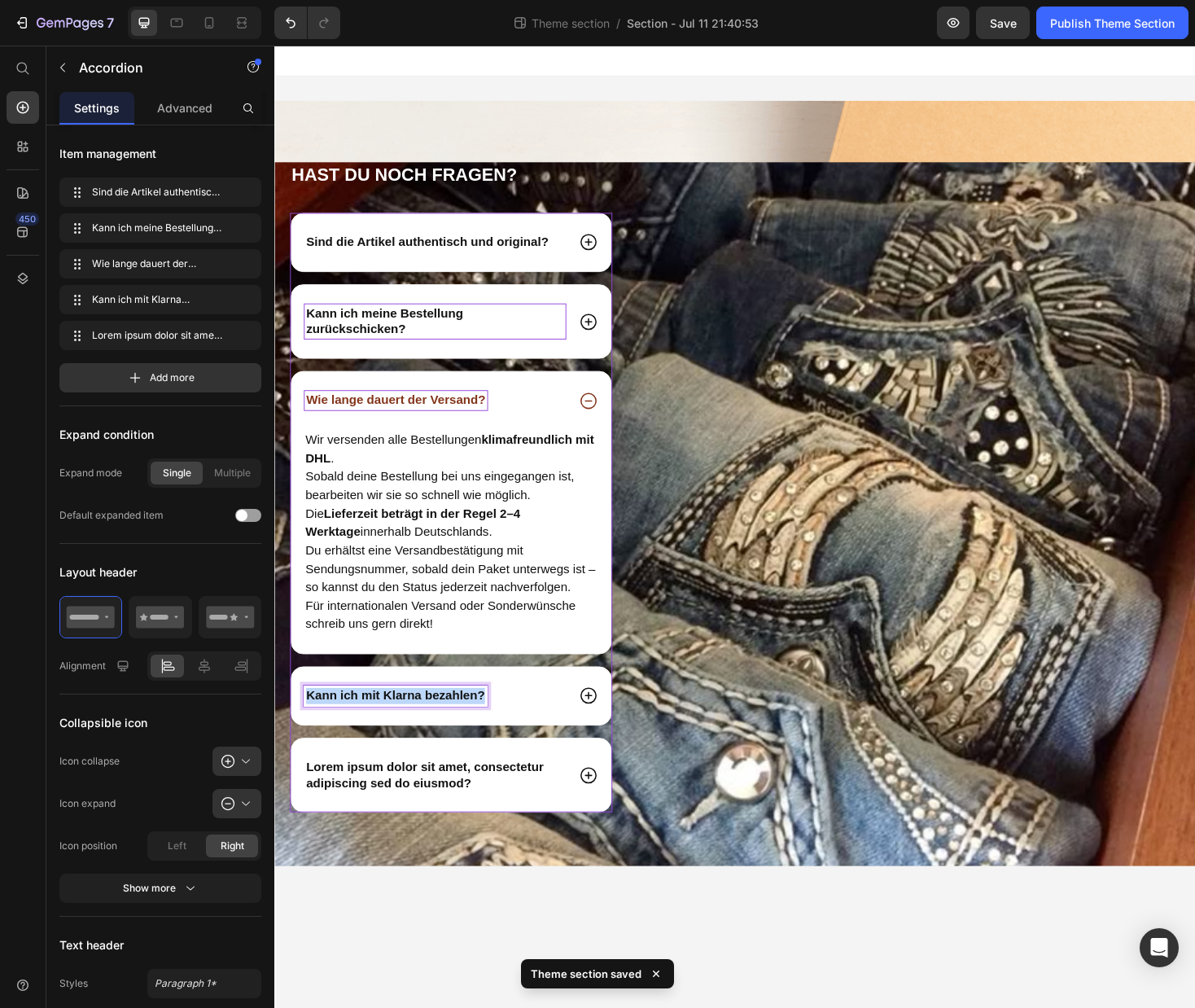 click on "Kann ich mit Klarna bezahlen?" at bounding box center (402, 735) 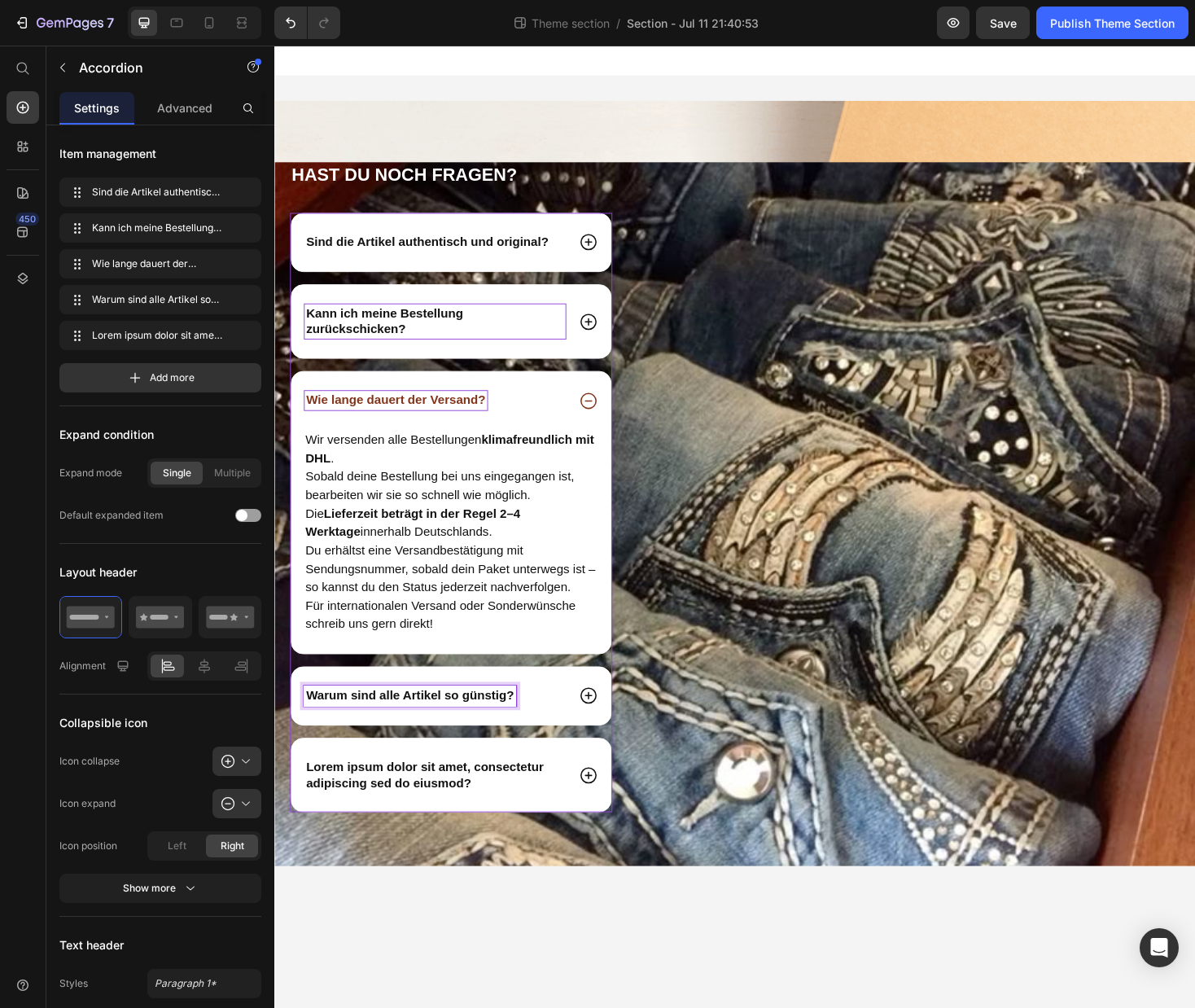 click 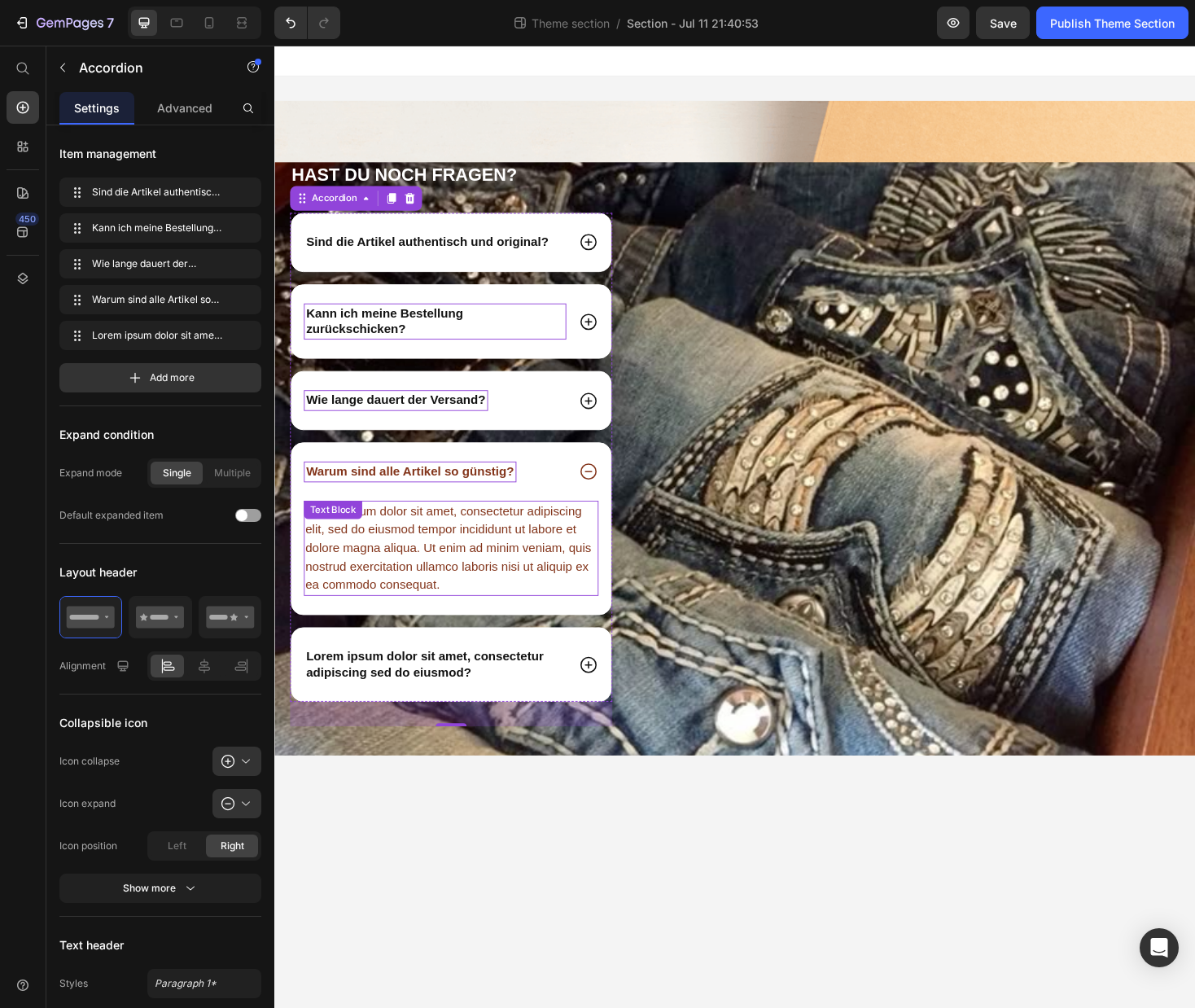 click on "Lorem ipsum dolor sit amet, consectetur adipiscing elit, sed do eiusmod tempor incididunt ut labore et dolore magna aliqua. Ut enim ad minim veniam, quis nostrud exercitation ullamco laboris nisi ut aliquip ex ea commodo consequat." at bounding box center [462, 579] 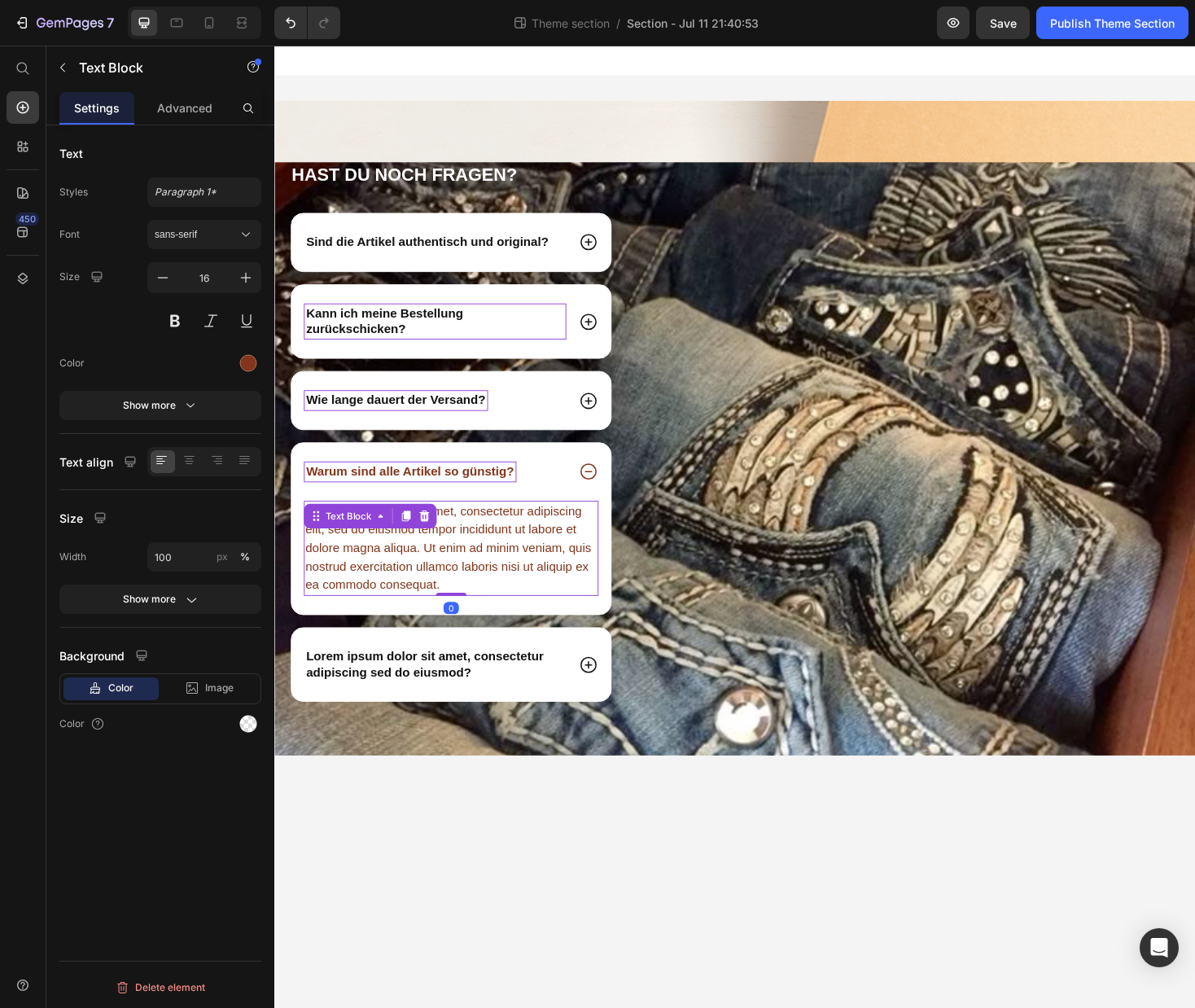 click on "Lorem ipsum dolor sit amet, consectetur adipiscing elit, sed do eiusmod tempor incididunt ut labore et dolore magna aliqua. Ut enim ad minim veniam, quis nostrud exercitation ullamco laboris nisi ut aliquip ex ea commodo consequat." at bounding box center [462, 579] 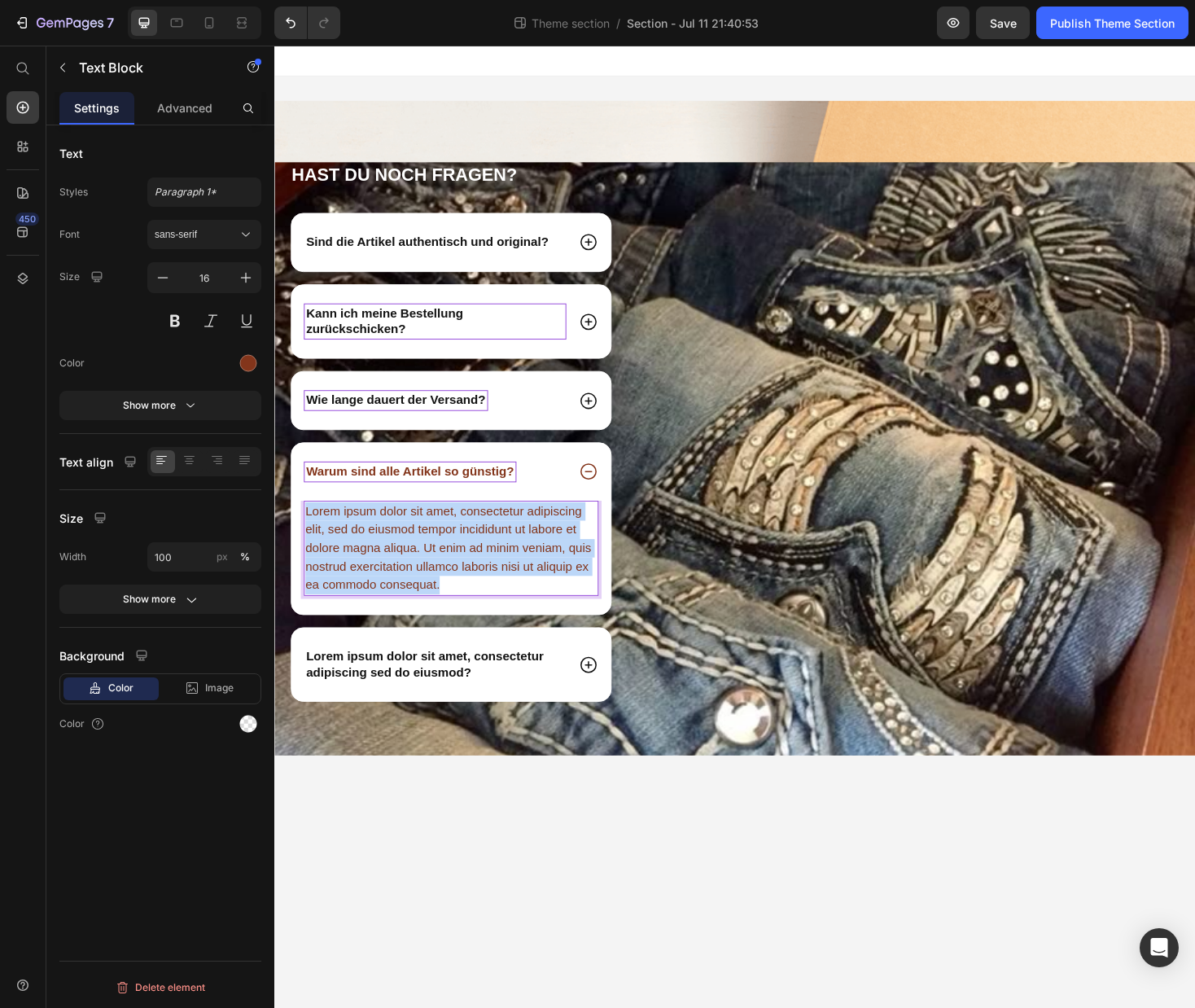 click on "Lorem ipsum dolor sit amet, consectetur adipiscing elit, sed do eiusmod tempor incididunt ut labore et dolore magna aliqua. Ut enim ad minim veniam, quis nostrud exercitation ullamco laboris nisi ut aliquip ex ea commodo consequat." at bounding box center [462, 579] 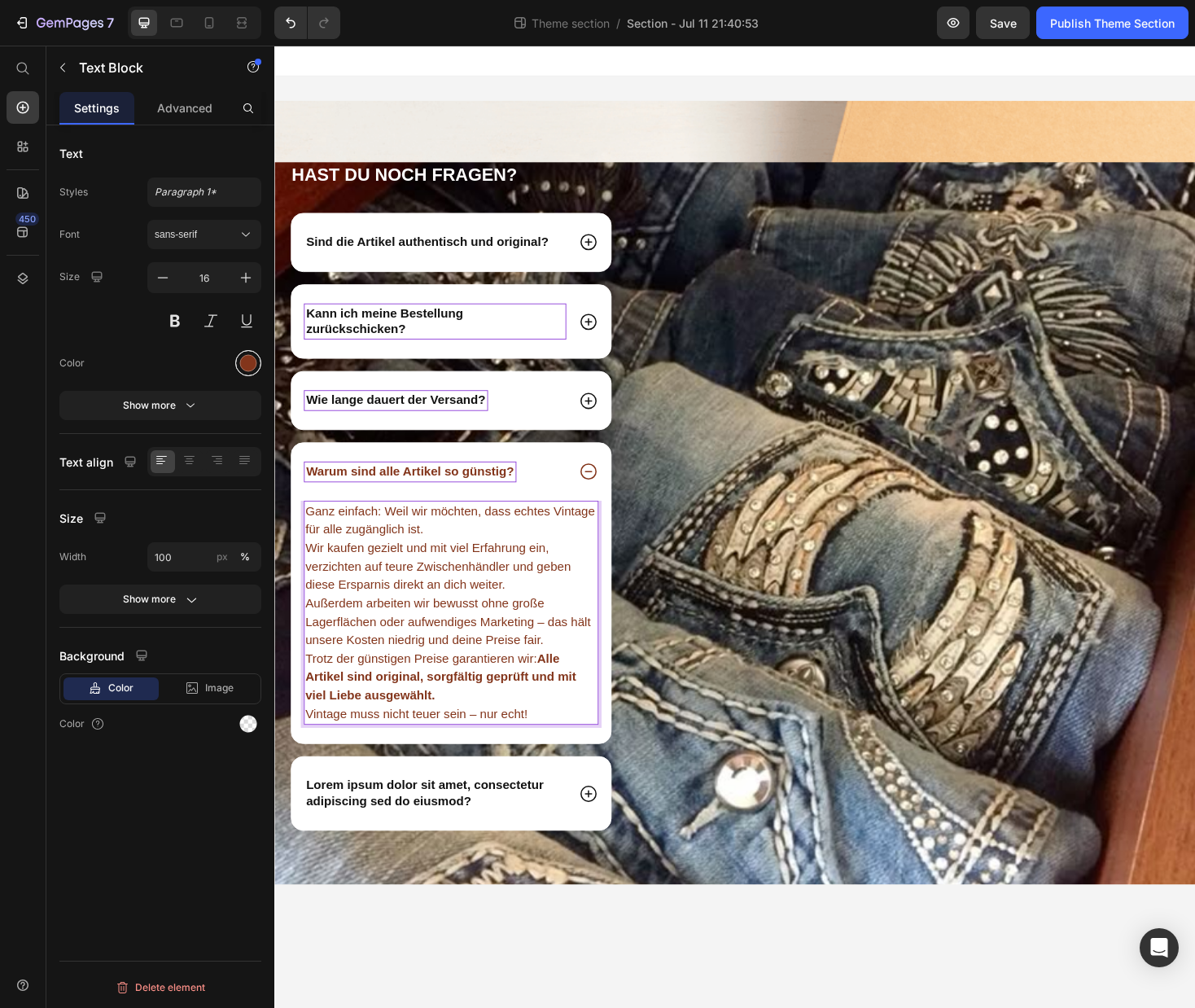click at bounding box center [248, 363] 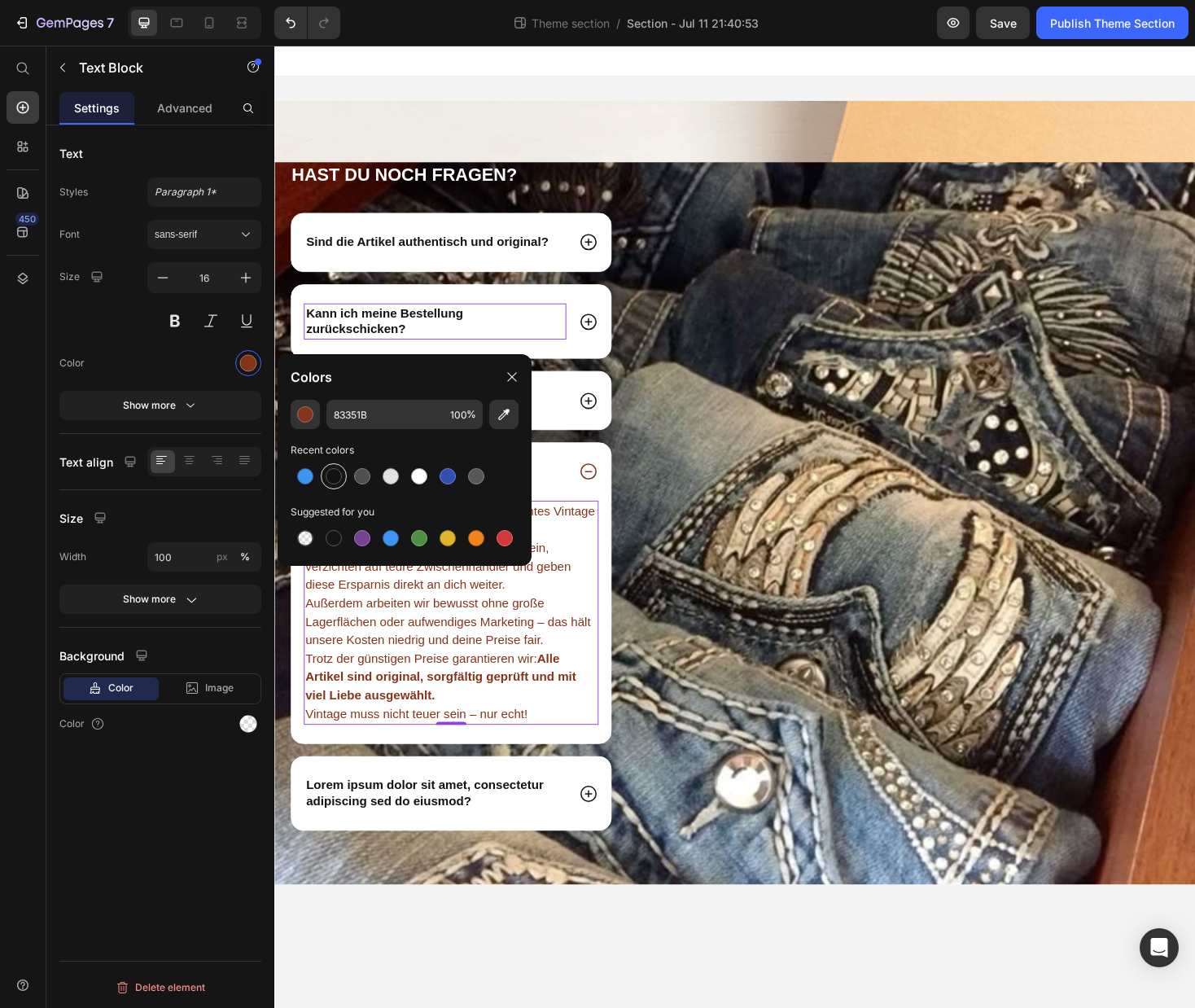 click at bounding box center [334, 476] 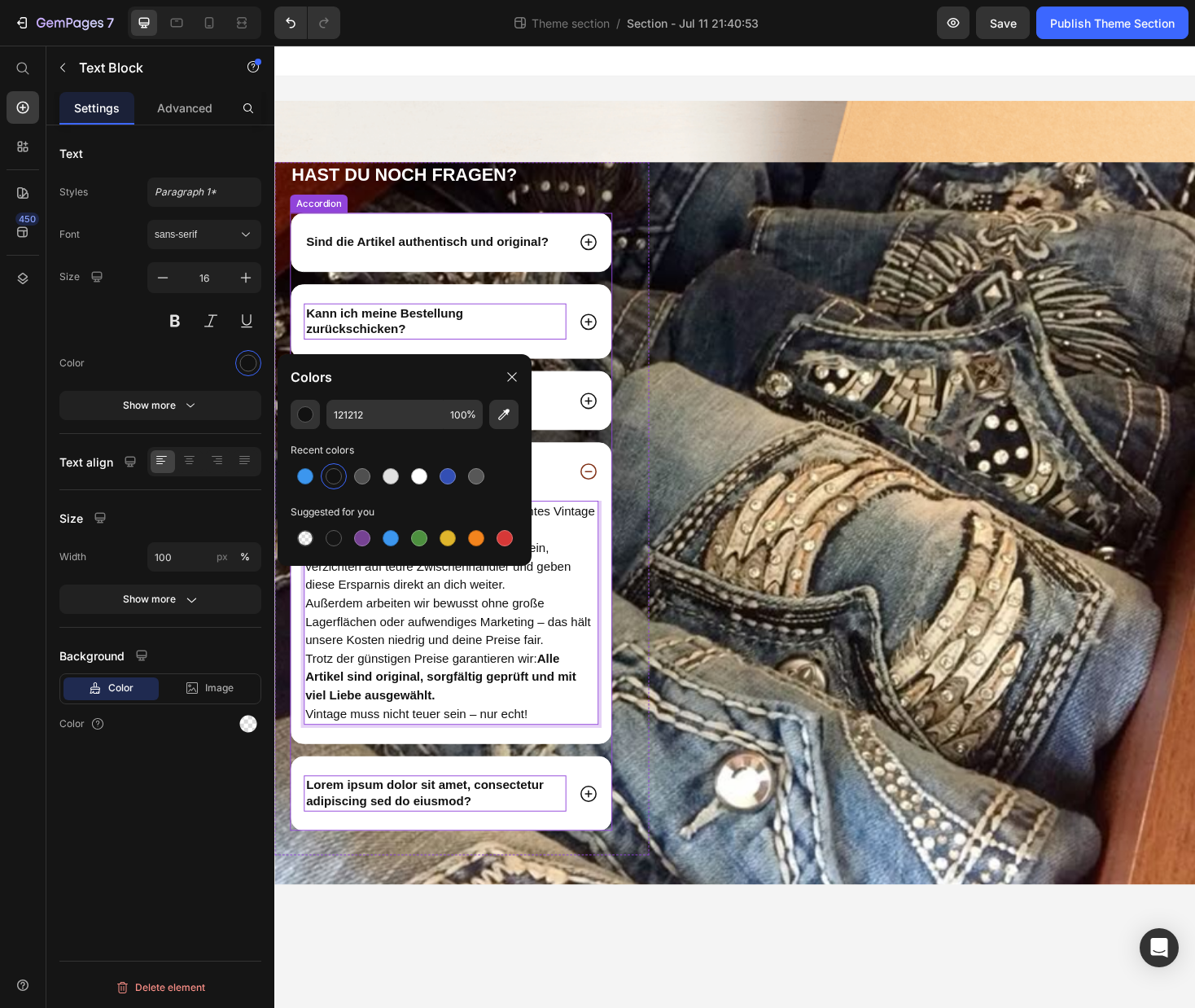 click on "Lorem ipsum dolor sit amet, consectetur adipiscing sed do eiusmod?" at bounding box center (444, 839) 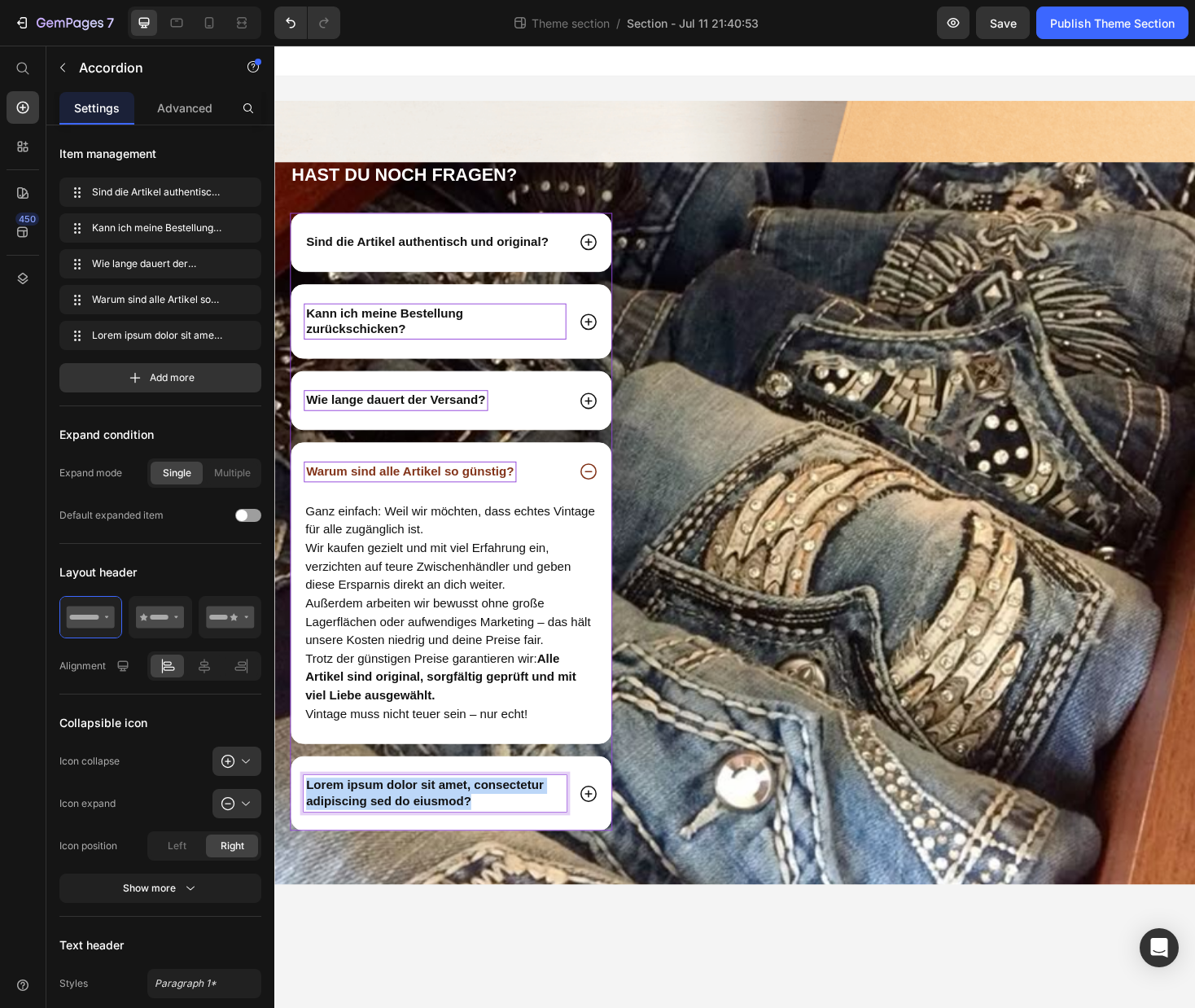 click on "Lorem ipsum dolor sit amet, consectetur adipiscing sed do eiusmod?" at bounding box center [444, 839] 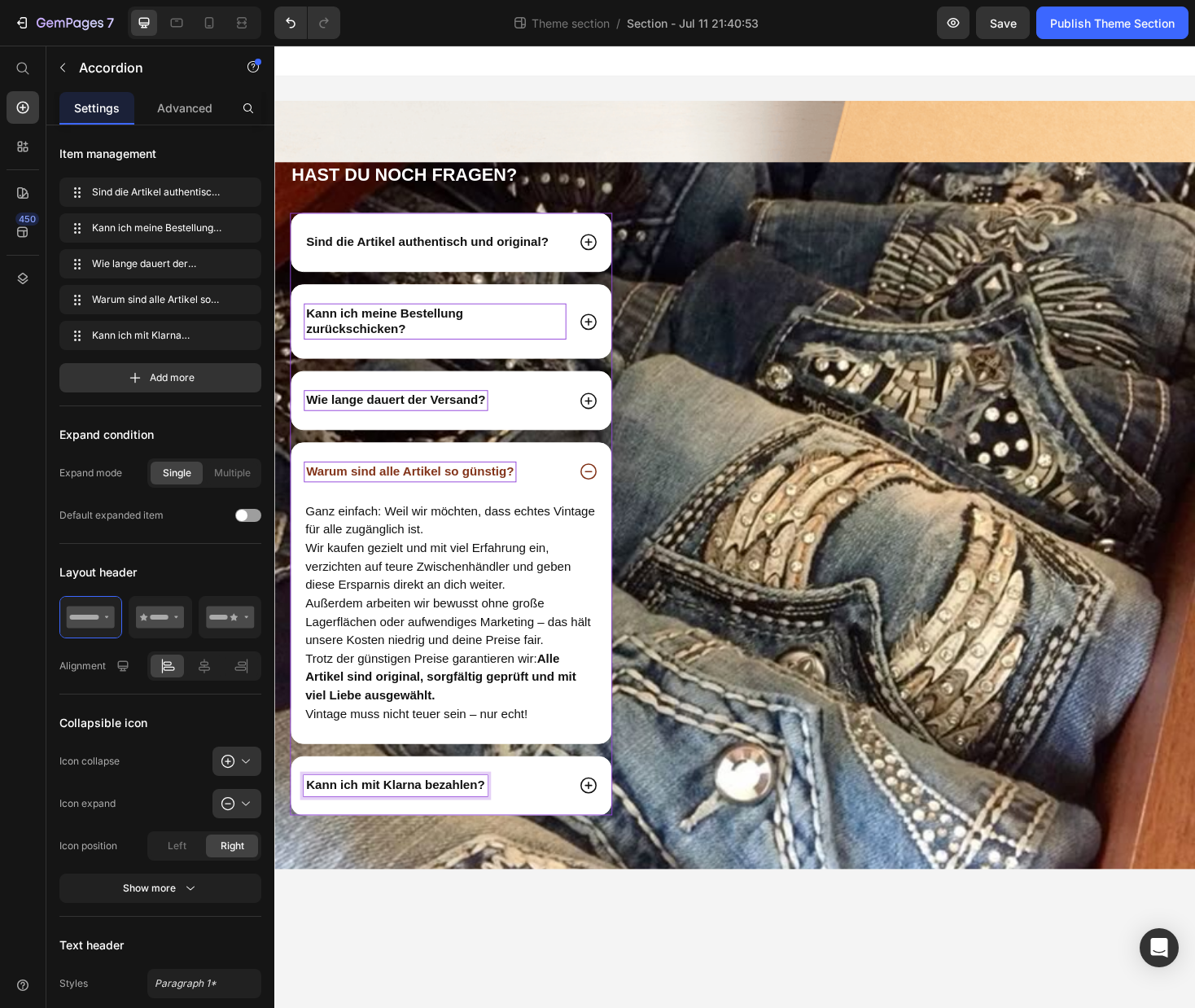click 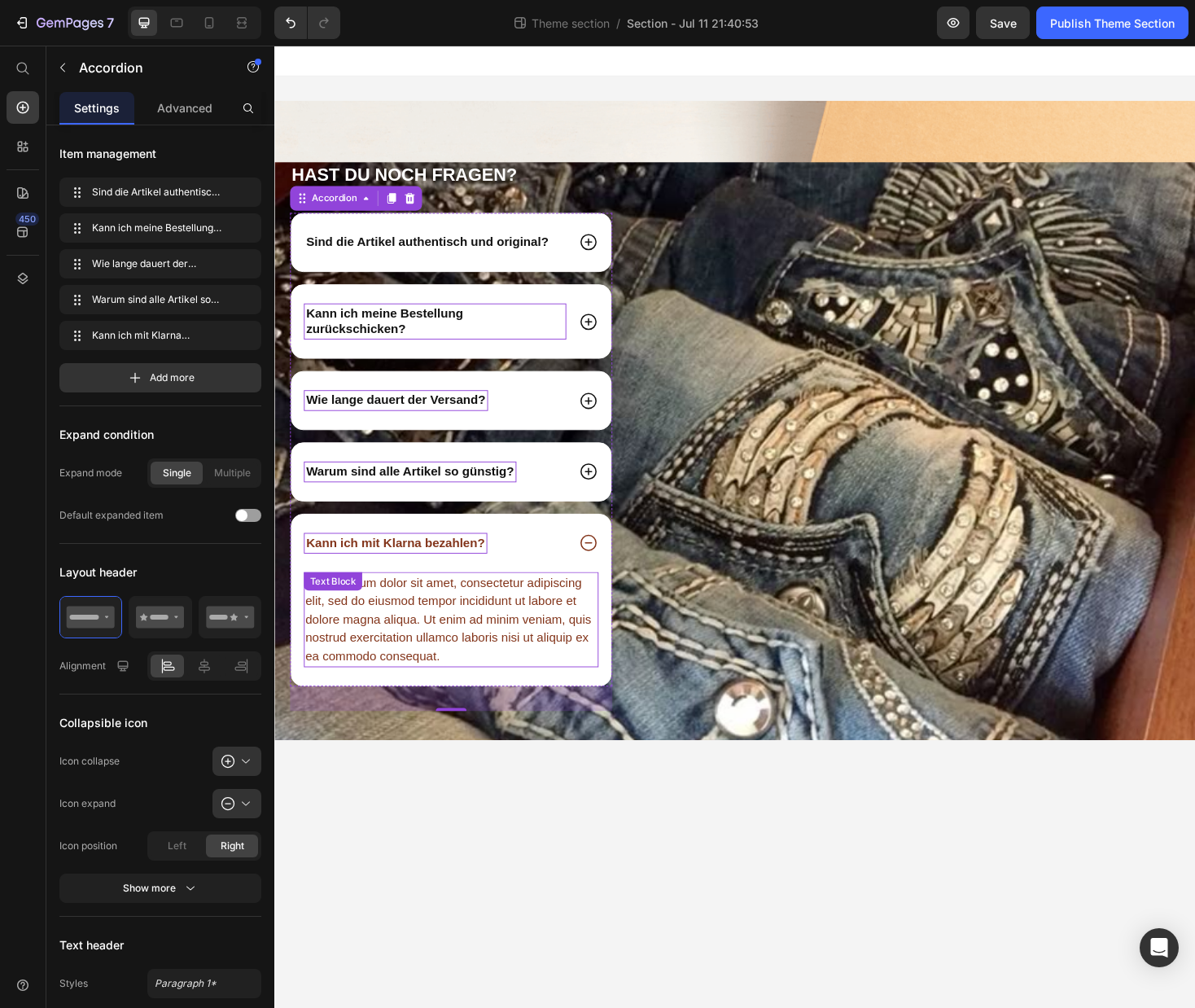 click on "Lorem ipsum dolor sit amet, consectetur adipiscing elit, sed do eiusmod tempor incididunt ut labore et dolore magna aliqua. Ut enim ad minim veniam, quis nostrud exercitation ullamco laboris nisi ut aliquip ex ea commodo consequat." at bounding box center (462, 655) 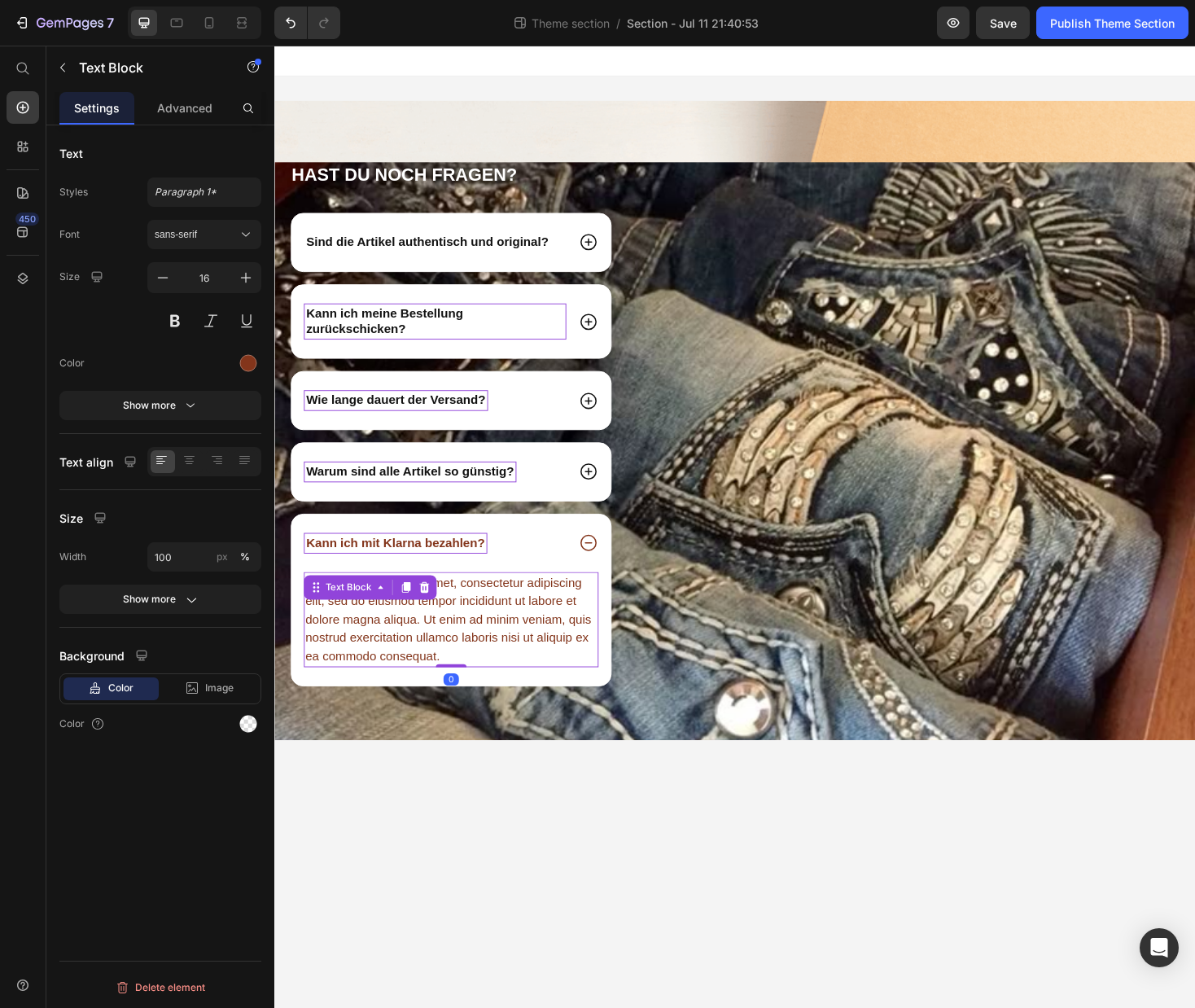 click on "Lorem ipsum dolor sit amet, consectetur adipiscing elit, sed do eiusmod tempor incididunt ut labore et dolore magna aliqua. Ut enim ad minim veniam, quis nostrud exercitation ullamco laboris nisi ut aliquip ex ea commodo consequat." at bounding box center (462, 655) 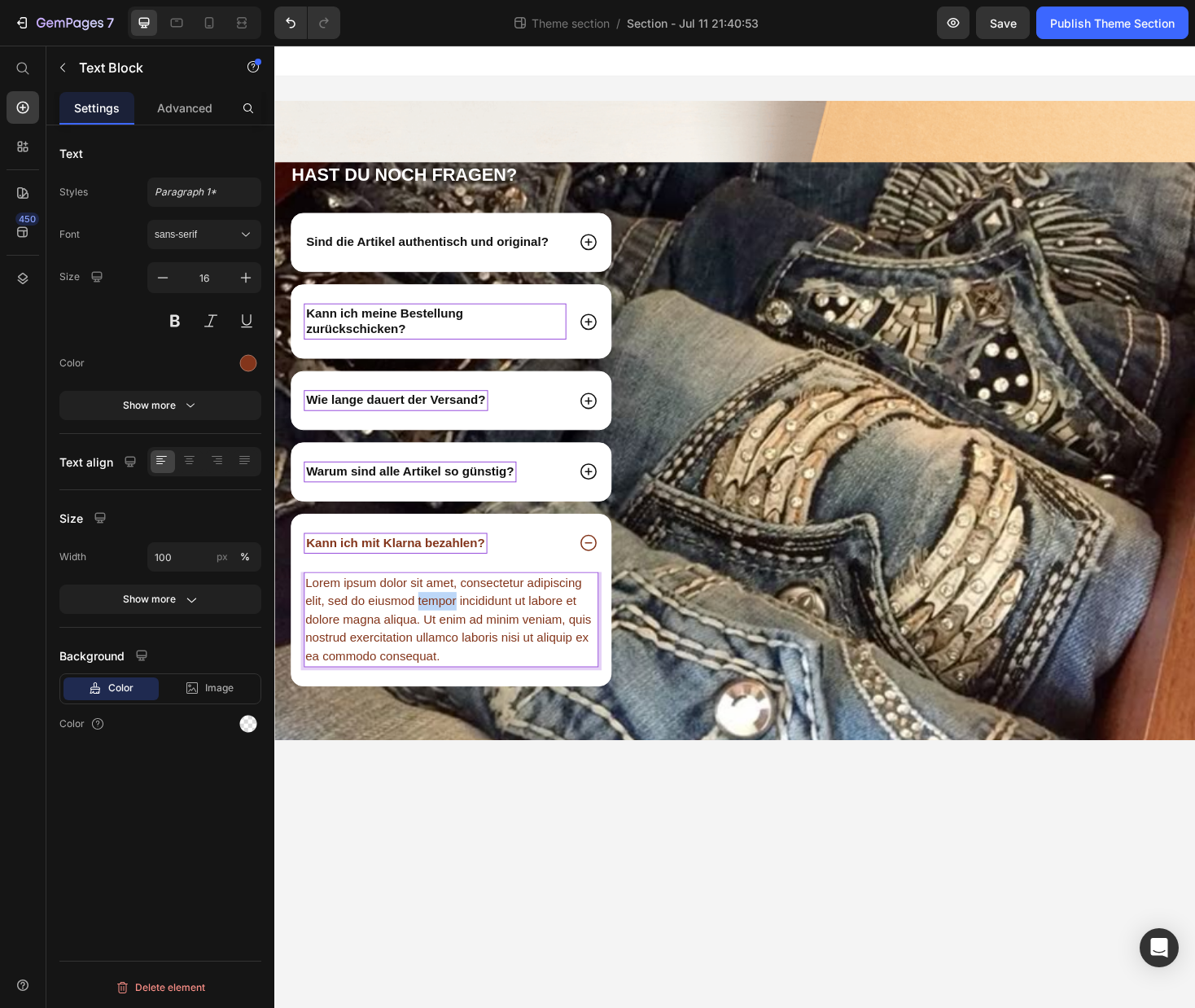 click on "Lorem ipsum dolor sit amet, consectetur adipiscing elit, sed do eiusmod tempor incididunt ut labore et dolore magna aliqua. Ut enim ad minim veniam, quis nostrud exercitation ullamco laboris nisi ut aliquip ex ea commodo consequat." at bounding box center [462, 655] 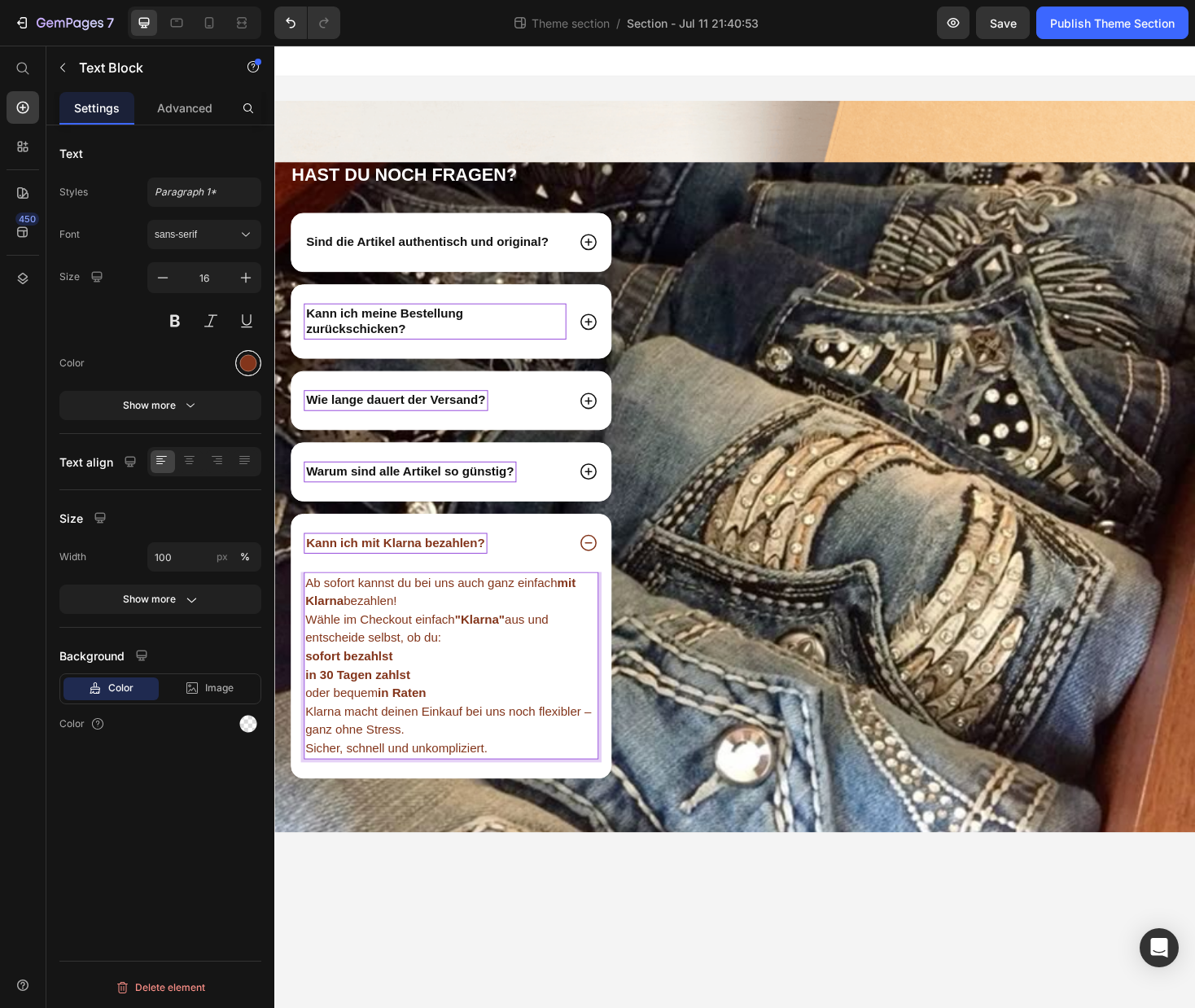 click at bounding box center (248, 363) 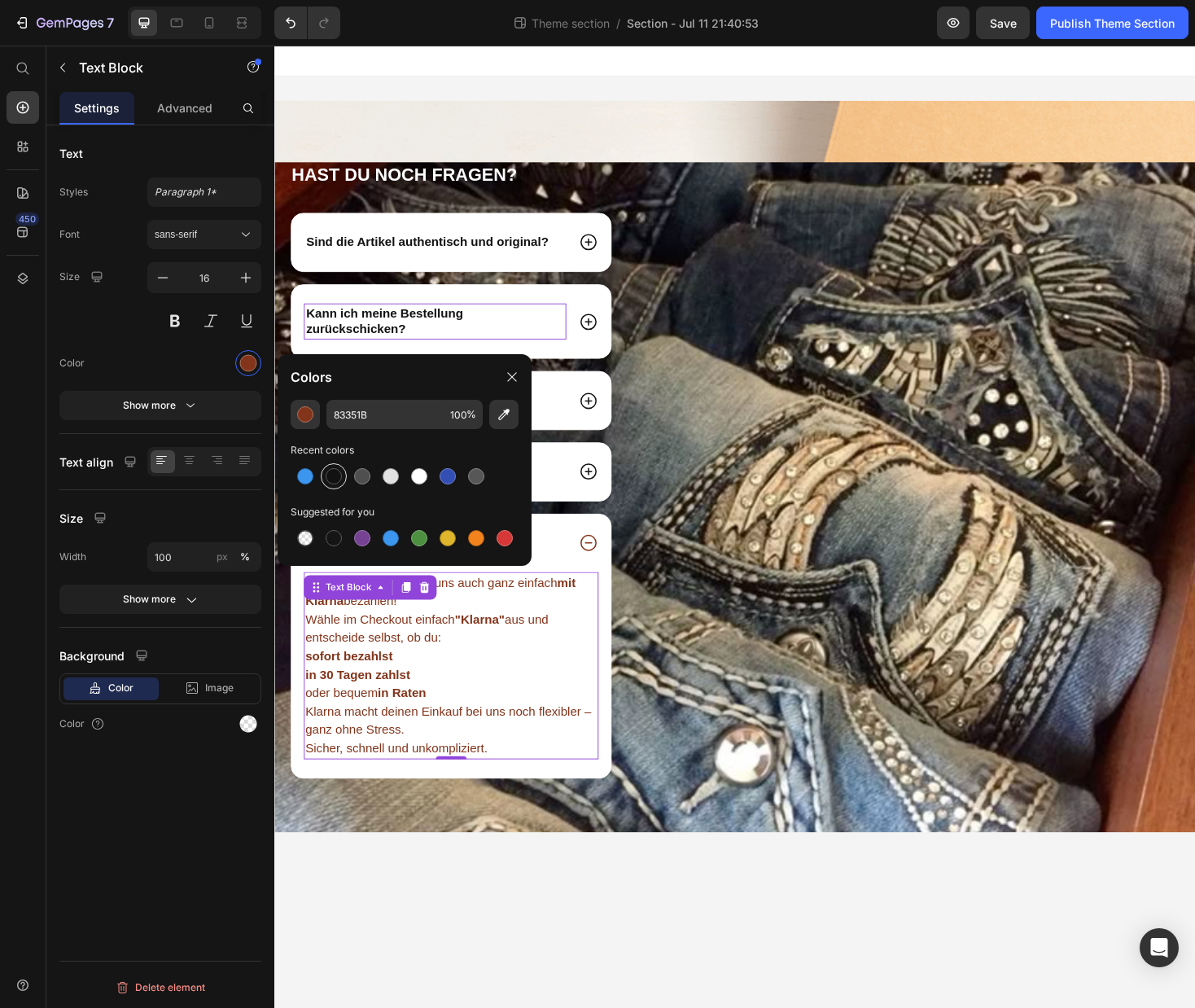 click at bounding box center [334, 476] 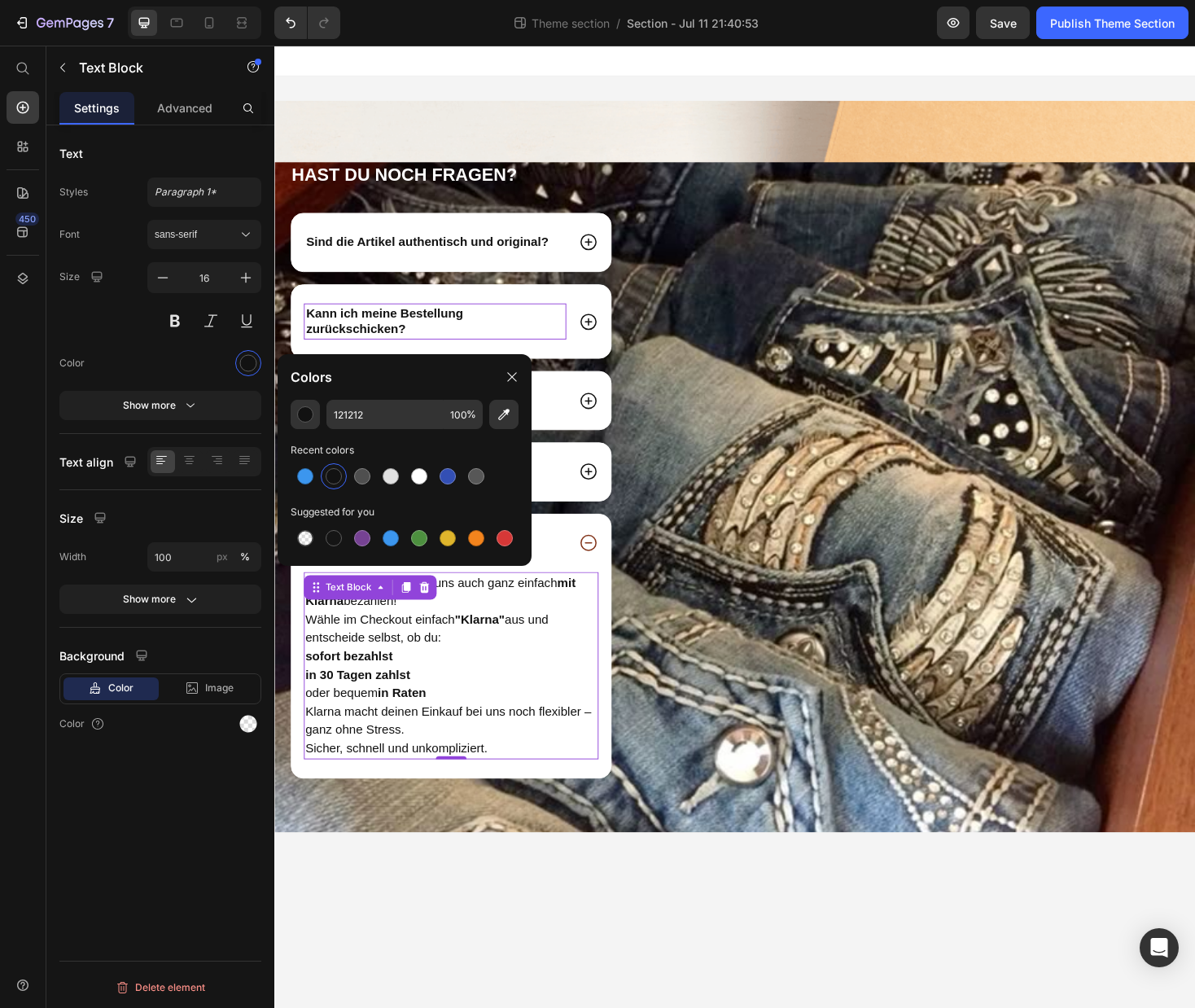 click on "Image" at bounding box center [974, 524] 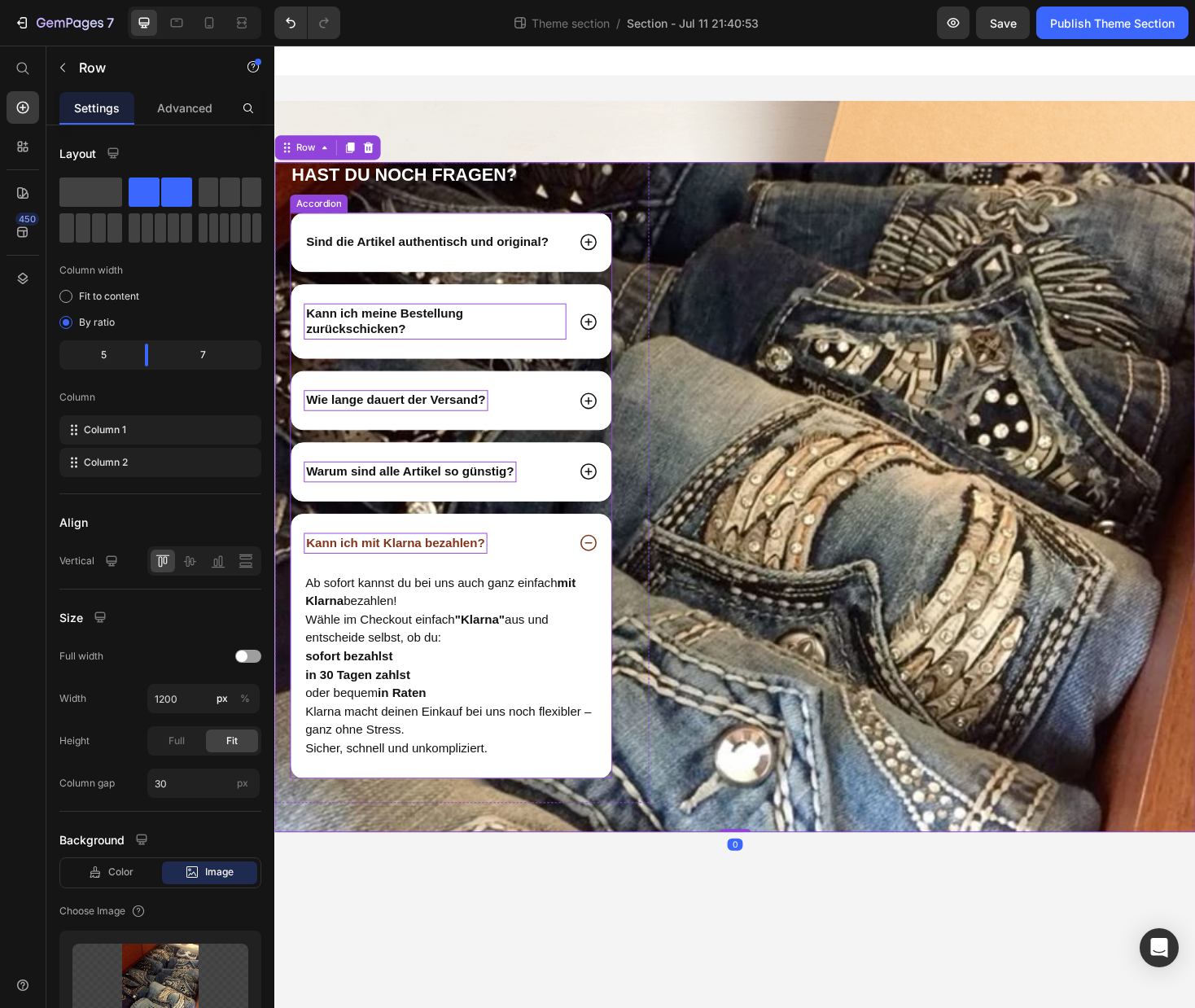 click on "Kann ich mit Klarna bezahlen?" at bounding box center [402, 573] 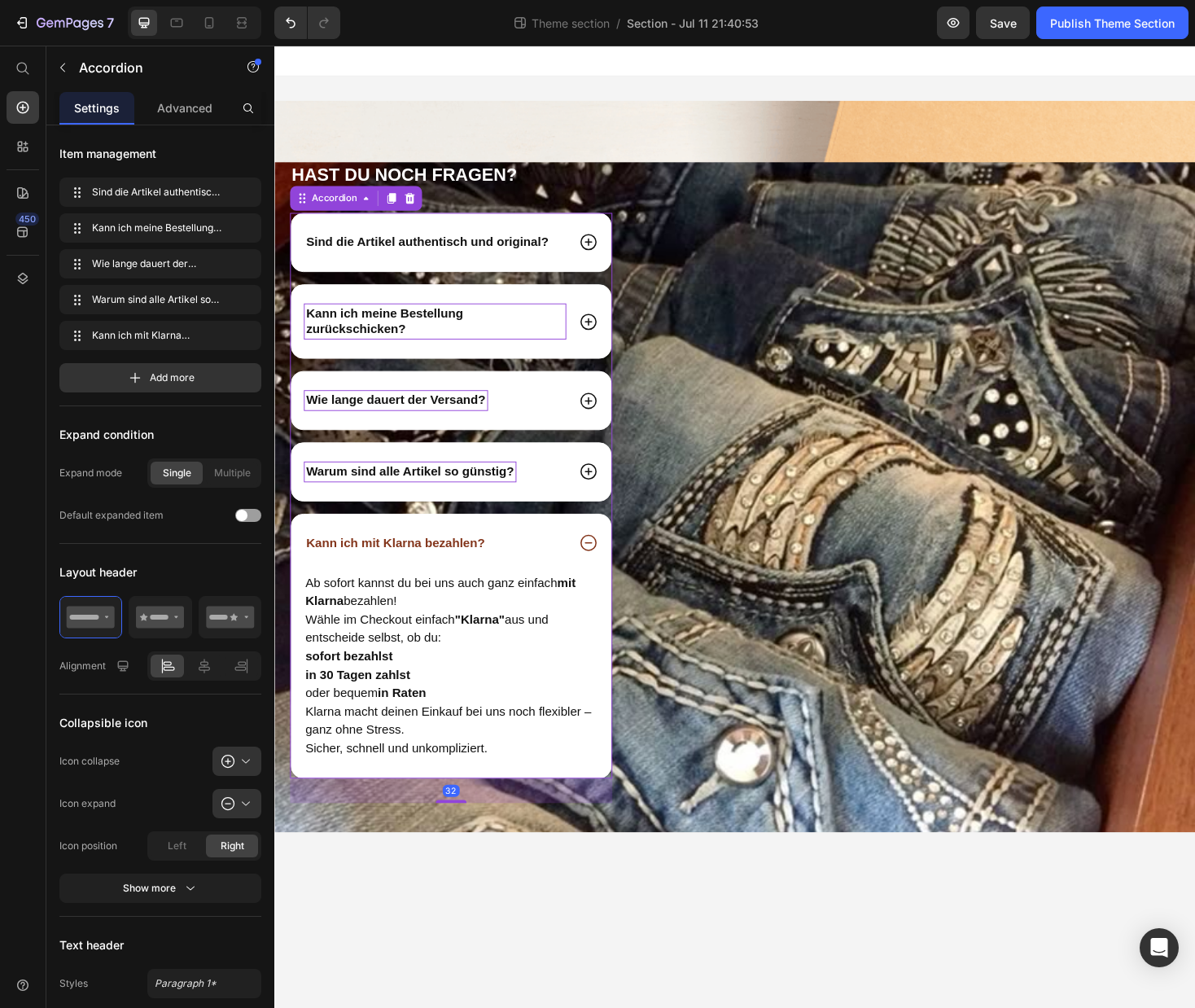 click on "Kann ich mit Klarna bezahlen?" at bounding box center [444, 573] 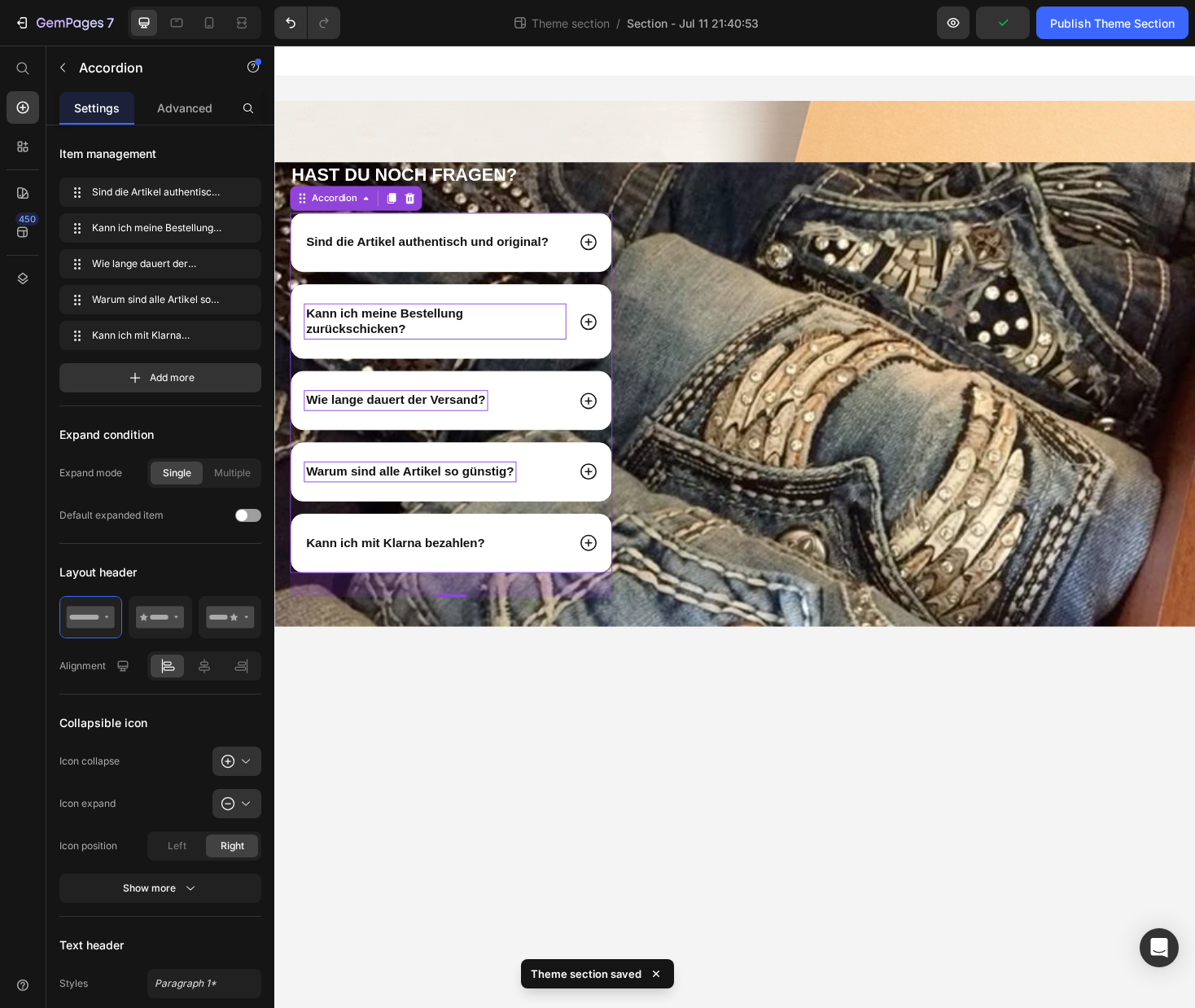 click on "Kann ich mit Klarna bezahlen?" at bounding box center (462, 573) 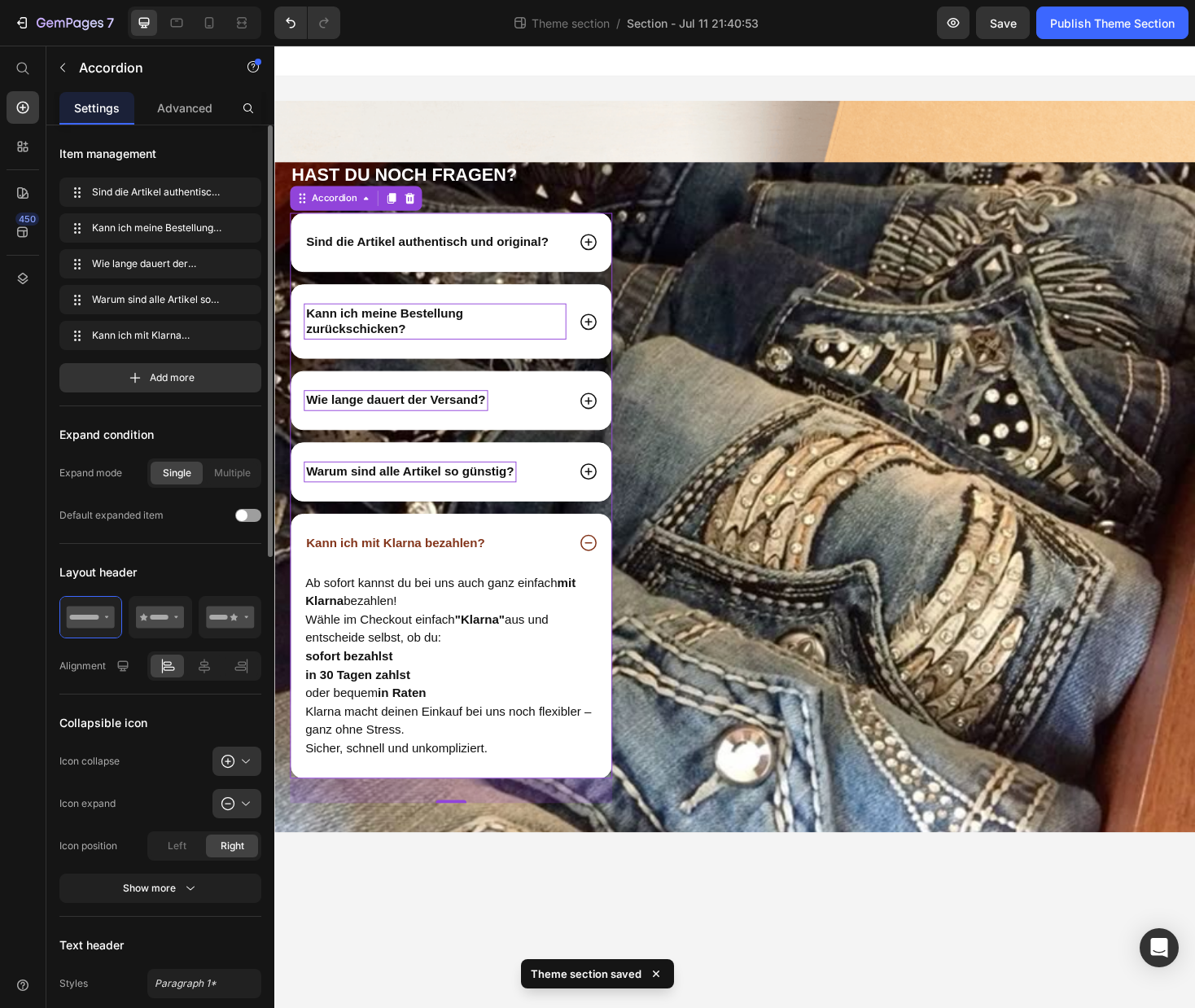 scroll, scrollTop: 317, scrollLeft: 0, axis: vertical 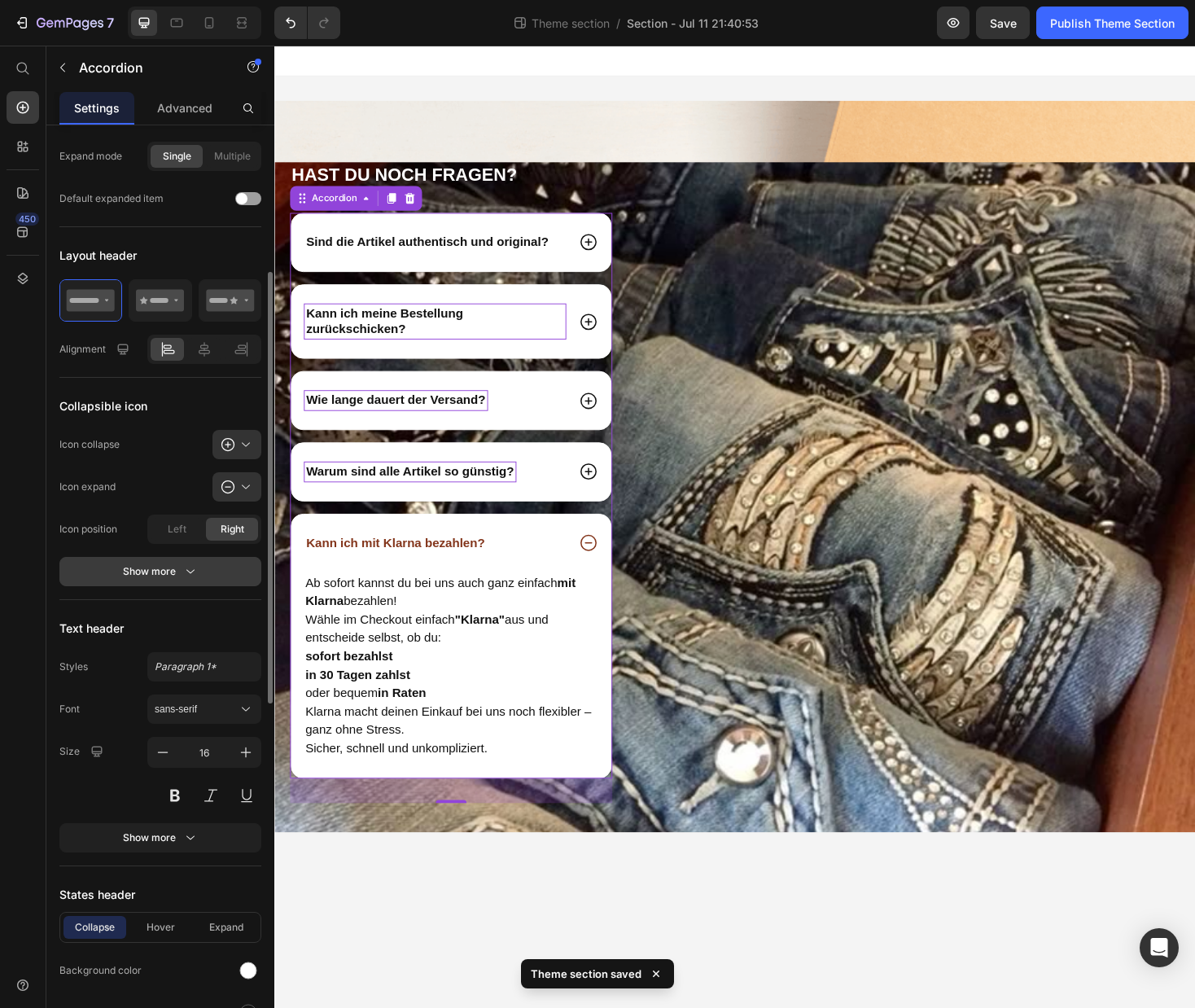 click on "Show more" at bounding box center (160, 572) 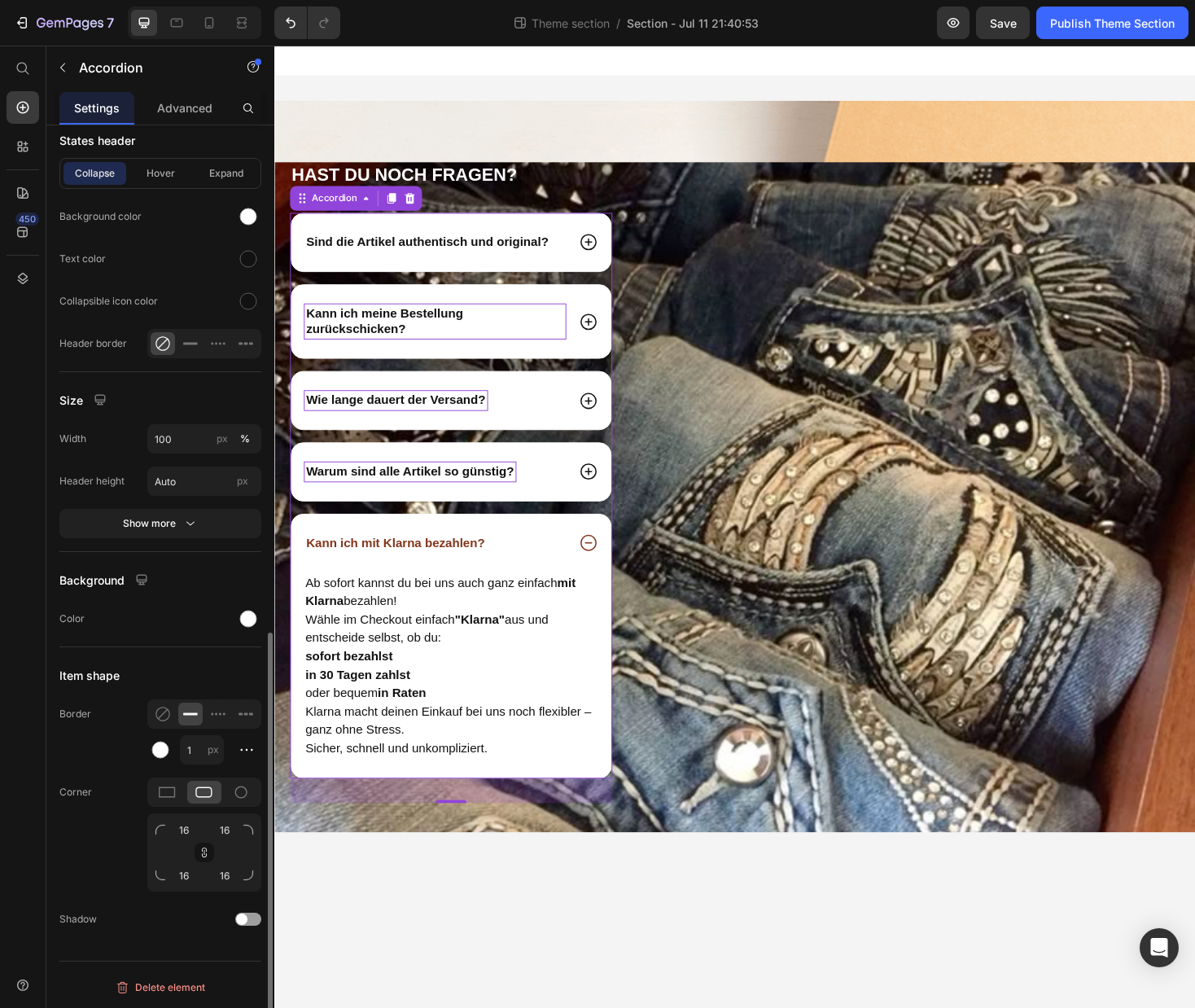 scroll, scrollTop: 816, scrollLeft: 0, axis: vertical 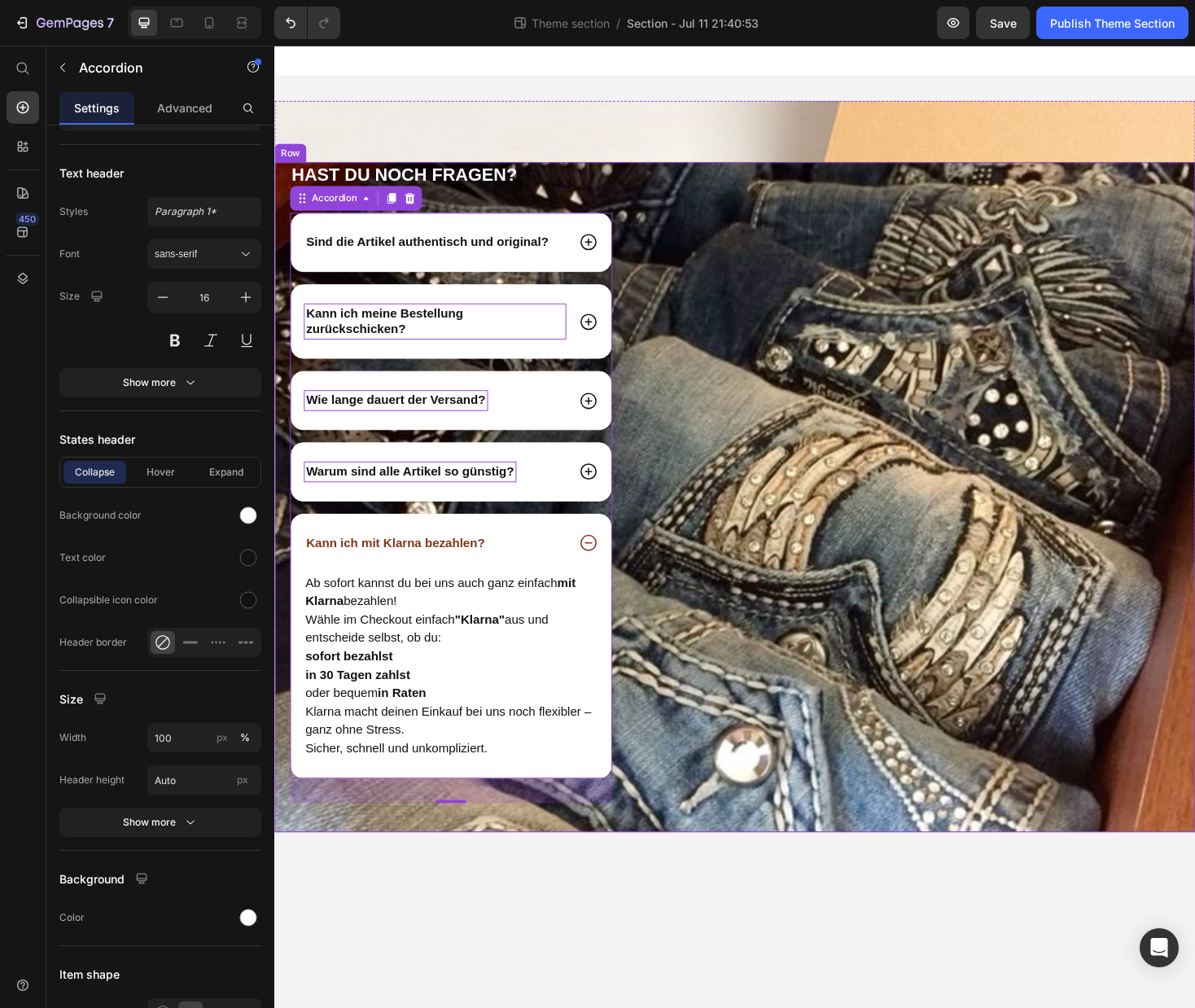 click on "Image" at bounding box center [974, 524] 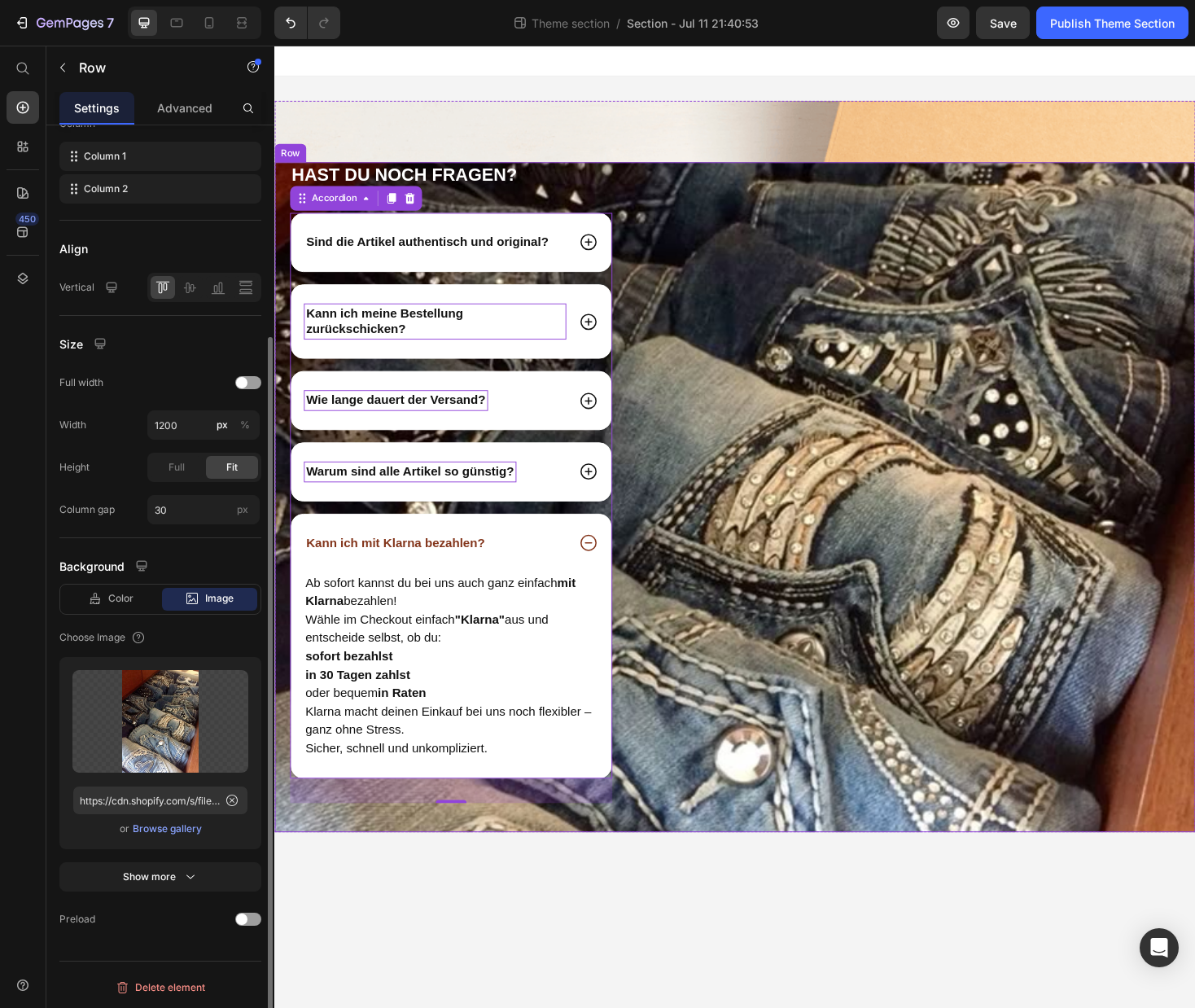 scroll, scrollTop: 0, scrollLeft: 0, axis: both 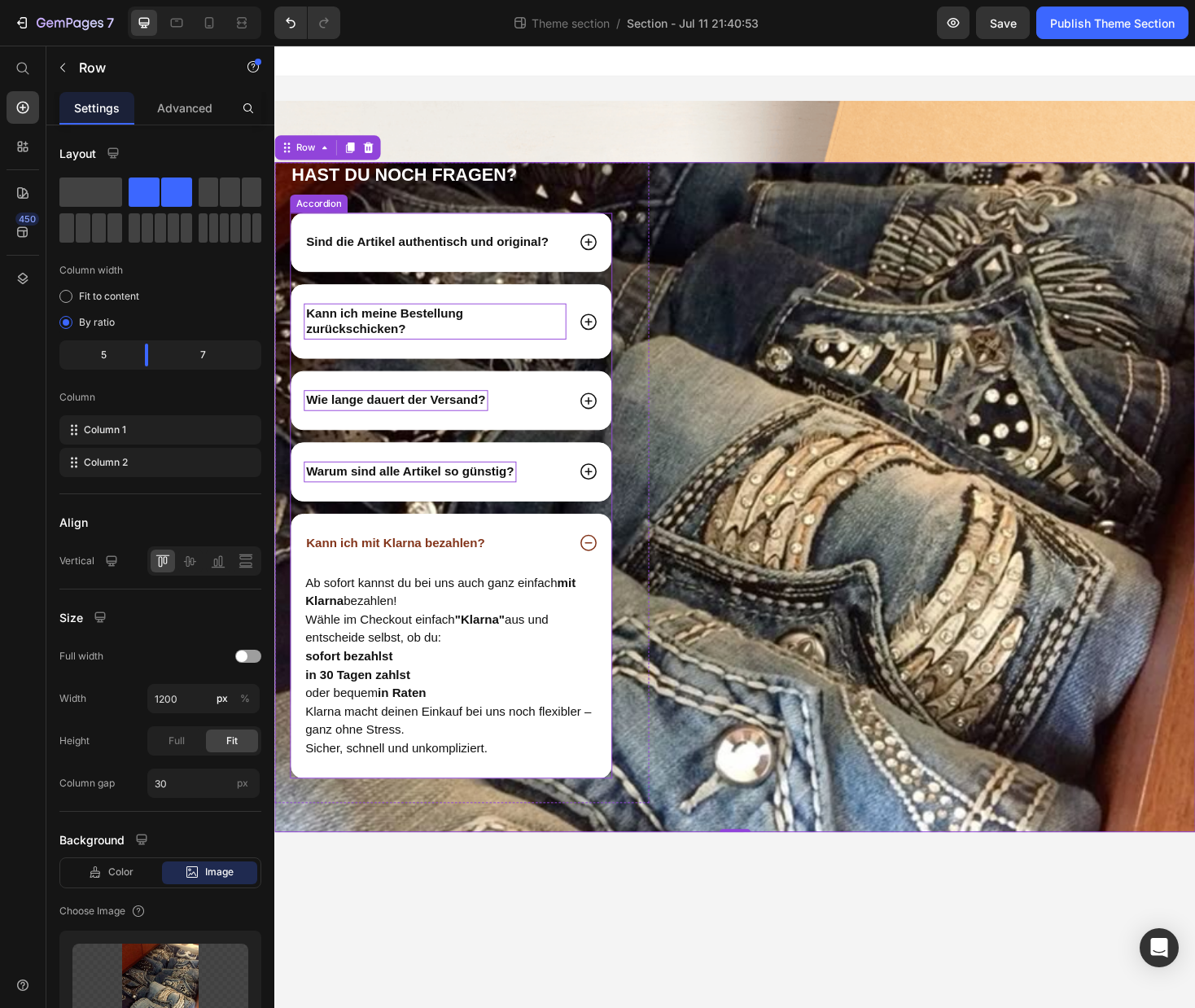 click on "Kann ich meine Bestellung zurückschicken?" at bounding box center (444, 339) 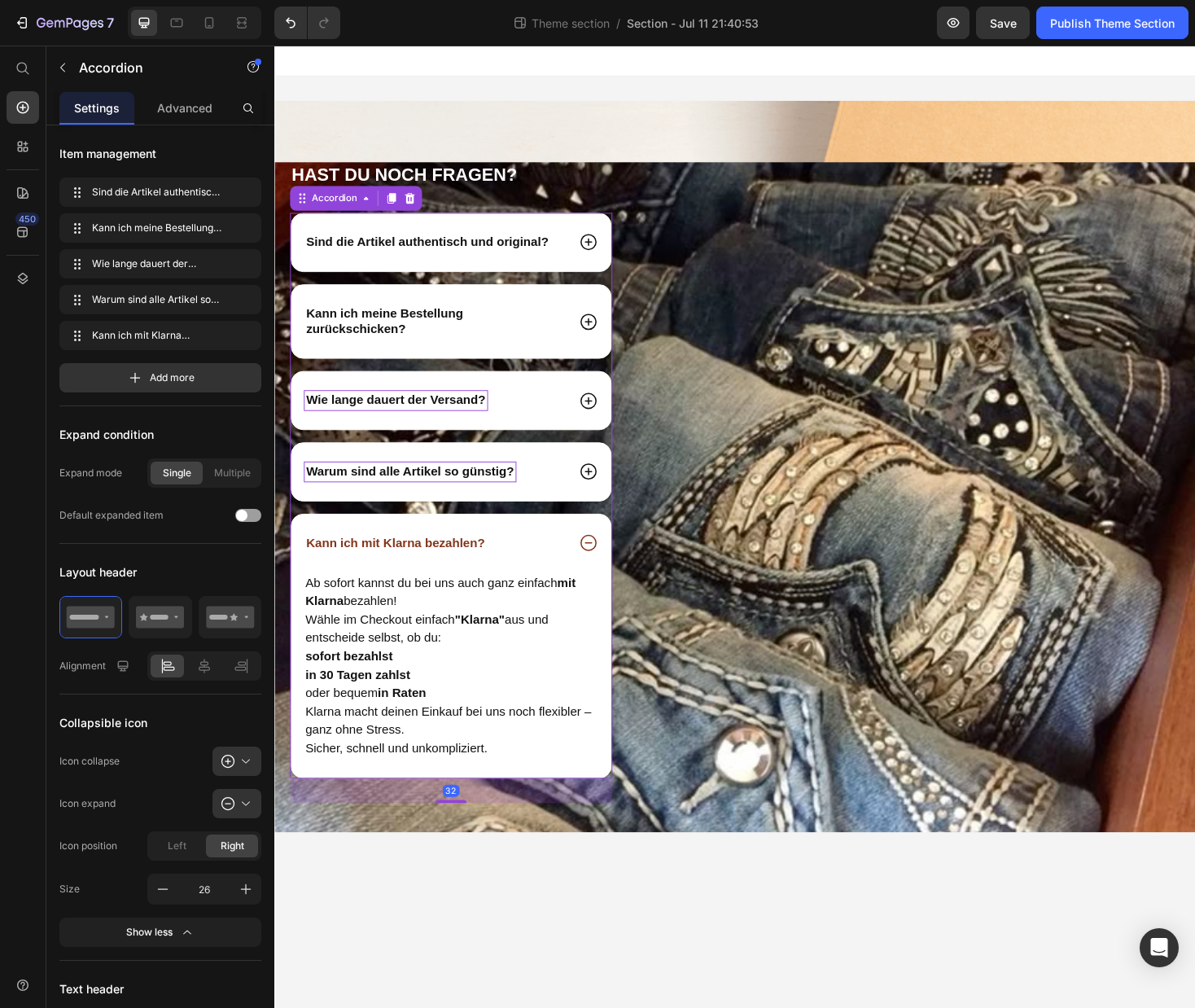 click 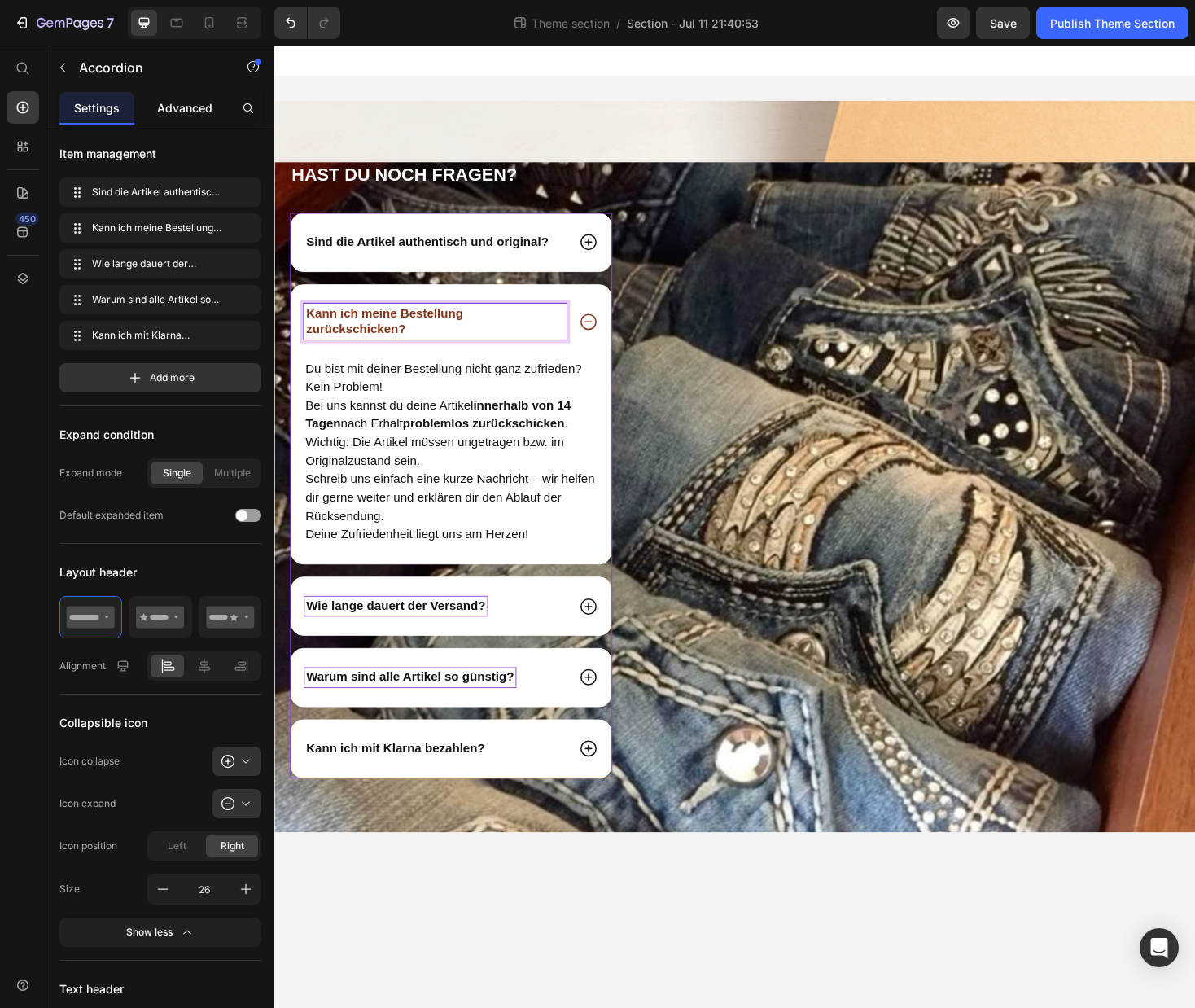 click on "Advanced" at bounding box center [185, 107] 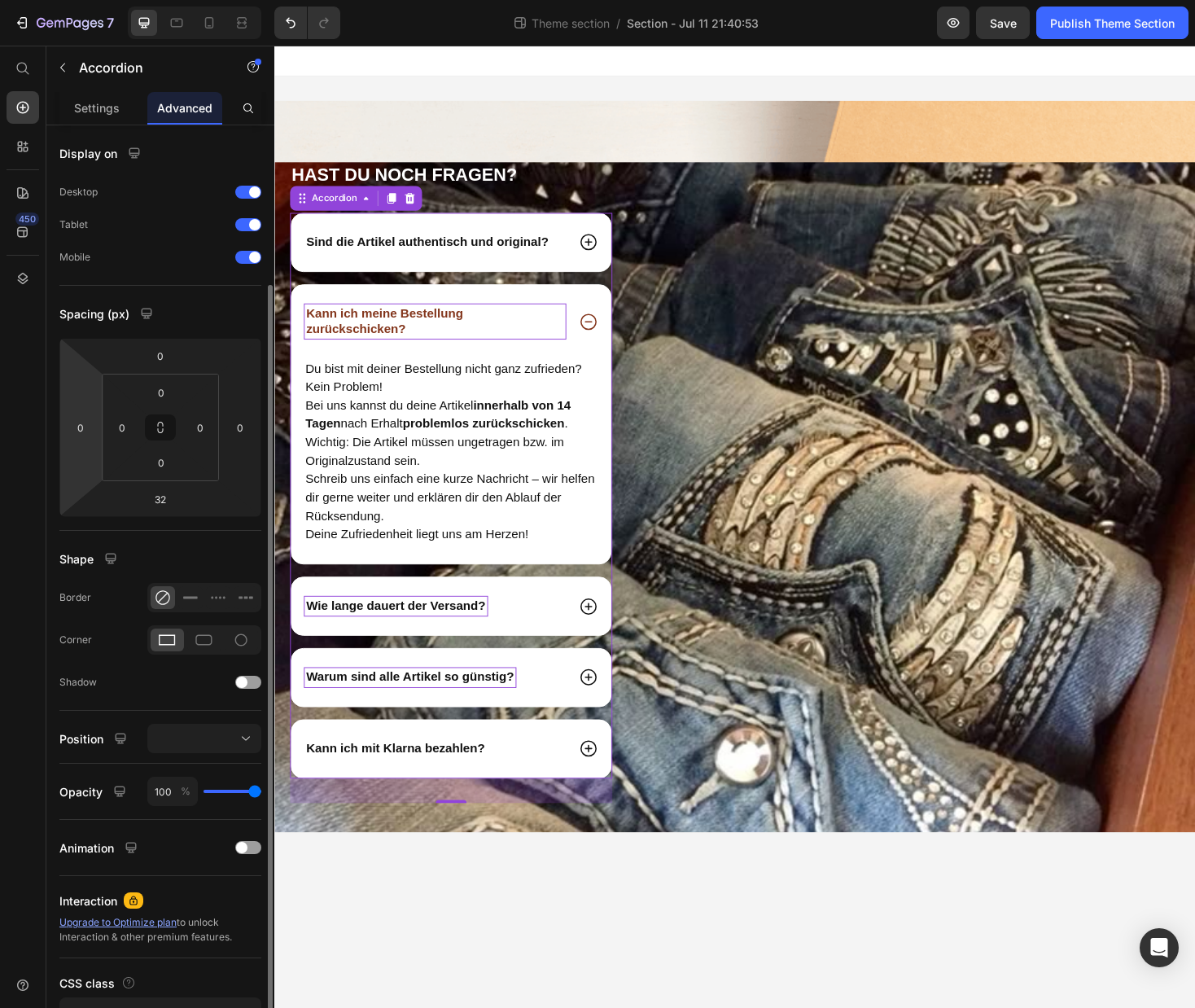 scroll, scrollTop: 104, scrollLeft: 0, axis: vertical 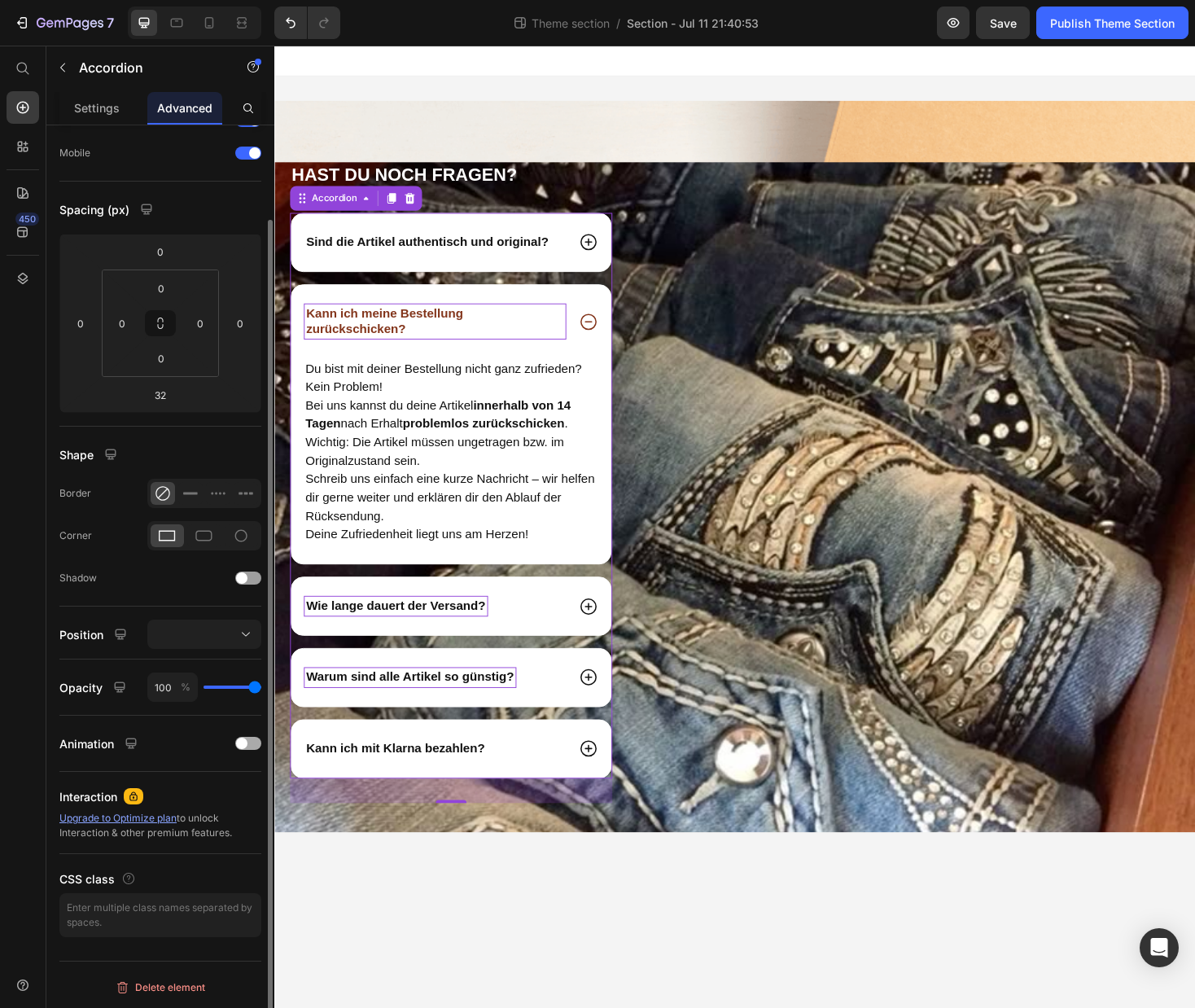 click at bounding box center [242, 743] 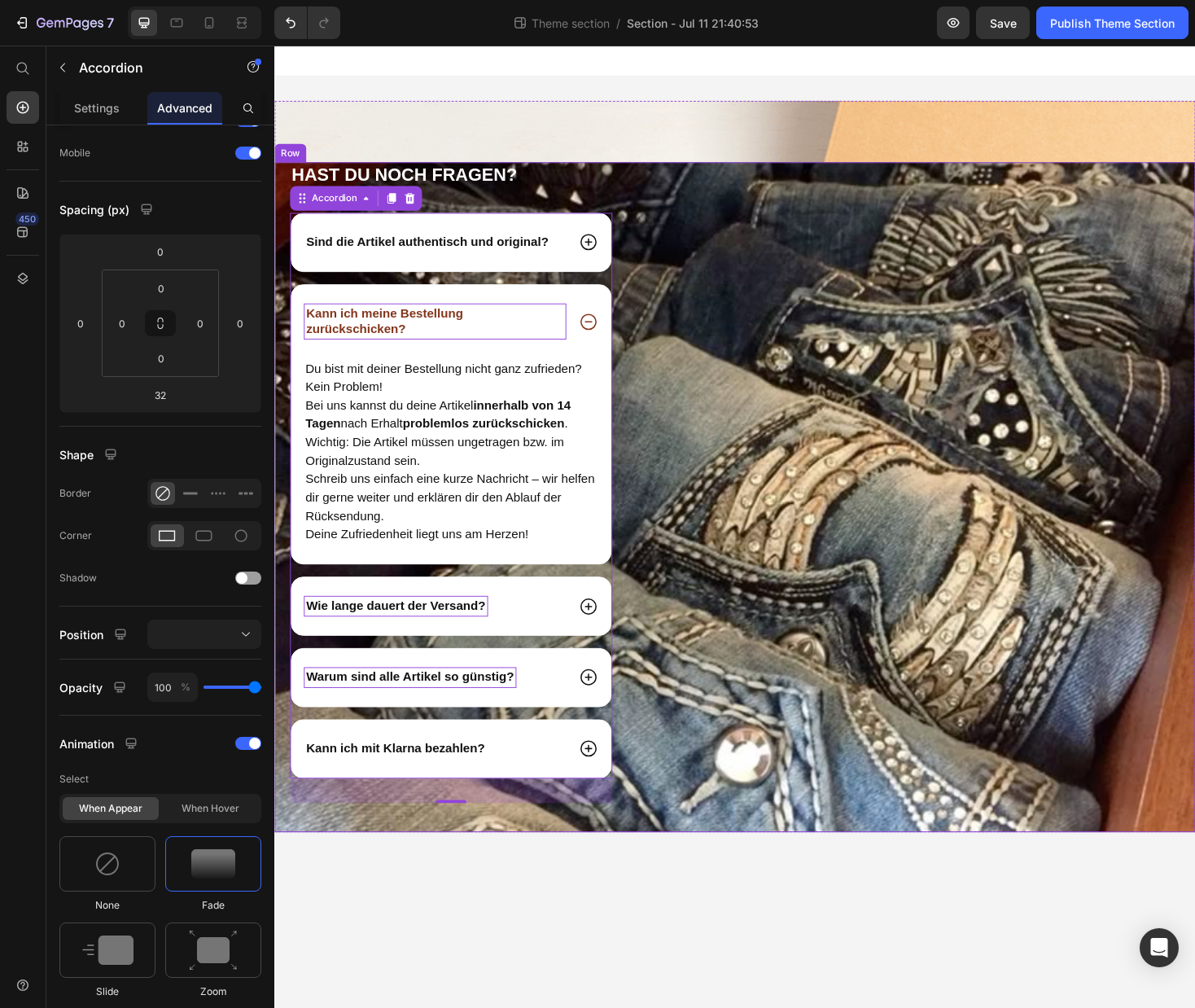 click on "Image" at bounding box center [974, 524] 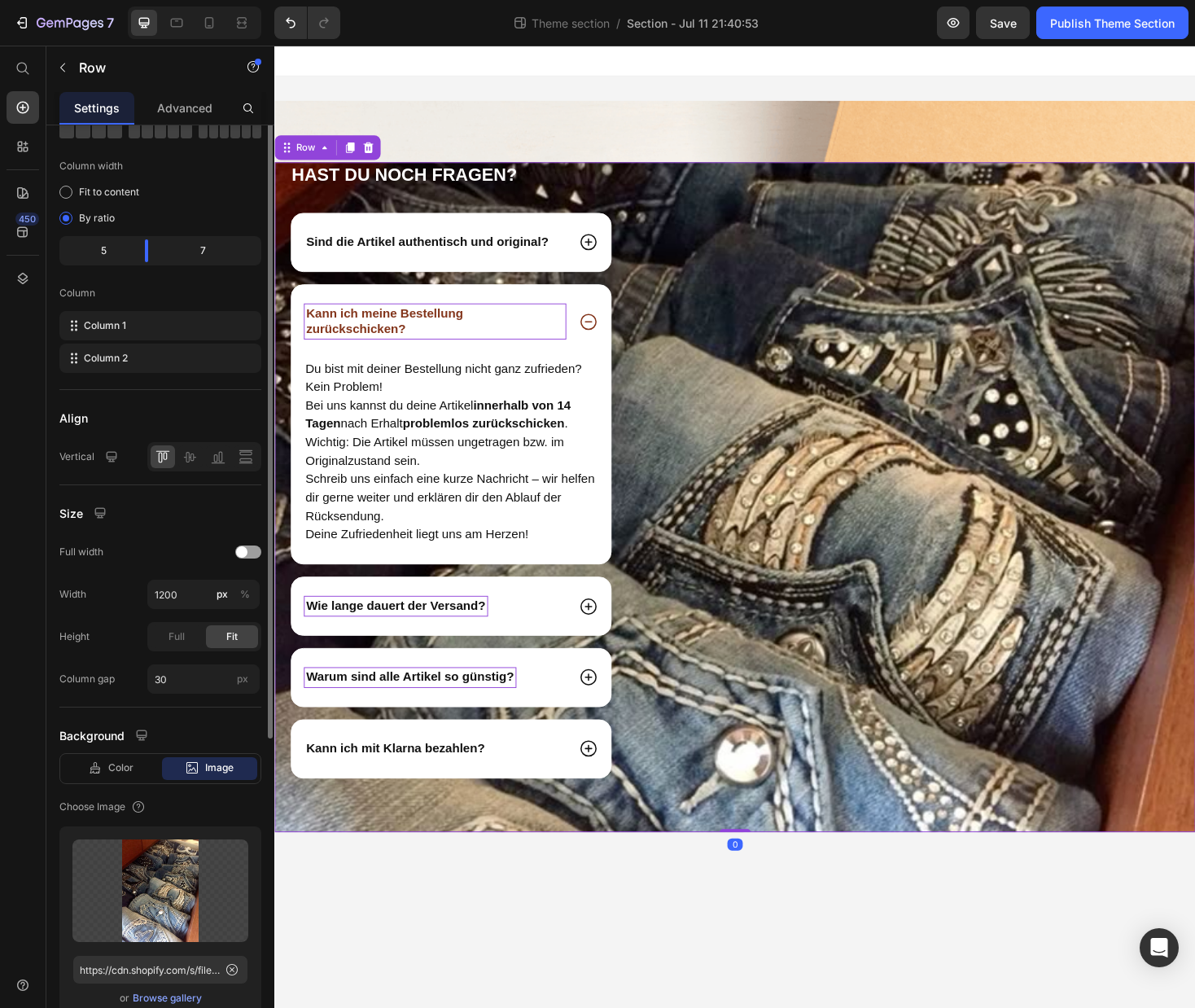 scroll, scrollTop: 0, scrollLeft: 0, axis: both 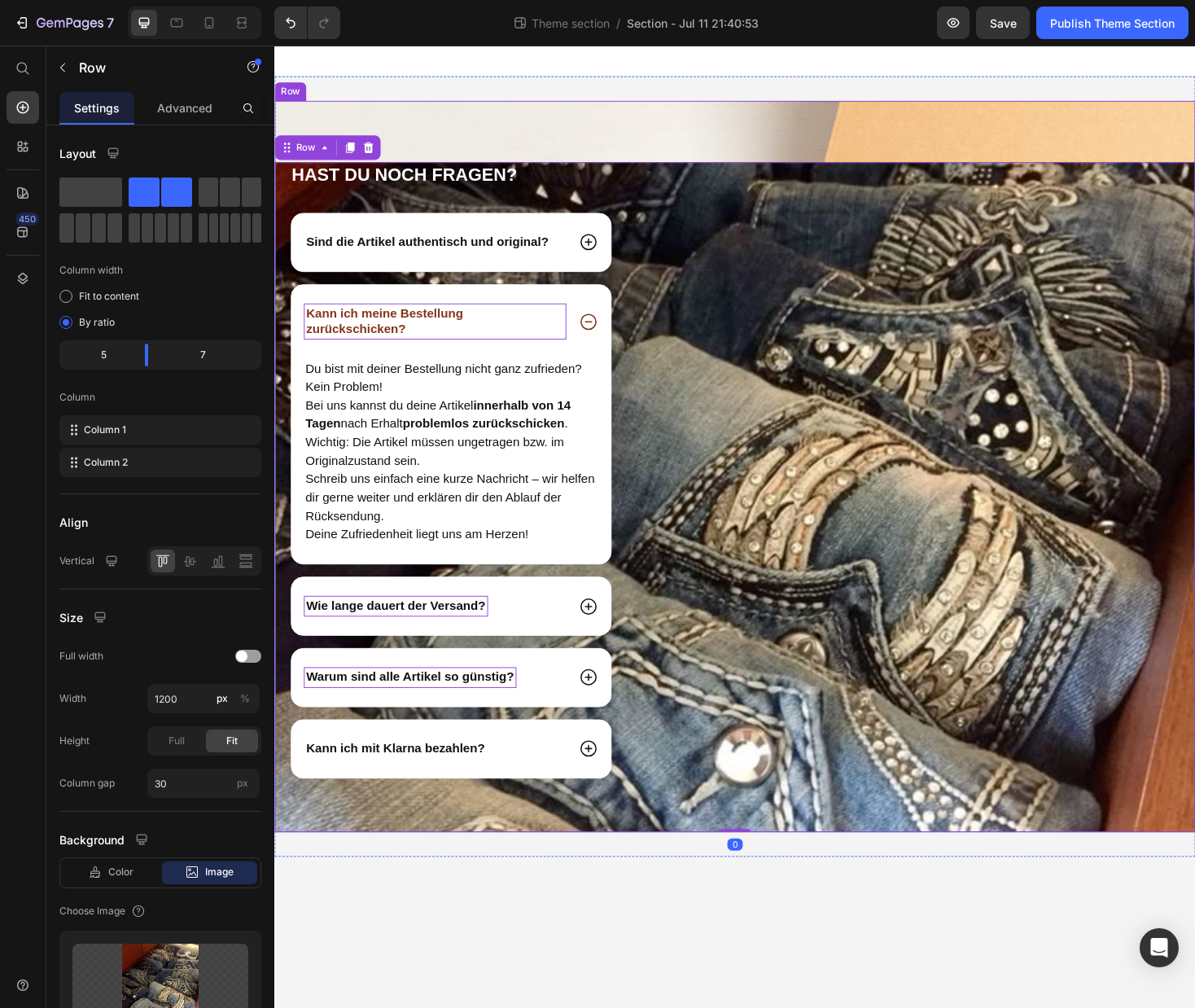 click on "Hast du noch fragen?" at bounding box center (462, 183) 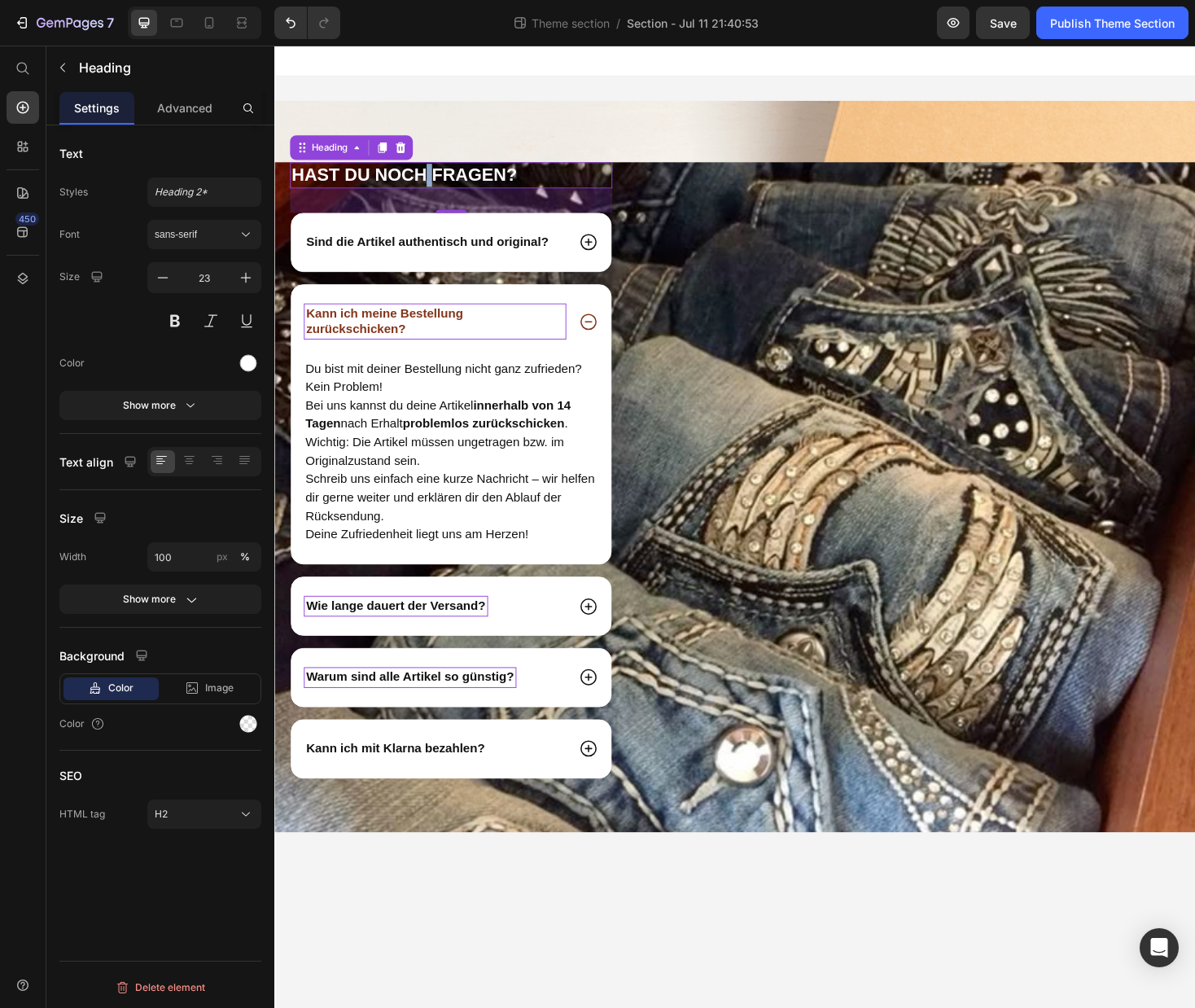 click on "Hast du noch fragen?" at bounding box center (462, 183) 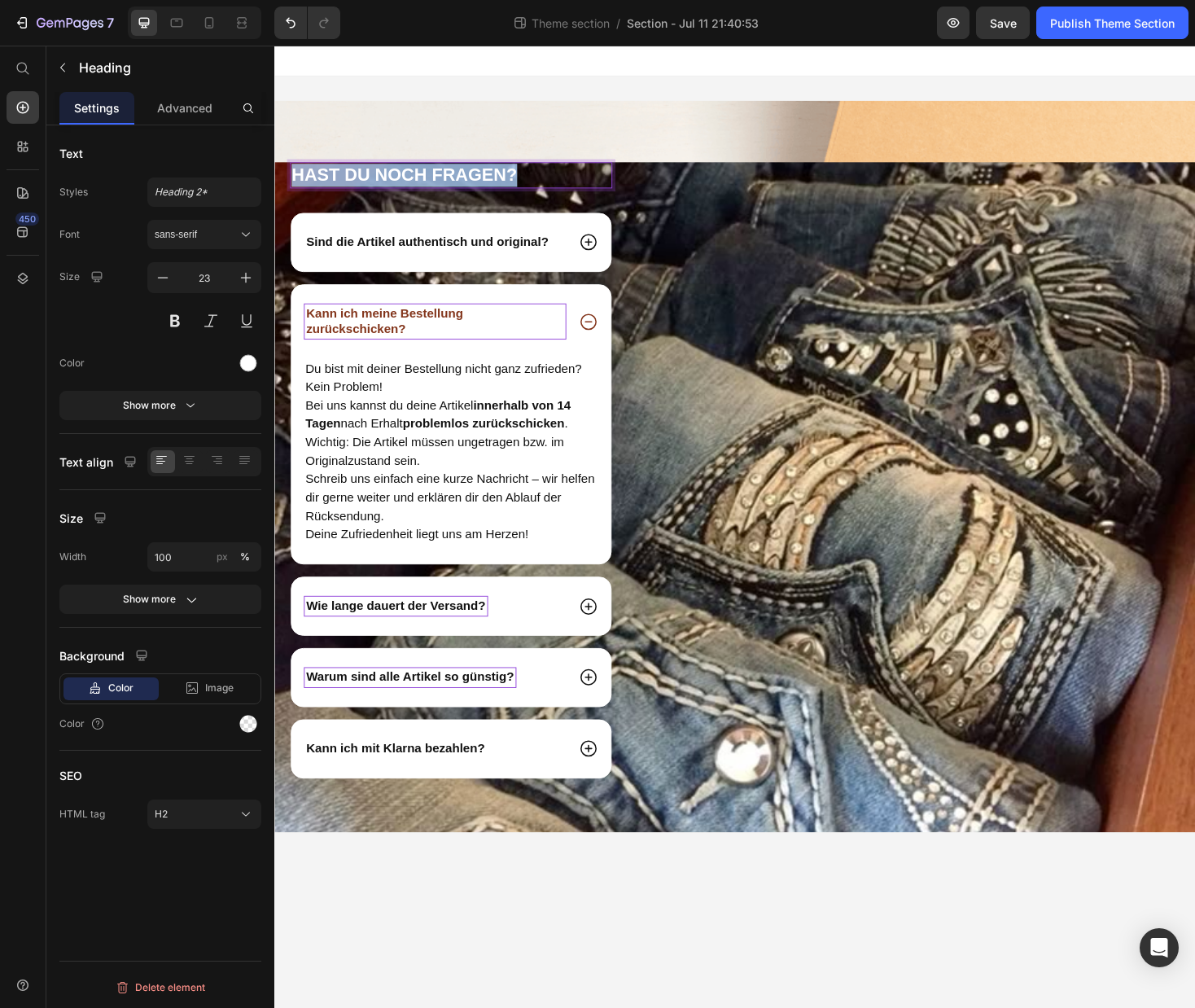 click on "Hast du noch fragen?" at bounding box center [462, 183] 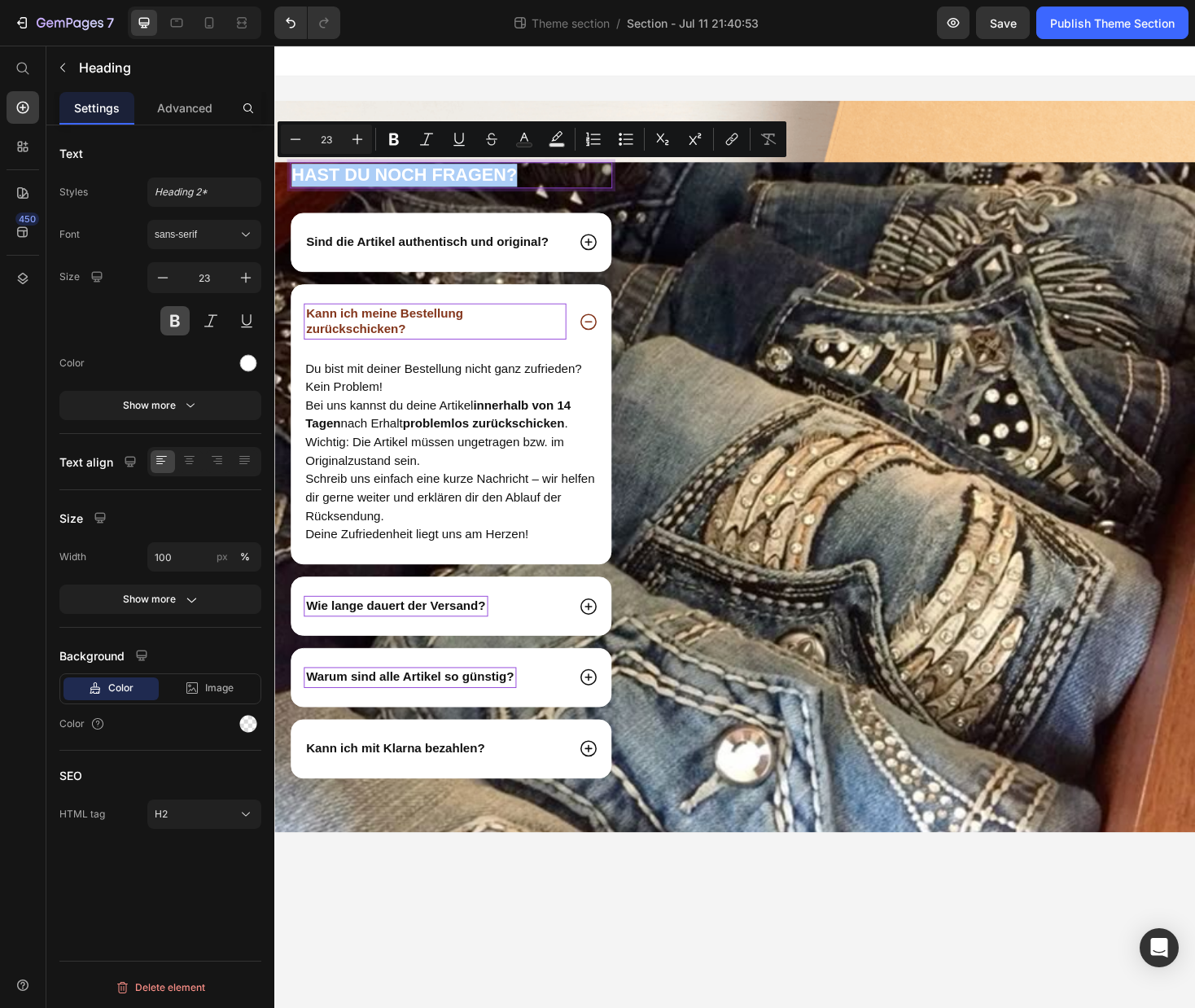click at bounding box center (175, 321) 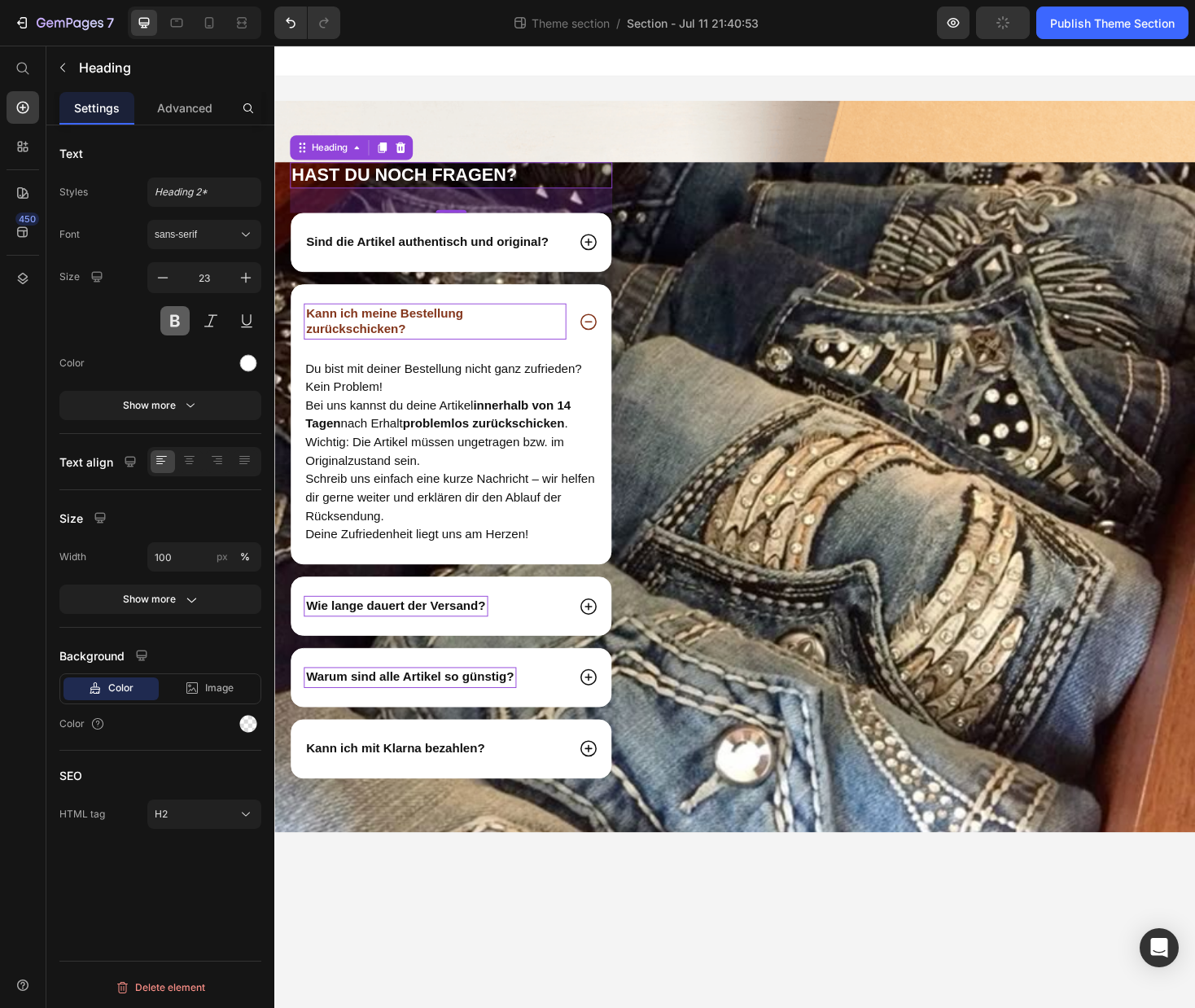 click at bounding box center (175, 321) 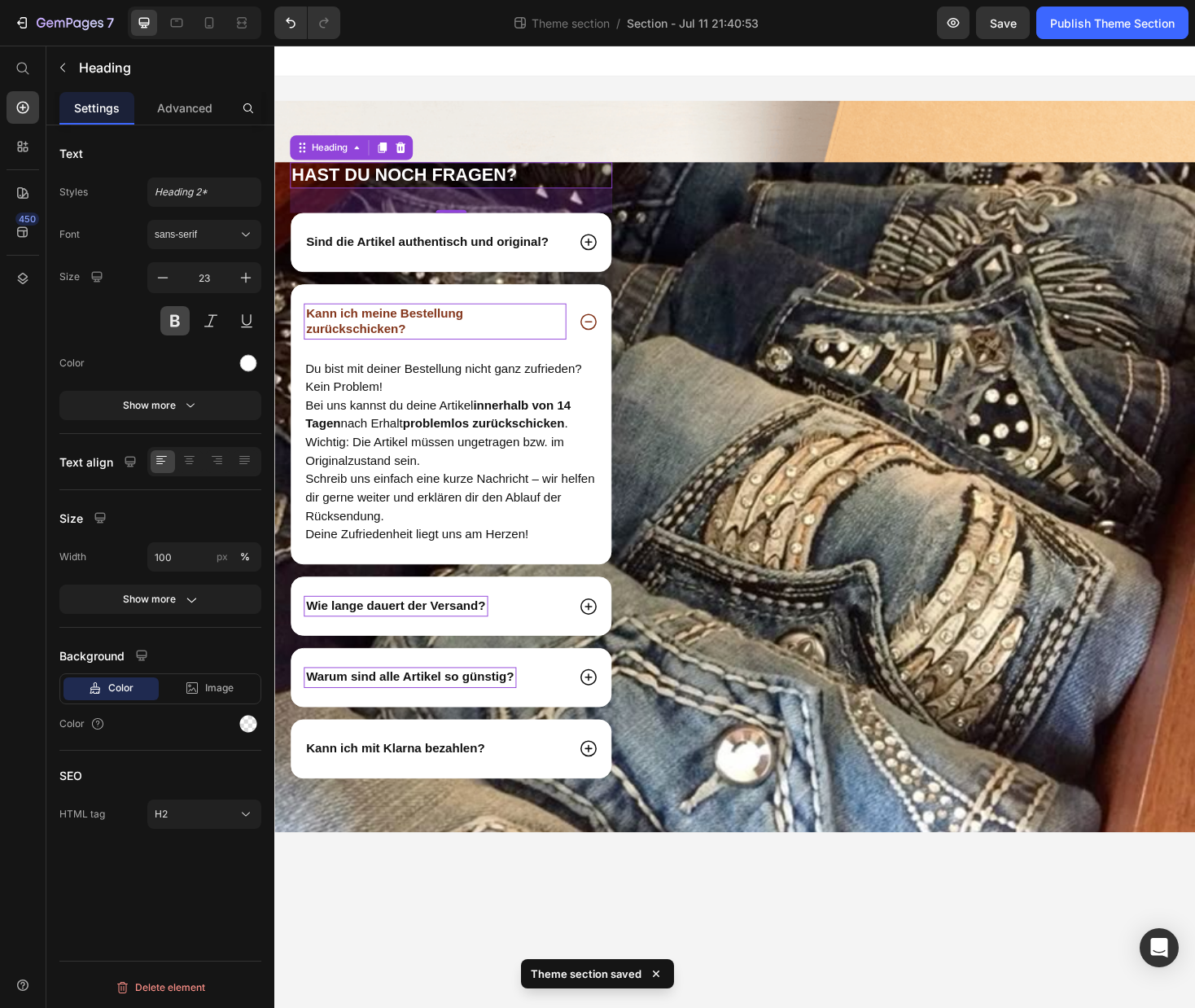 click at bounding box center [175, 321] 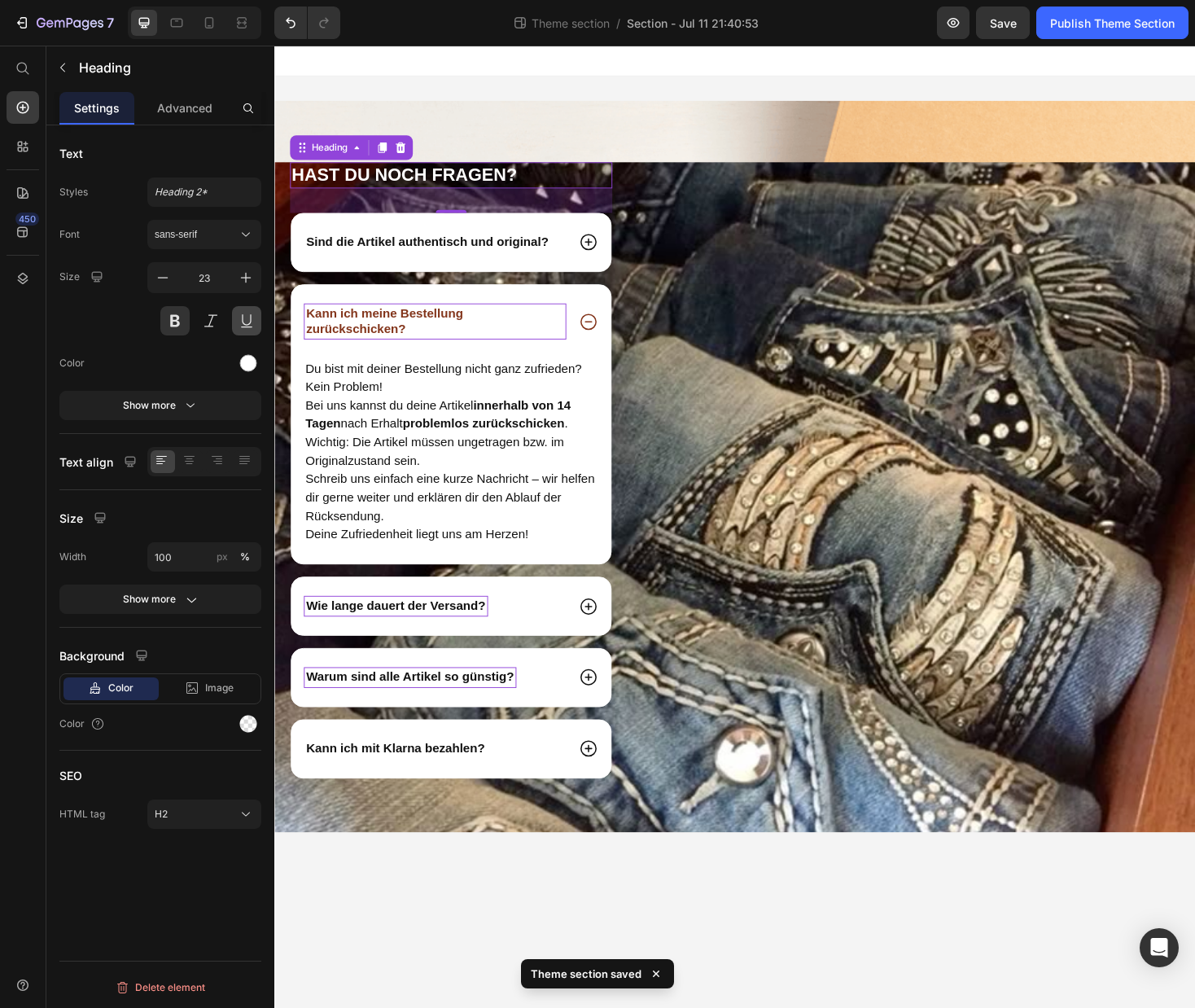 click at bounding box center (247, 321) 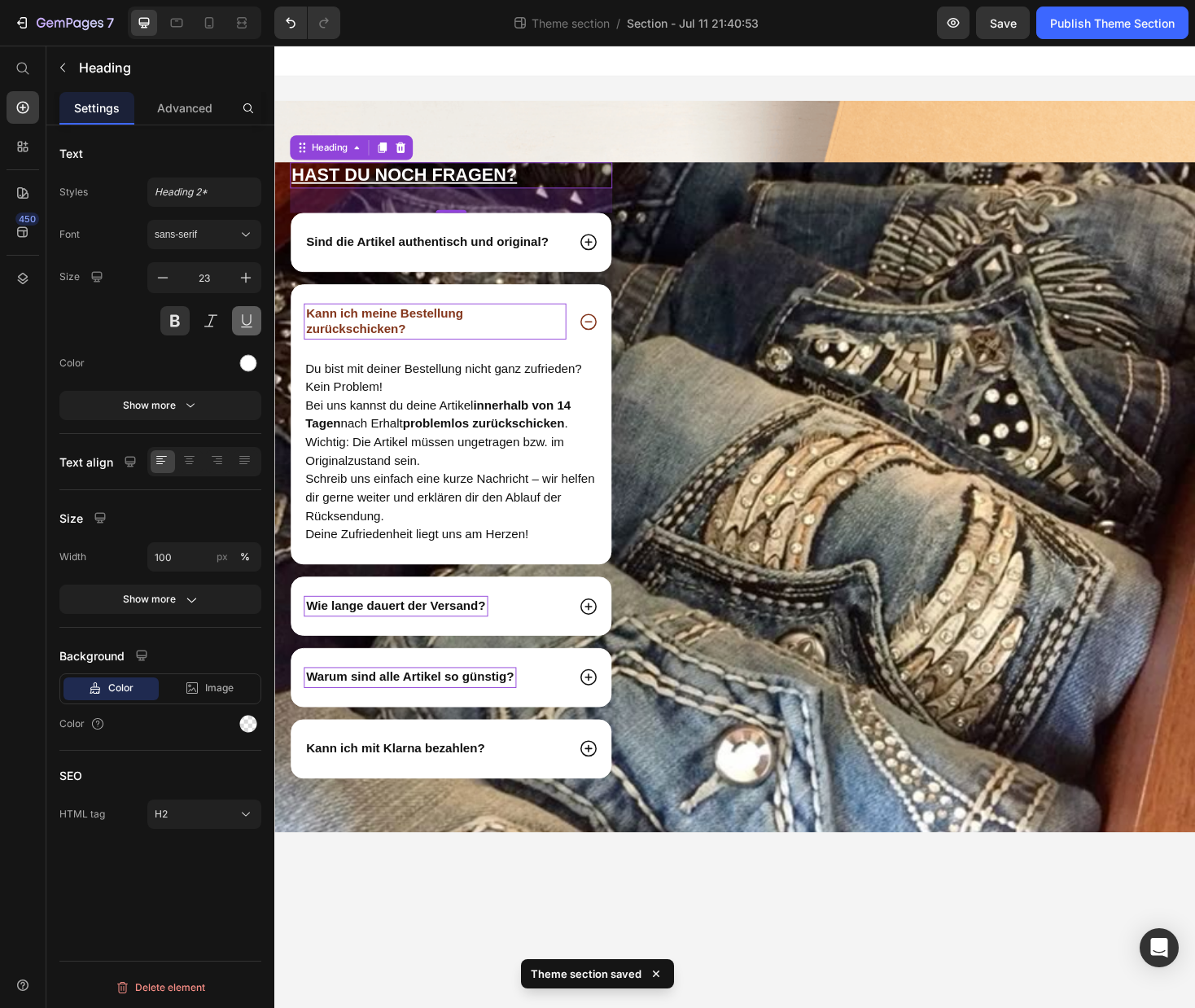 click at bounding box center (247, 321) 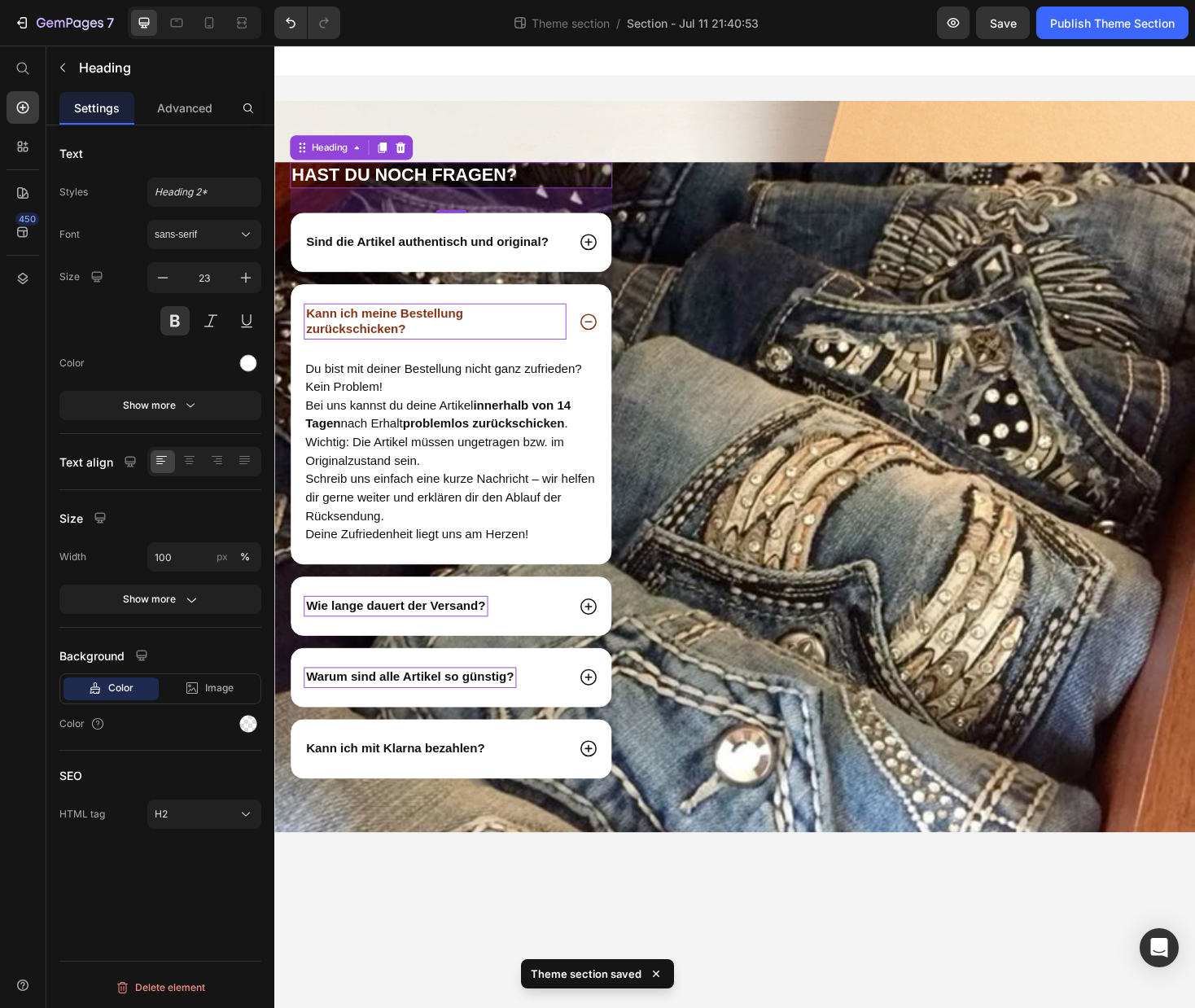 click at bounding box center [204, 363] 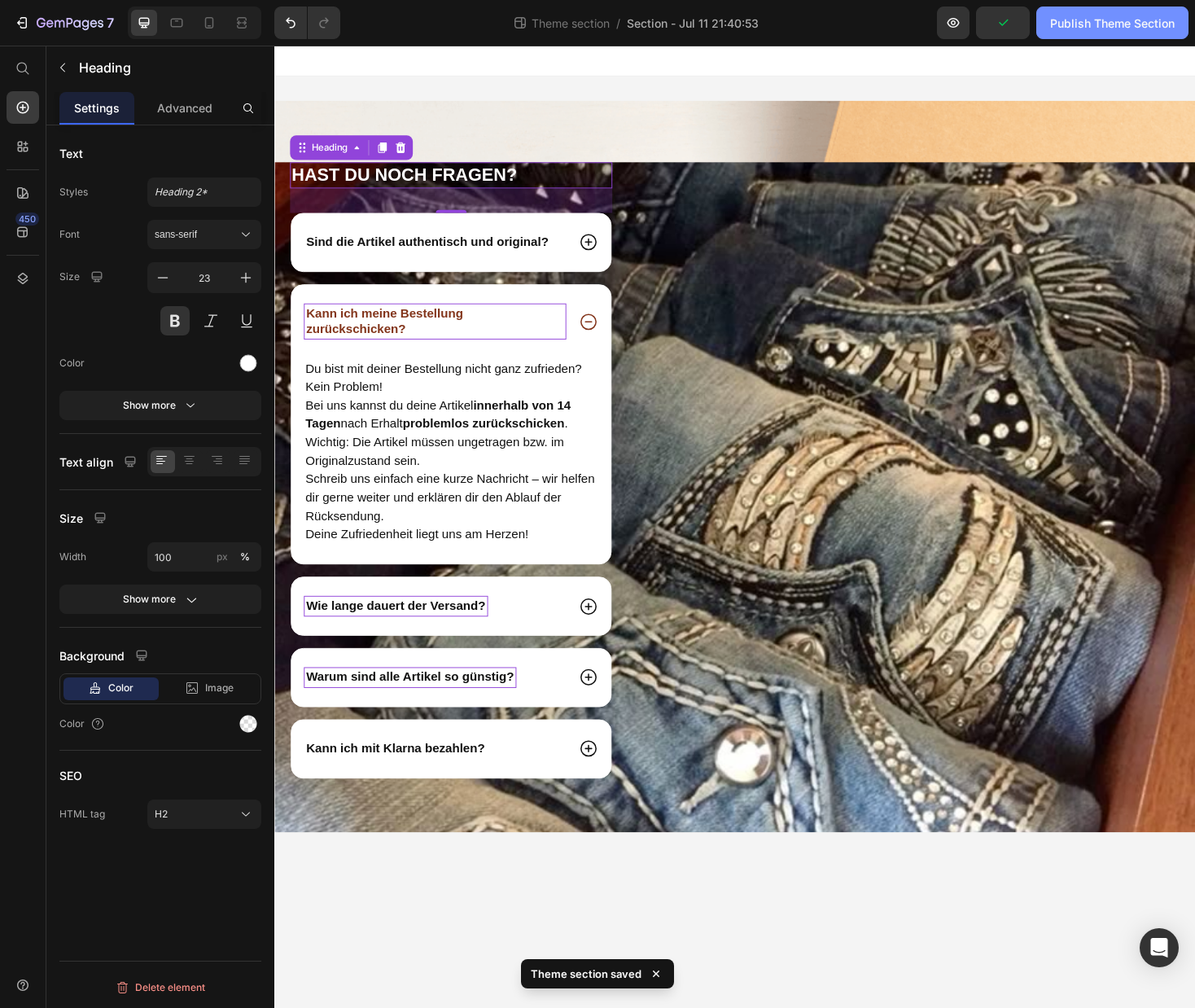 click on "Publish Theme Section" at bounding box center [1112, 23] 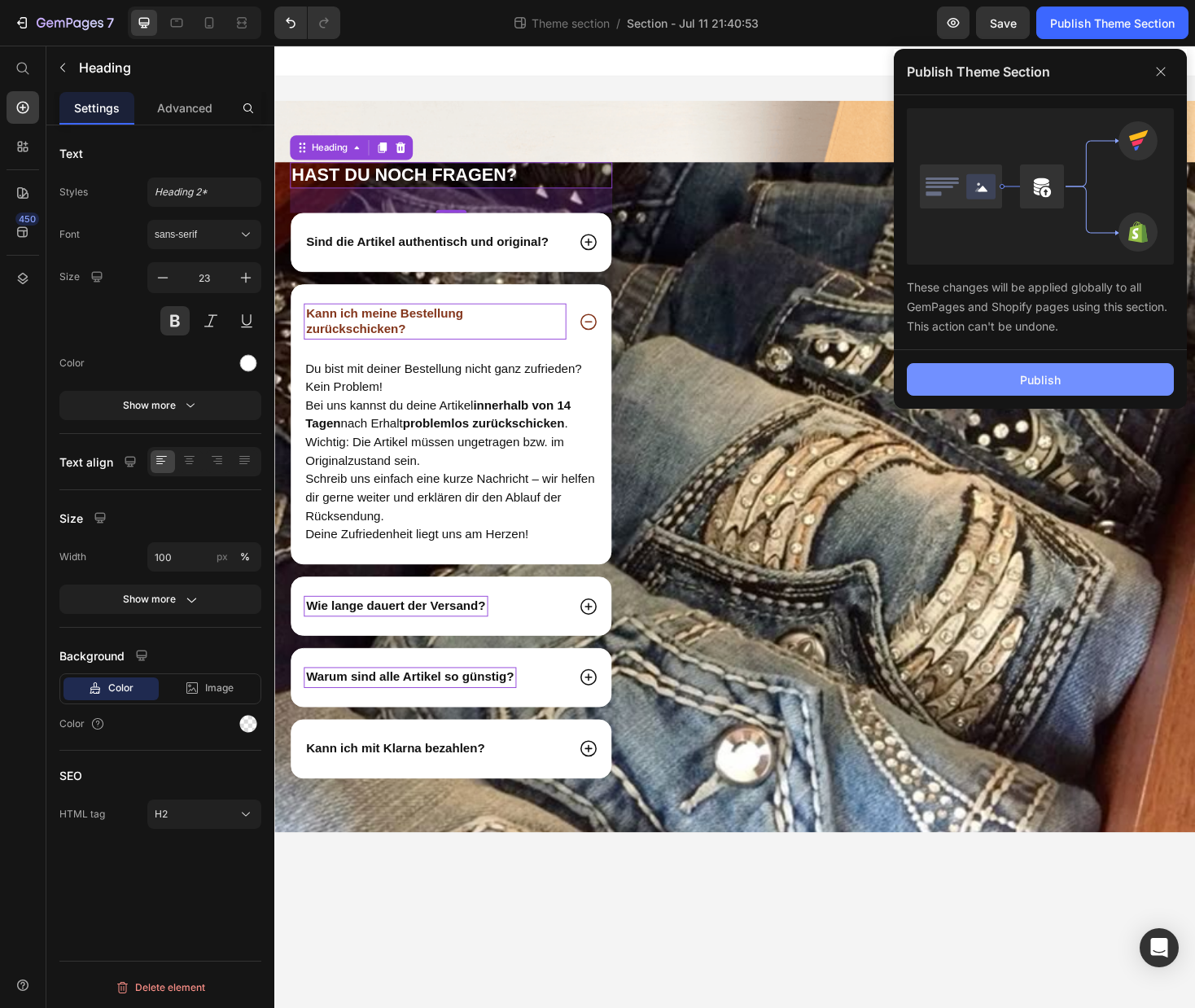 click on "Publish" 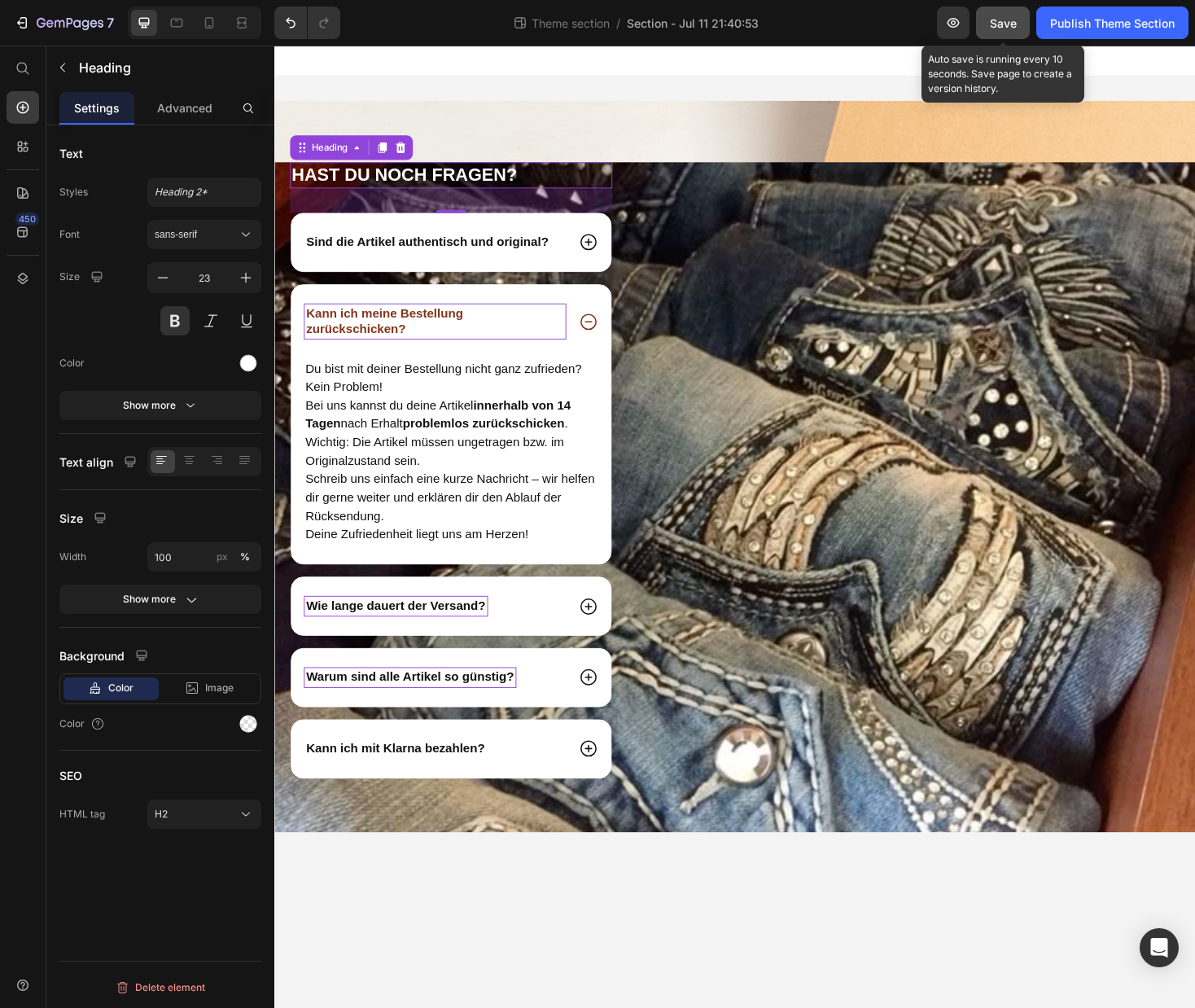 click on "Save" 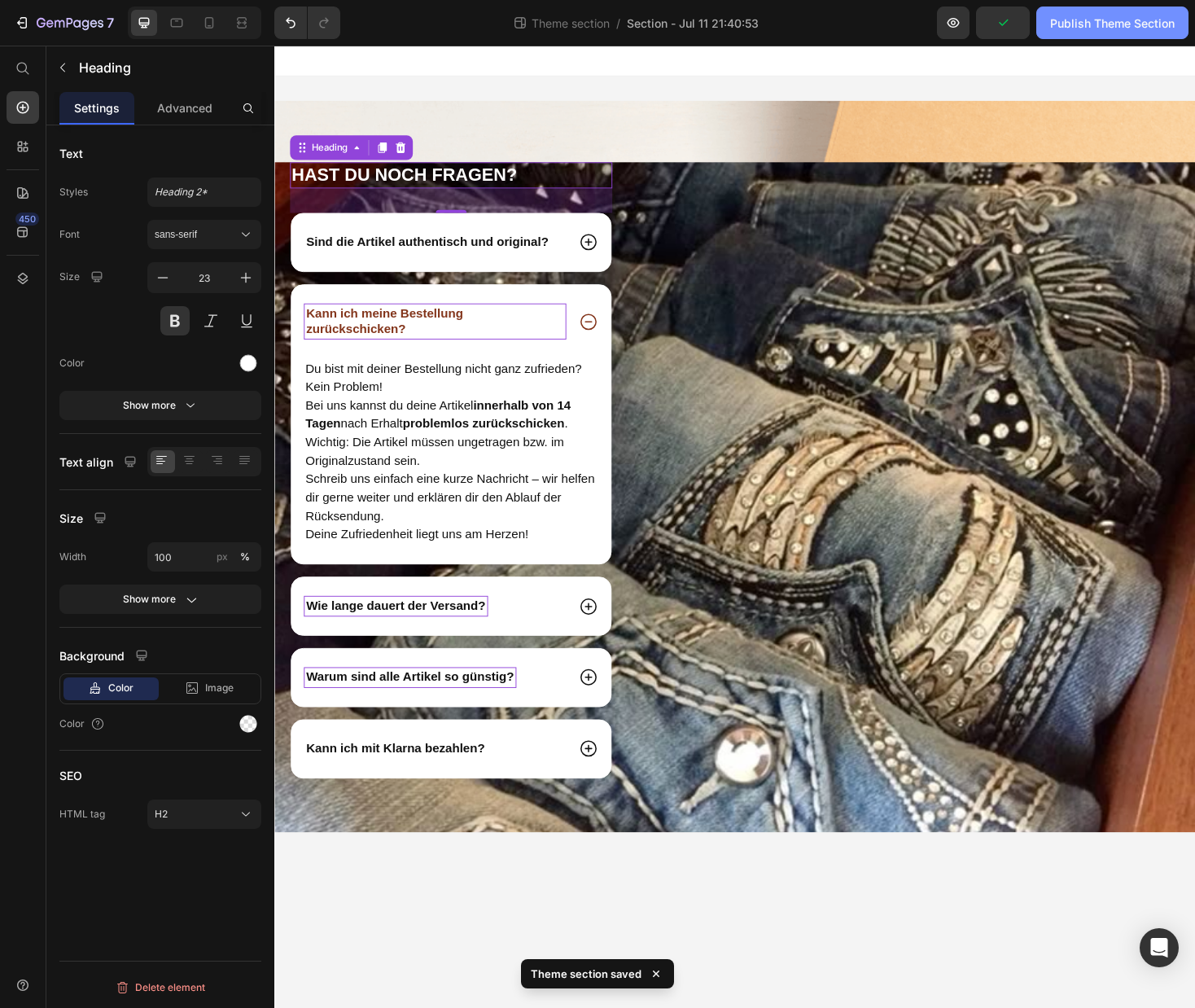 click on "Publish Theme Section" at bounding box center [1112, 23] 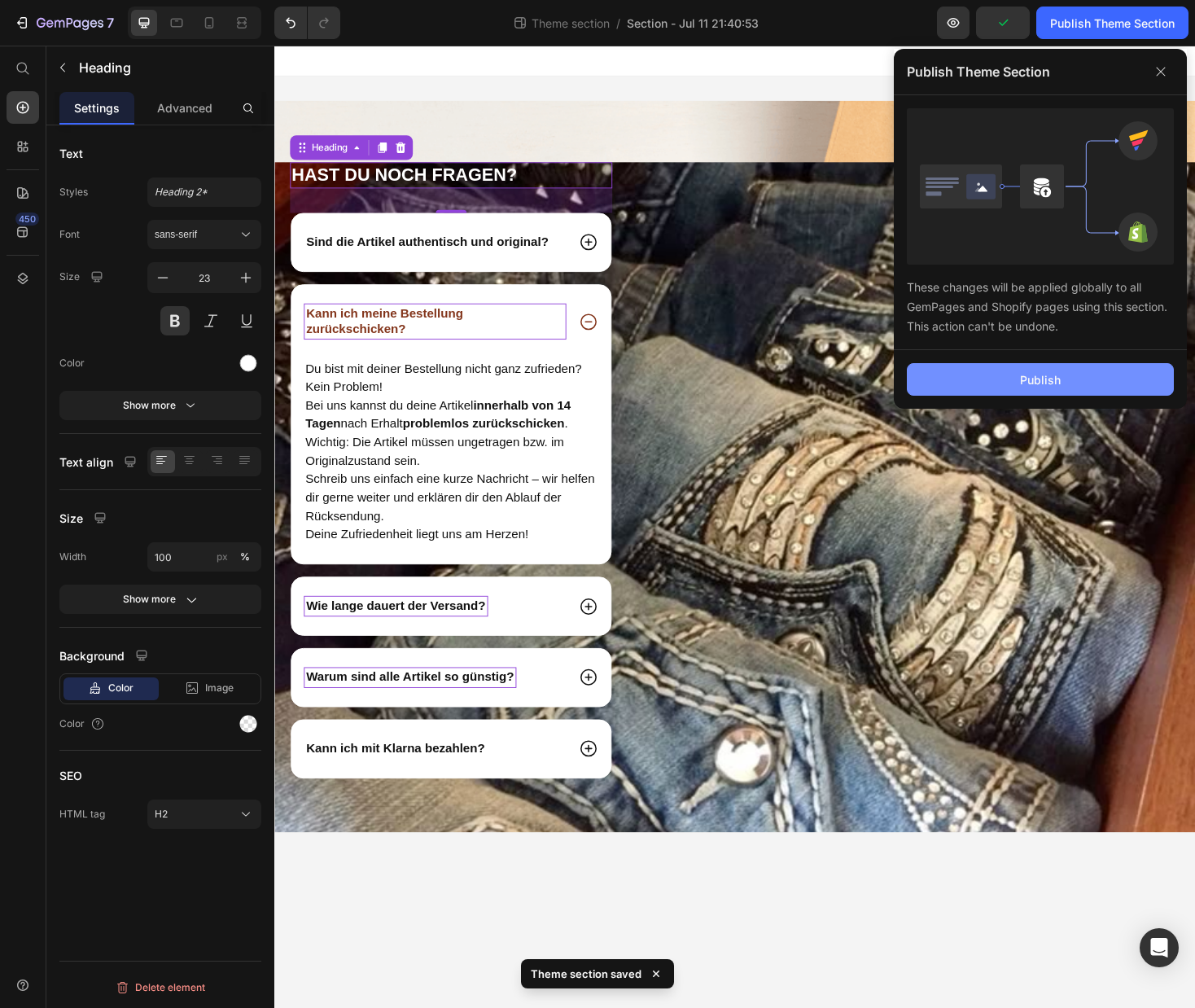 click on "Publish" 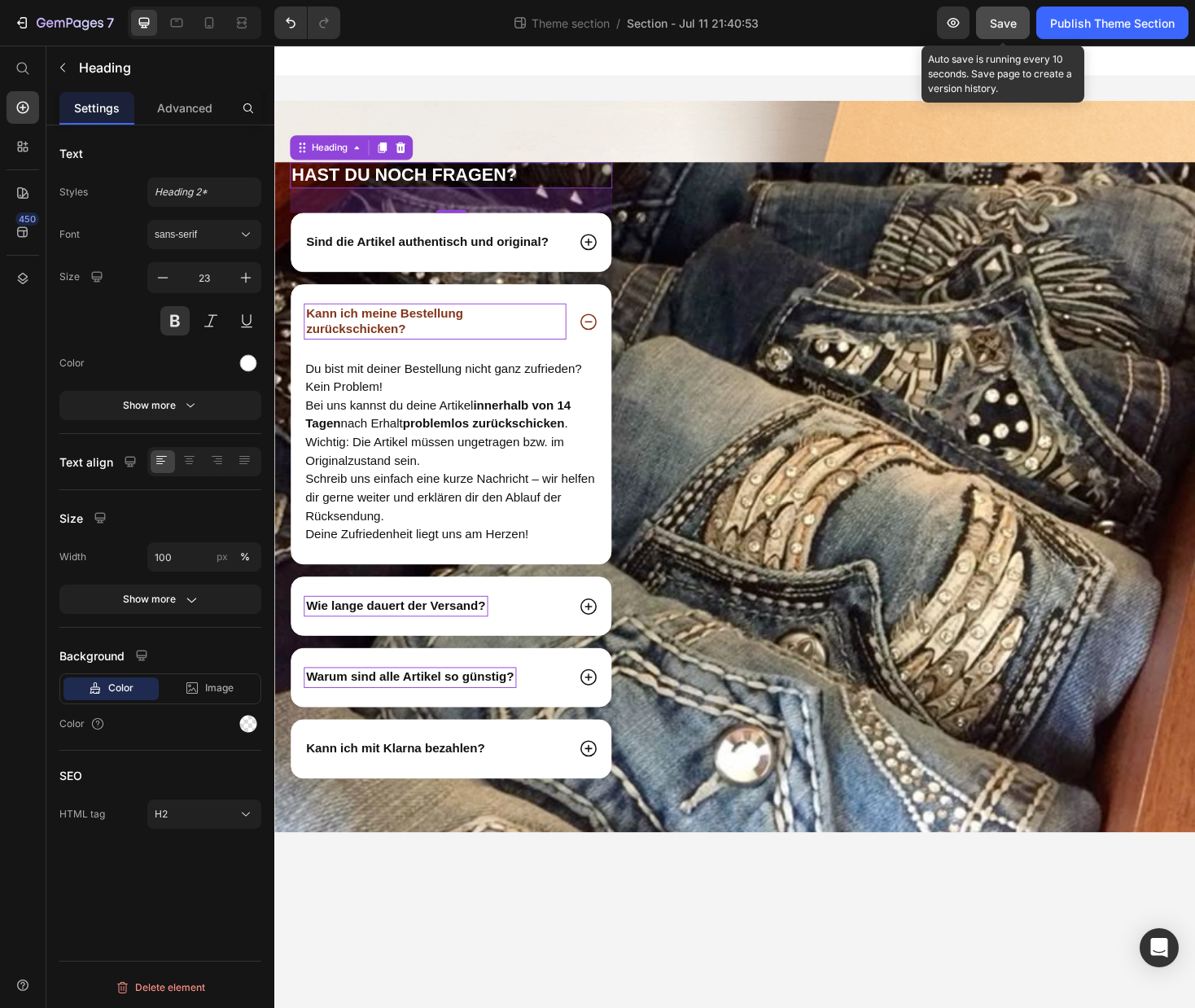 click on "Save" 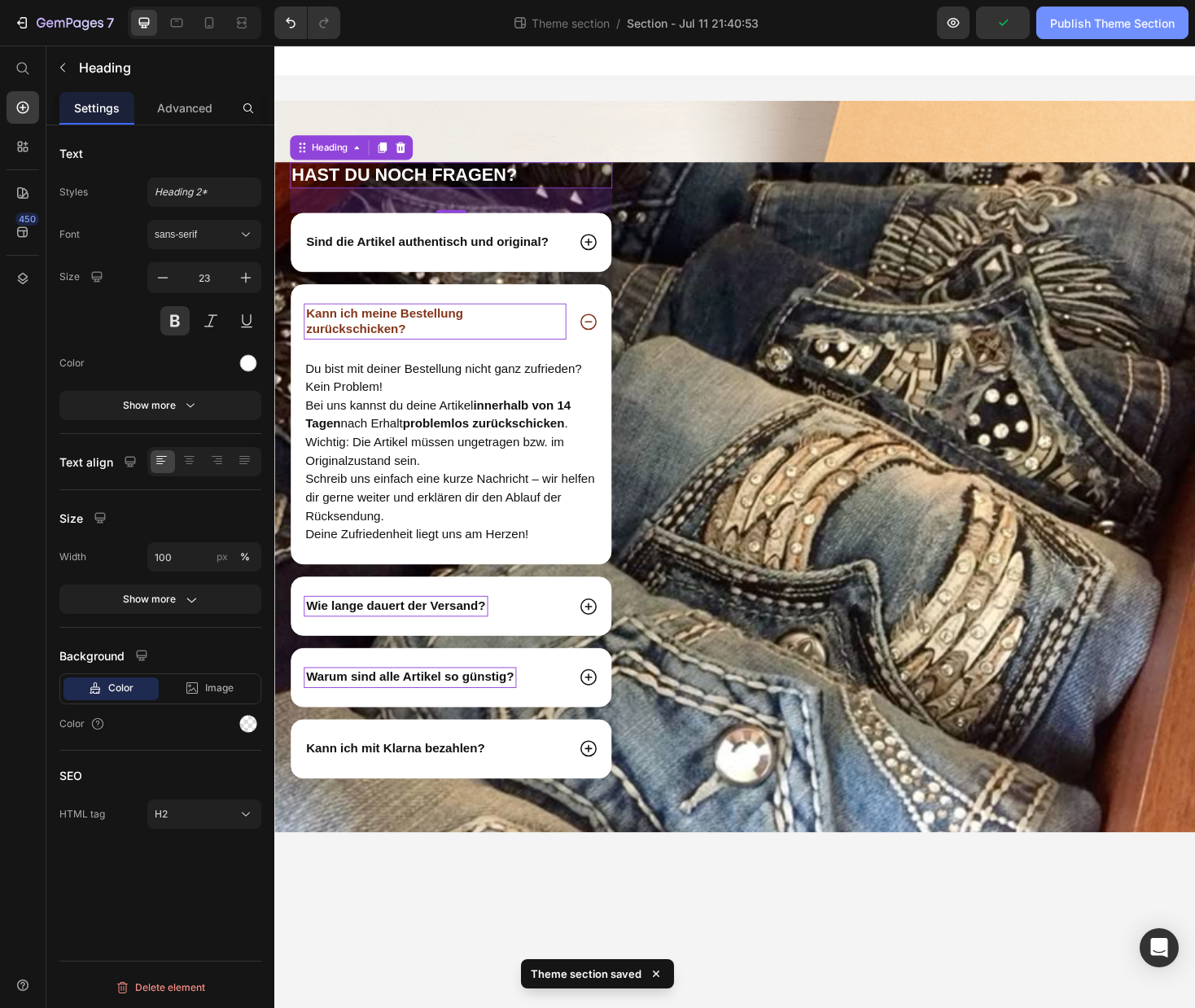 click on "Publish Theme Section" at bounding box center (1112, 23) 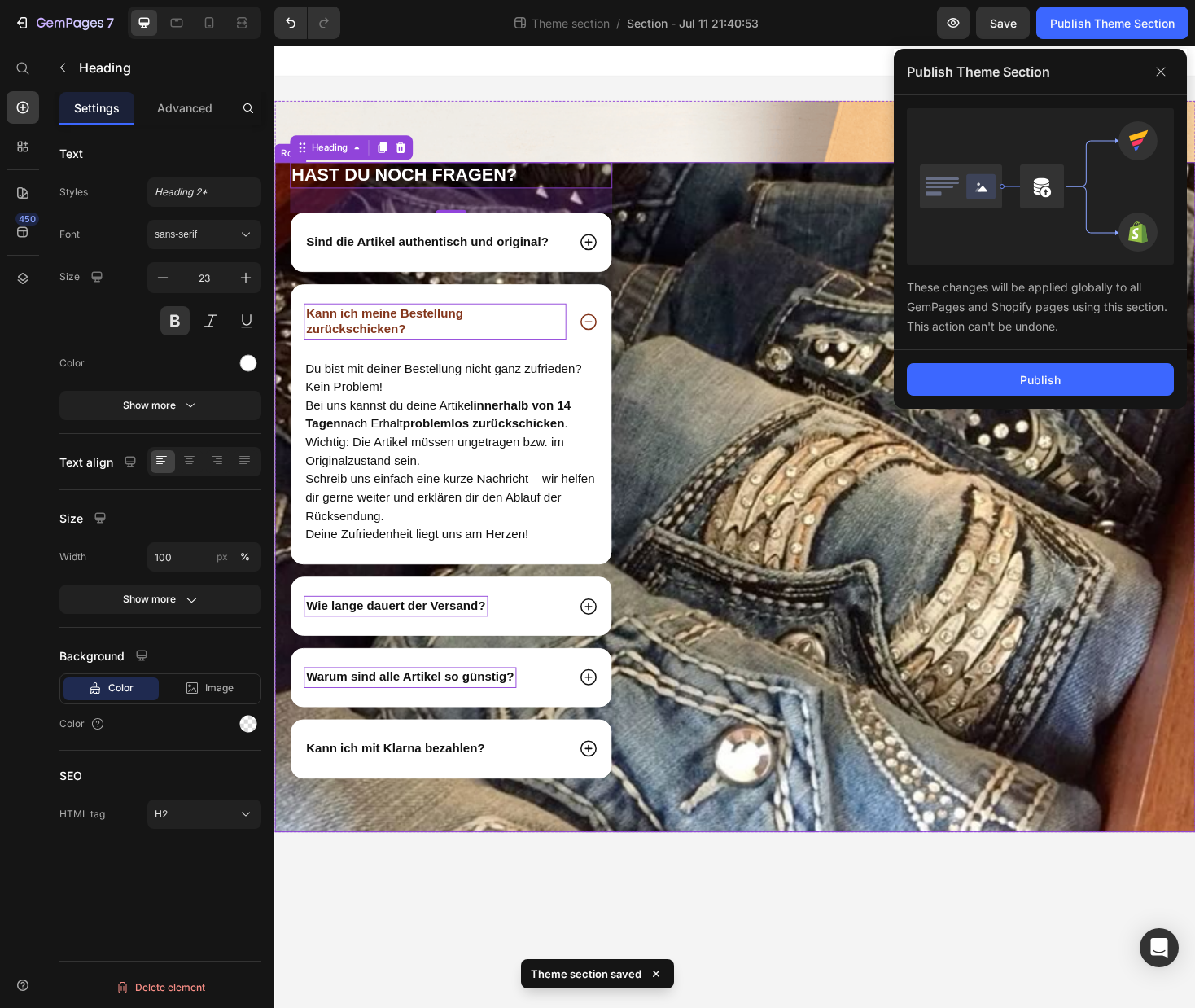 click on "Image" at bounding box center [974, 524] 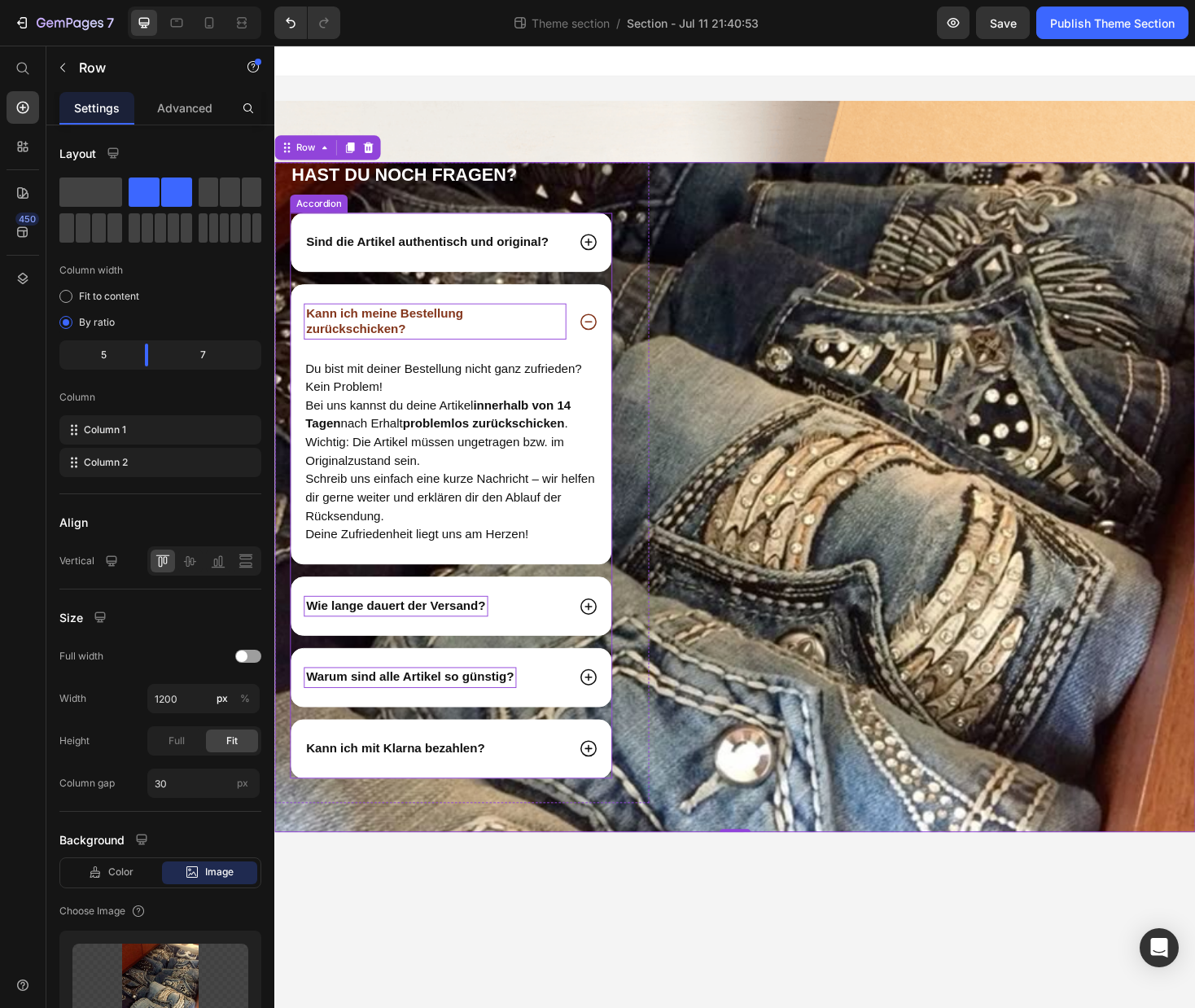 click 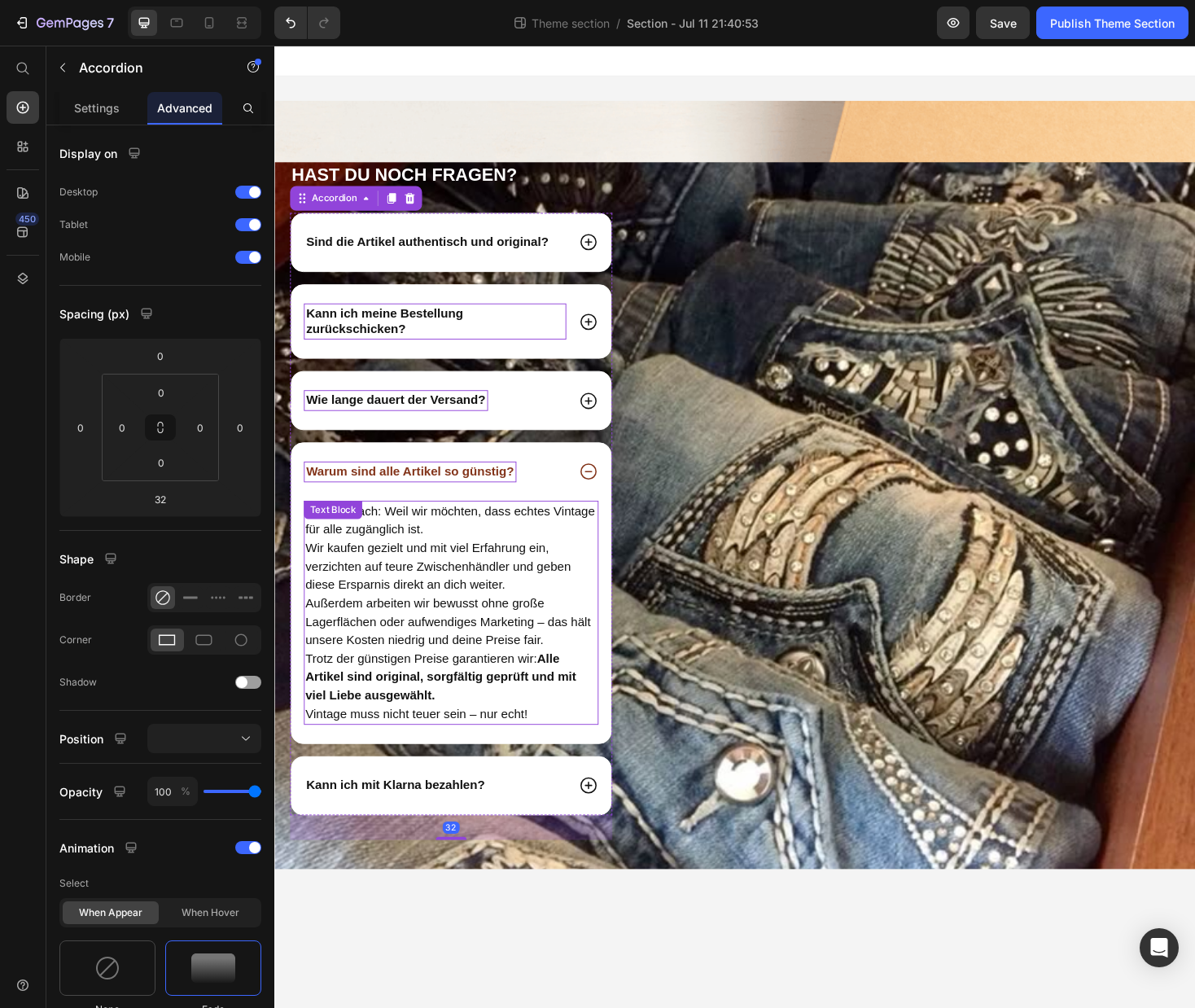 click on "Außerdem arbeiten wir bewusst ohne große Lagerflächen oder aufwendiges Marketing – das hält unsere Kosten niedrig und deine Preise fair." at bounding box center (462, 657) 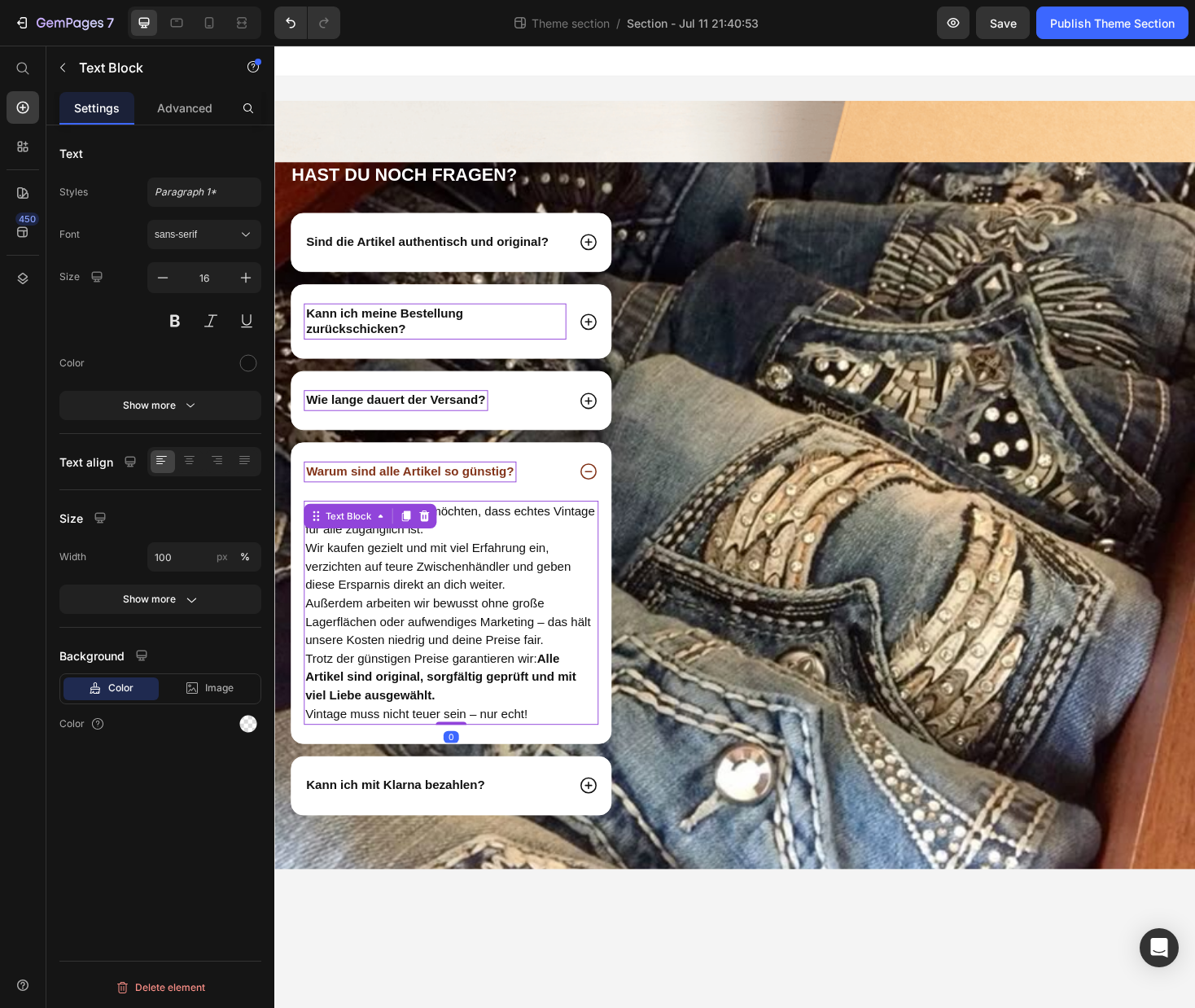 click on "Außerdem arbeiten wir bewusst ohne große Lagerflächen oder aufwendiges Marketing – das hält unsere Kosten niedrig und deine Preise fair." at bounding box center [462, 657] 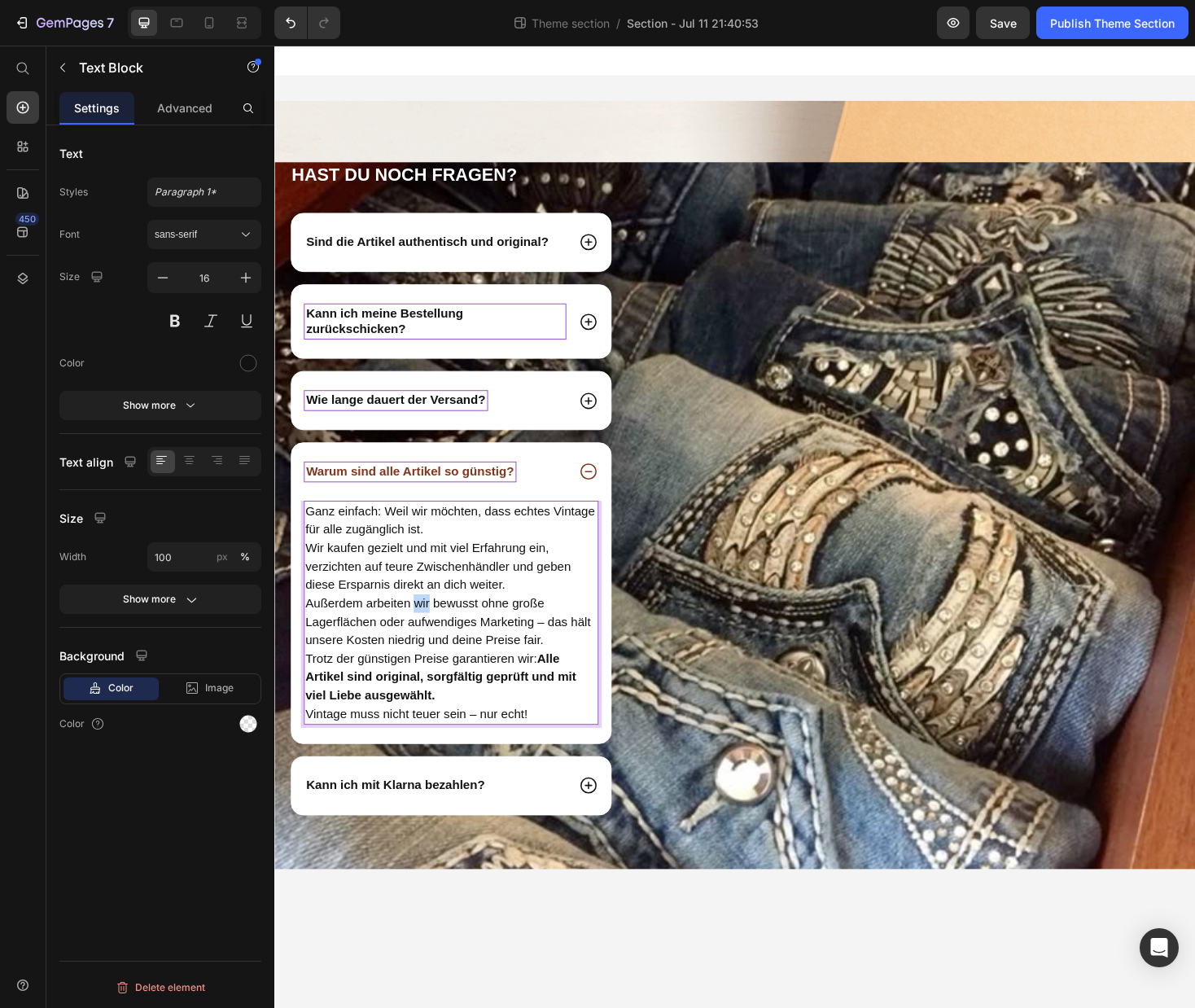click on "Außerdem arbeiten wir bewusst ohne große Lagerflächen oder aufwendiges Marketing – das hält unsere Kosten niedrig und deine Preise fair." at bounding box center (462, 657) 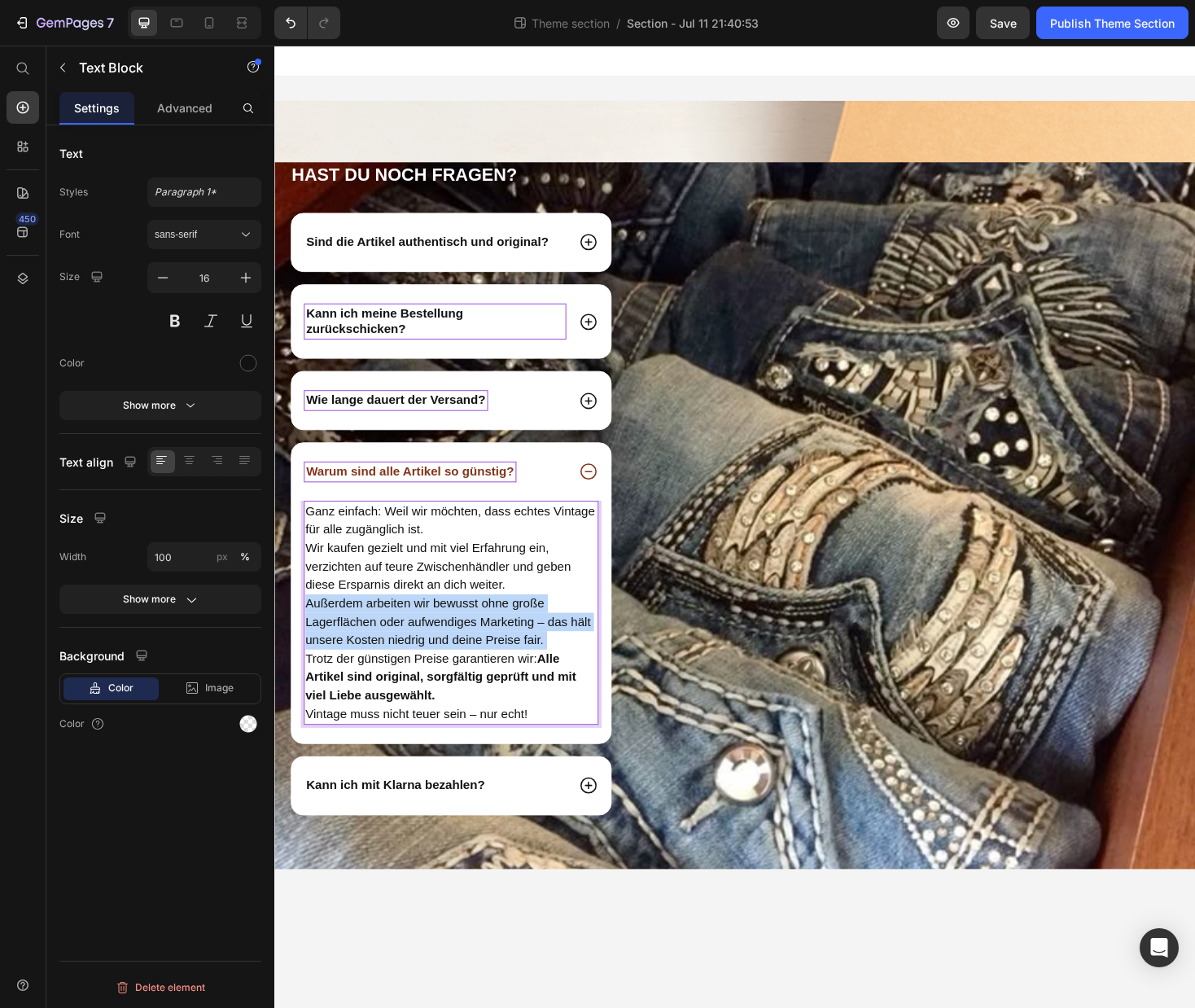 click on "Außerdem arbeiten wir bewusst ohne große Lagerflächen oder aufwendiges Marketing – das hält unsere Kosten niedrig und deine Preise fair." at bounding box center (462, 657) 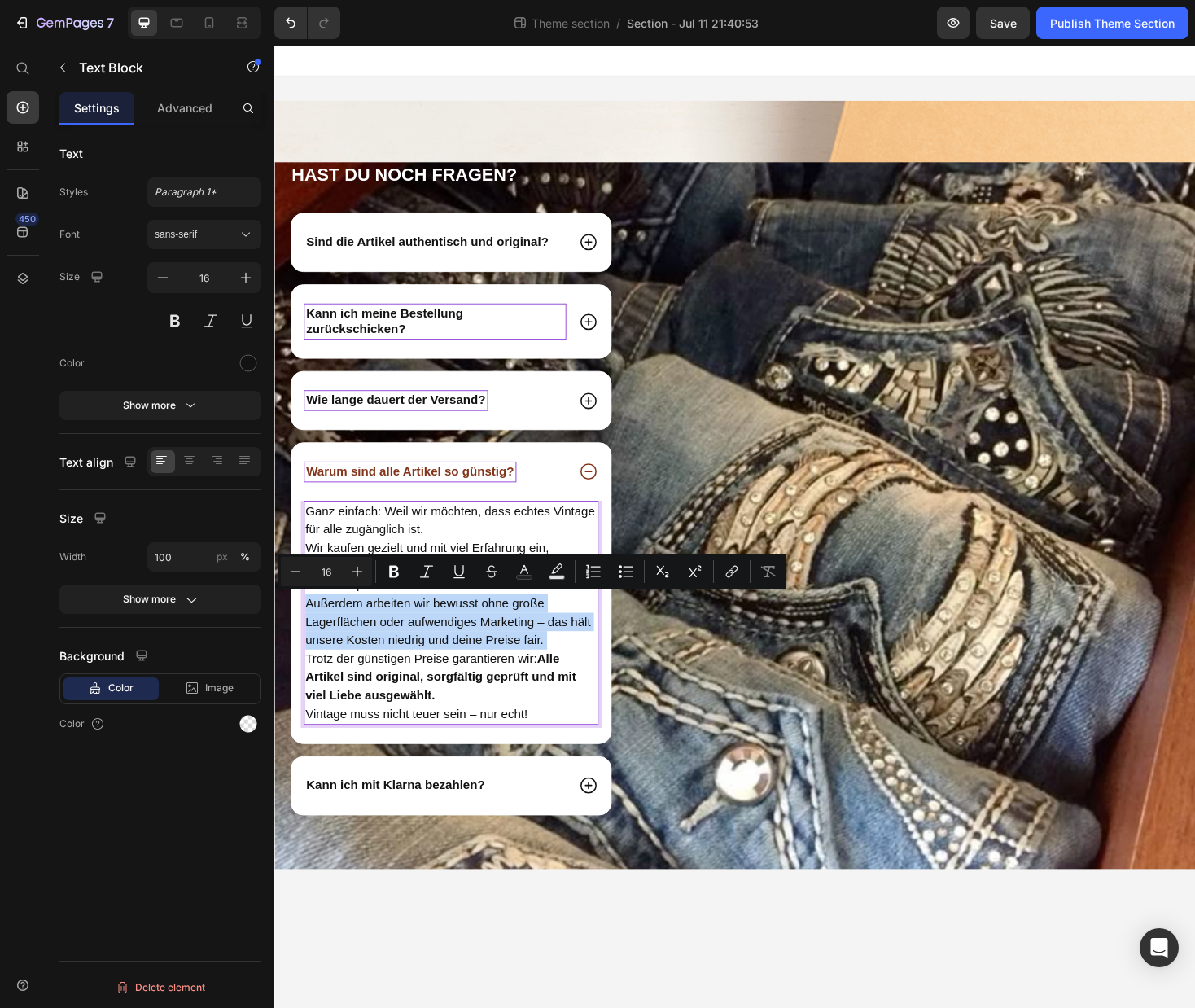 click on "Außerdem arbeiten wir bewusst ohne große Lagerflächen oder aufwendiges Marketing – das hält unsere Kosten niedrig und deine Preise fair." at bounding box center [462, 657] 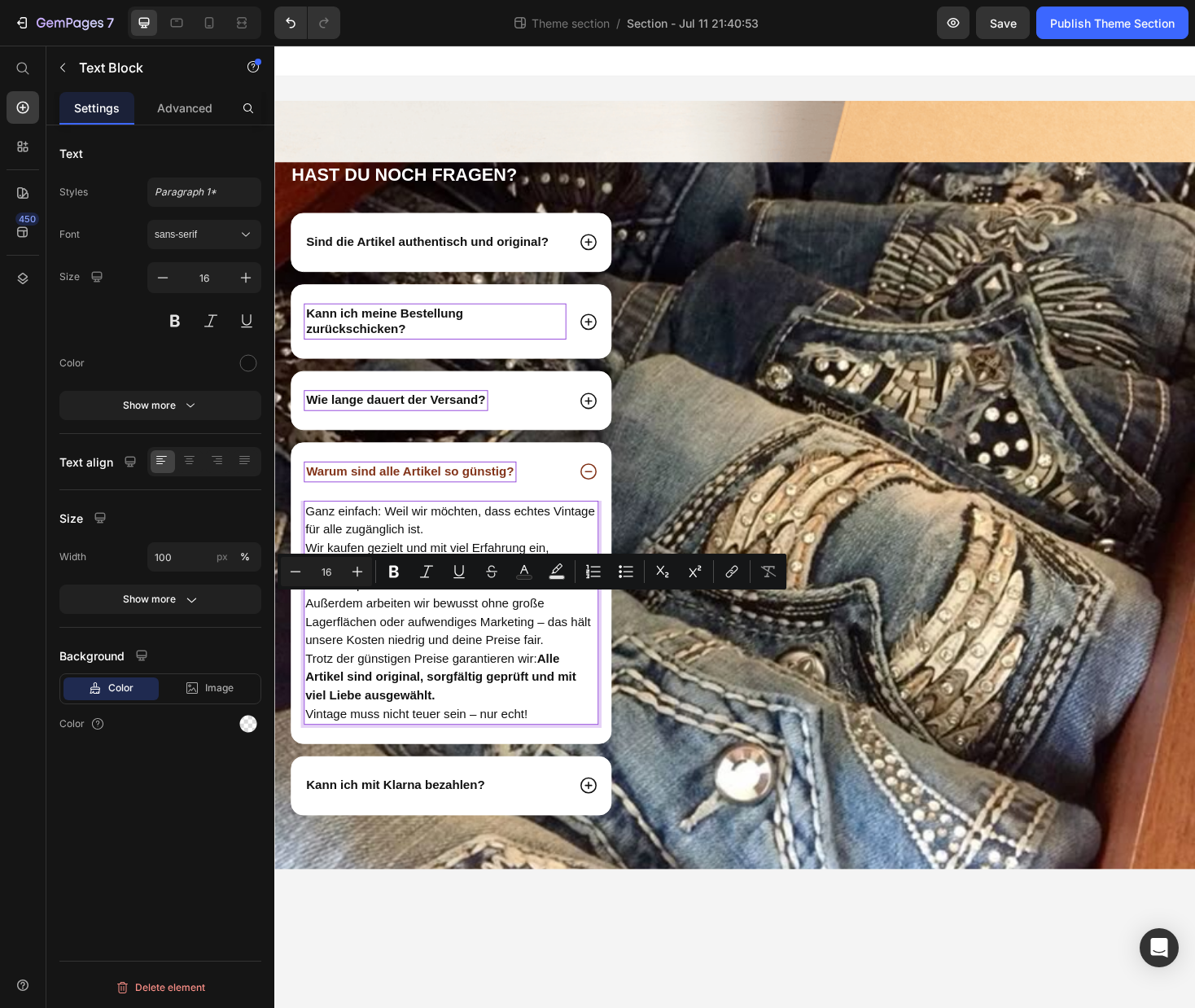 click on "Trotz der günstigen Preise garantieren wir:  Alle Artikel sind original, sorgfältig geprüft und mit viel Liebe ausgewählt." at bounding box center (462, 716) 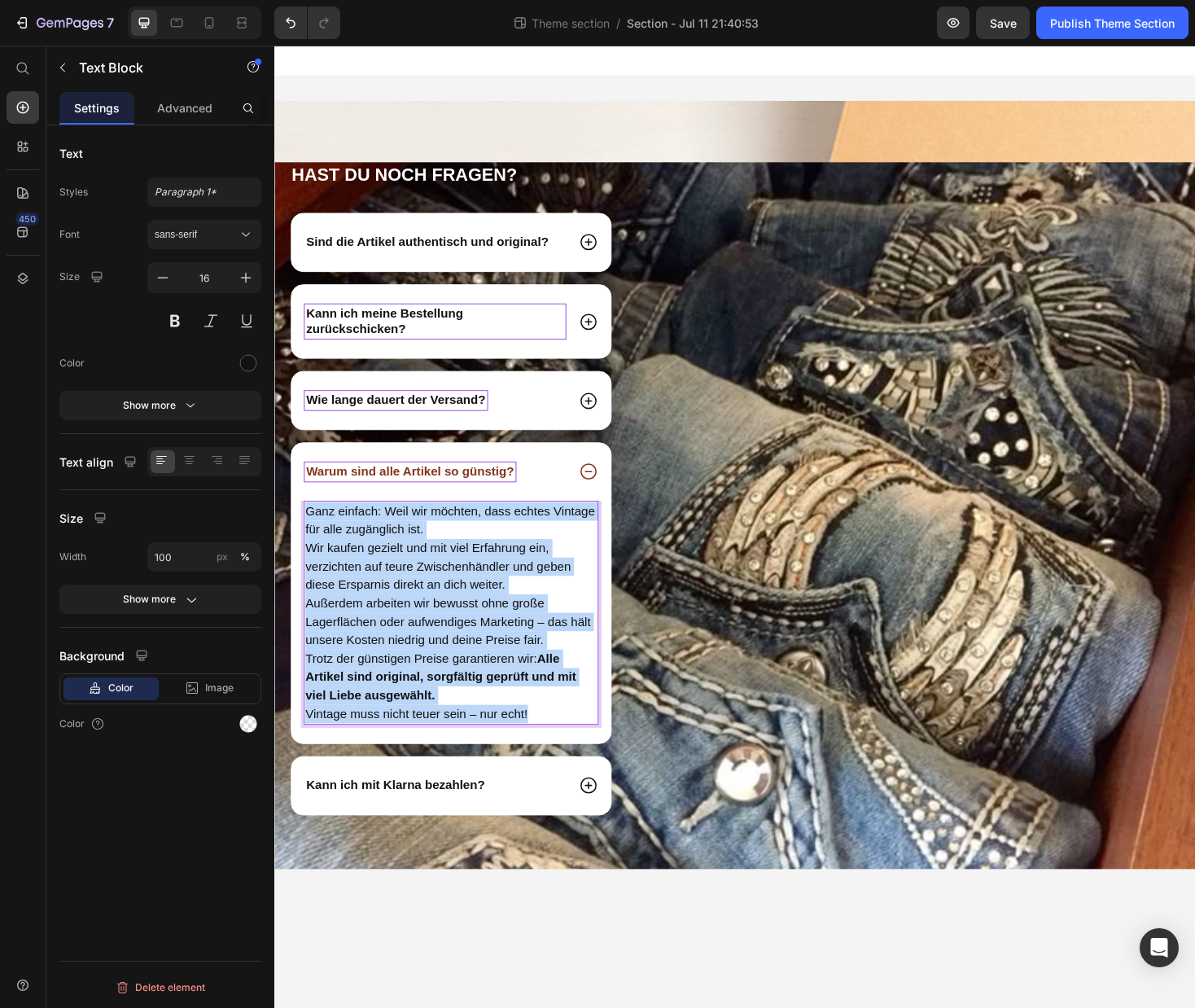 drag, startPoint x: 555, startPoint y: 755, endPoint x: 309, endPoint y: 543, distance: 324.7461 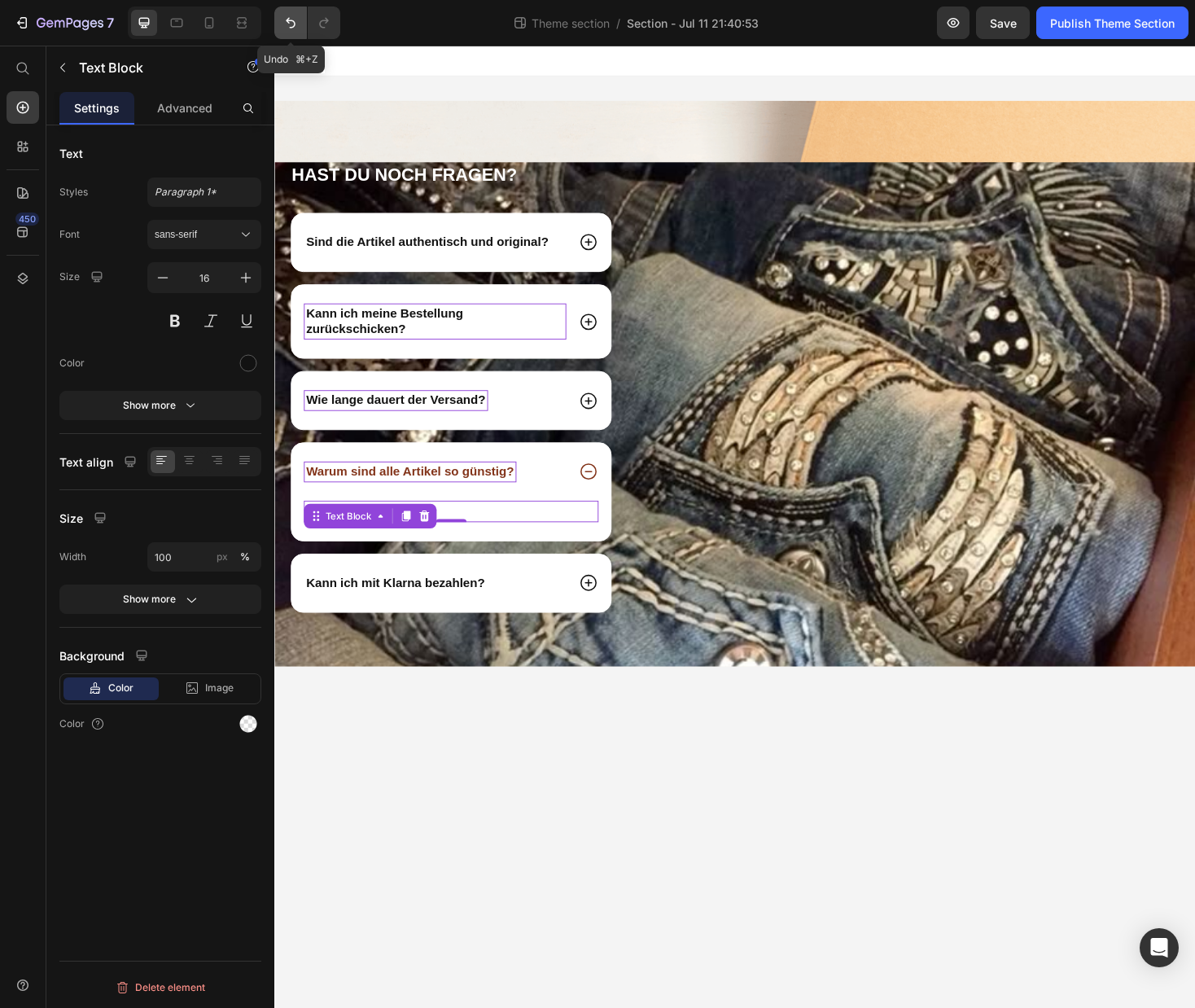 click 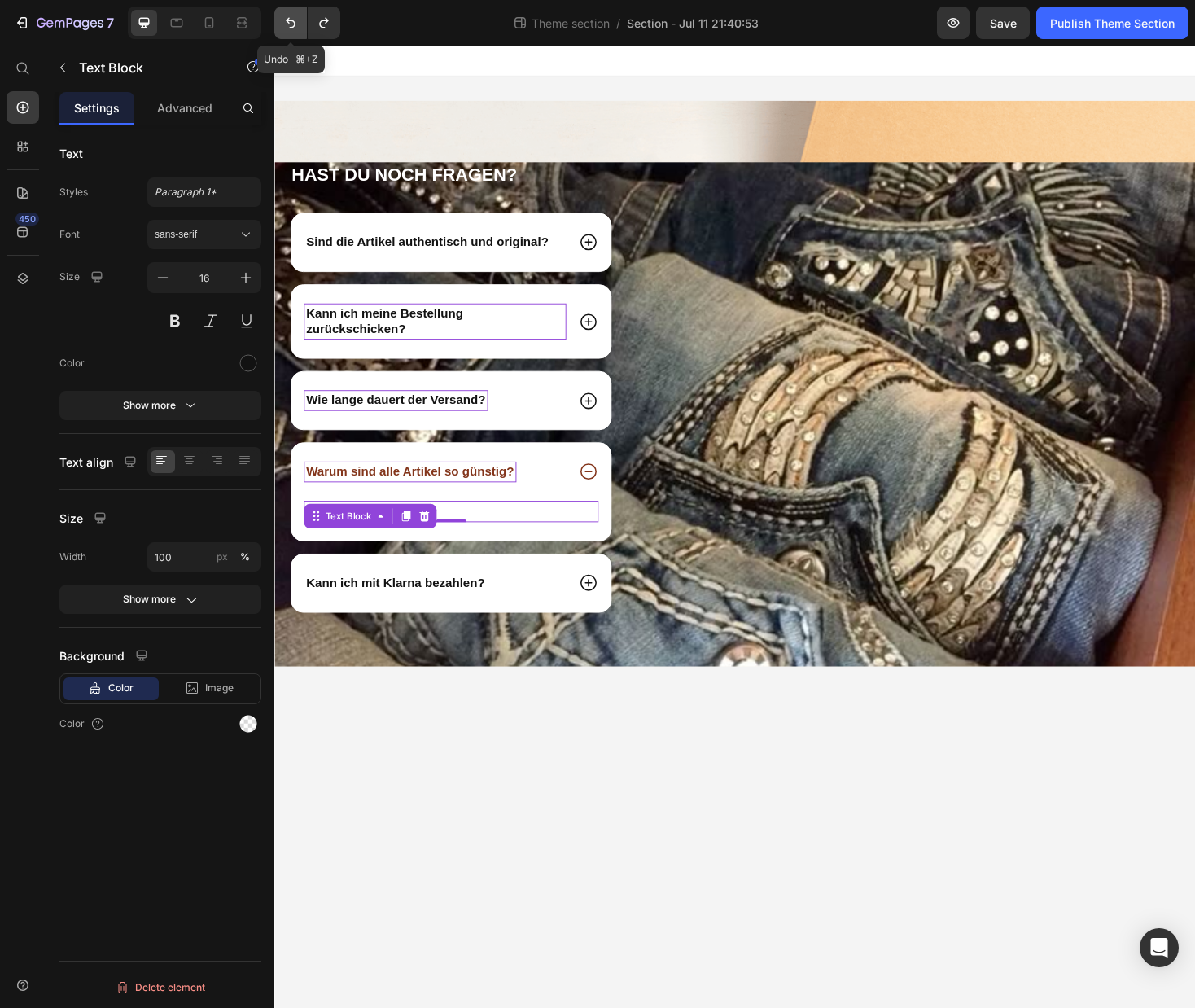 click 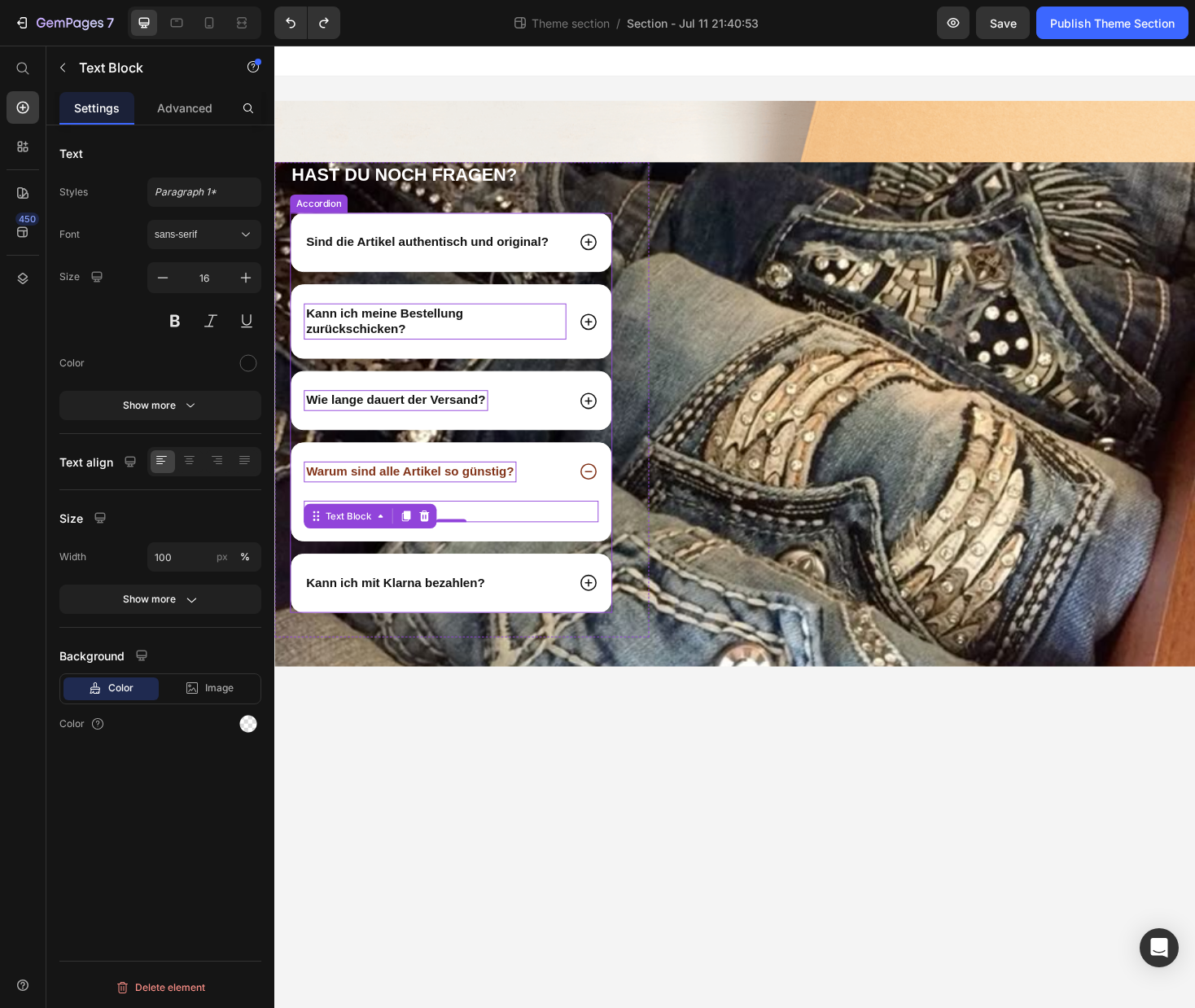 click on "Warum sind alle Artikel so günstig?" at bounding box center (418, 497) 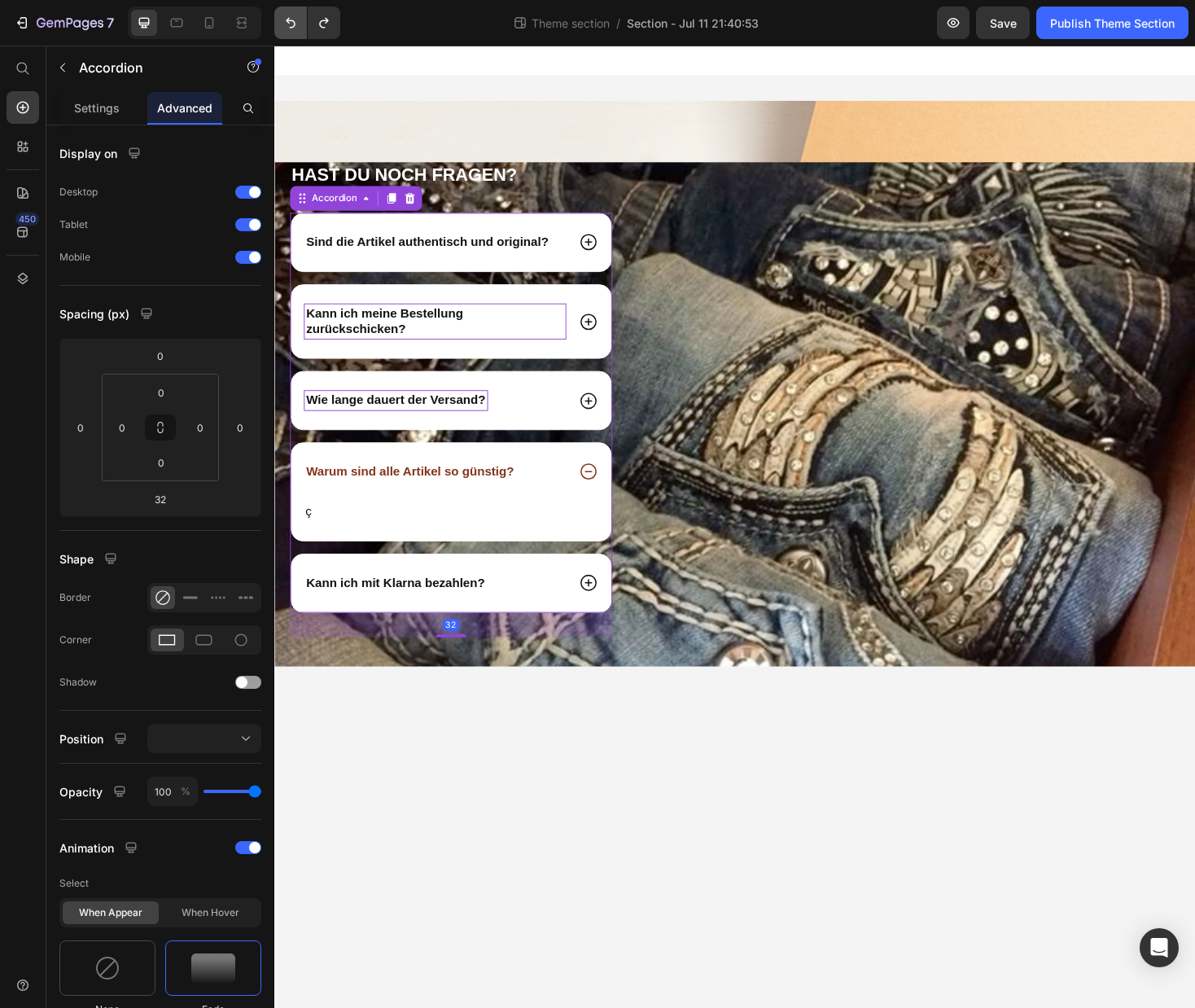 click 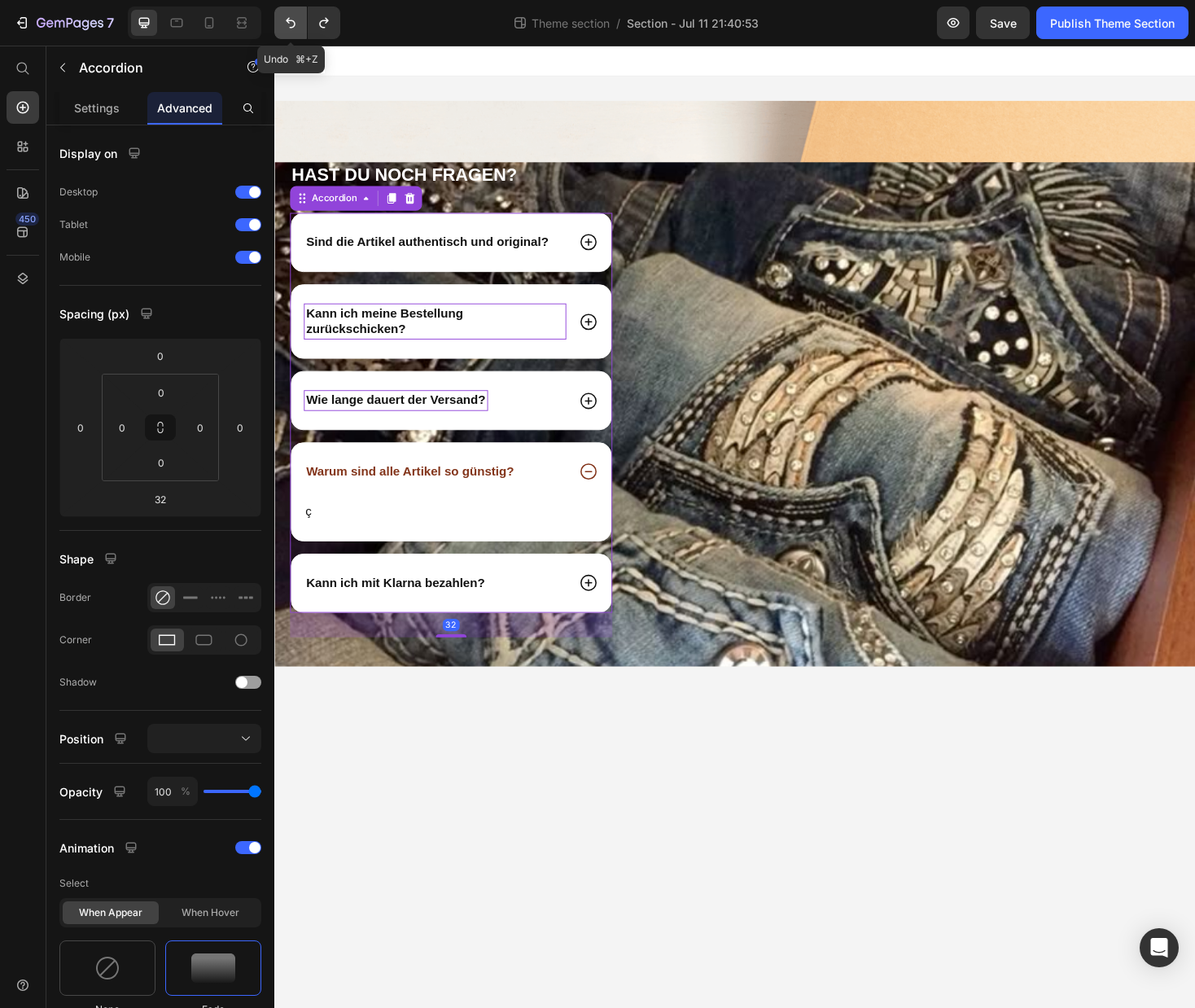 click 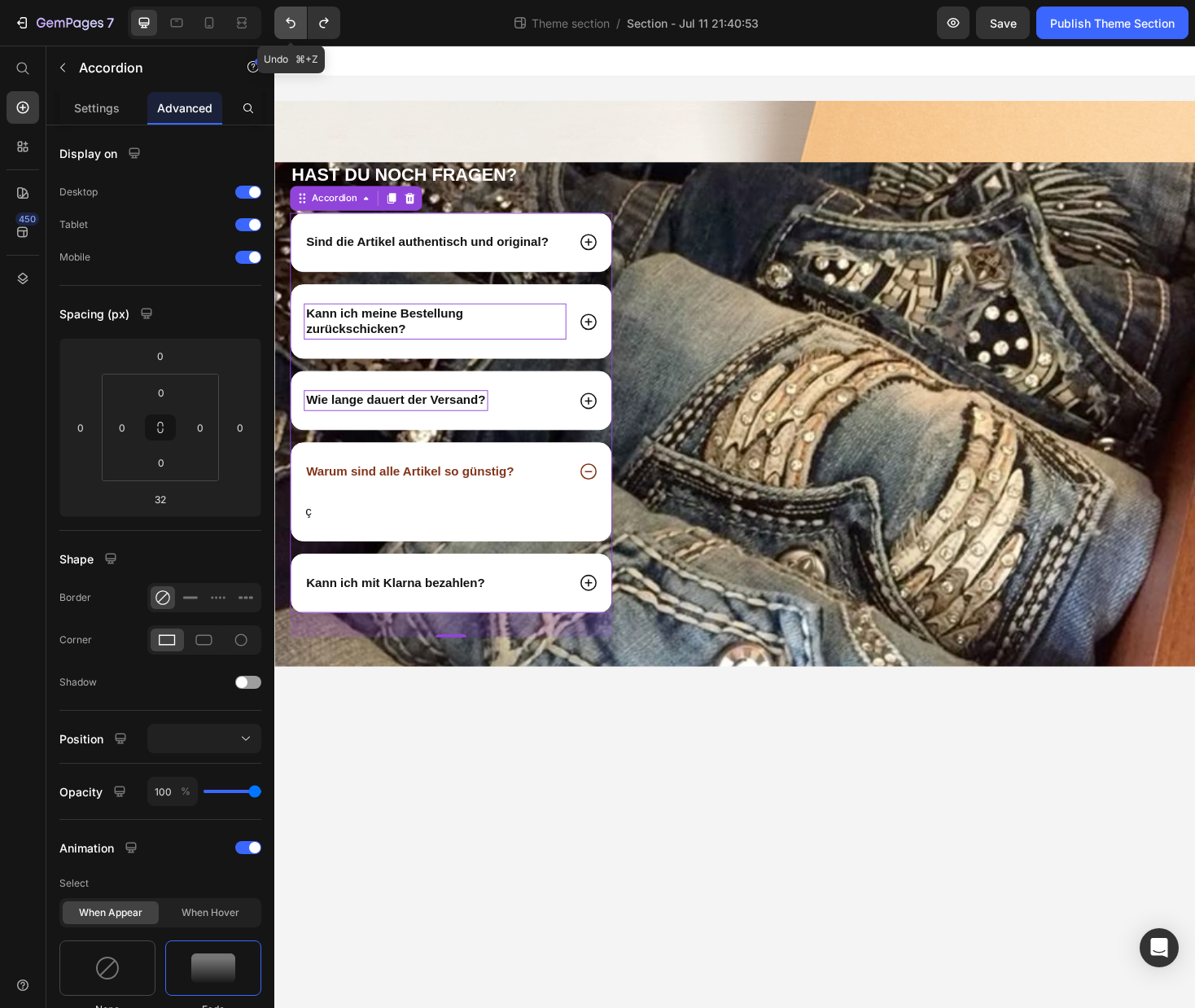 click 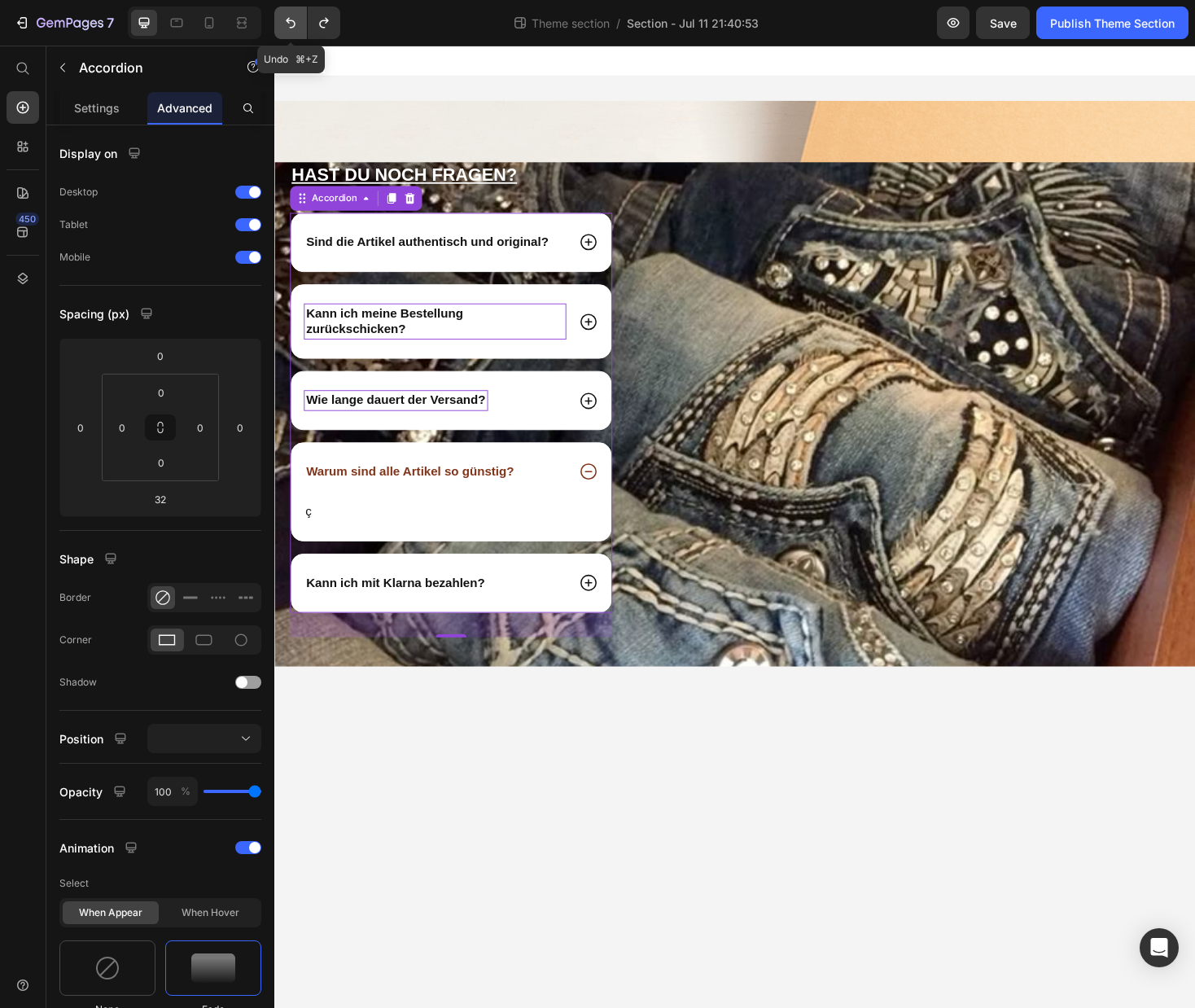click 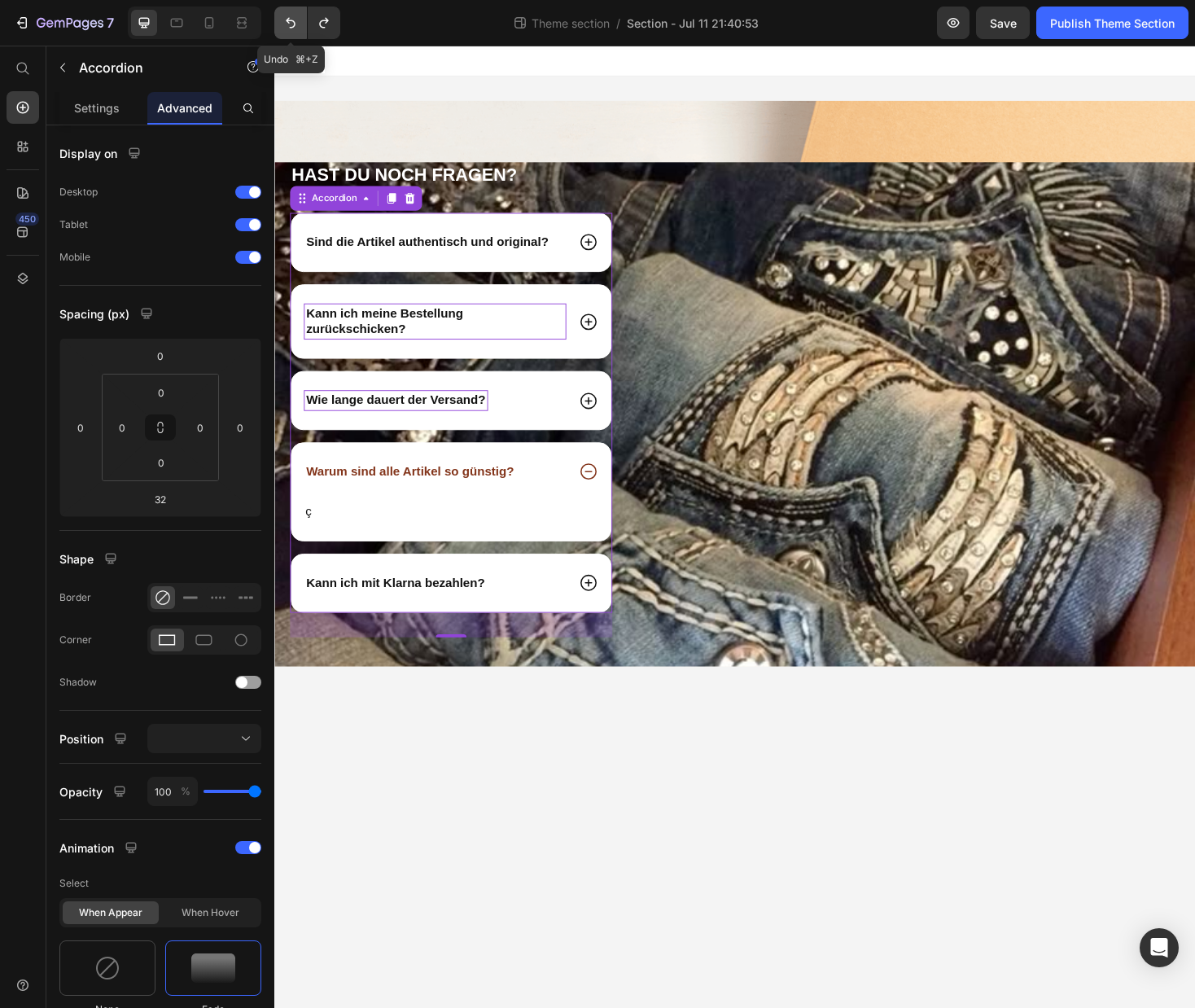 click 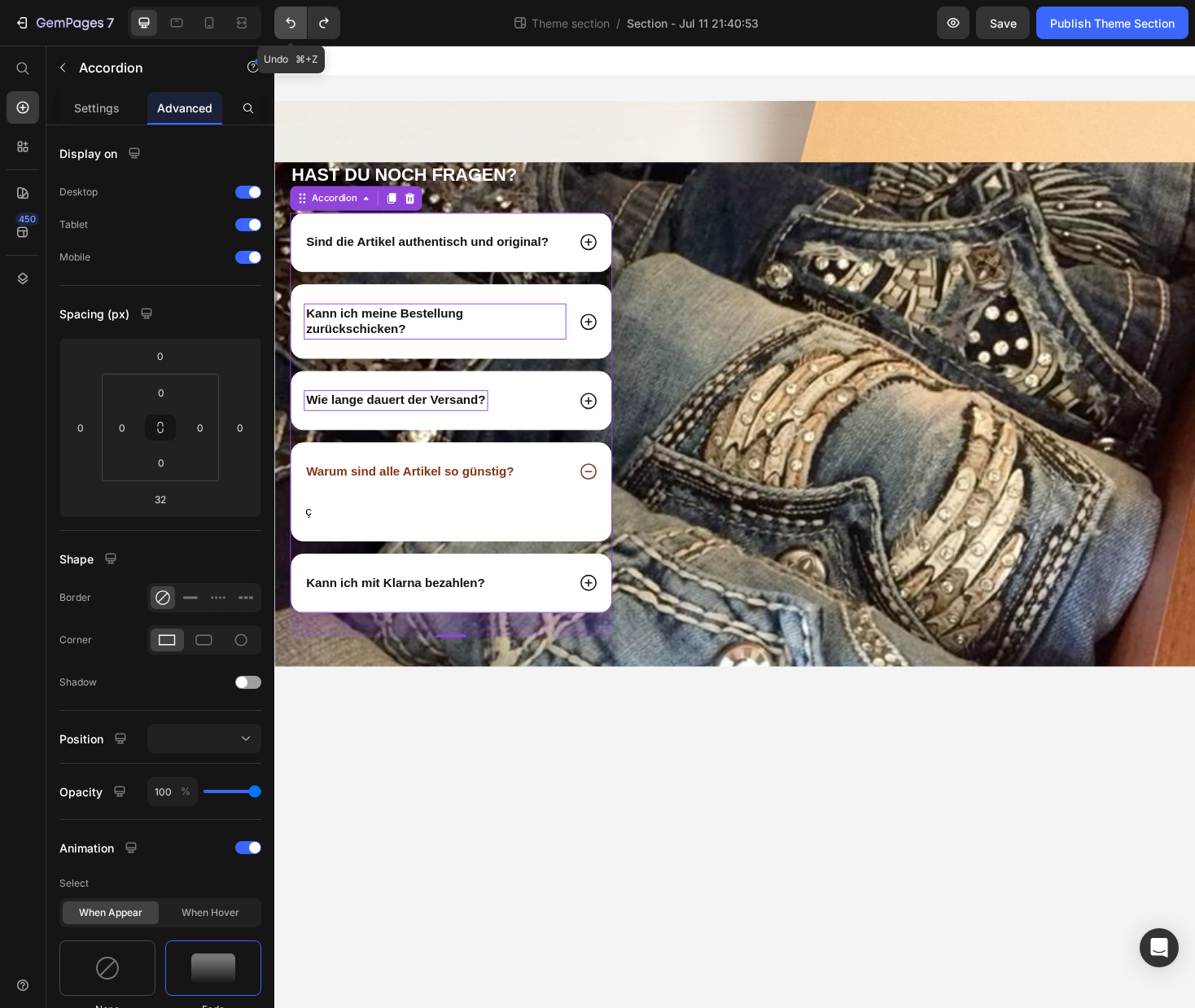 click 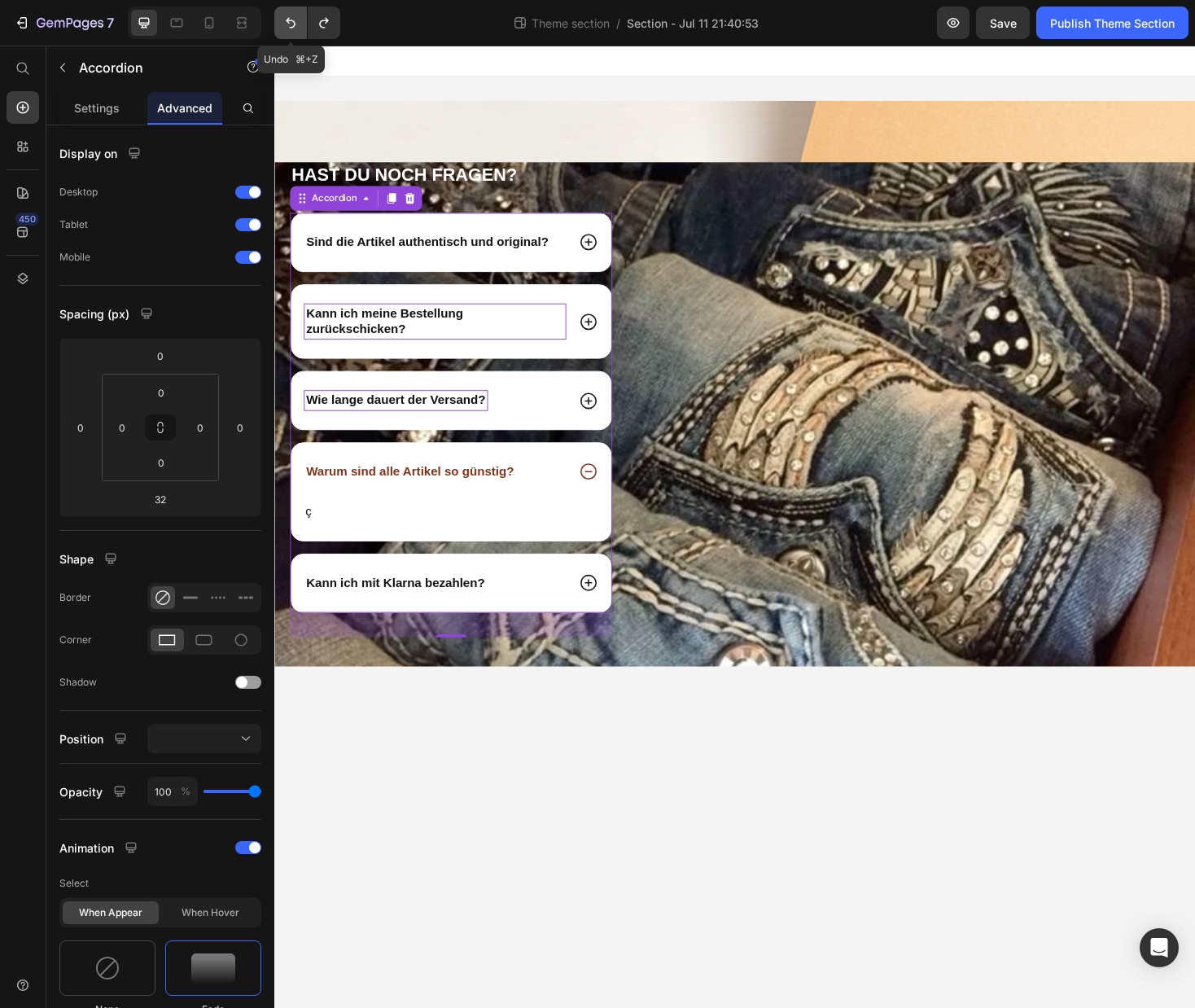 click 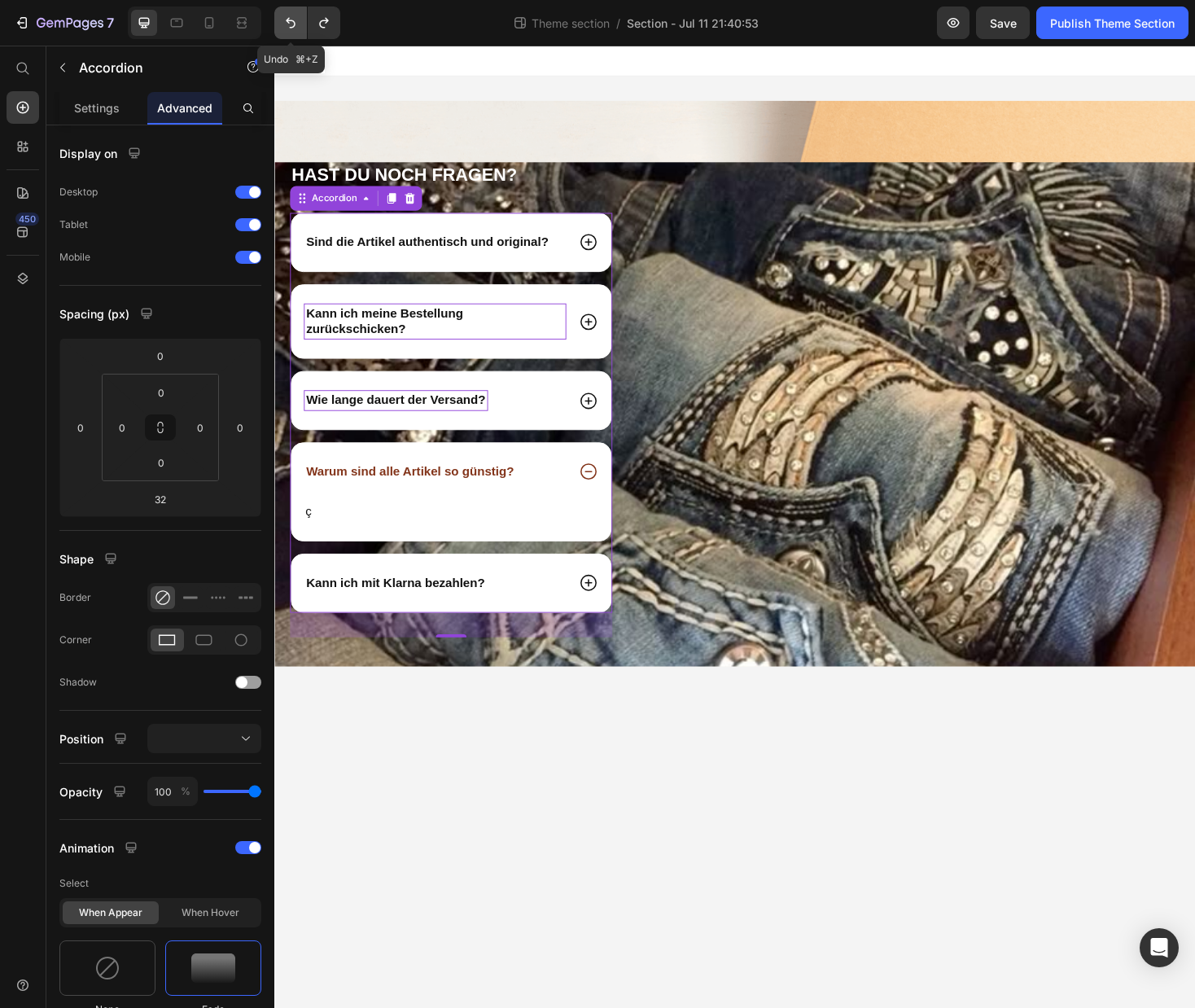 click 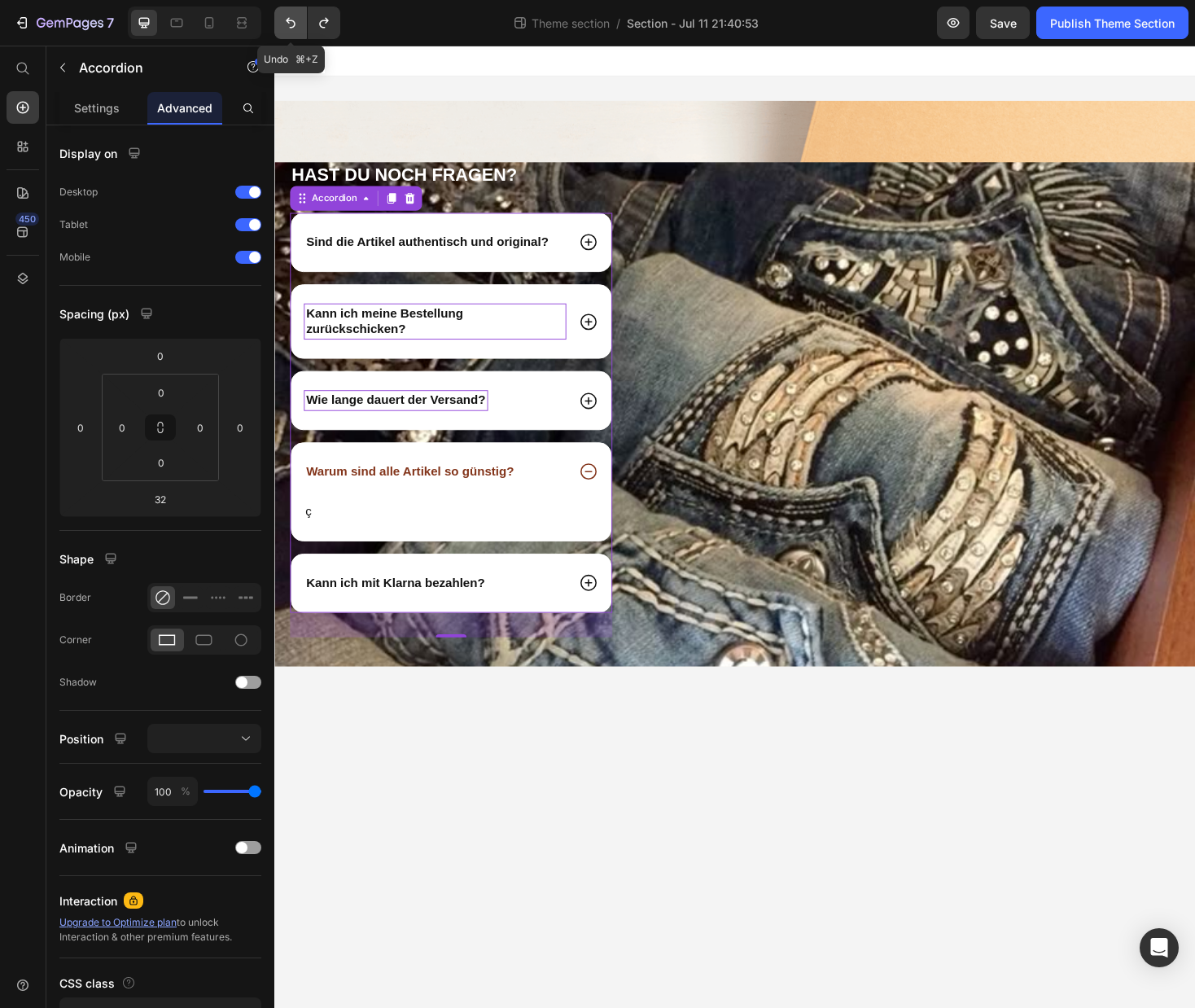 click 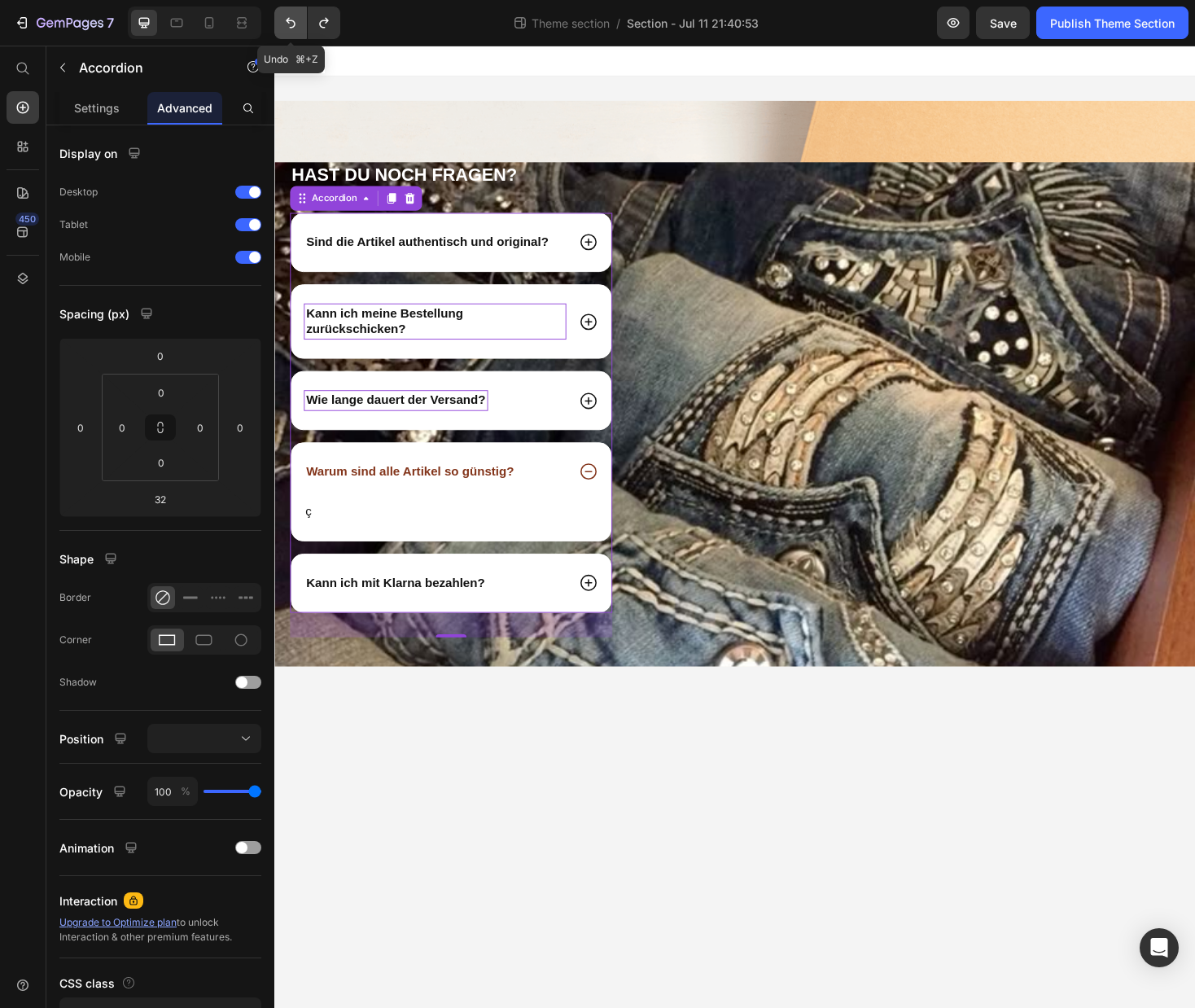 click 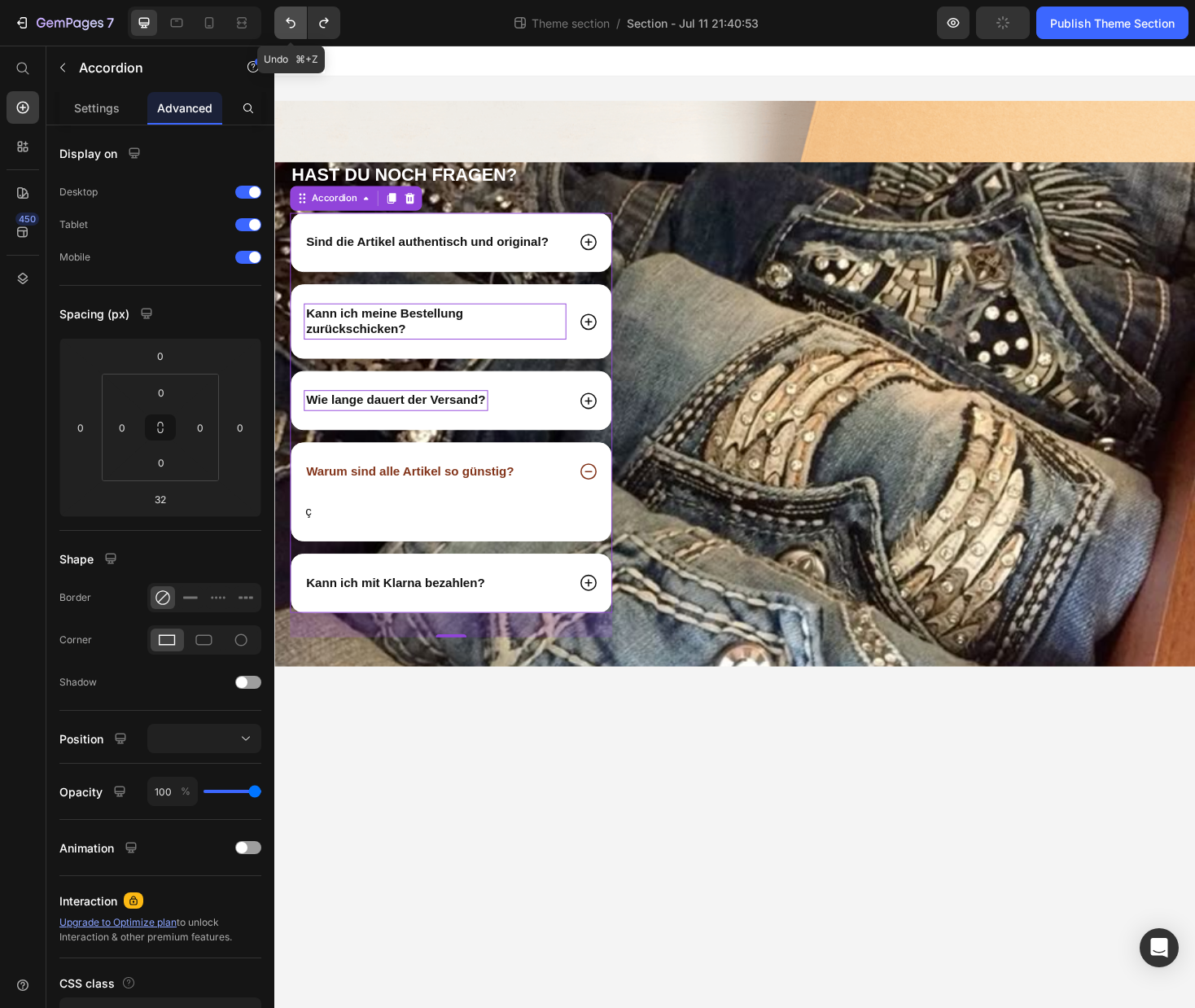 click 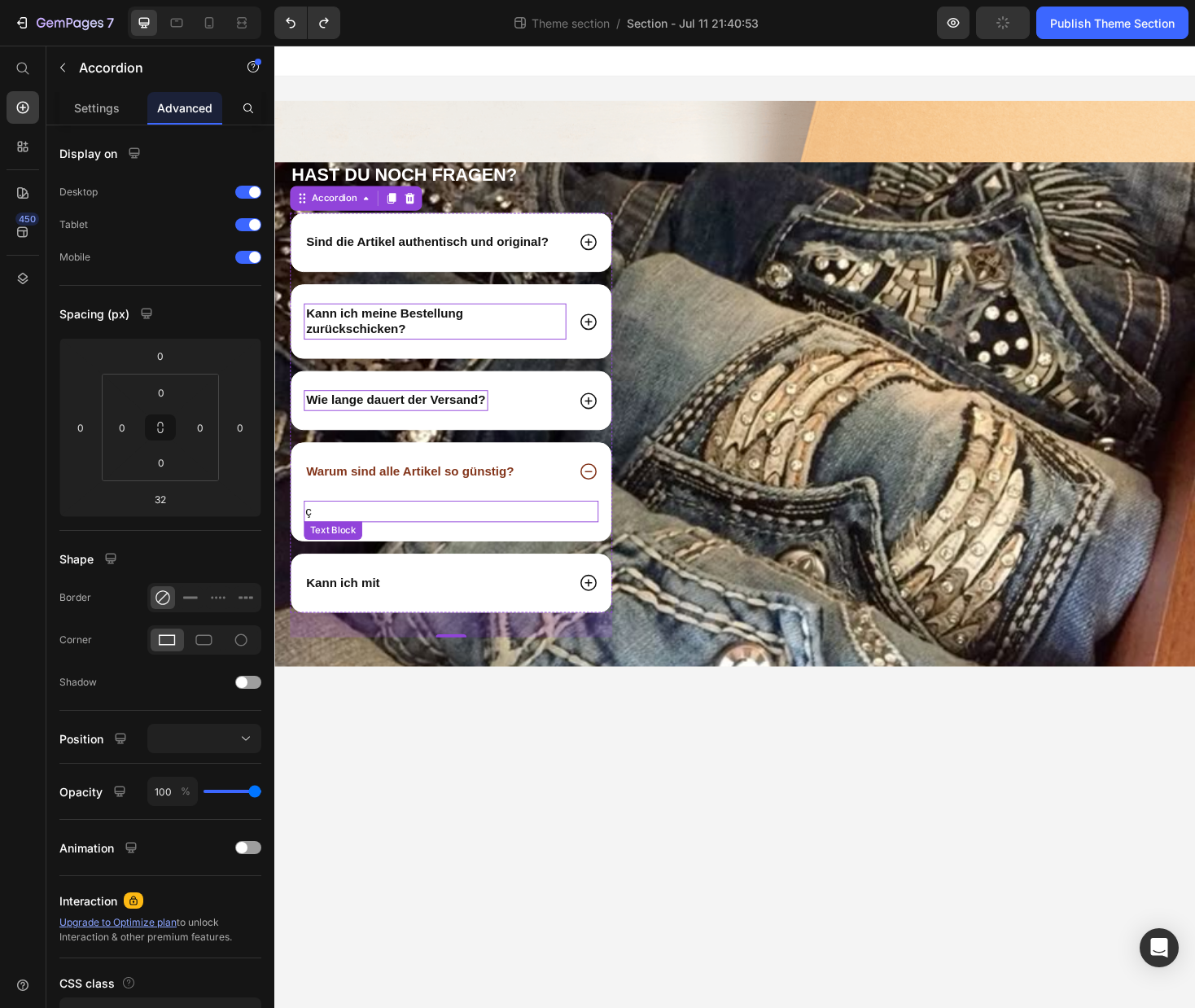 click on "ç" at bounding box center [462, 540] 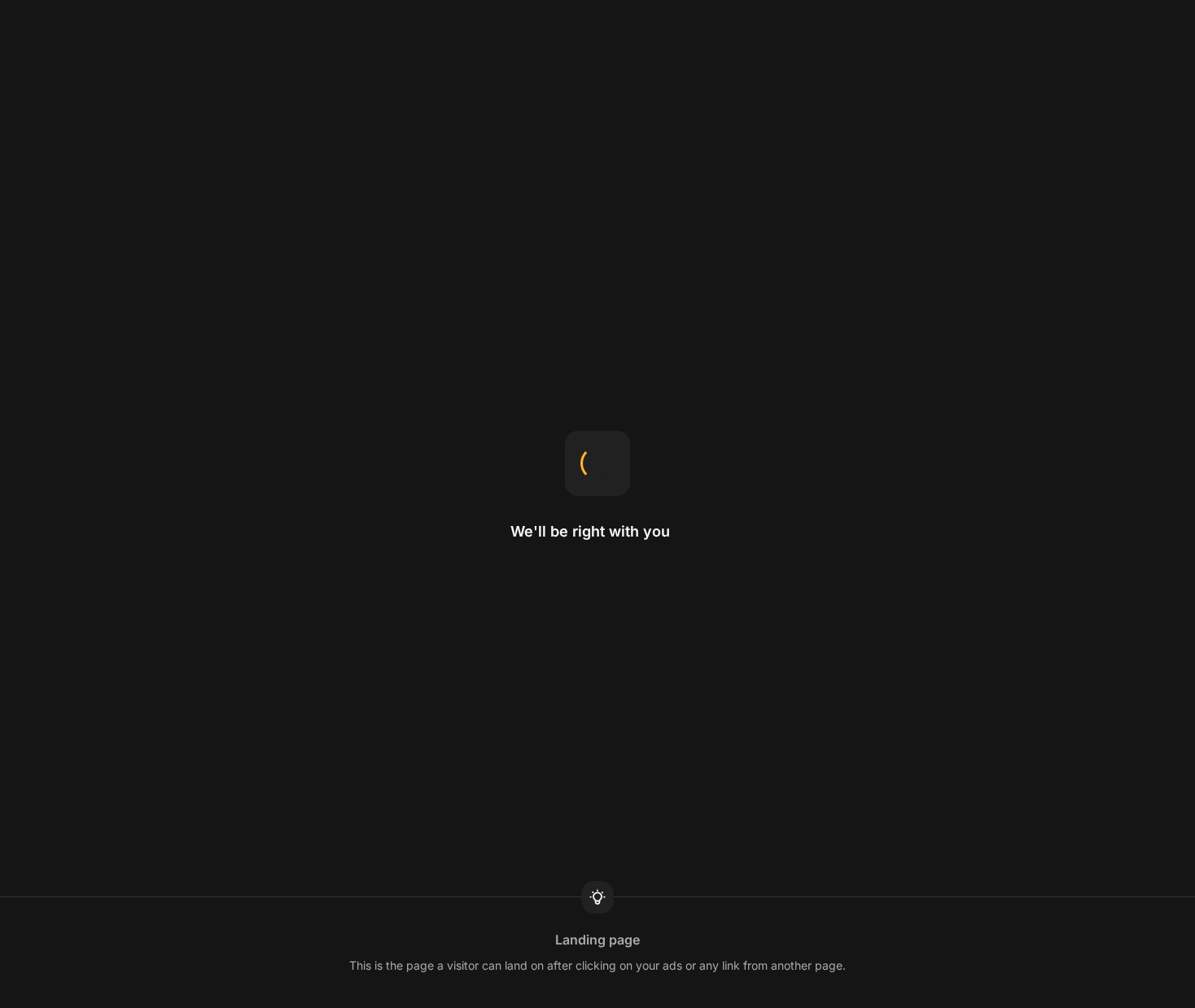scroll, scrollTop: 0, scrollLeft: 0, axis: both 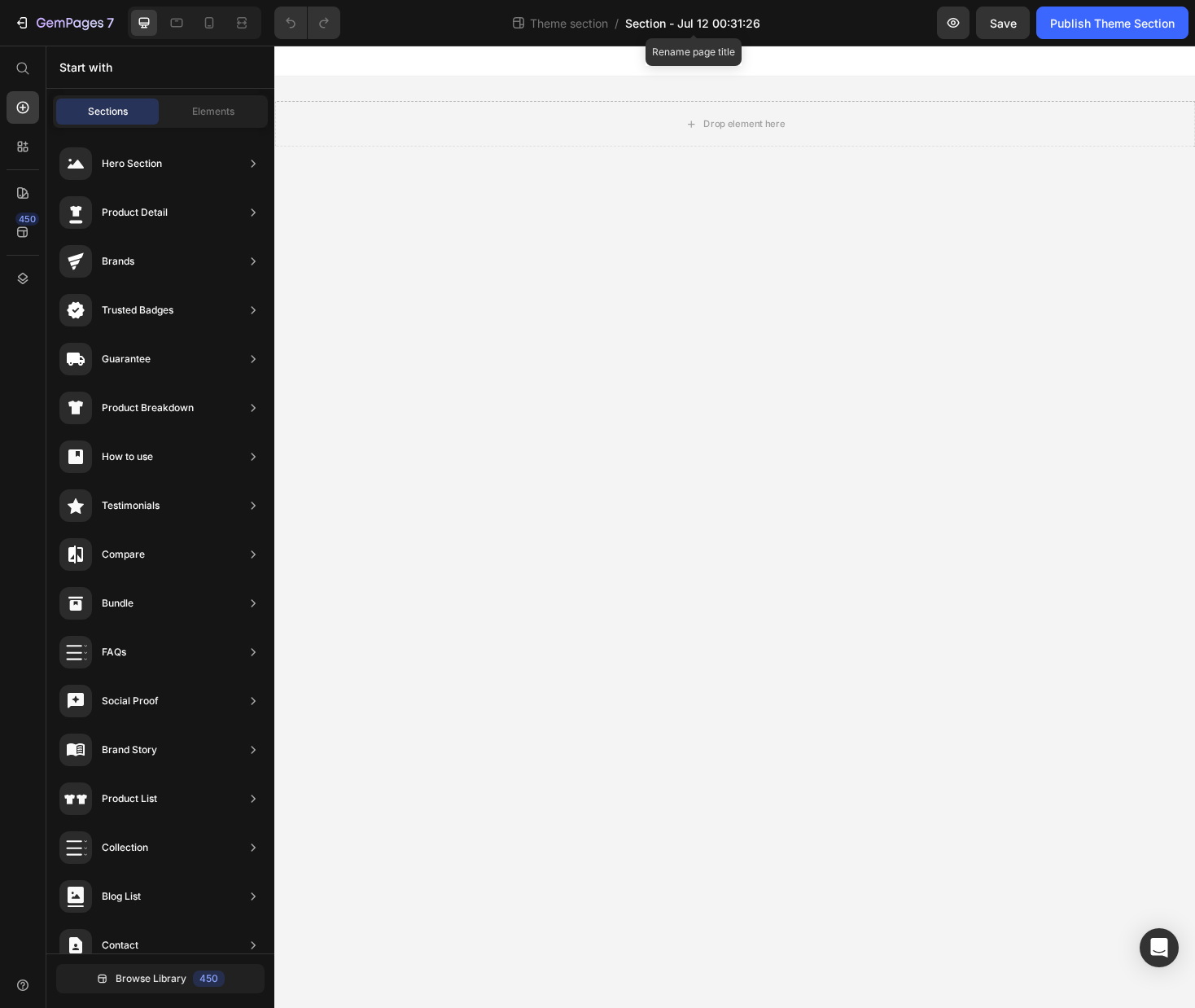 click on "Section - Jul 12 00:31:26" 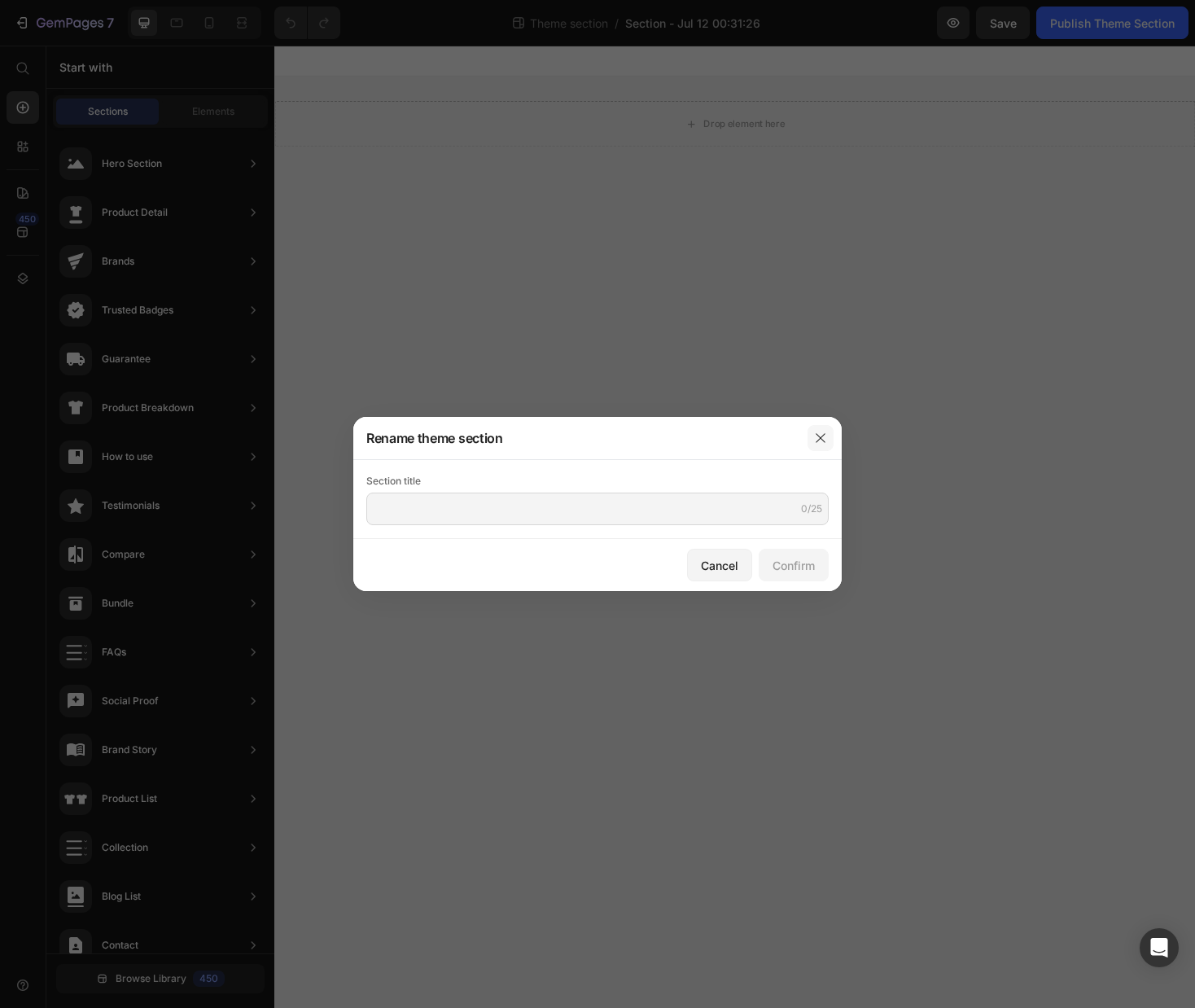 click 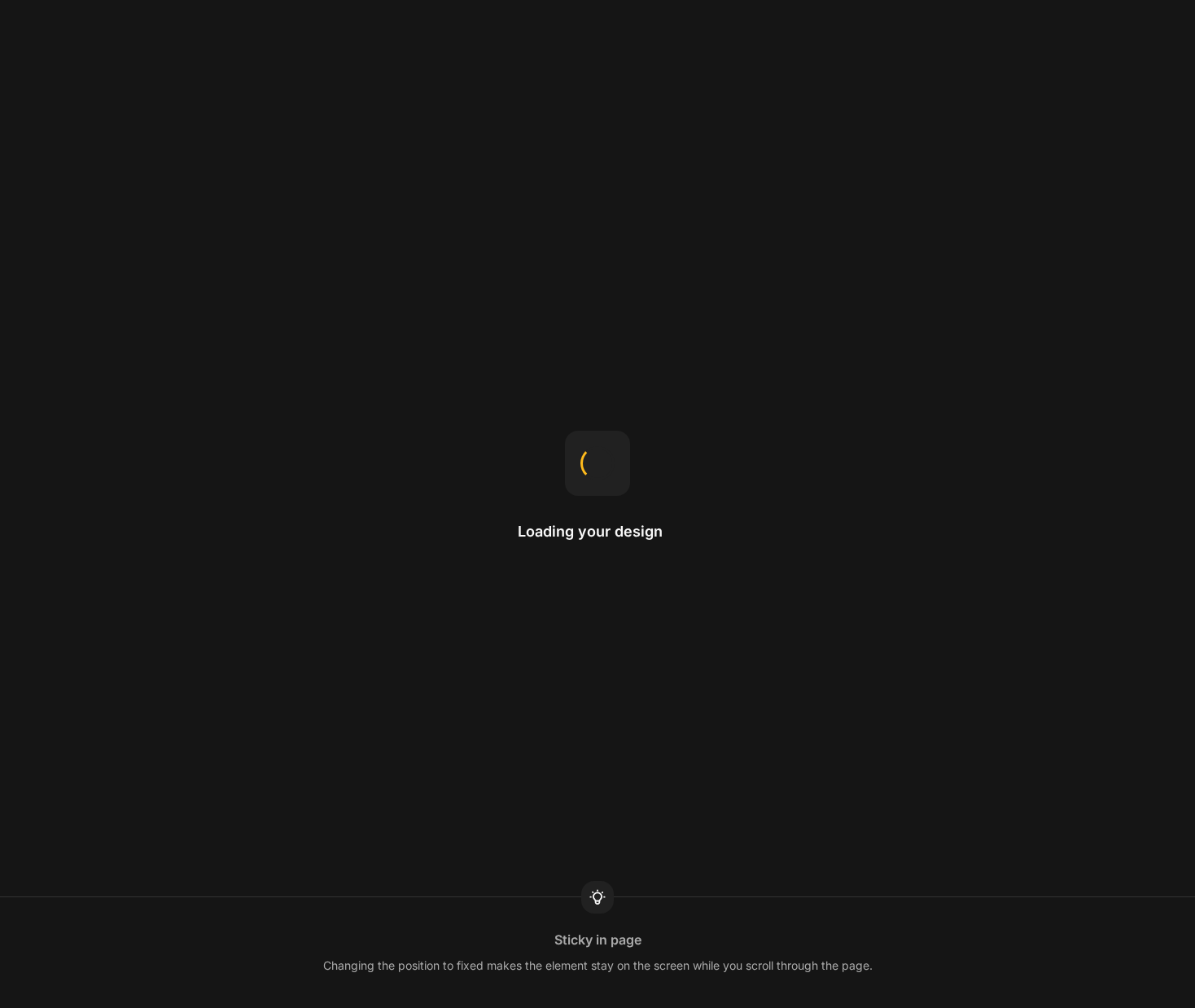 scroll, scrollTop: 0, scrollLeft: 0, axis: both 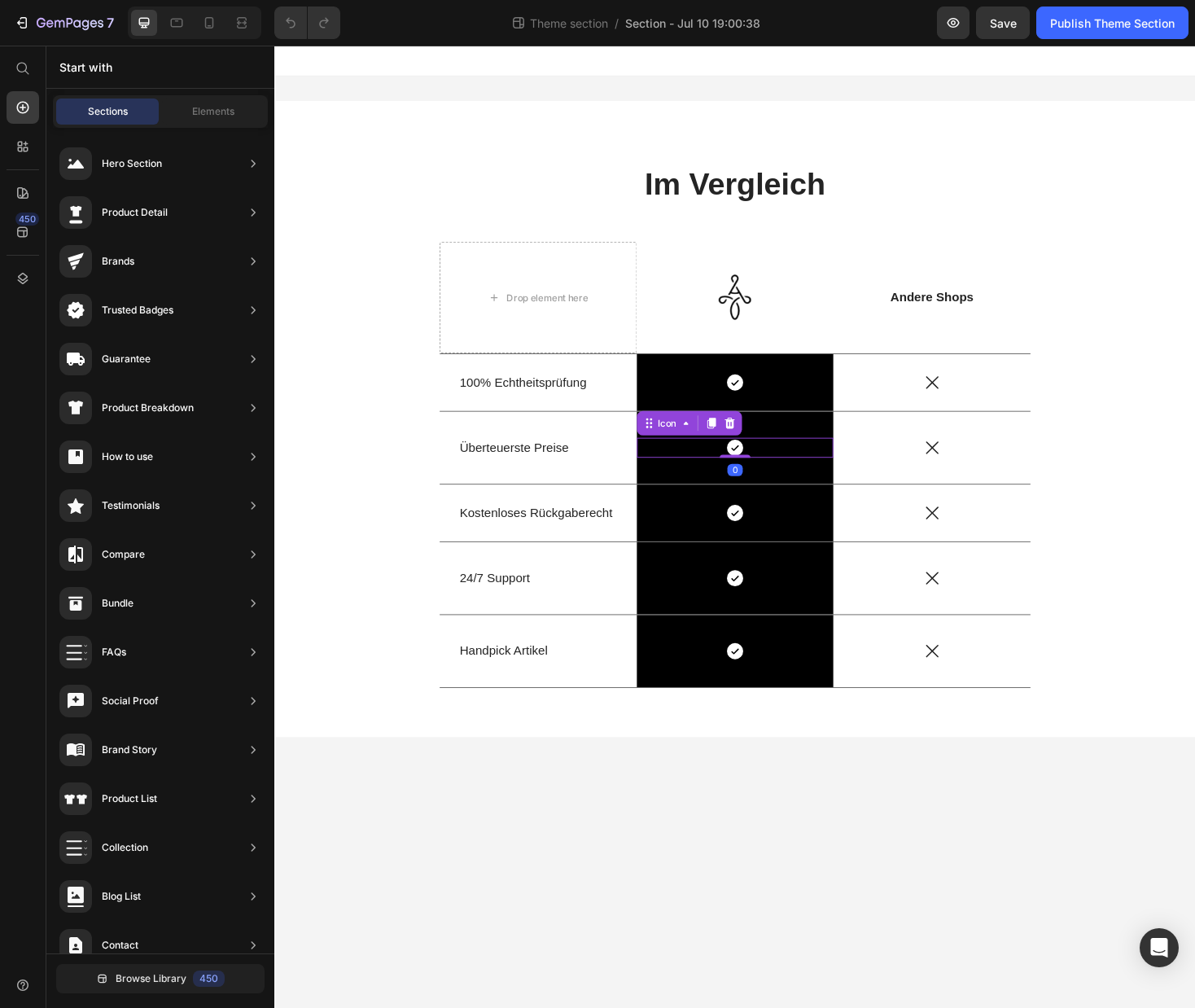 click 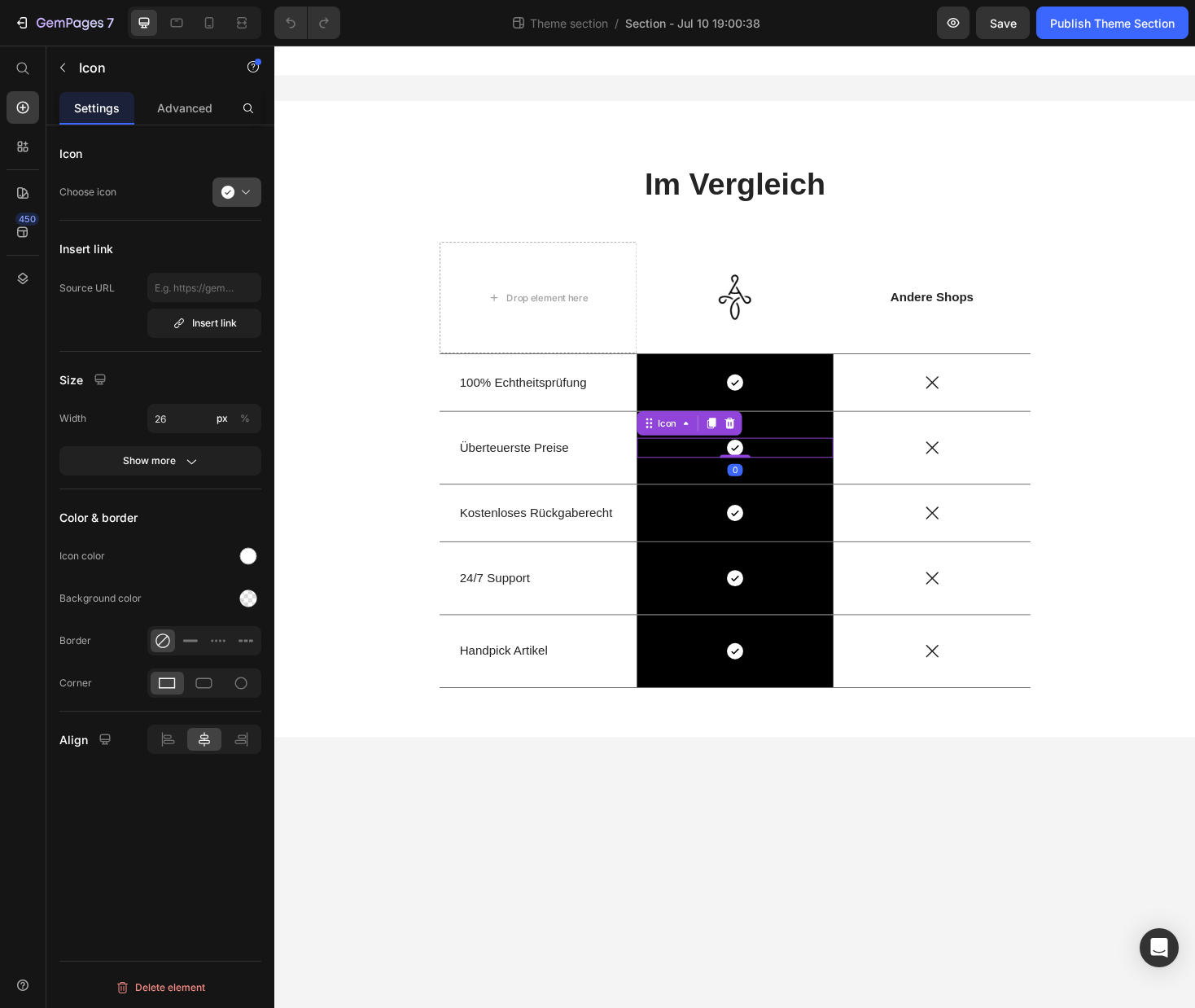 click at bounding box center (243, 192) 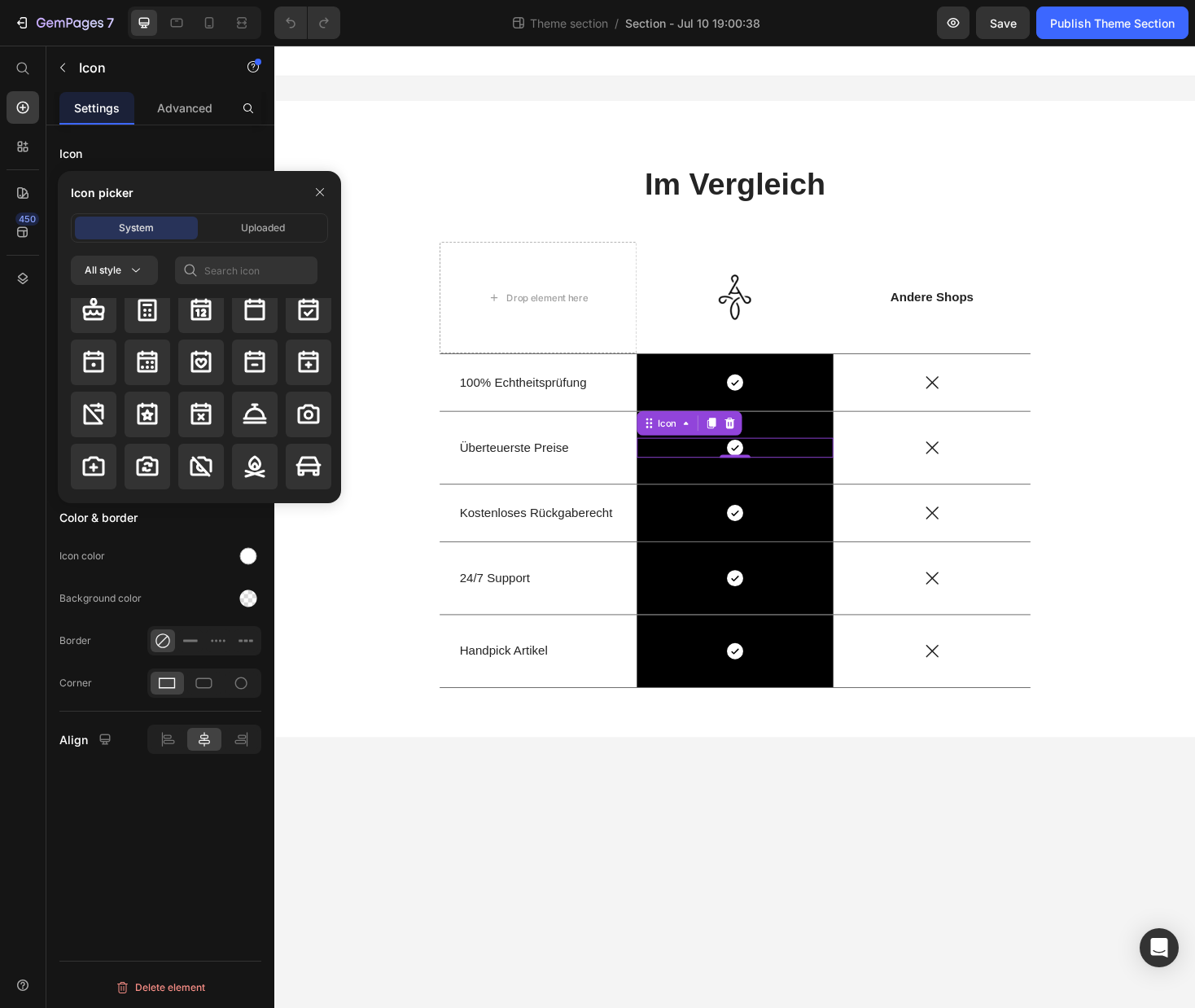 scroll, scrollTop: 2488, scrollLeft: 0, axis: vertical 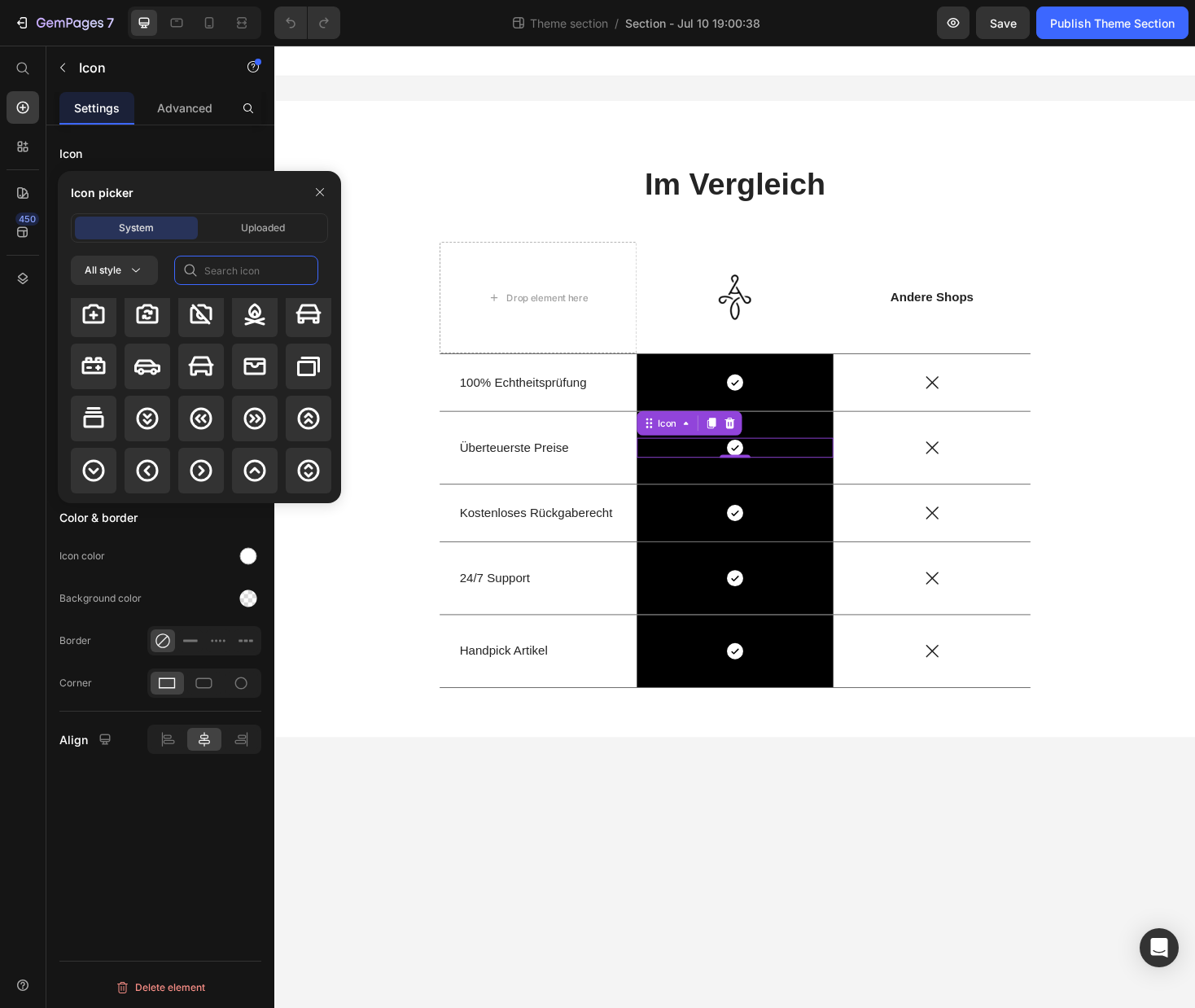 click 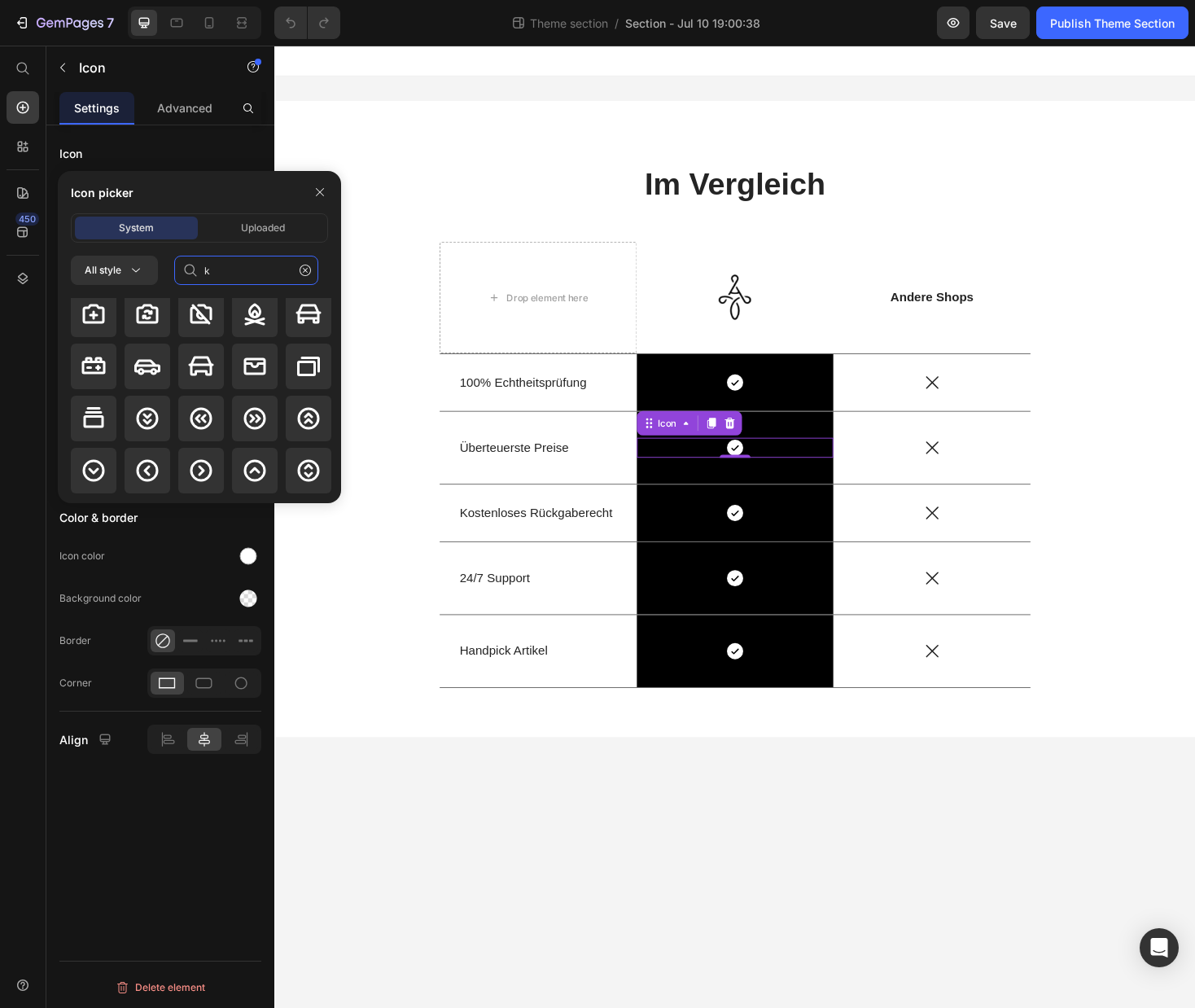 scroll, scrollTop: 0, scrollLeft: 0, axis: both 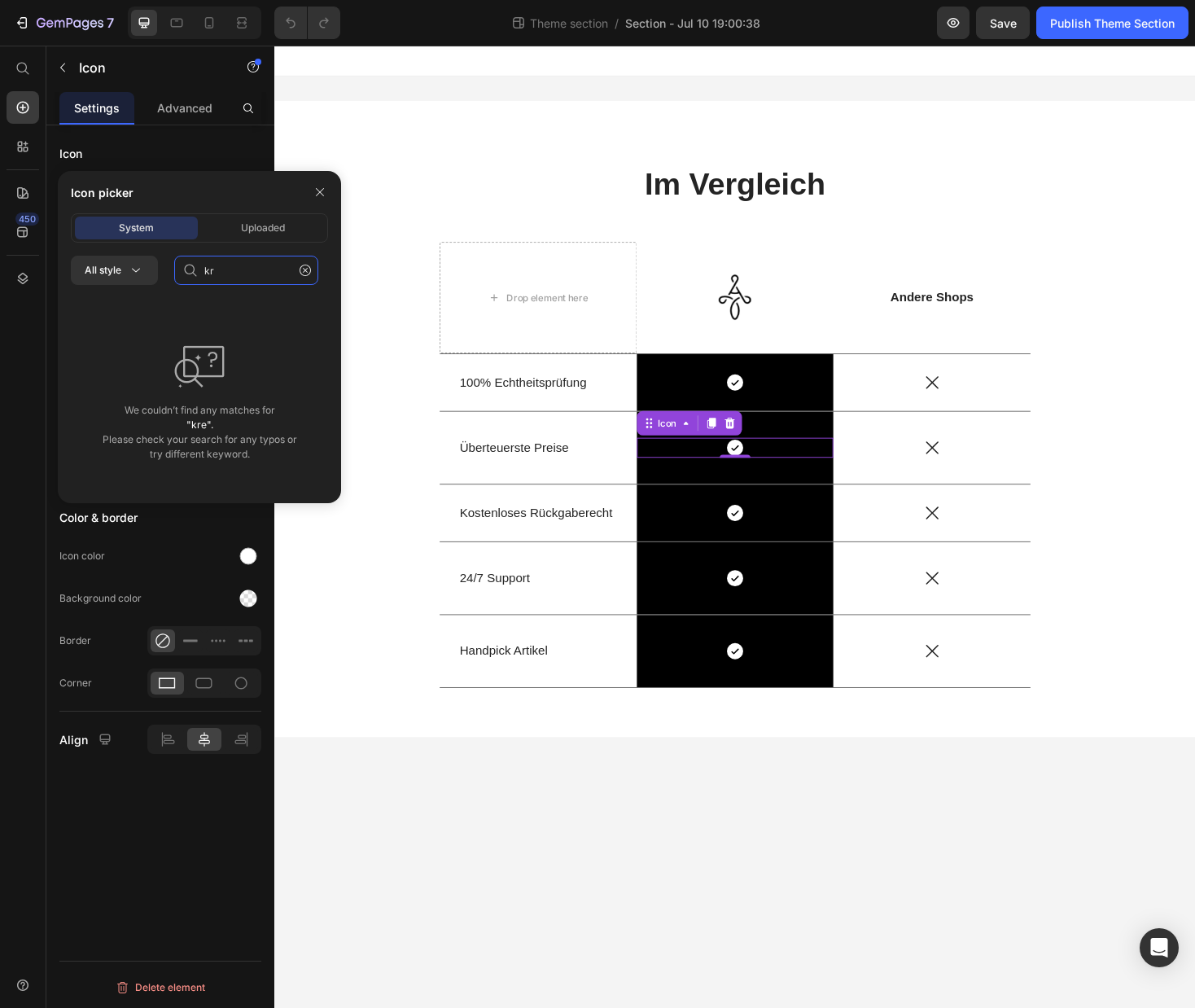 type on "k" 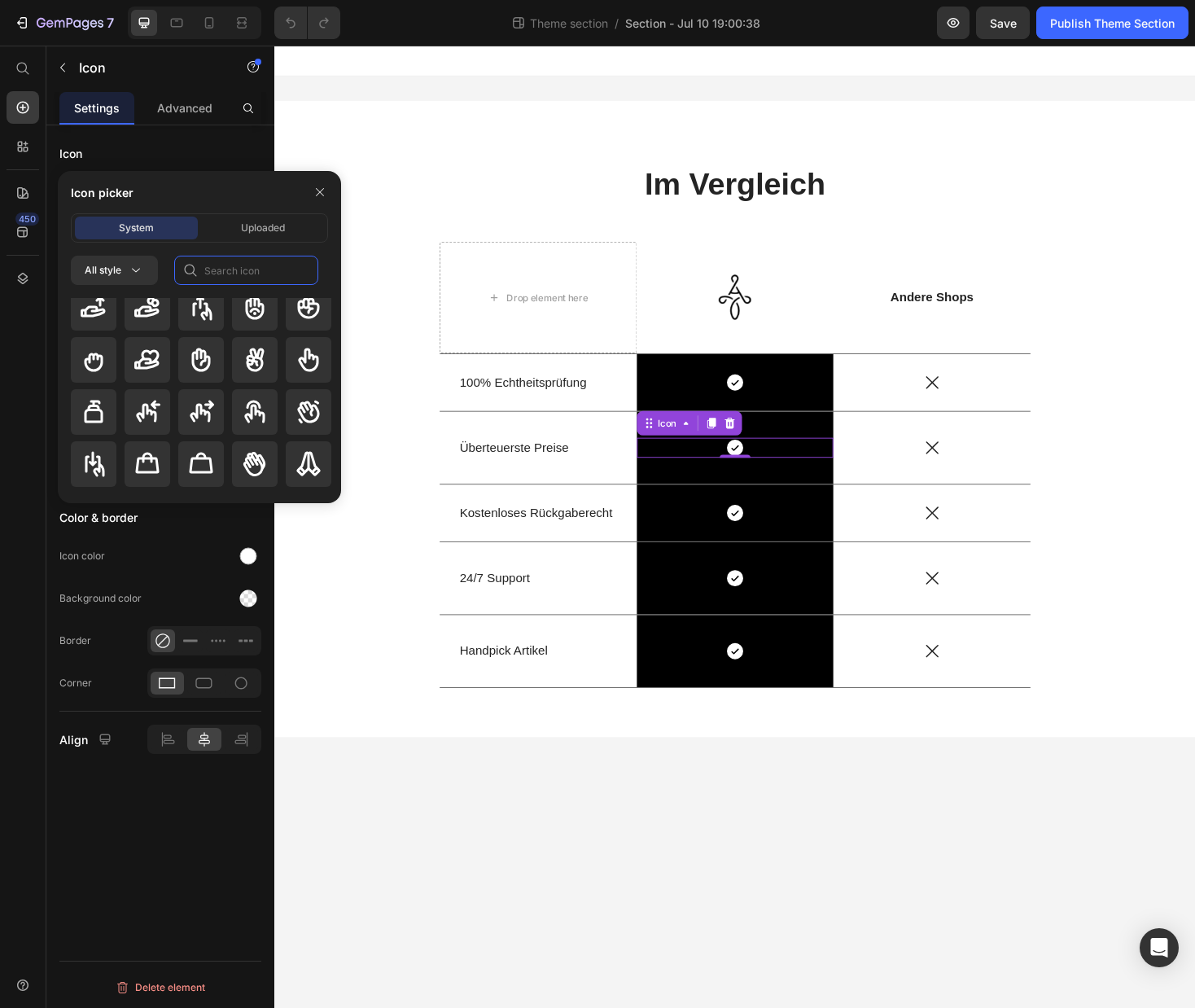 scroll, scrollTop: 6859, scrollLeft: 0, axis: vertical 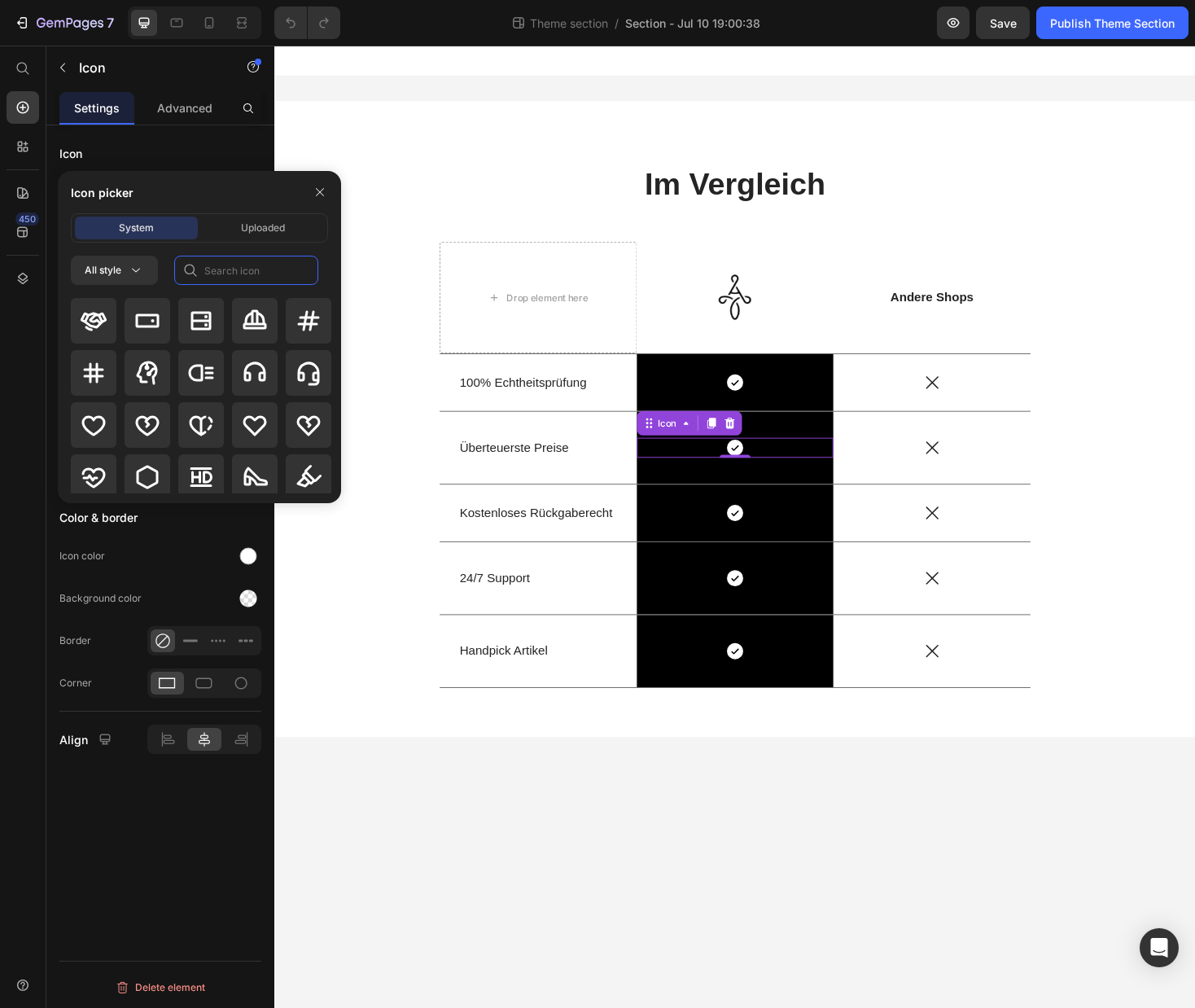 click 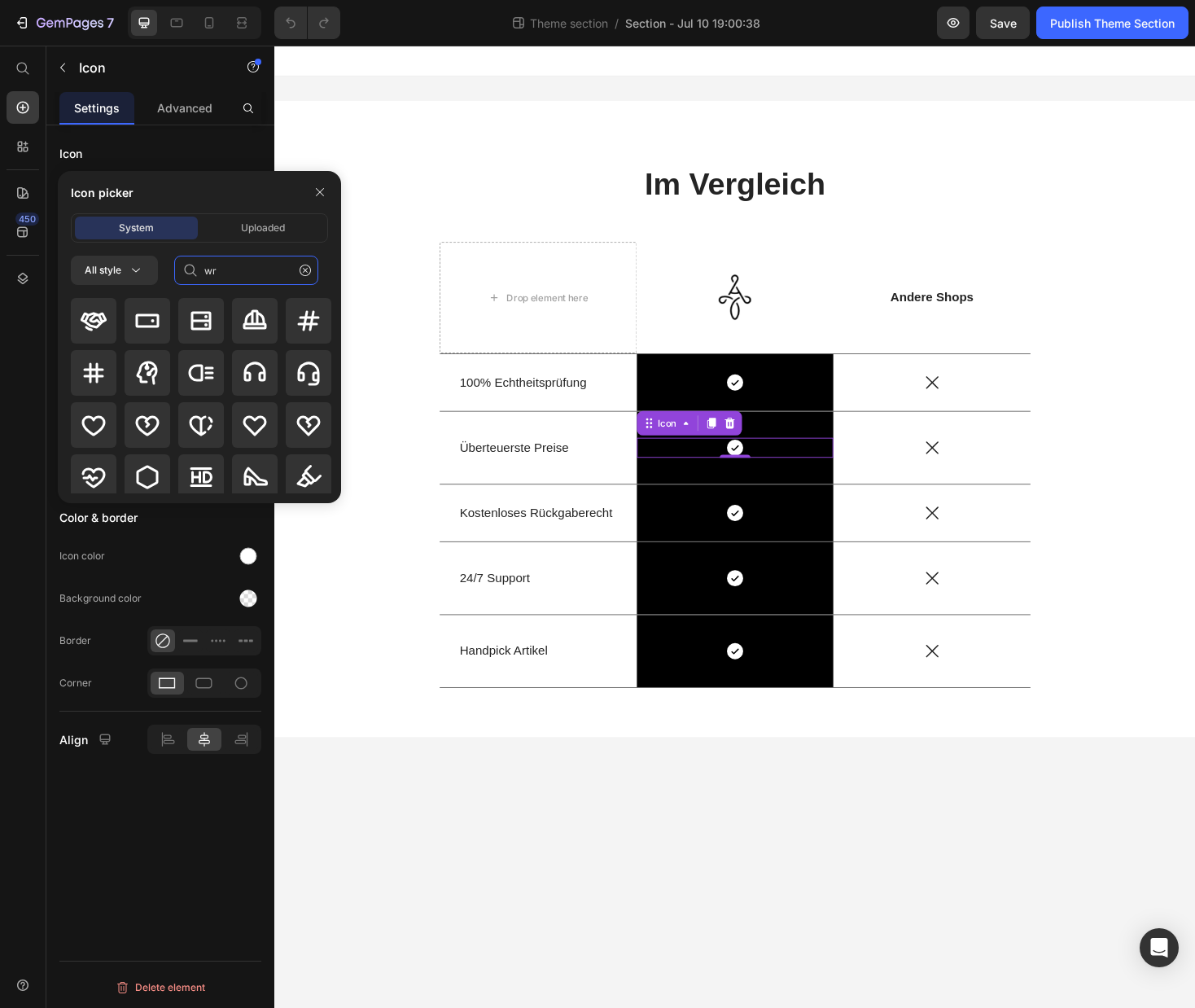 scroll, scrollTop: 0, scrollLeft: 0, axis: both 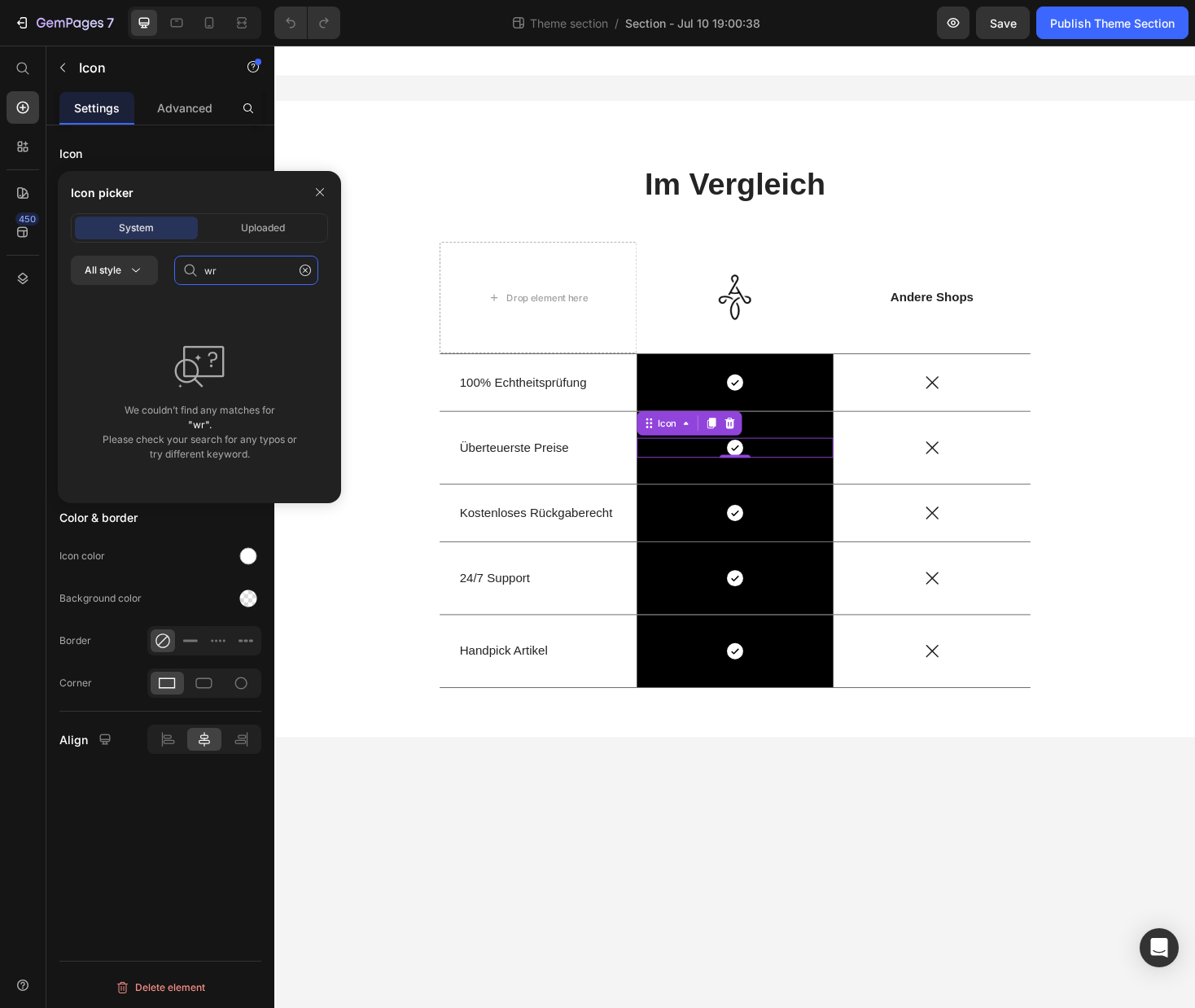type on "w" 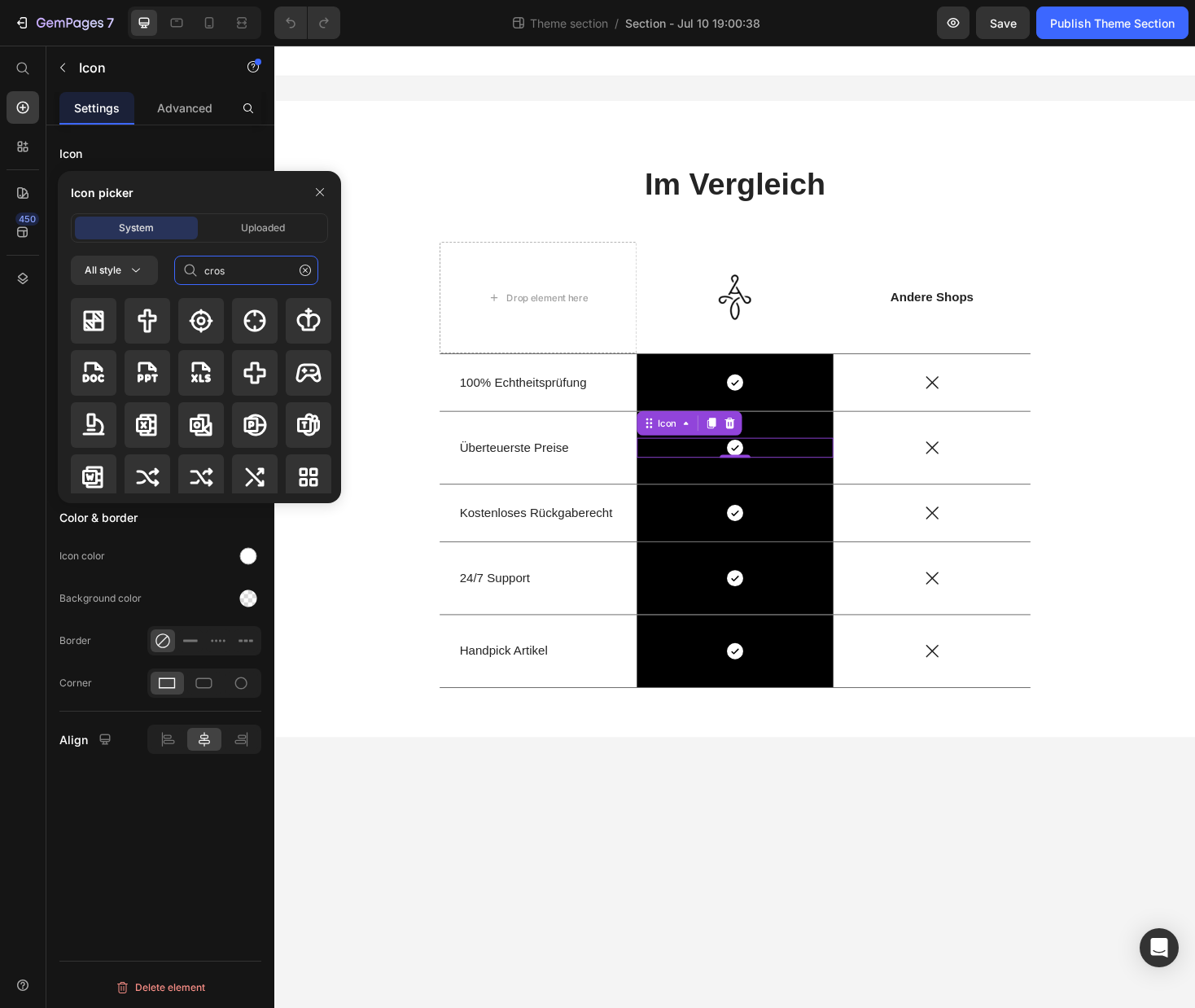 type on "cross" 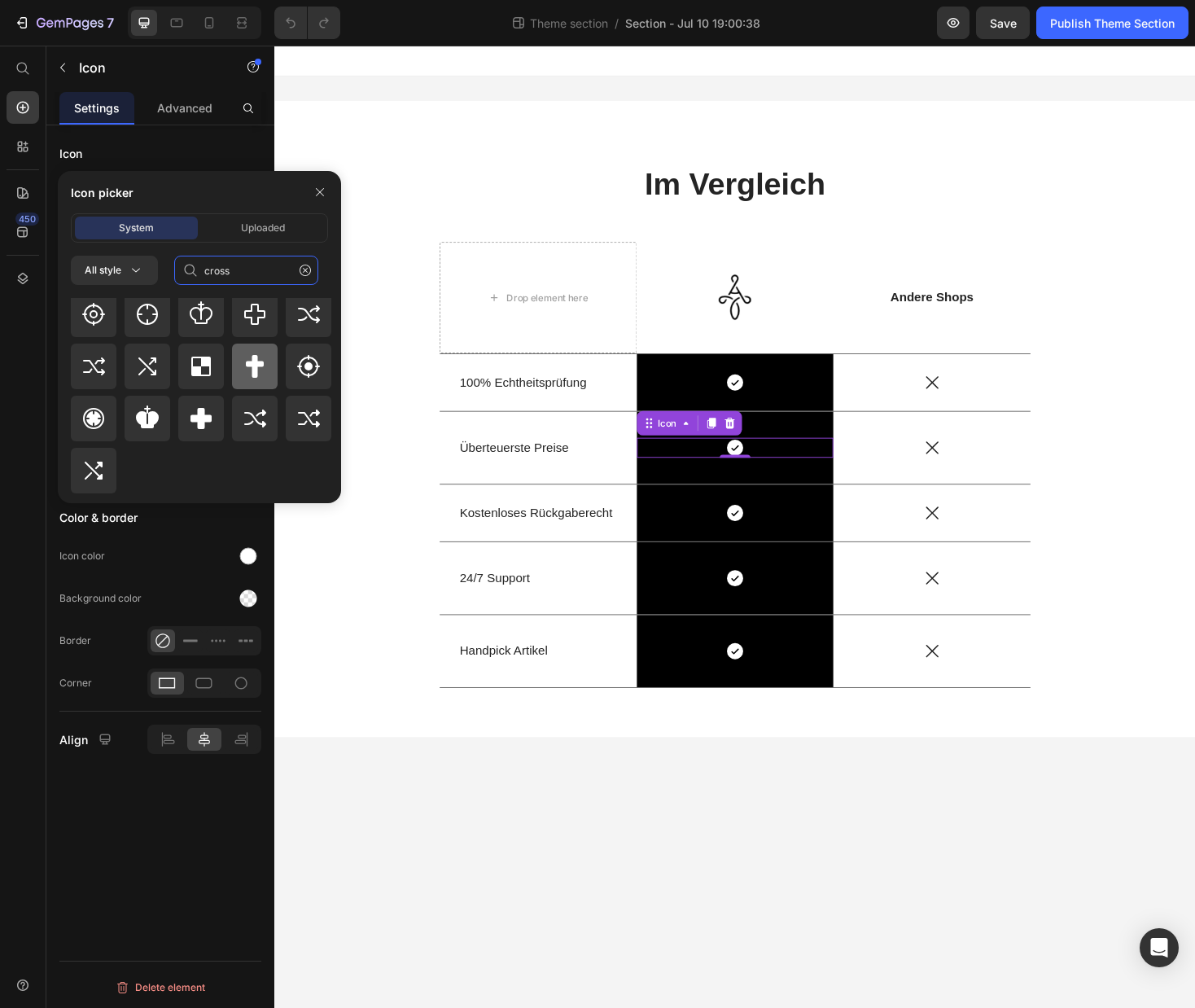 scroll, scrollTop: 0, scrollLeft: 0, axis: both 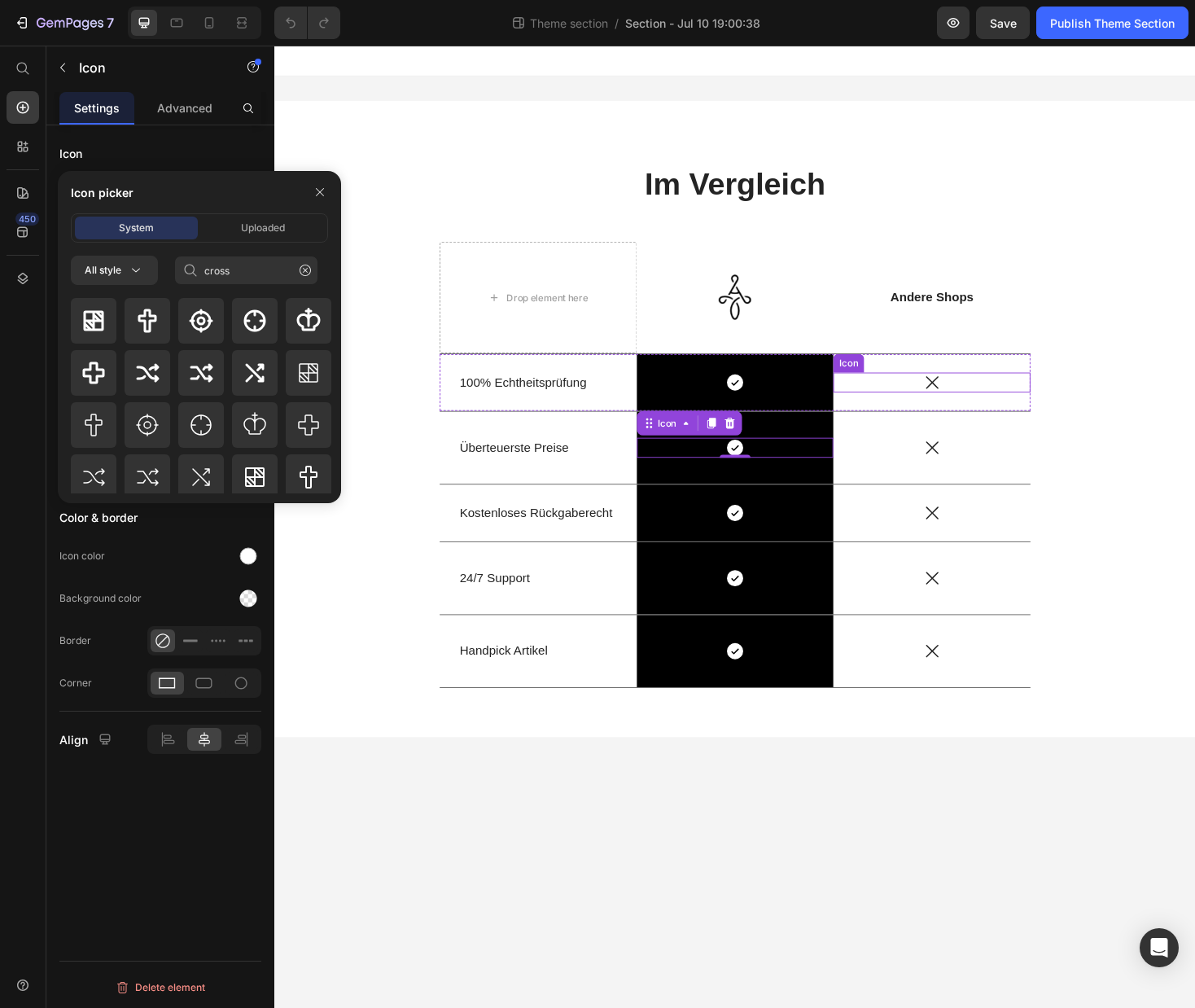 click on "Icon" at bounding box center [971, 403] 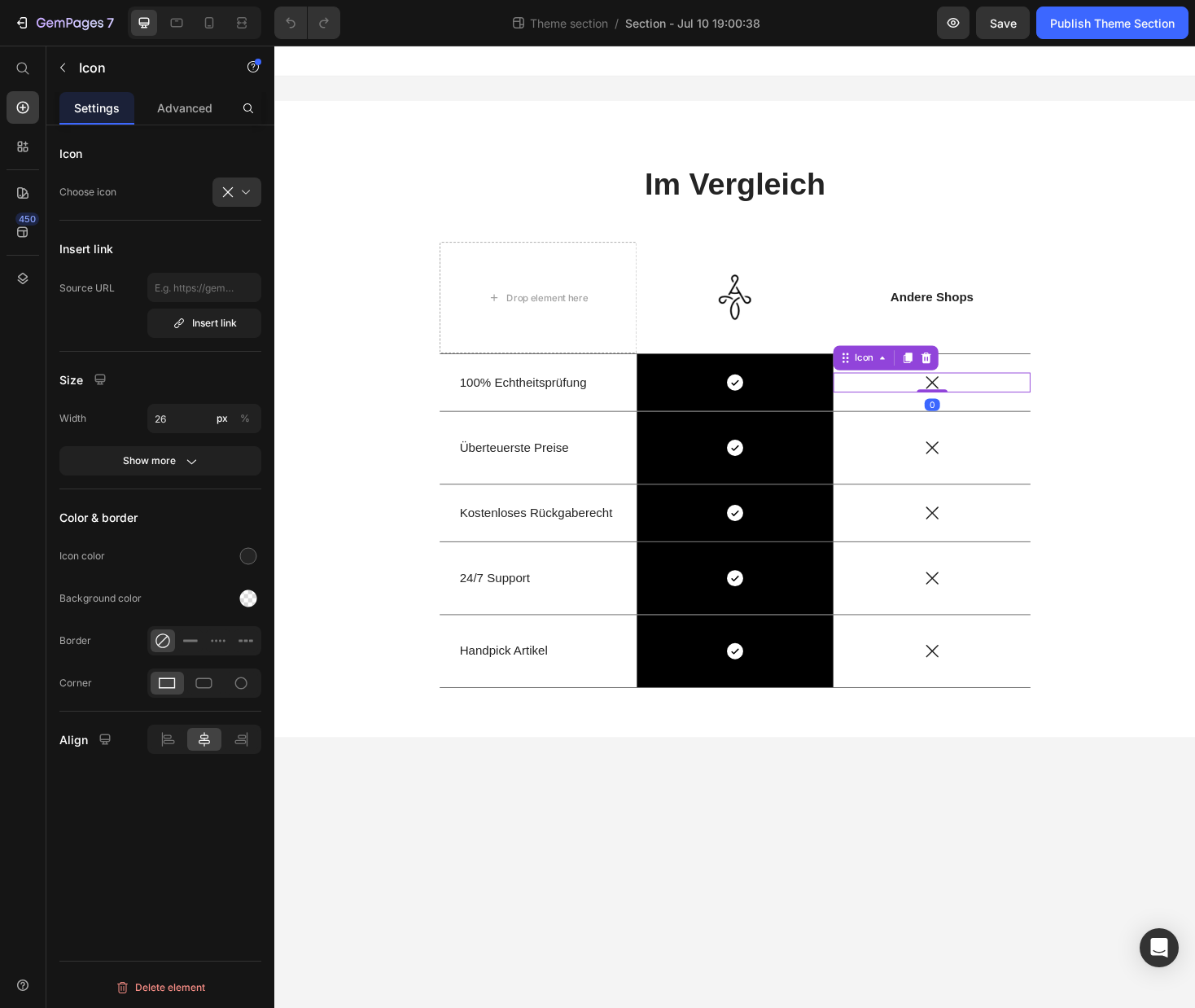 click 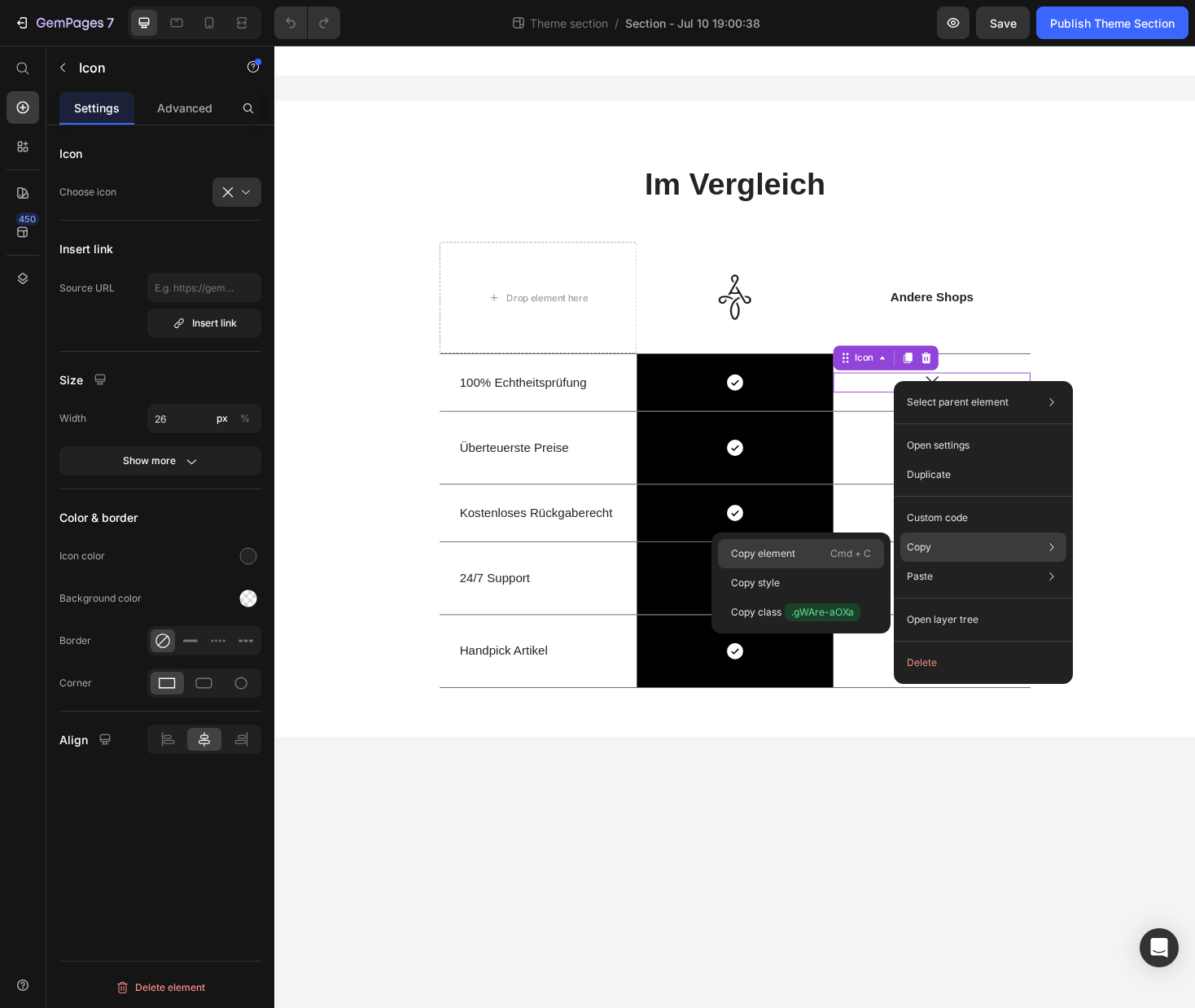 click on "Copy element  Cmd + C" 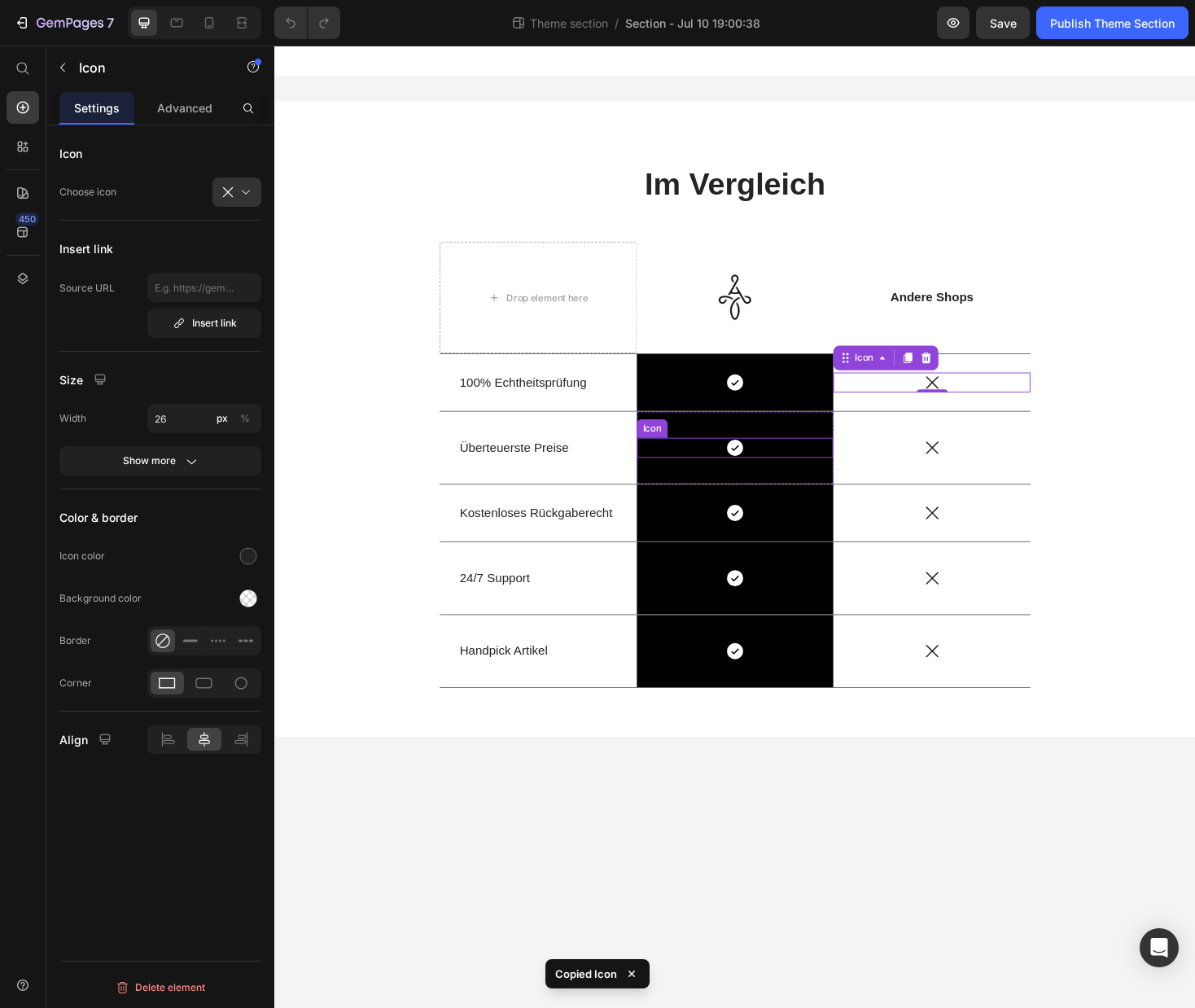 click 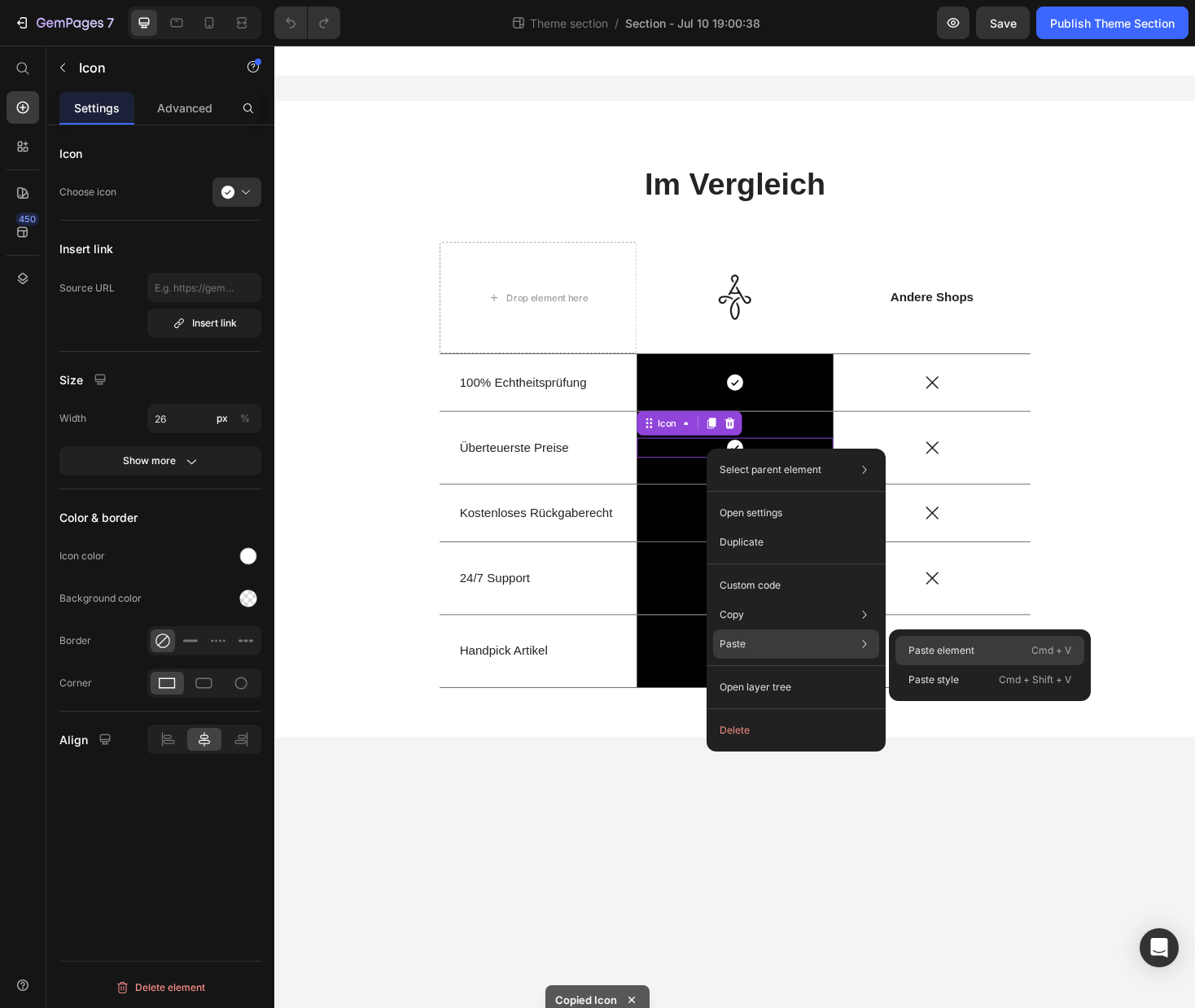 click on "Paste element  Cmd + V" 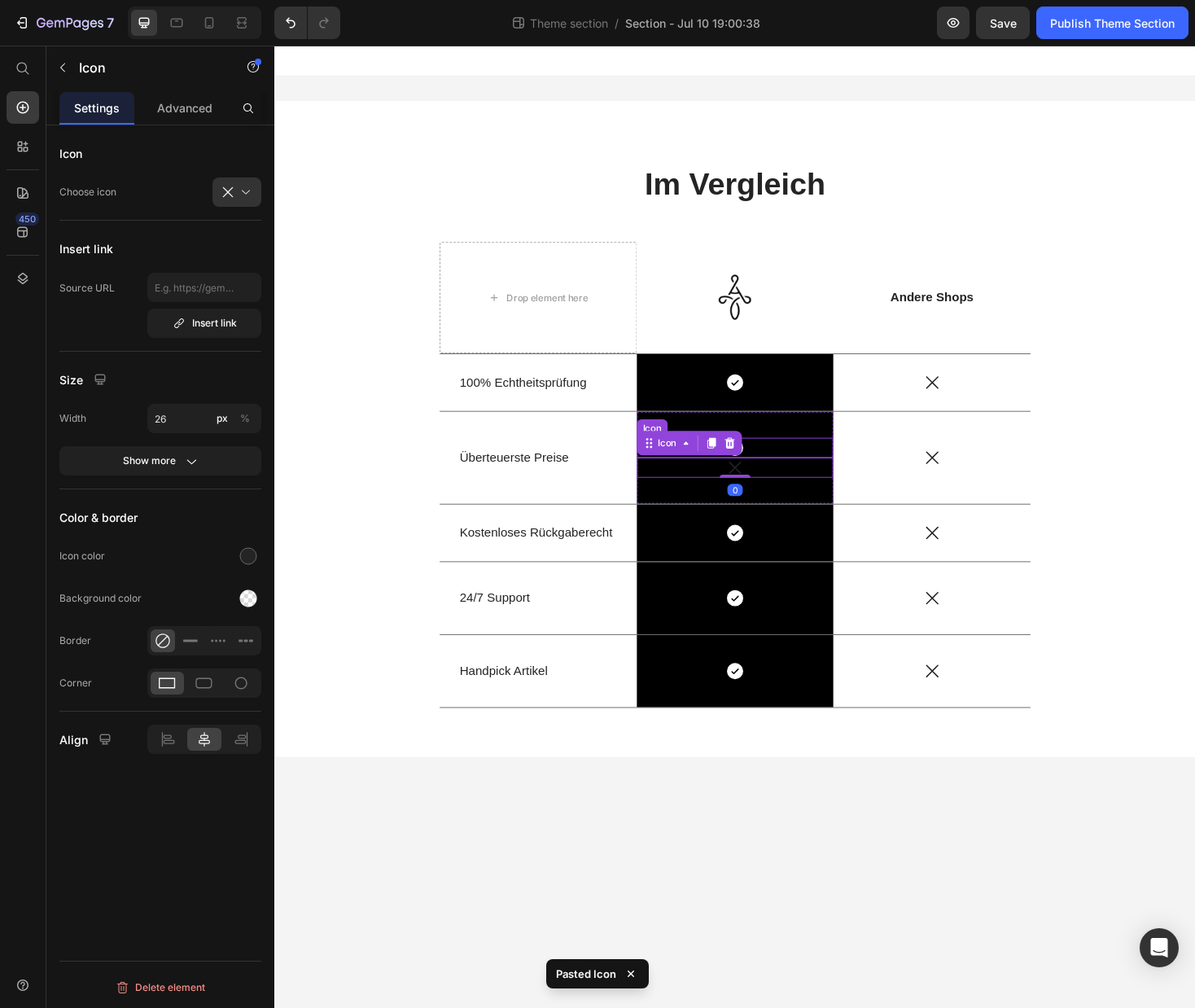 click on "Icon" at bounding box center [763, 472] 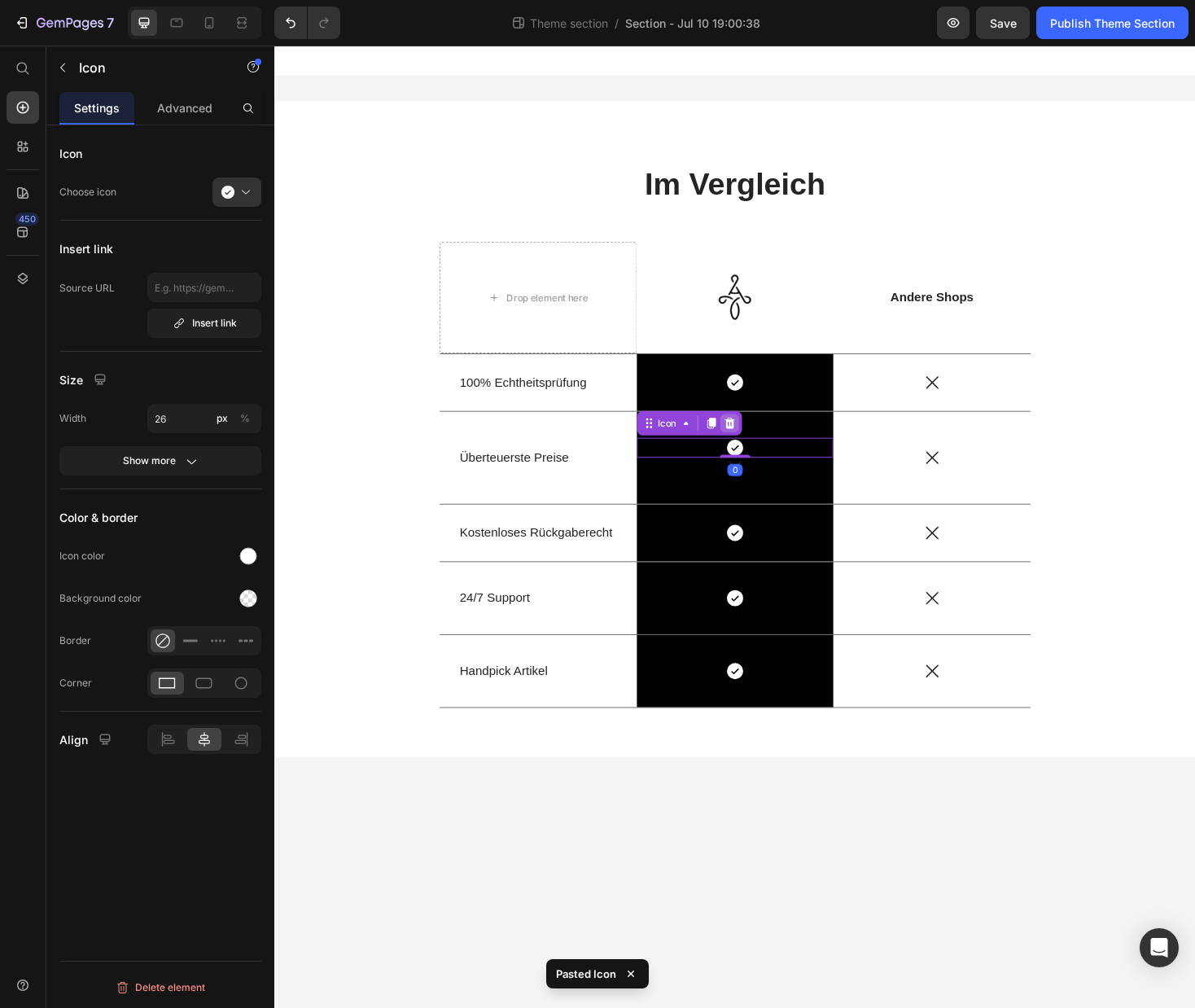 click 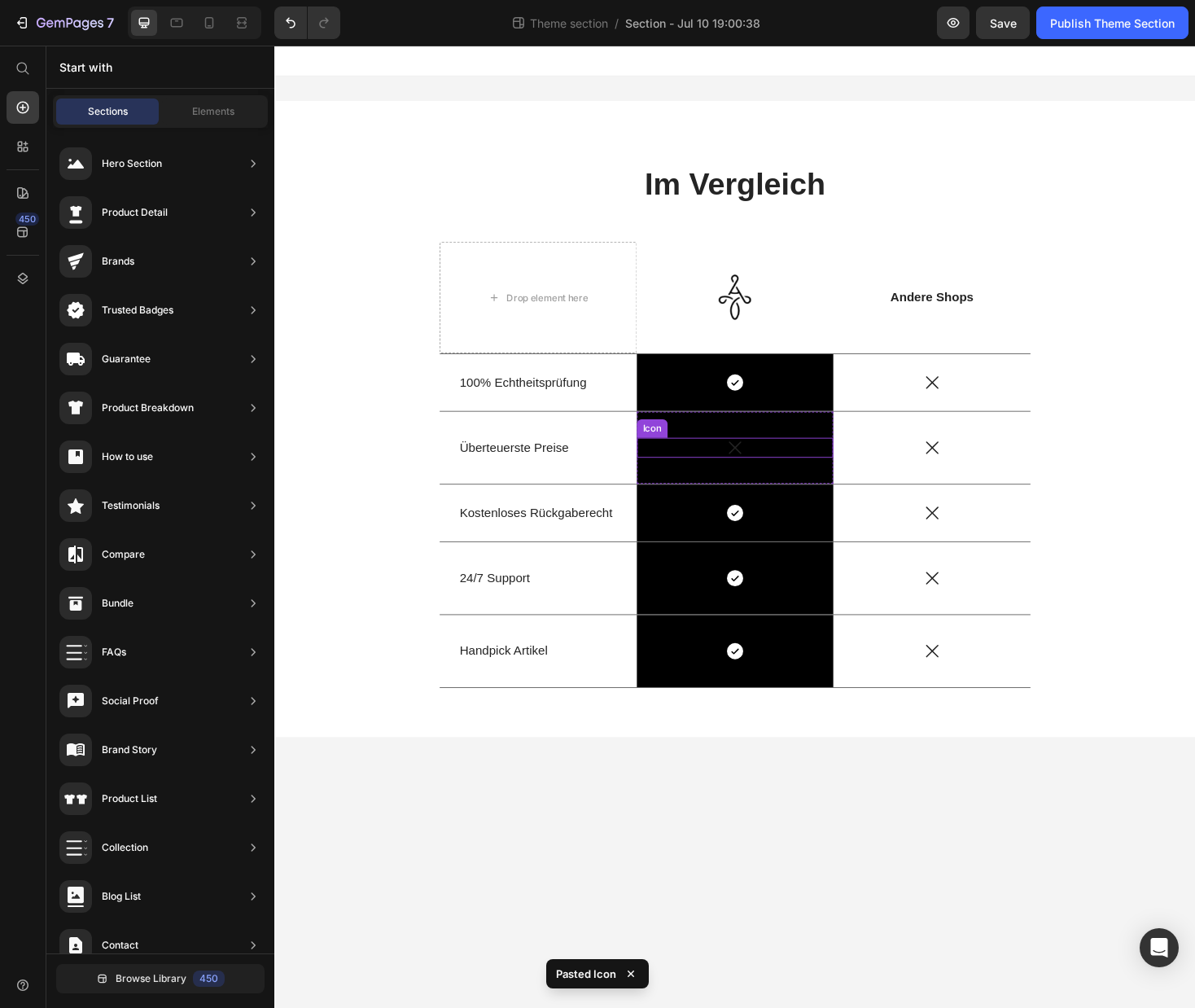 click 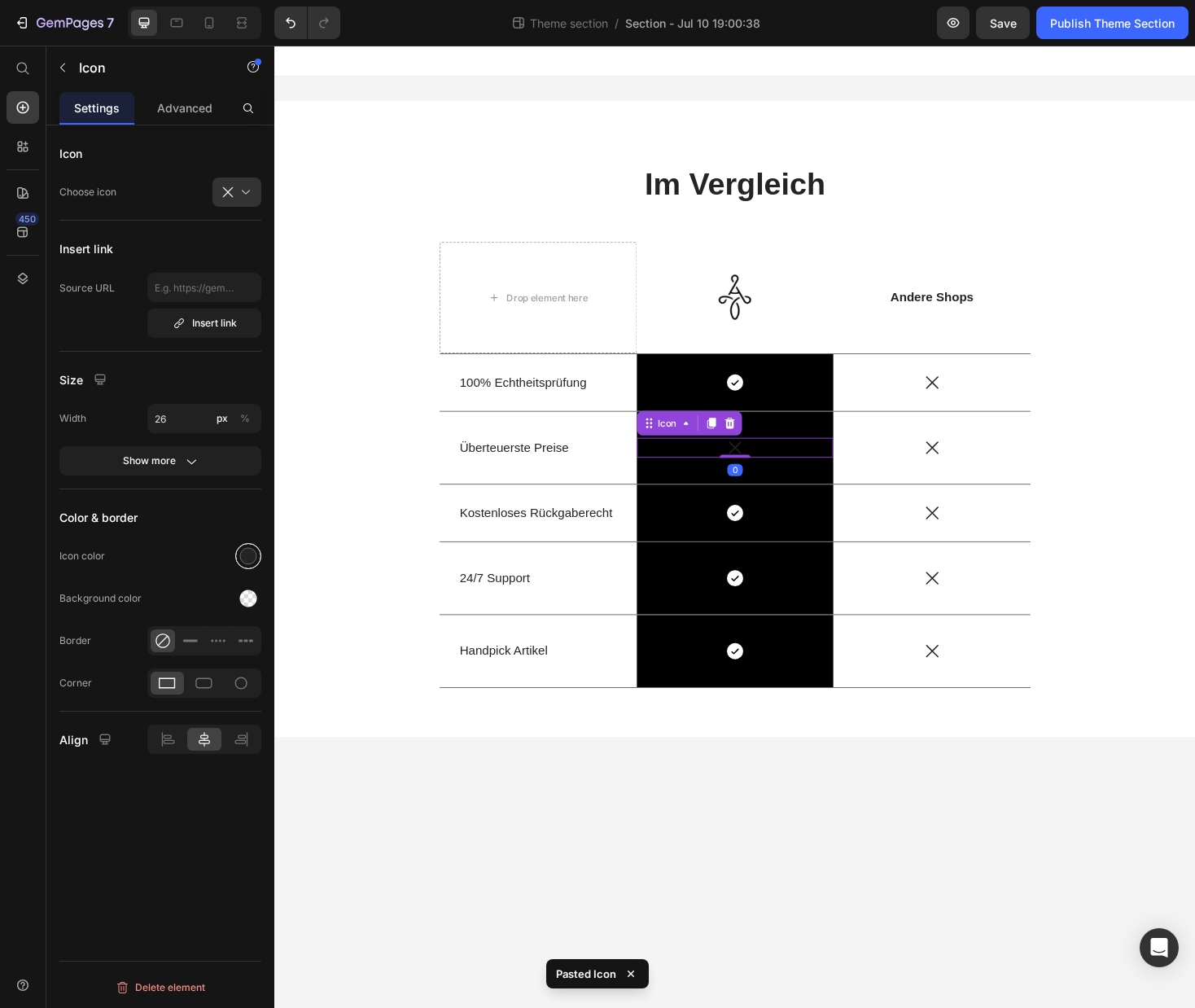 click at bounding box center (248, 556) 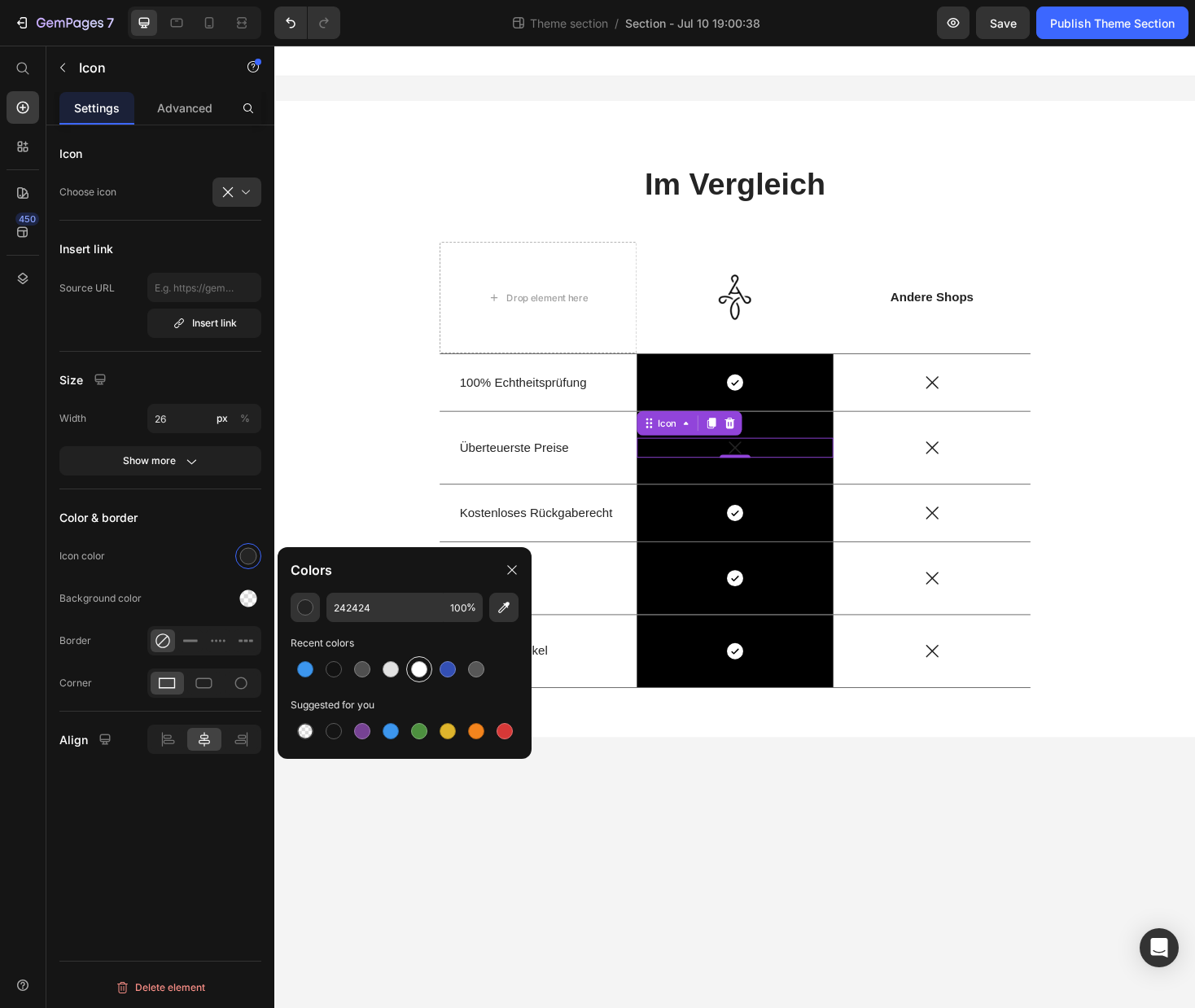 click at bounding box center [419, 669] 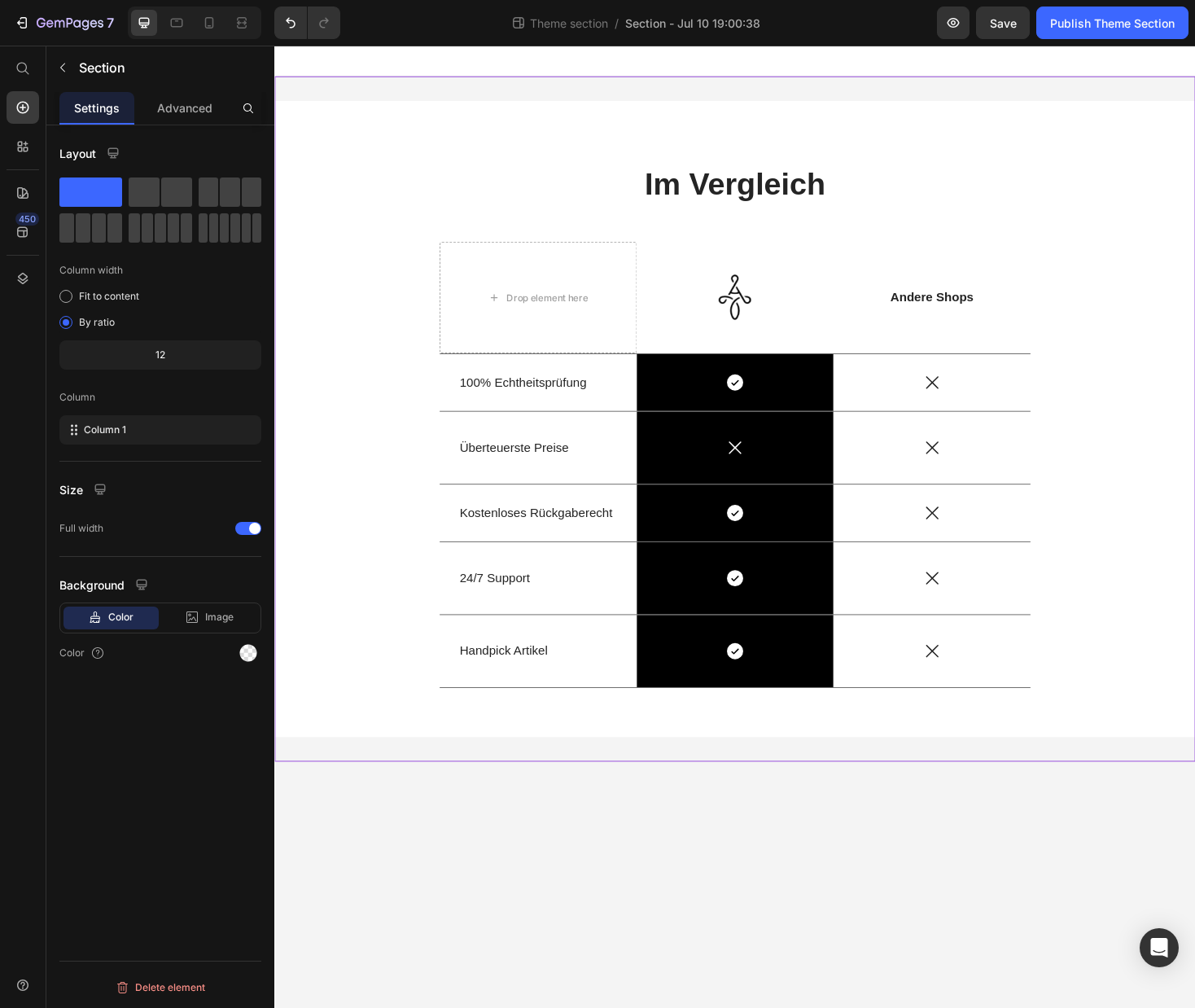 click on "Im Vergleich Heading
Drop element here Image Row Andere Shops Text Block Row 100% Echtheitsprüfung Text Block
Icon Row
Icon Row Überteuerste Preise Text Block
Icon Row
Icon Row Kostenloses Rückgaberecht Text Block
Icon Row
Icon Row 24/7 Support Text Block
Icon Row
Icon Row Handpick Artikel Text Block
Icon Row
Icon Row Row Row" at bounding box center (763, 441) 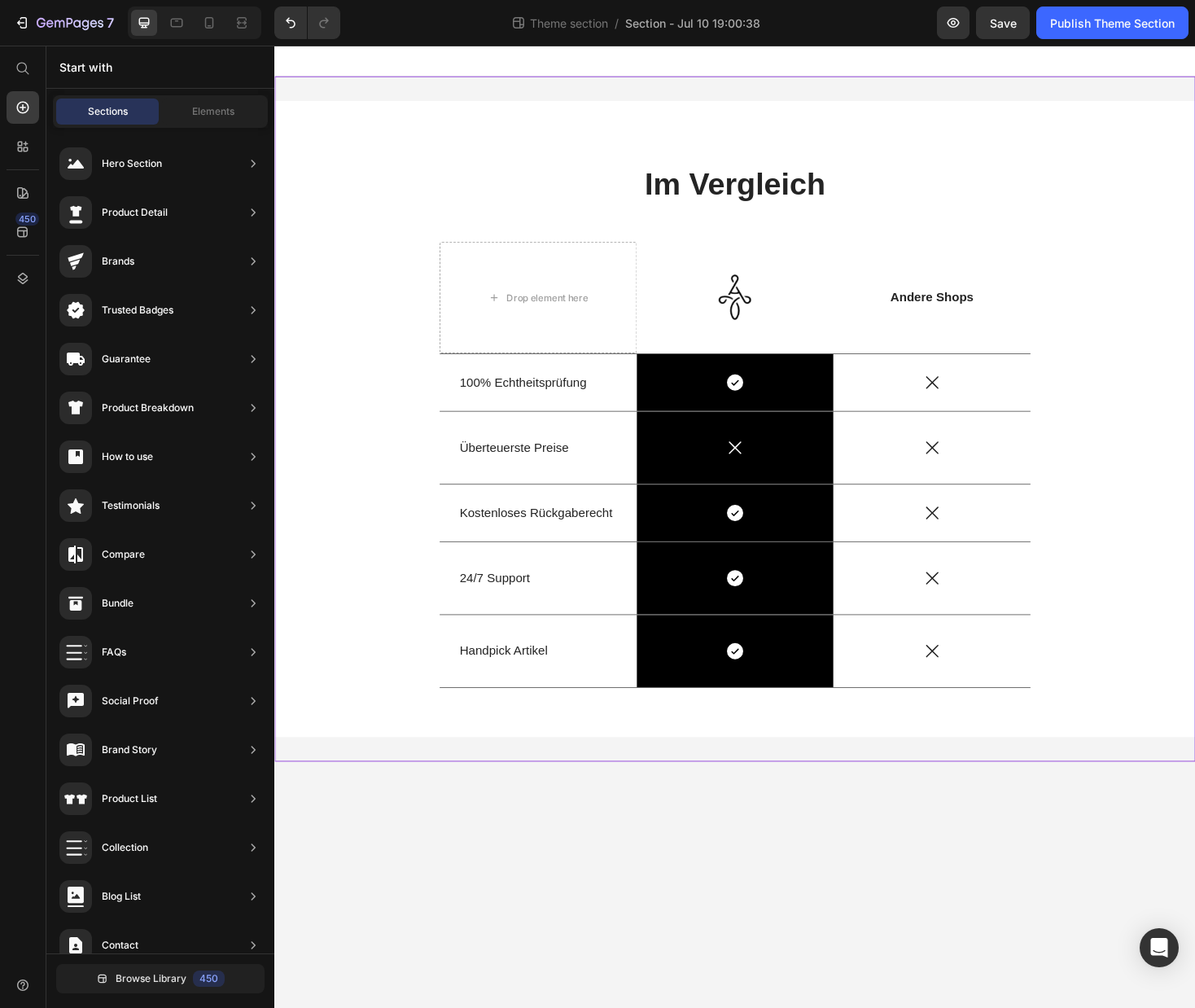 click on "Im Vergleich Heading
Drop element here Image Row Andere Shops Text Block Row 100% Echtheitsprüfung Text Block
Icon Row
Icon Row Überteuerste Preise Text Block
Icon Row
Icon Row Kostenloses Rückgaberecht Text Block
Icon Row
Icon Row 24/7 Support Text Block
Icon Row
Icon Row Handpick Artikel Text Block
Icon Row
Icon Row Row Row Root
Drag & drop element from sidebar or
Explore Library
Add section Choose templates inspired by CRO experts Generate layout from URL or image Add blank section then drag & drop elements" at bounding box center [763, 556] 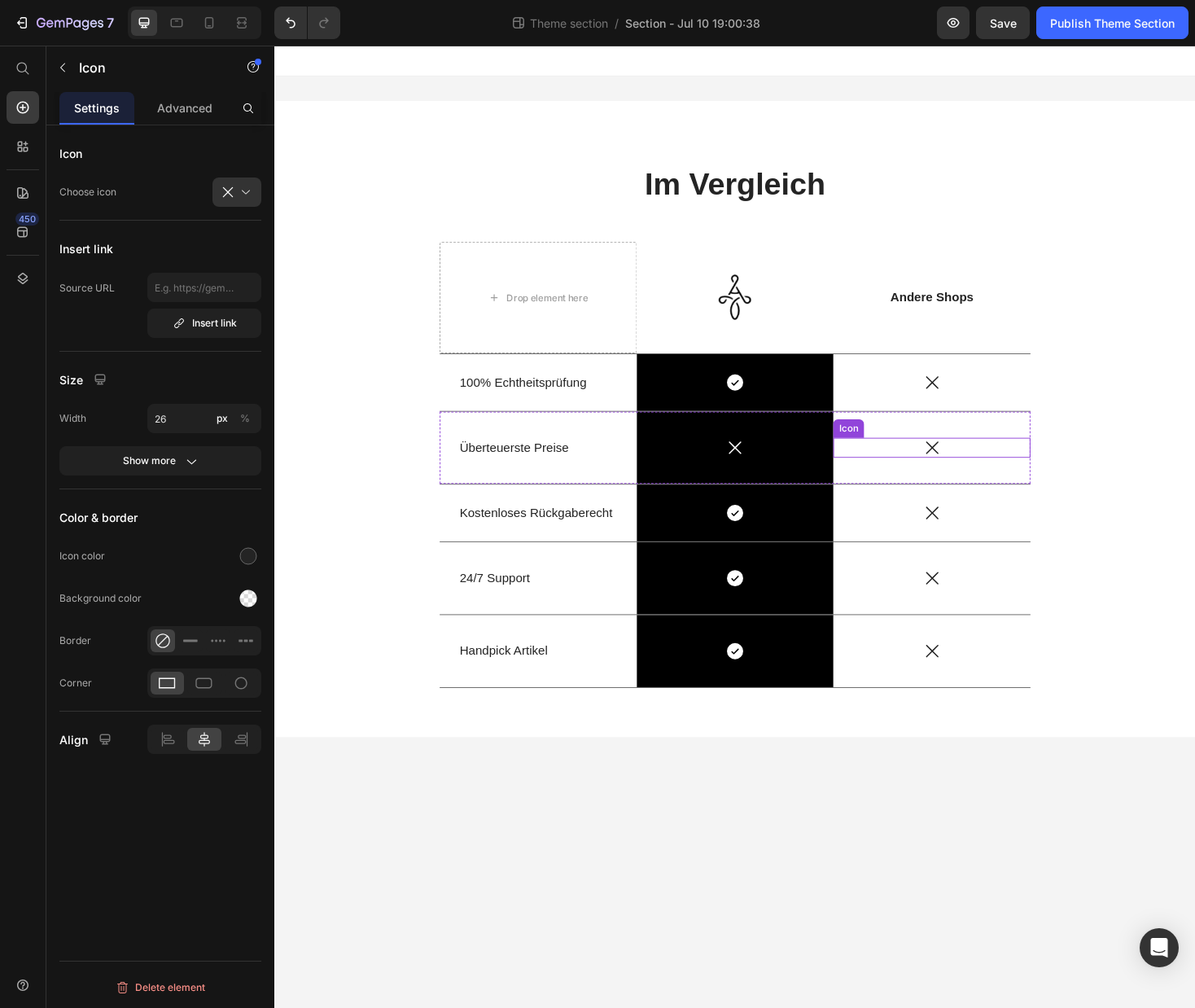 click 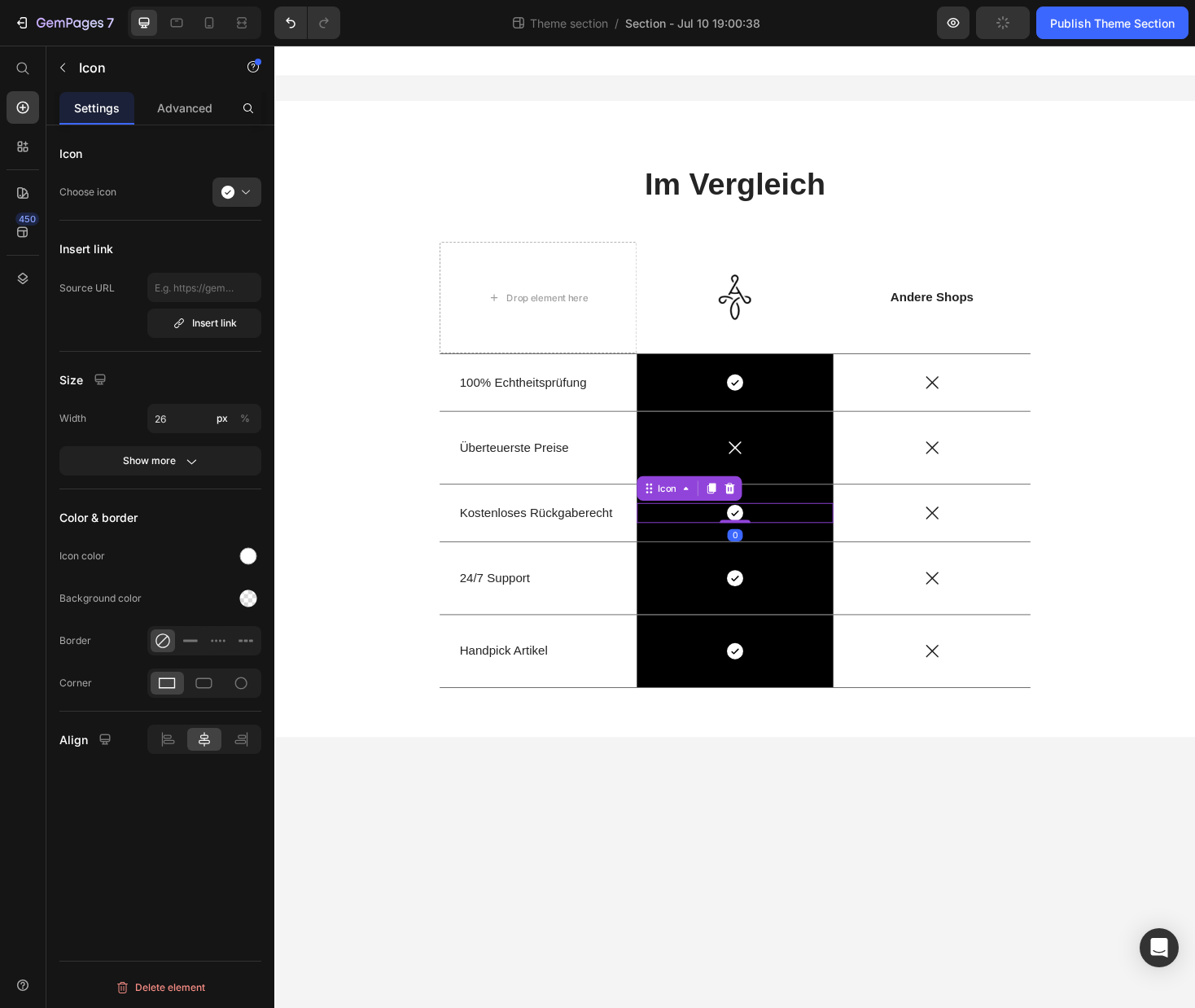 click on "Icon   0" at bounding box center (763, 541) 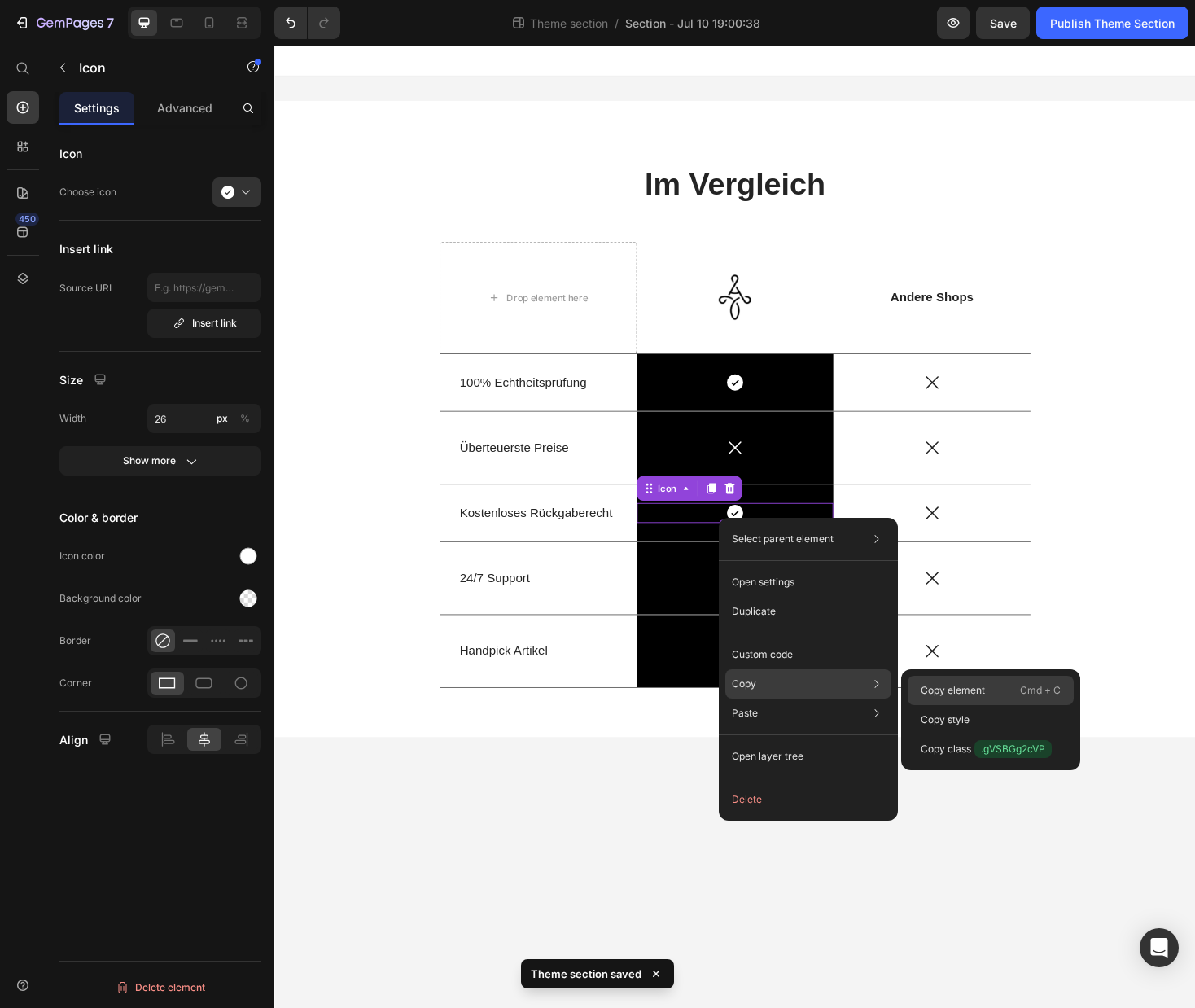 click on "Copy element" at bounding box center [952, 690] 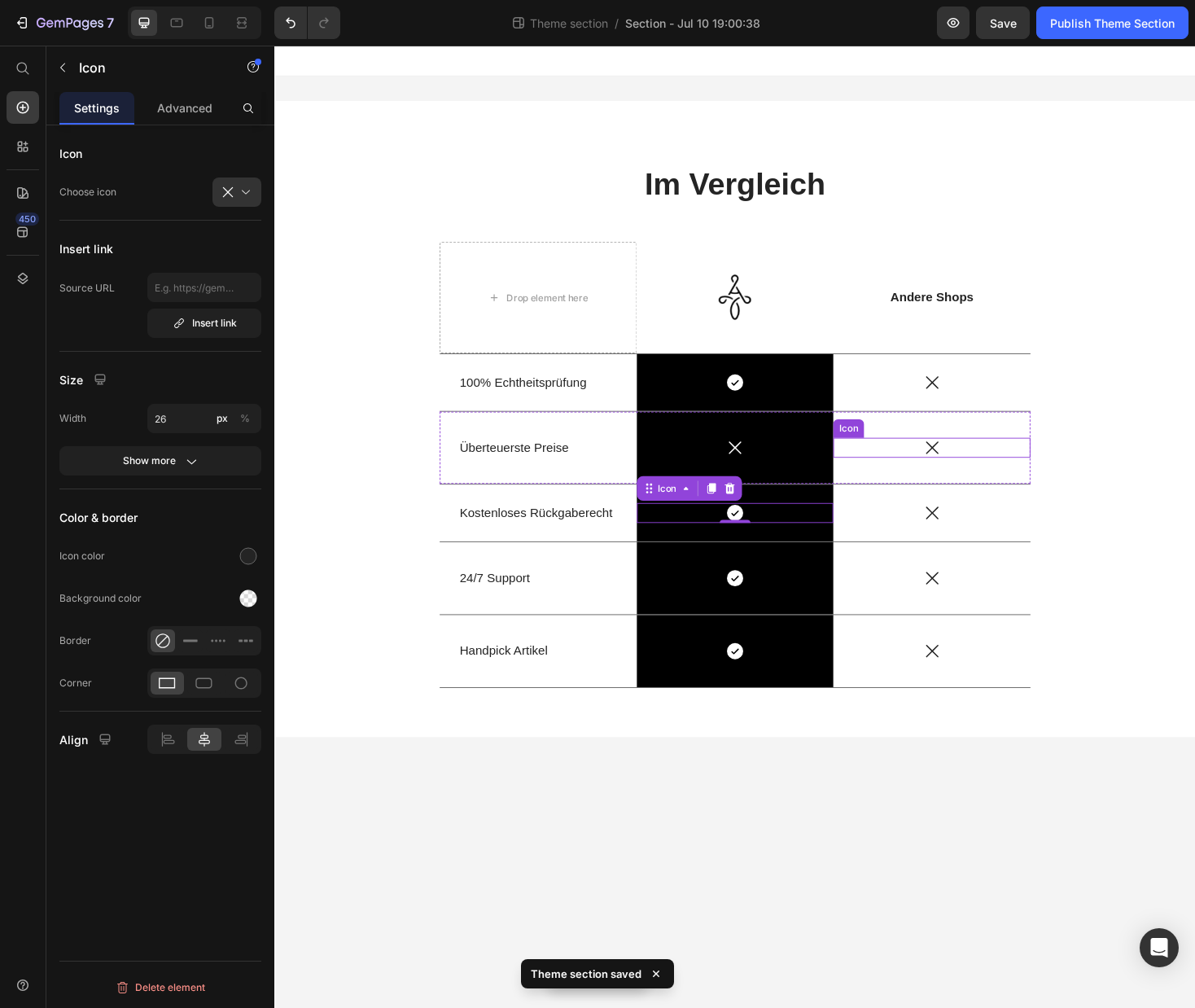 click 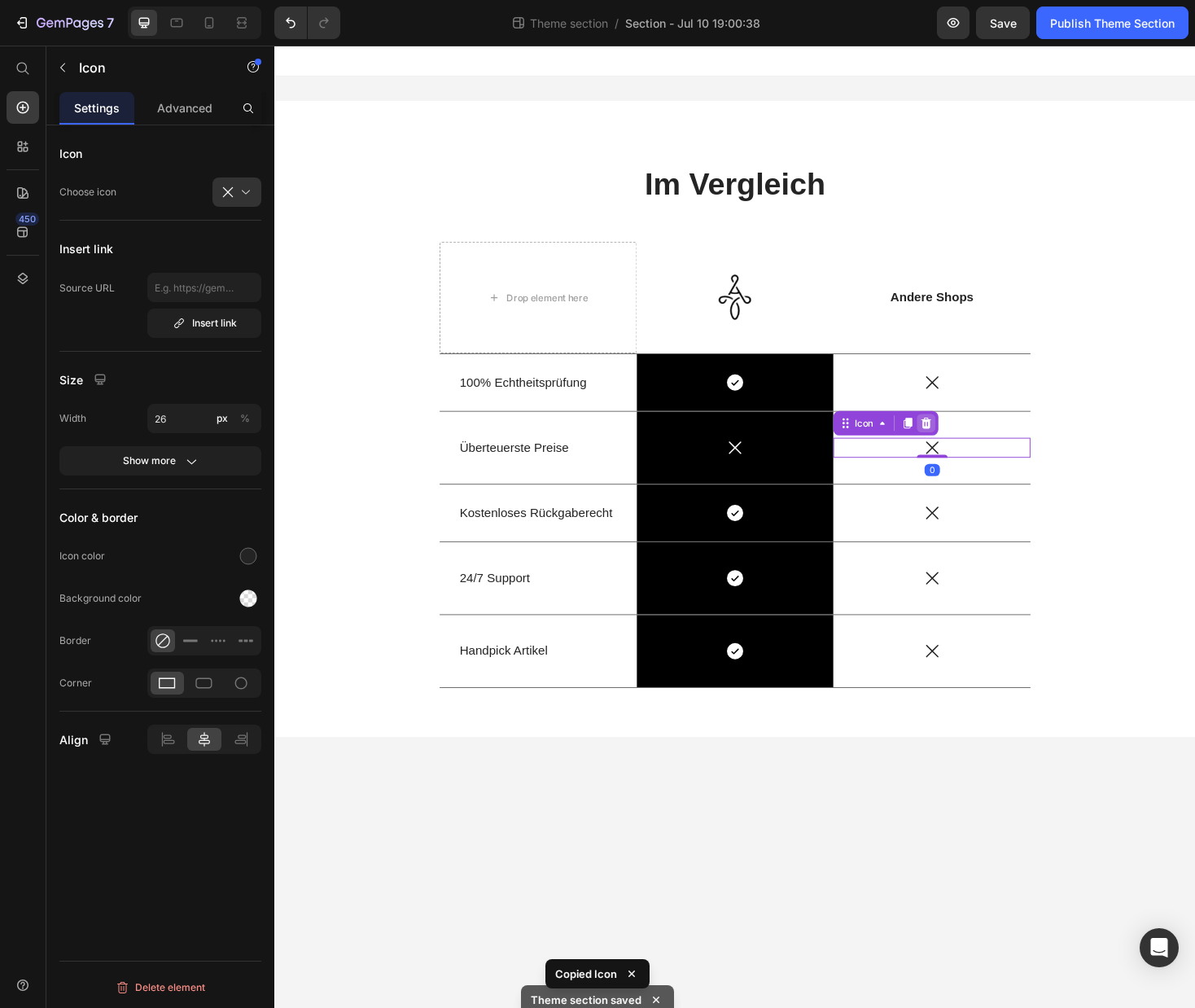 click 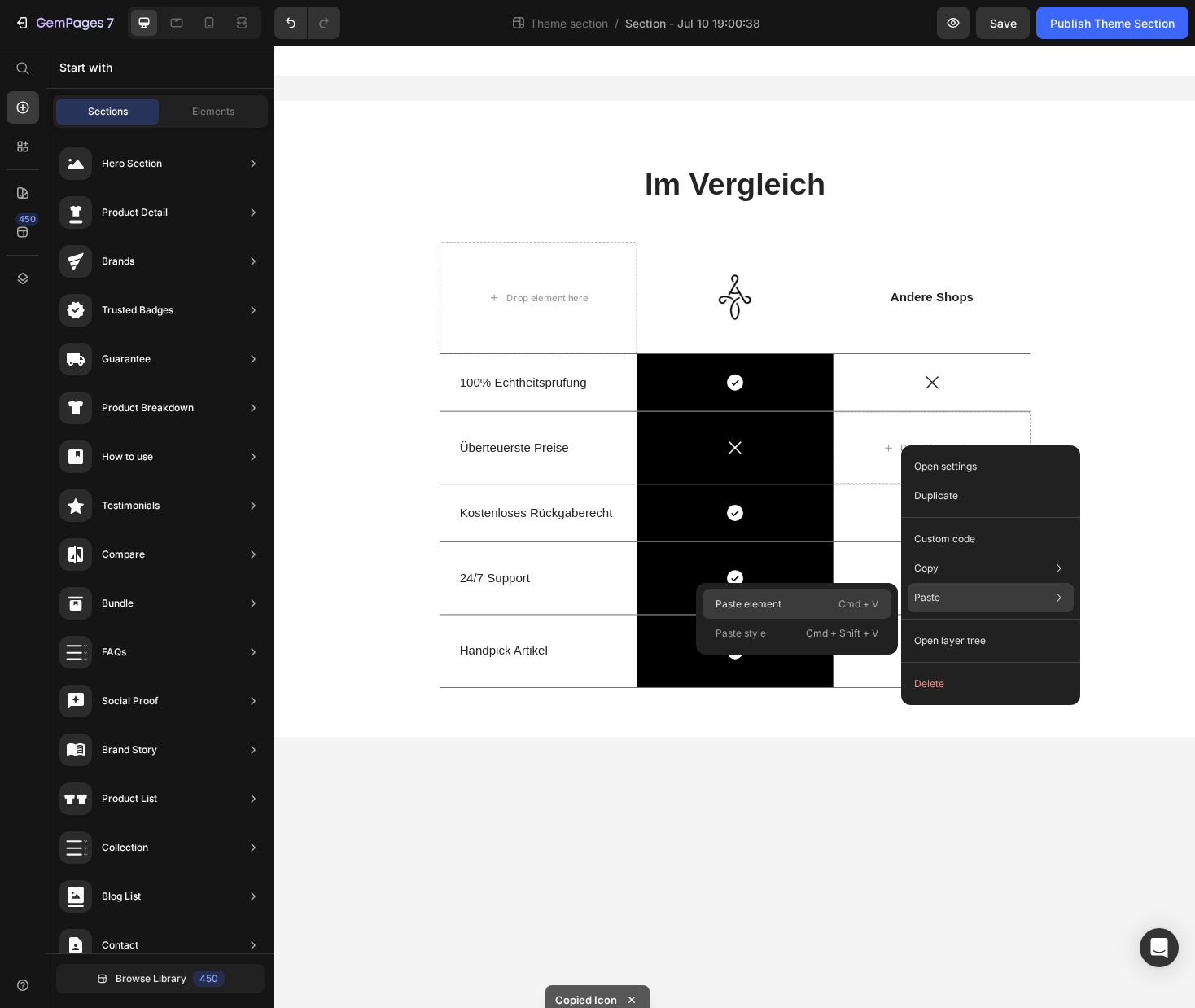 click on "Paste element  Cmd + V" 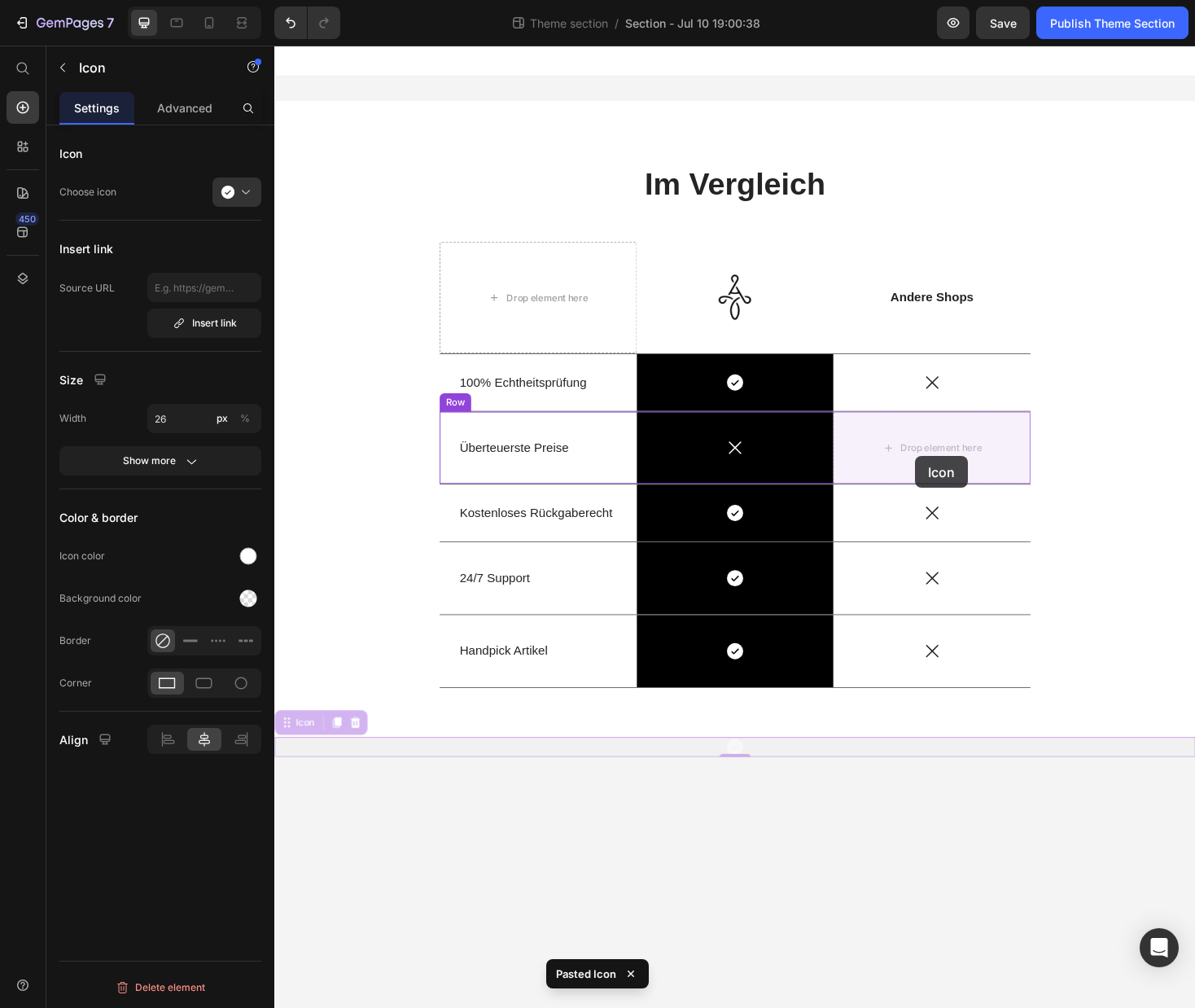 drag, startPoint x: 770, startPoint y: 790, endPoint x: 954, endPoint y: 481, distance: 359.6345 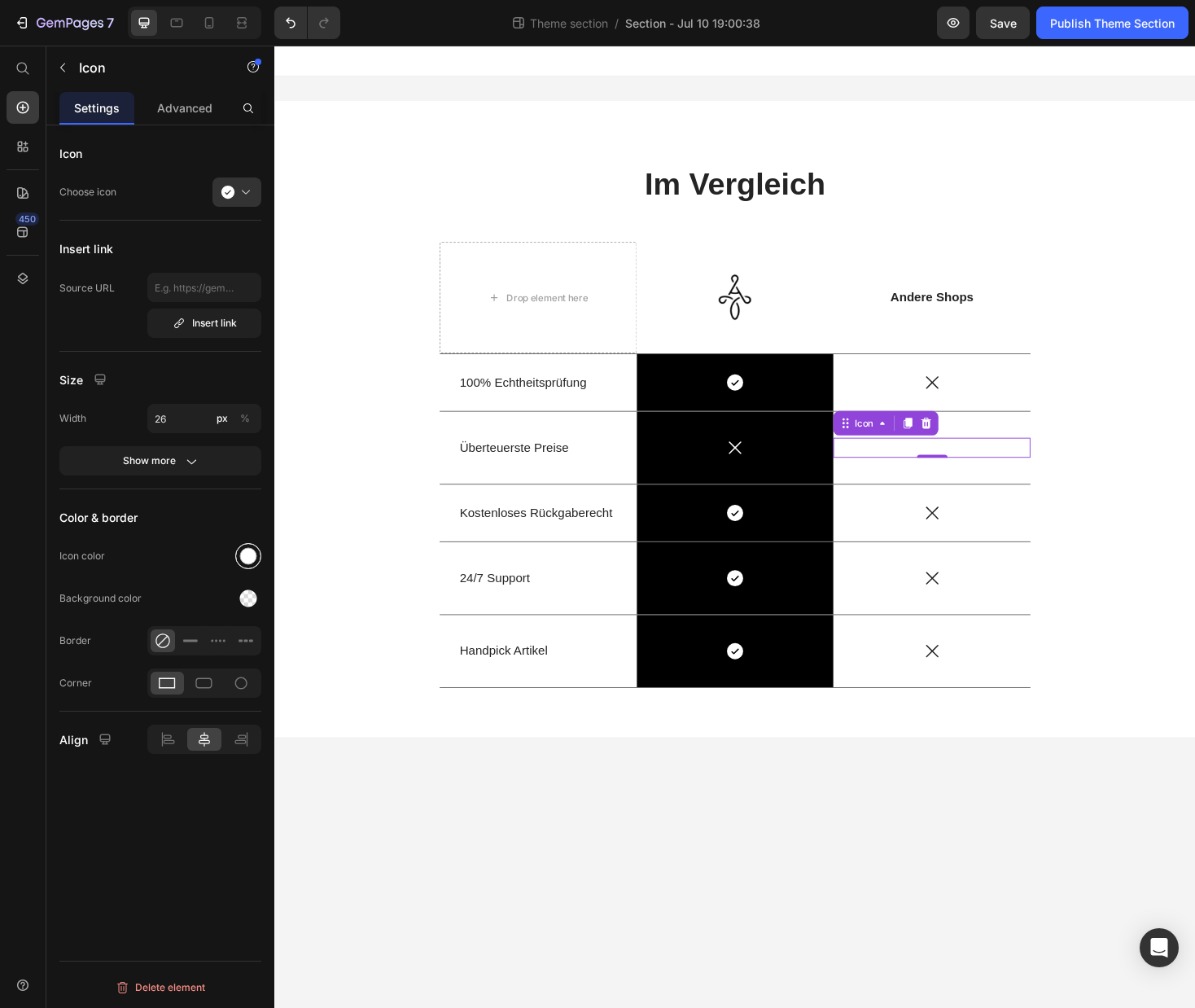 click at bounding box center (248, 556) 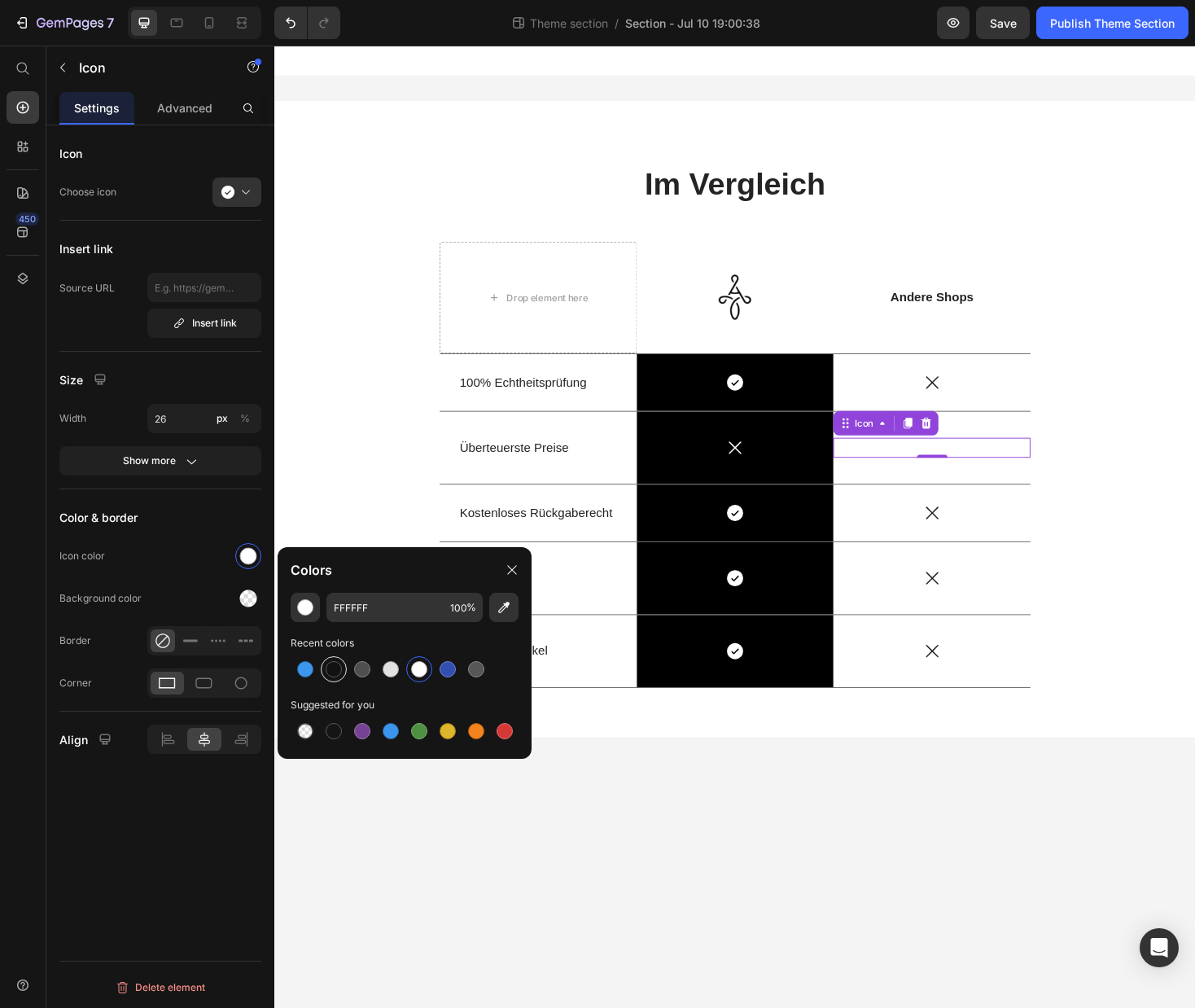 click at bounding box center [334, 669] 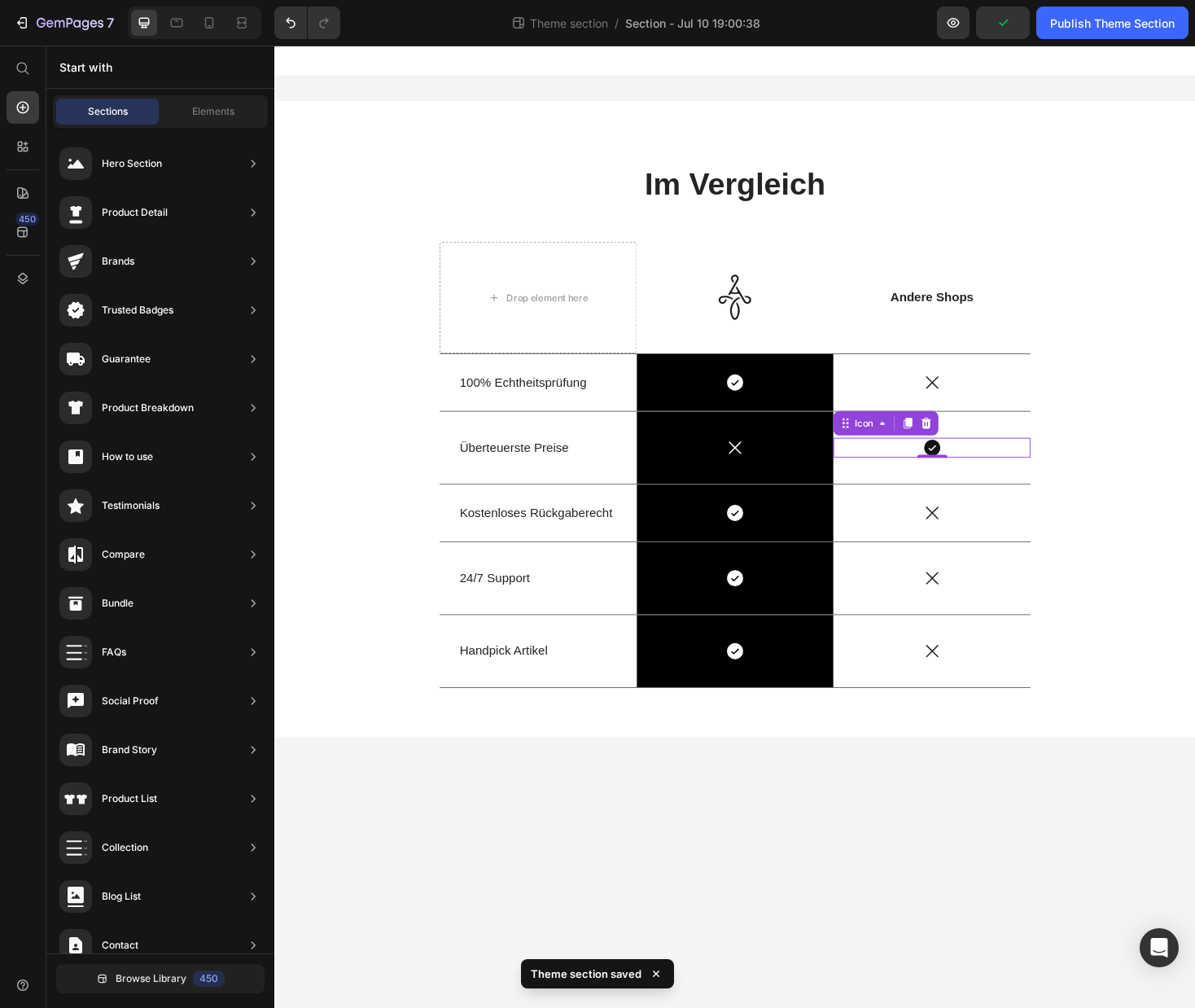click on "Im Vergleich Heading
Drop element here Image Row Andere Shops Text Block Row 100% Echtheitsprüfung Text Block
Icon Row
Icon Row Überteuerste Preise Text Block
Icon Row
Icon   0 Row Kostenloses Rückgaberecht Text Block
Icon Row
Icon Row 24/7 Support Text Block
Icon Row
Icon Row Handpick Artikel Text Block
Icon Row
Icon Row Row Row Root
Drag & drop element from sidebar or
Explore Library
Add section Choose templates inspired by CRO experts Generate layout from URL or image Add blank section then drag & drop elements" at bounding box center [763, 556] 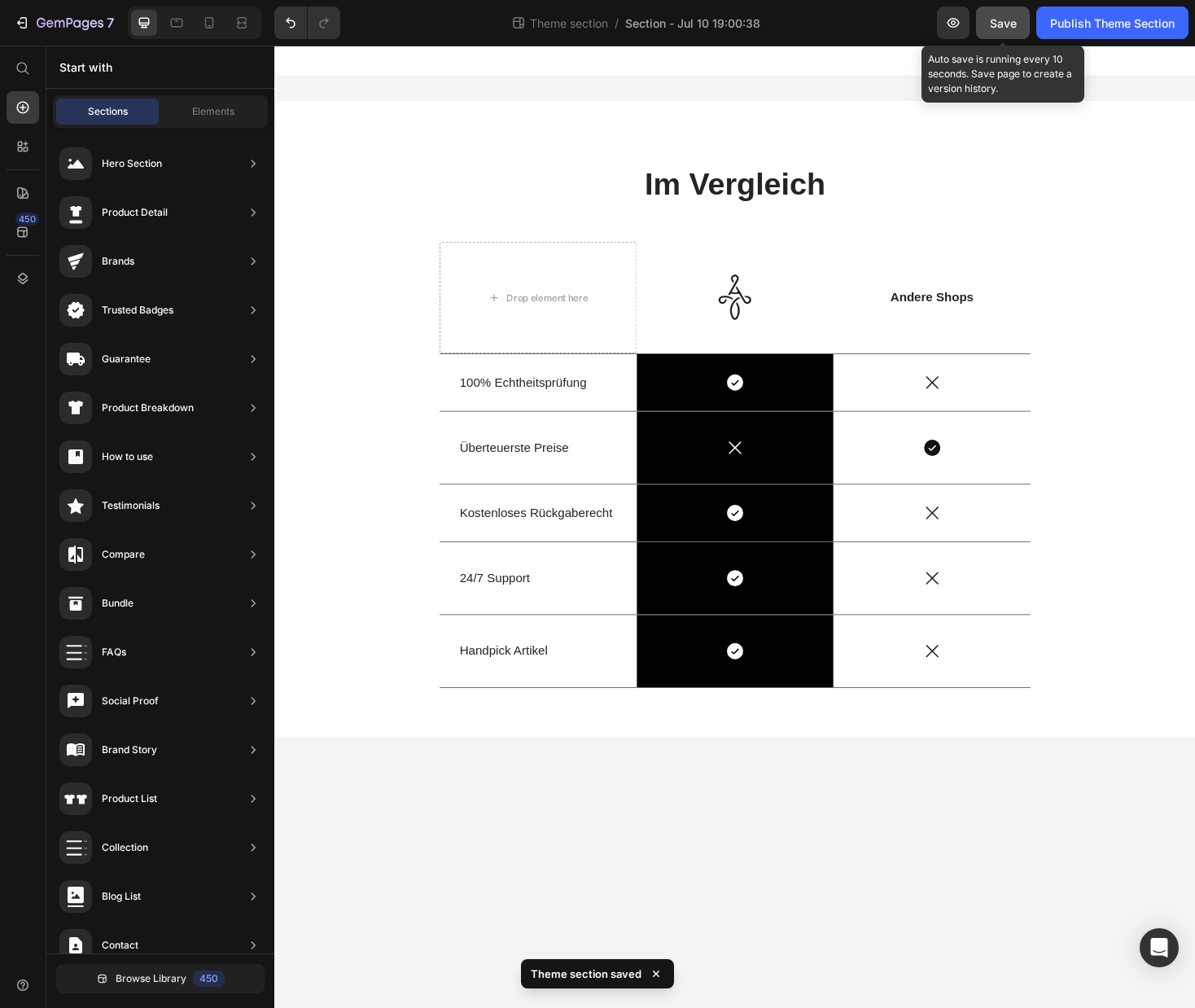 click on "Save" at bounding box center [1003, 23] 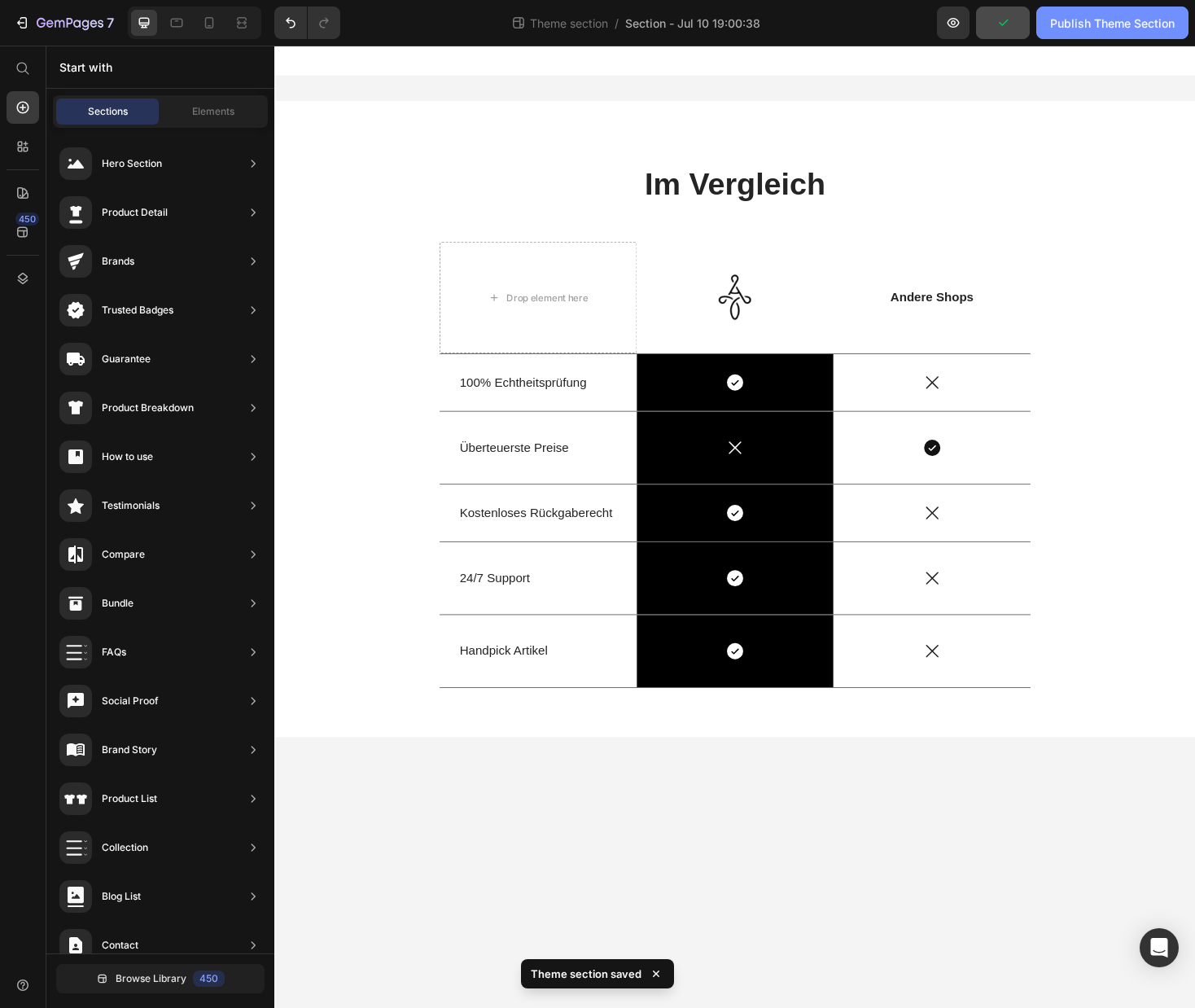 click on "Publish Theme Section" at bounding box center [1112, 23] 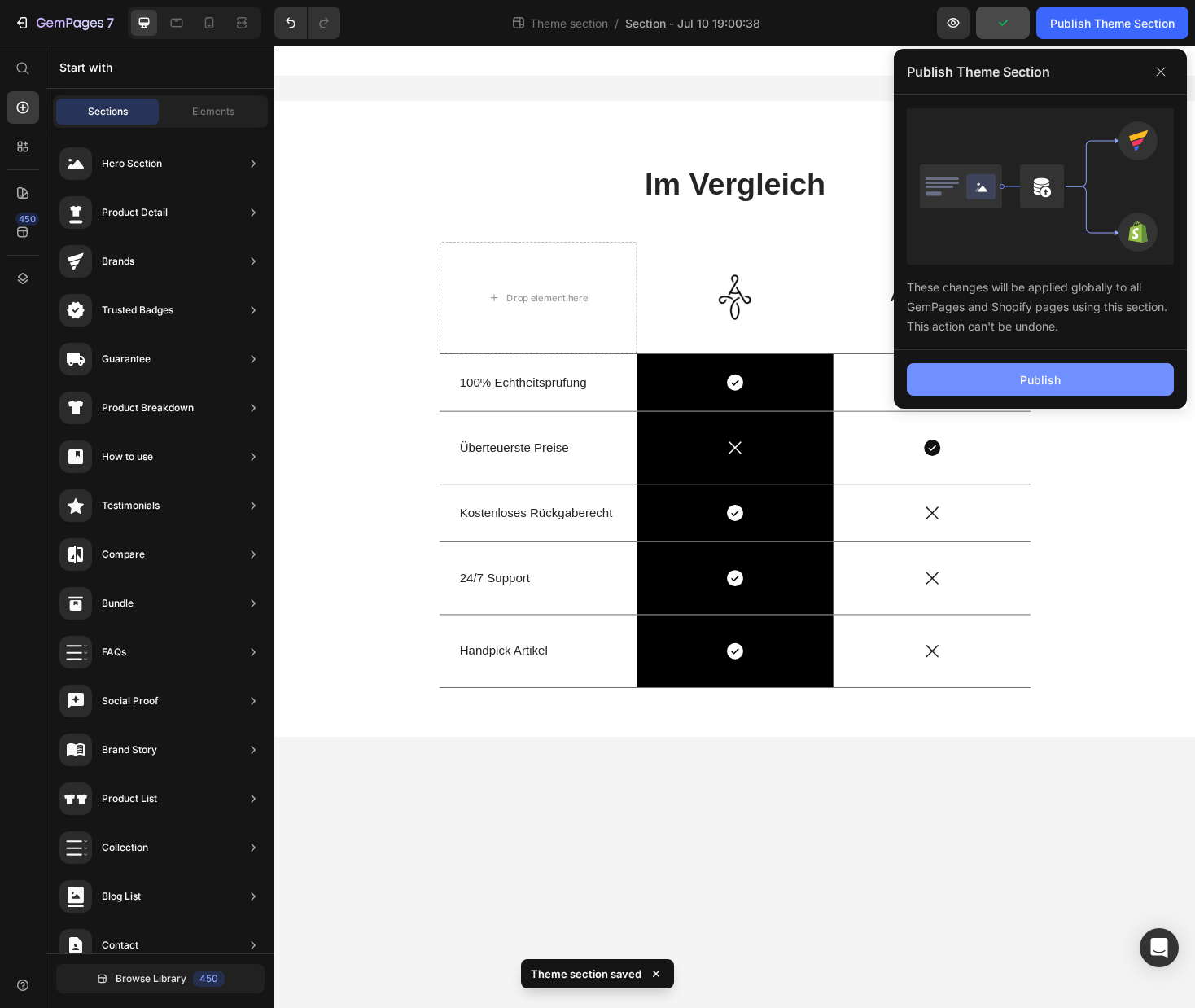 click on "Publish" 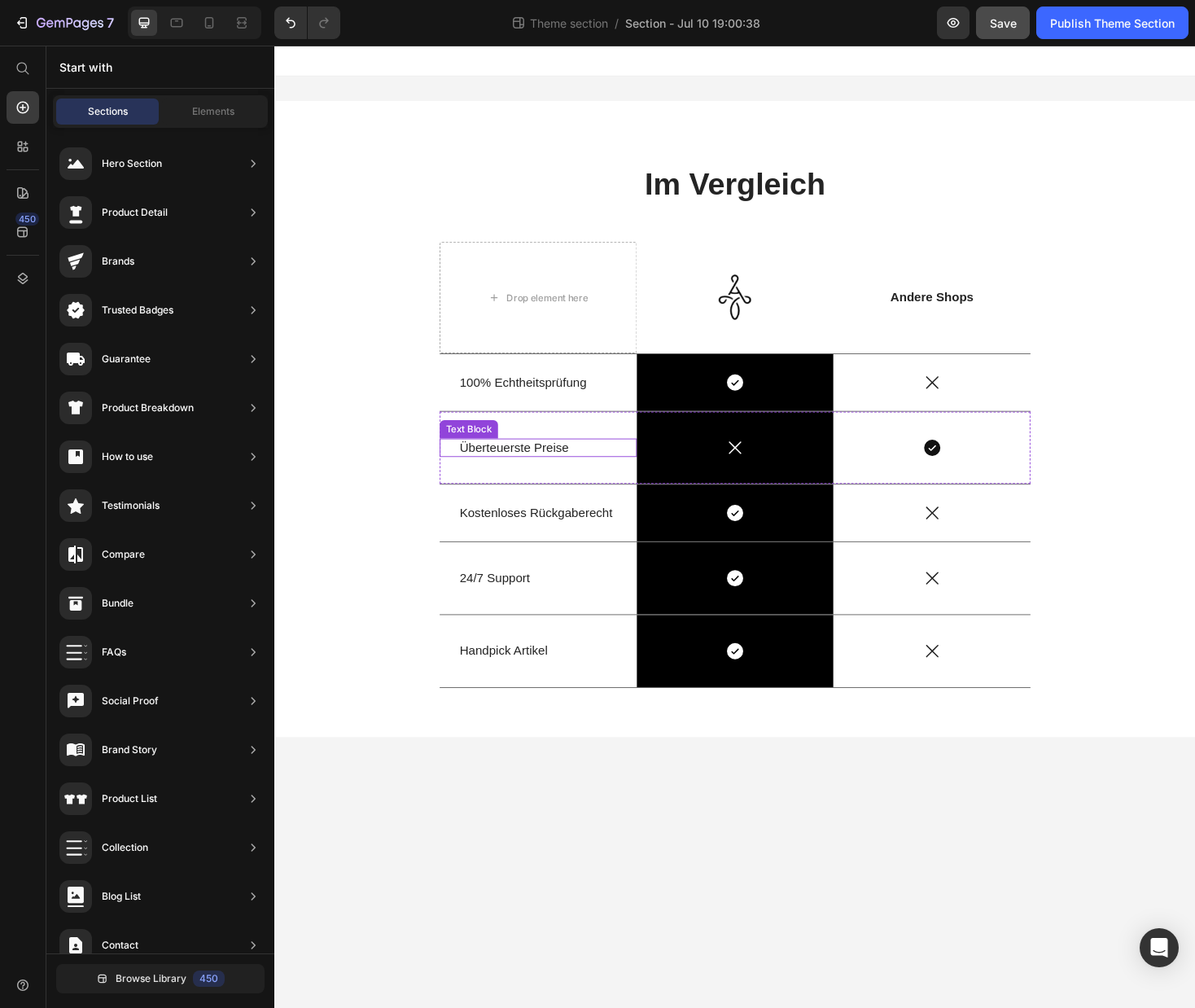 click on "Überteuerste Preise" at bounding box center [554, 472] 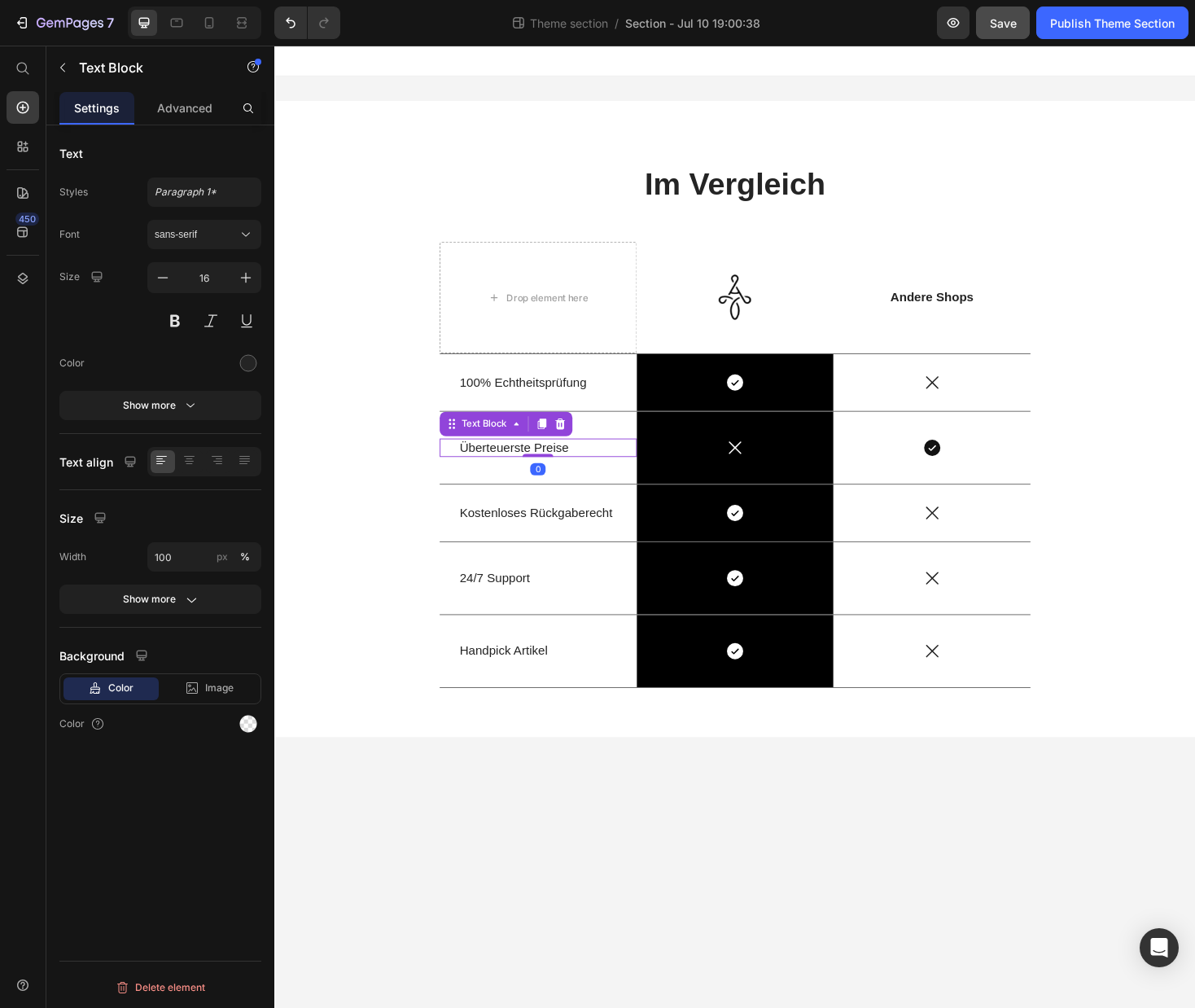 click on "Überteuerste Preise" at bounding box center (554, 472) 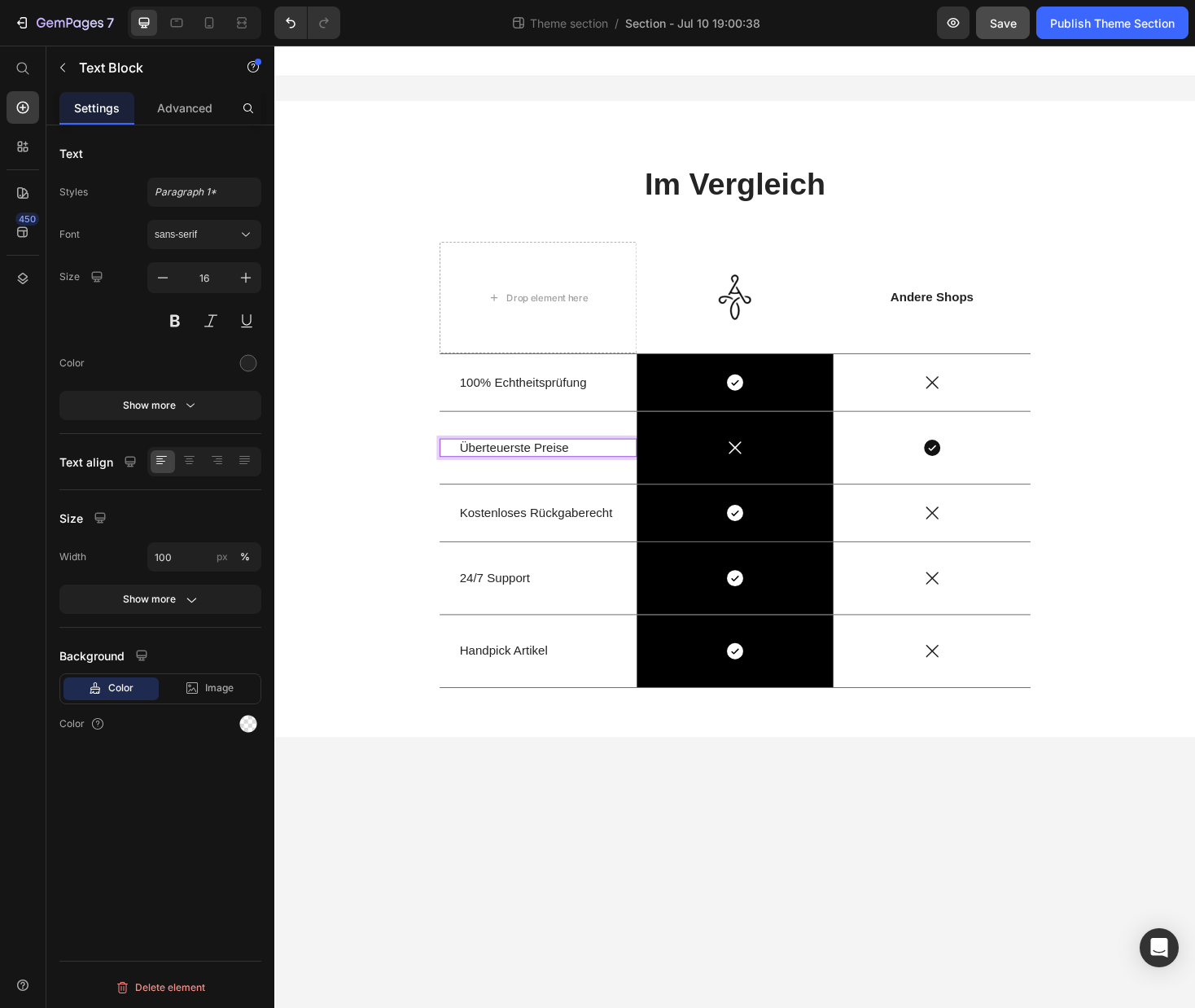 click on "Überteuerste Preise" at bounding box center (554, 472) 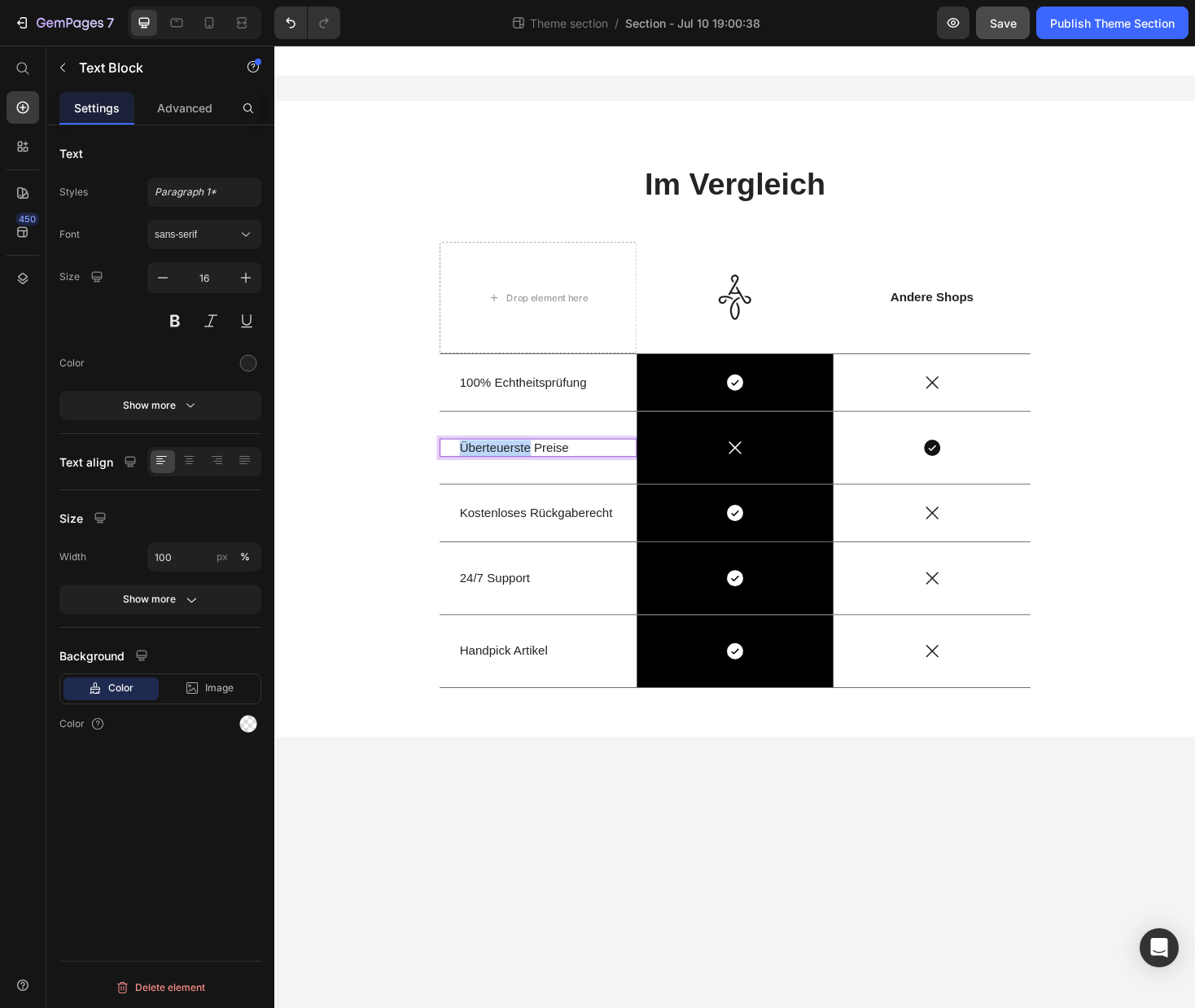 click on "Überteuerste Preise" at bounding box center [554, 472] 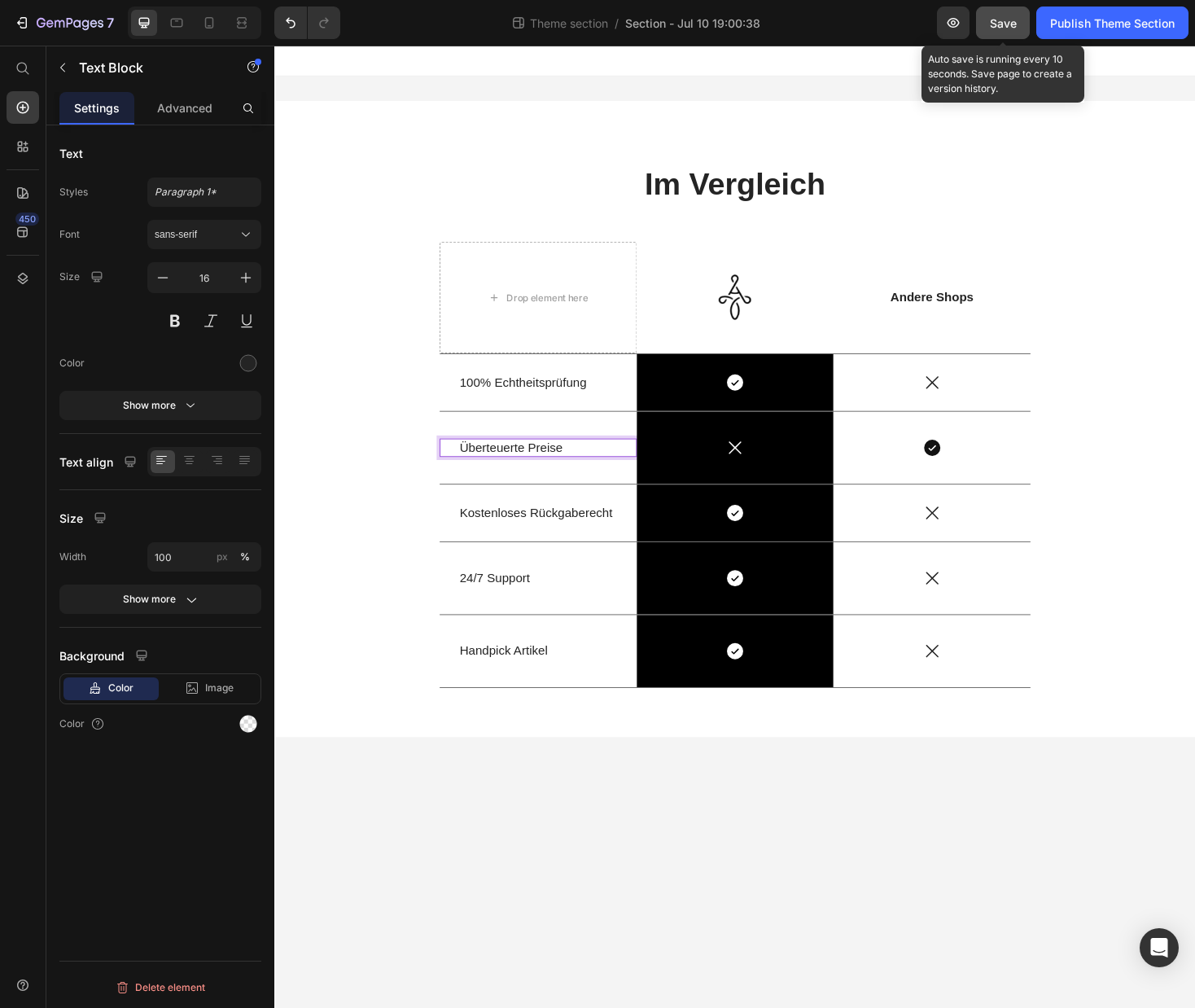 click on "Save" 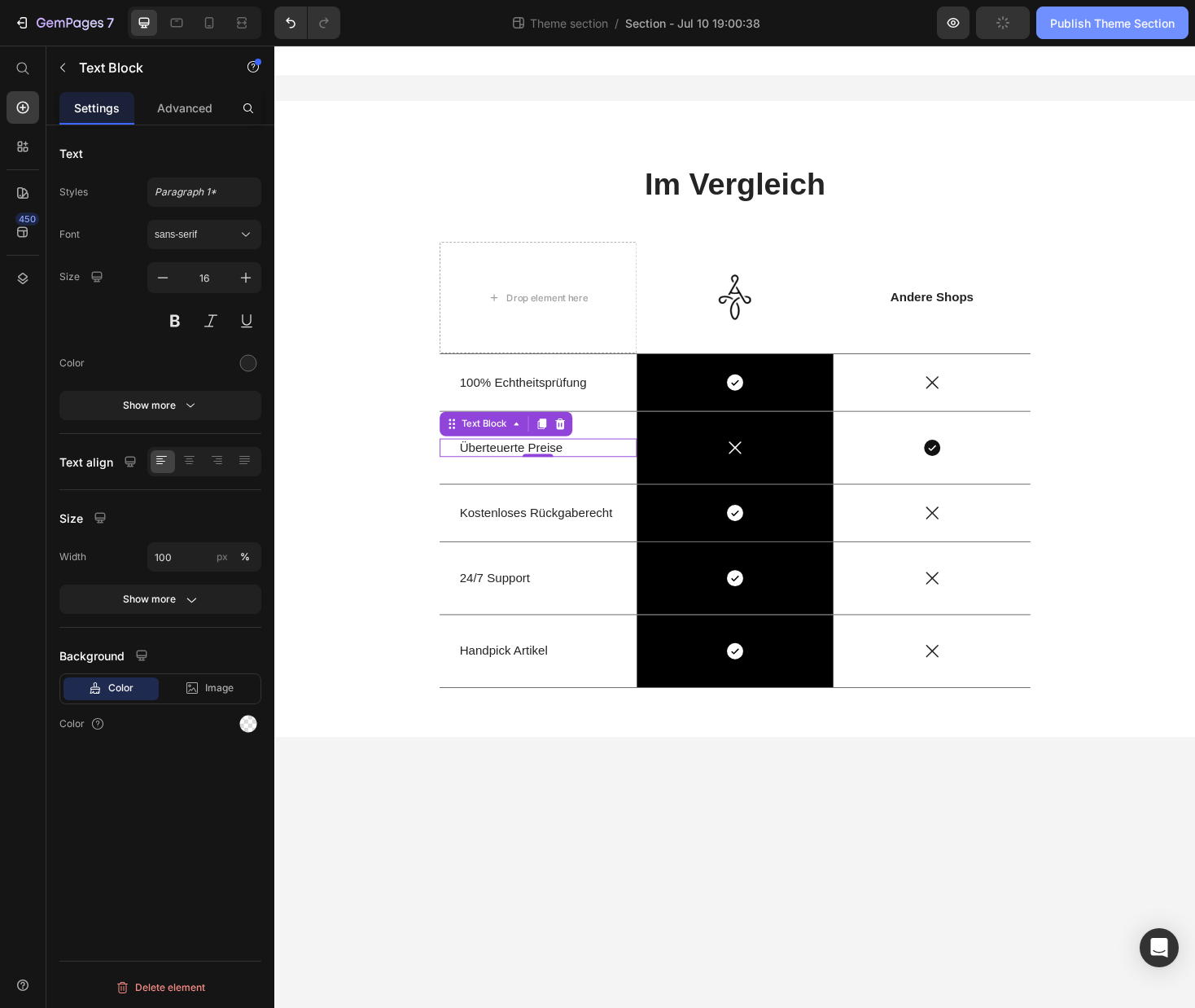 click on "Publish Theme Section" at bounding box center (1112, 23) 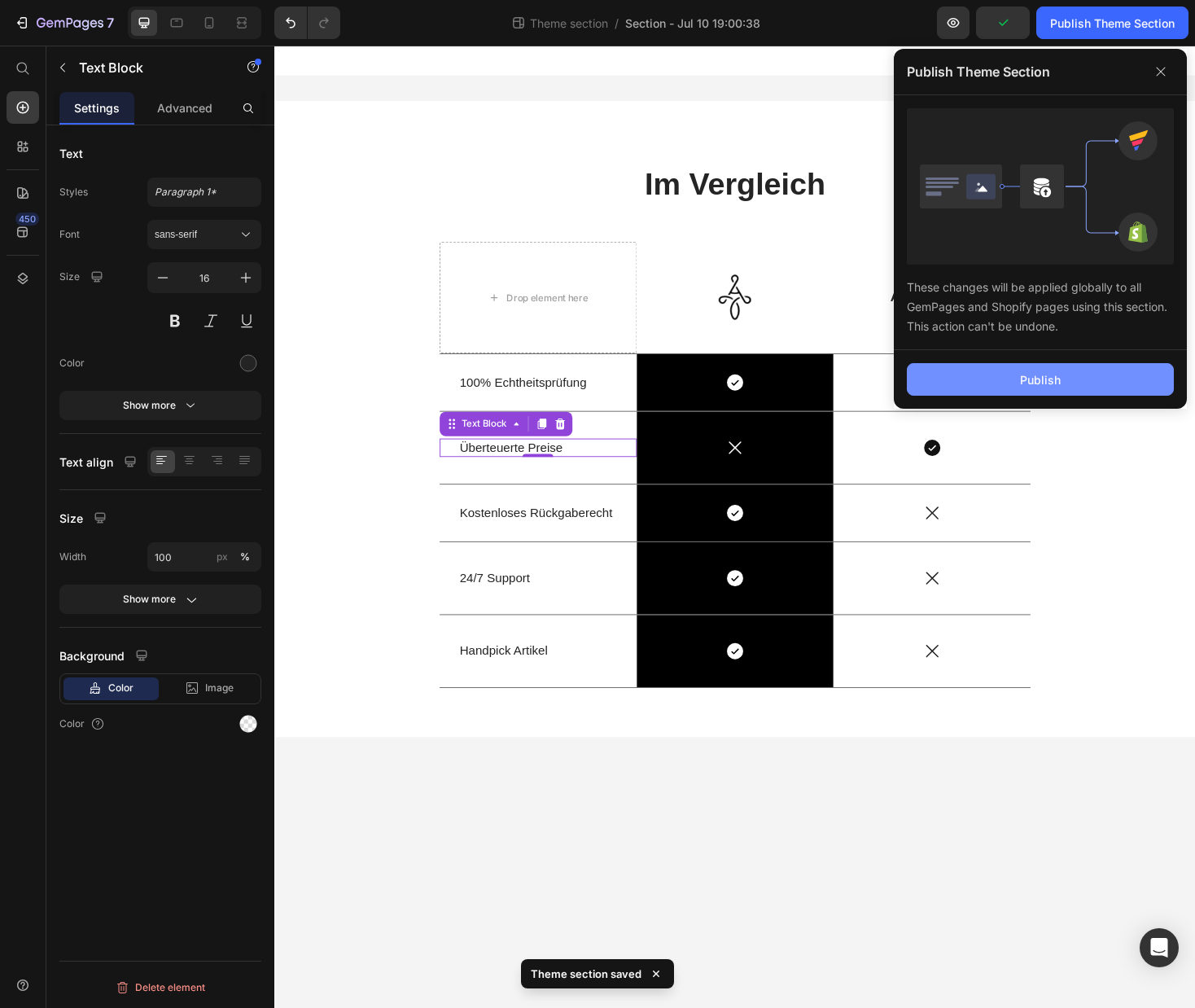 click on "Publish" at bounding box center [1040, 379] 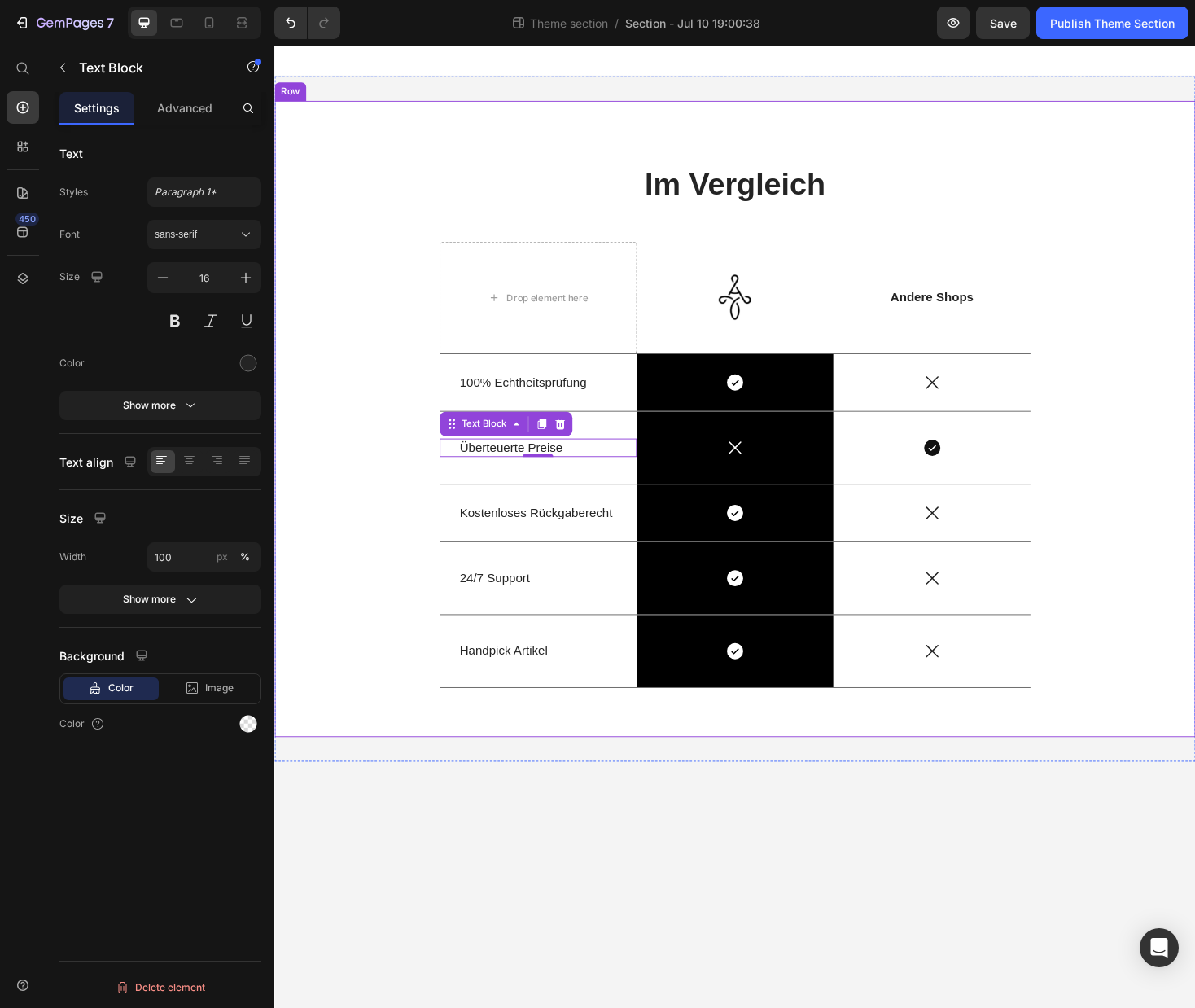 click on "Im Vergleich Heading
Drop element here Image Row Andere Shops Text Block Row 100% Echtheitsprüfung Text Block
Icon Row
Icon Row Überteuerte Preise Text Block   0
Icon Row
Icon Row Kostenloses Rückgaberecht Text Block
Icon Row
Icon Row 24/7 Support Text Block
Icon Row
Icon Row Handpick Artikel Text Block
Icon Row
Icon Row Row" at bounding box center (763, 454) 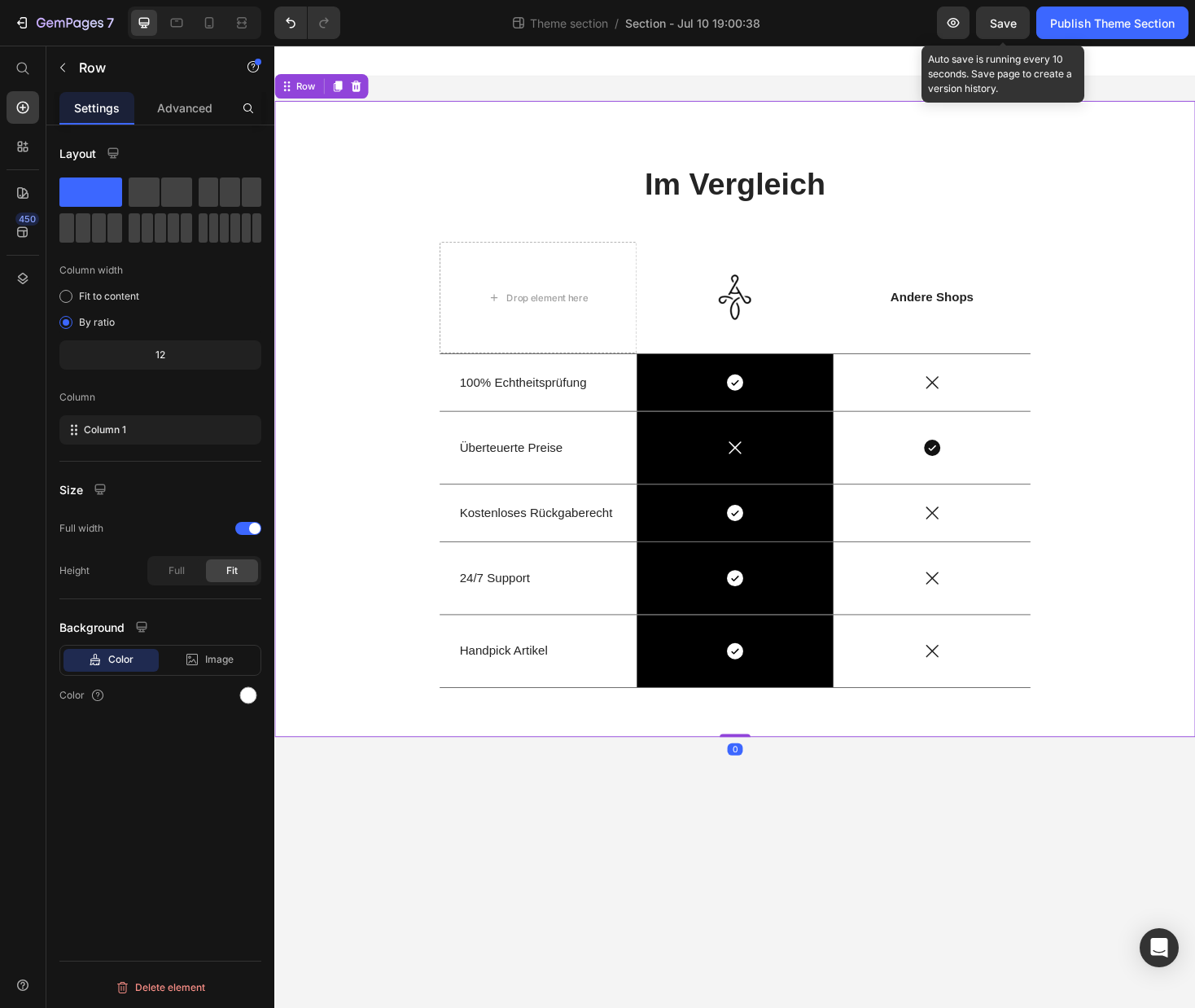 click on "Save" at bounding box center [1003, 23] 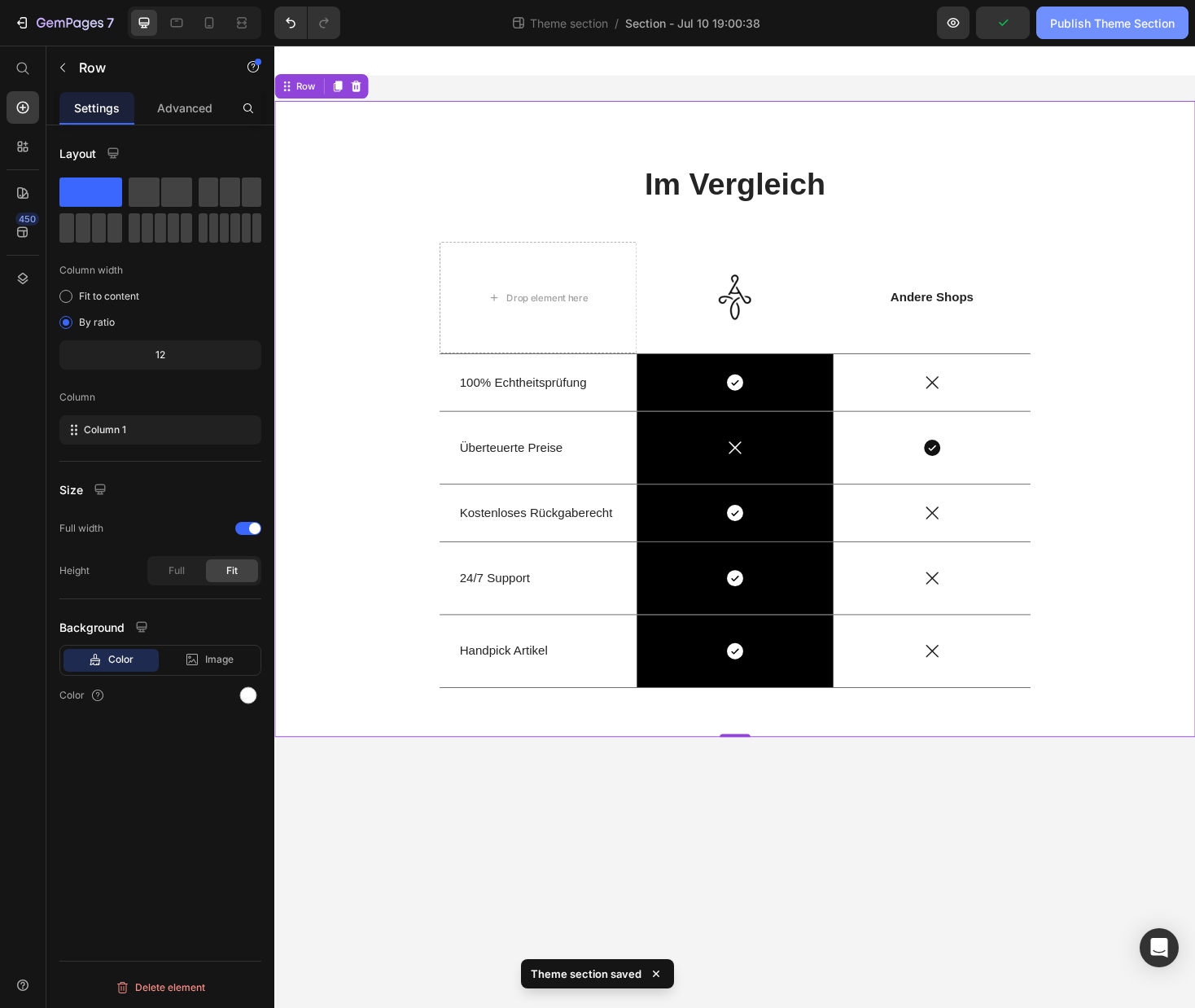 click on "Publish Theme Section" at bounding box center (1112, 23) 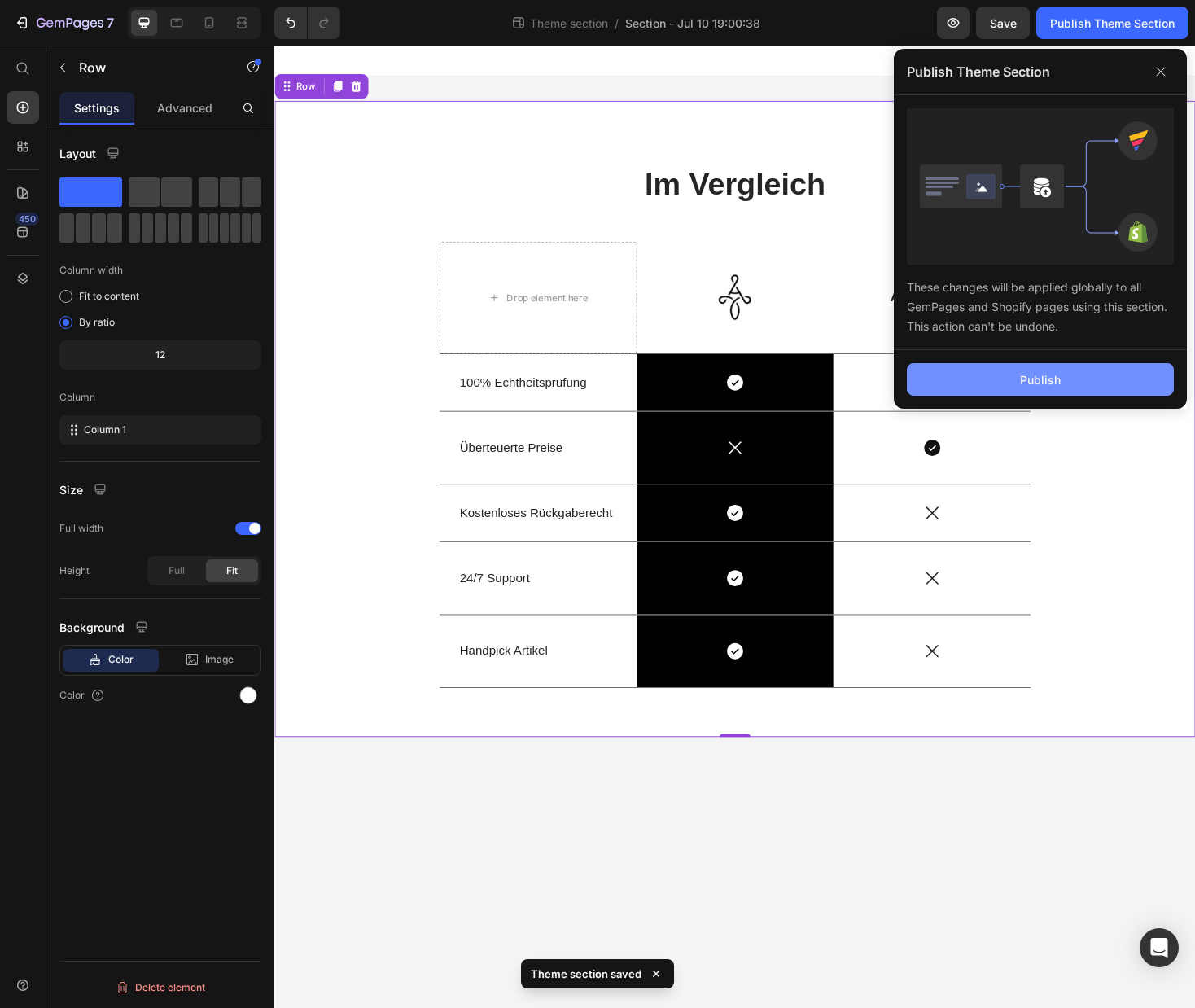 click on "Publish" 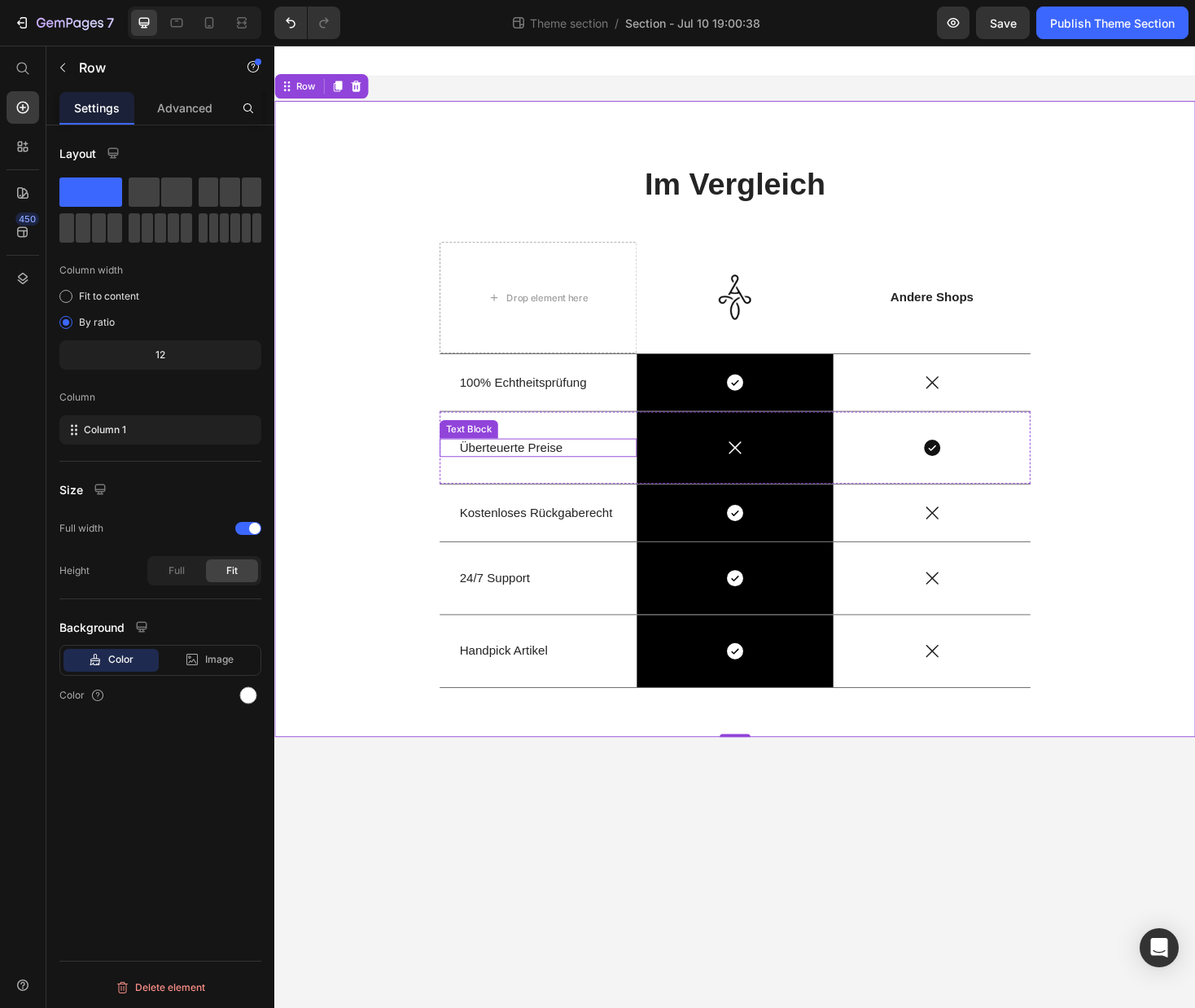 click on "Überteuerte Preise" at bounding box center (554, 472) 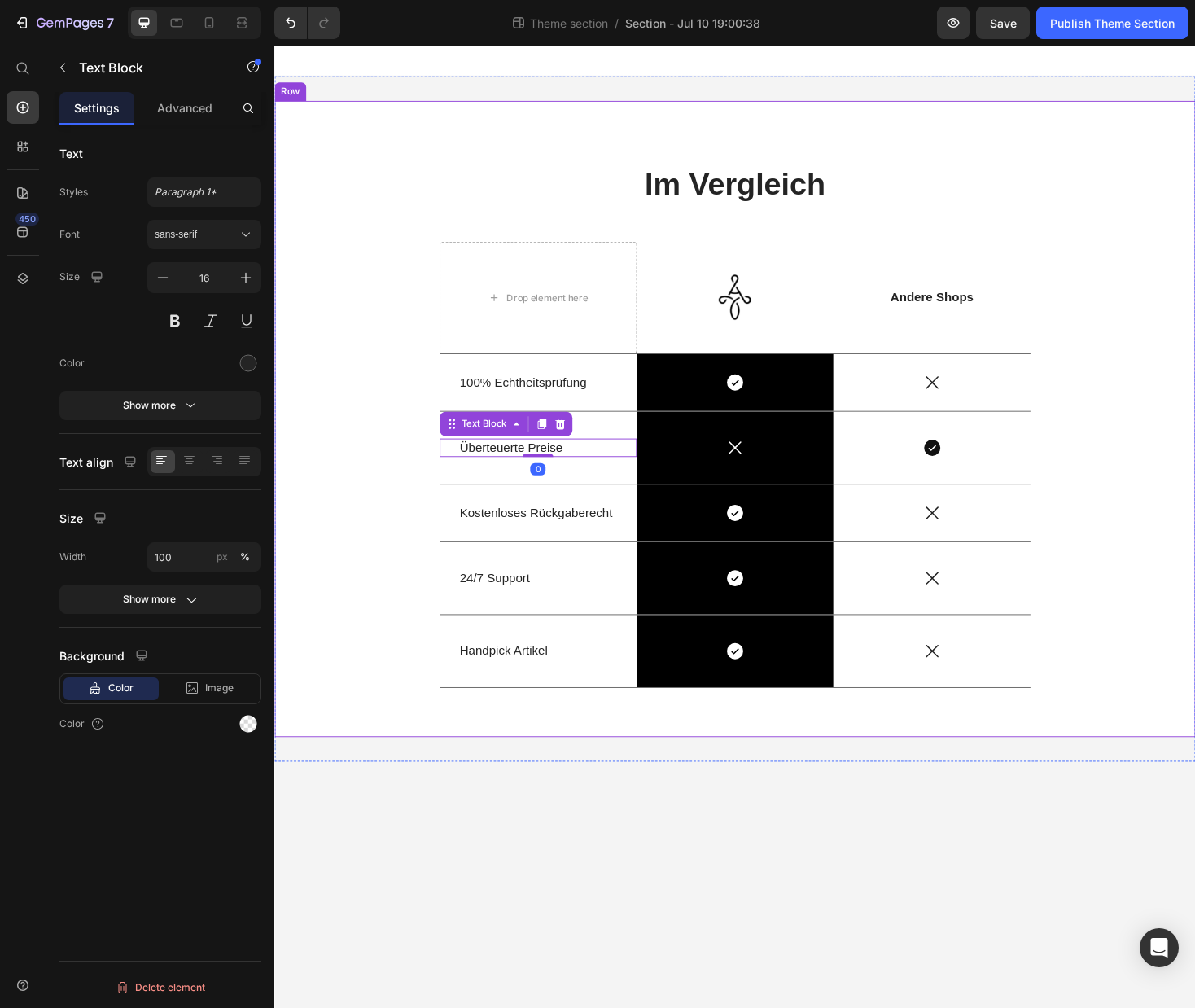 click on "Im Vergleich Heading
Drop element here Image Row Andere Shops Text Block Row 100% Echtheitsprüfung Text Block
Icon Row
Icon Row Überteuerte Preise Text Block   0
Icon Row
Icon Row Kostenloses Rückgaberecht Text Block
Icon Row
Icon Row 24/7 Support Text Block
Icon Row
Icon Row Handpick Artikel Text Block
Icon Row
Icon Row Row" at bounding box center [763, 454] 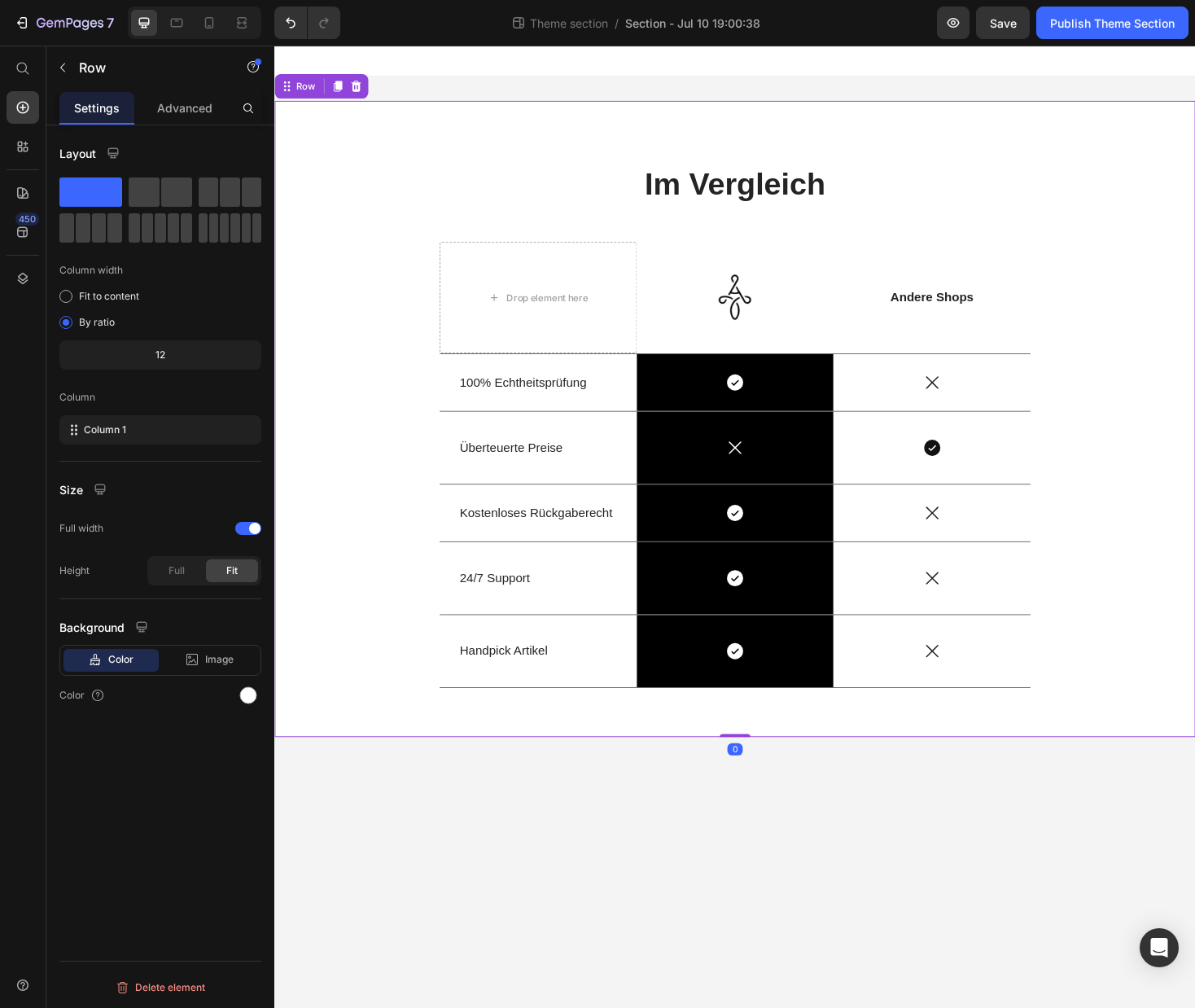 click on "Im Vergleich Heading
Drop element here Image Row Andere Shops Text Block Row 100% Echtheitsprüfung Text Block
Icon Row
Icon Row Überteuerte Preise Text Block
Icon Row
Icon Row Kostenloses Rückgaberecht Text Block
Icon Row
Icon Row 24/7 Support Text Block
Icon Row
Icon Row Handpick Artikel Text Block
Icon Row
Icon Row Row Row   0 Root
Drag & drop element from sidebar or
Explore Library
Add section Choose templates inspired by CRO experts Generate layout from URL or image Add blank section then drag & drop elements" at bounding box center (763, 556) 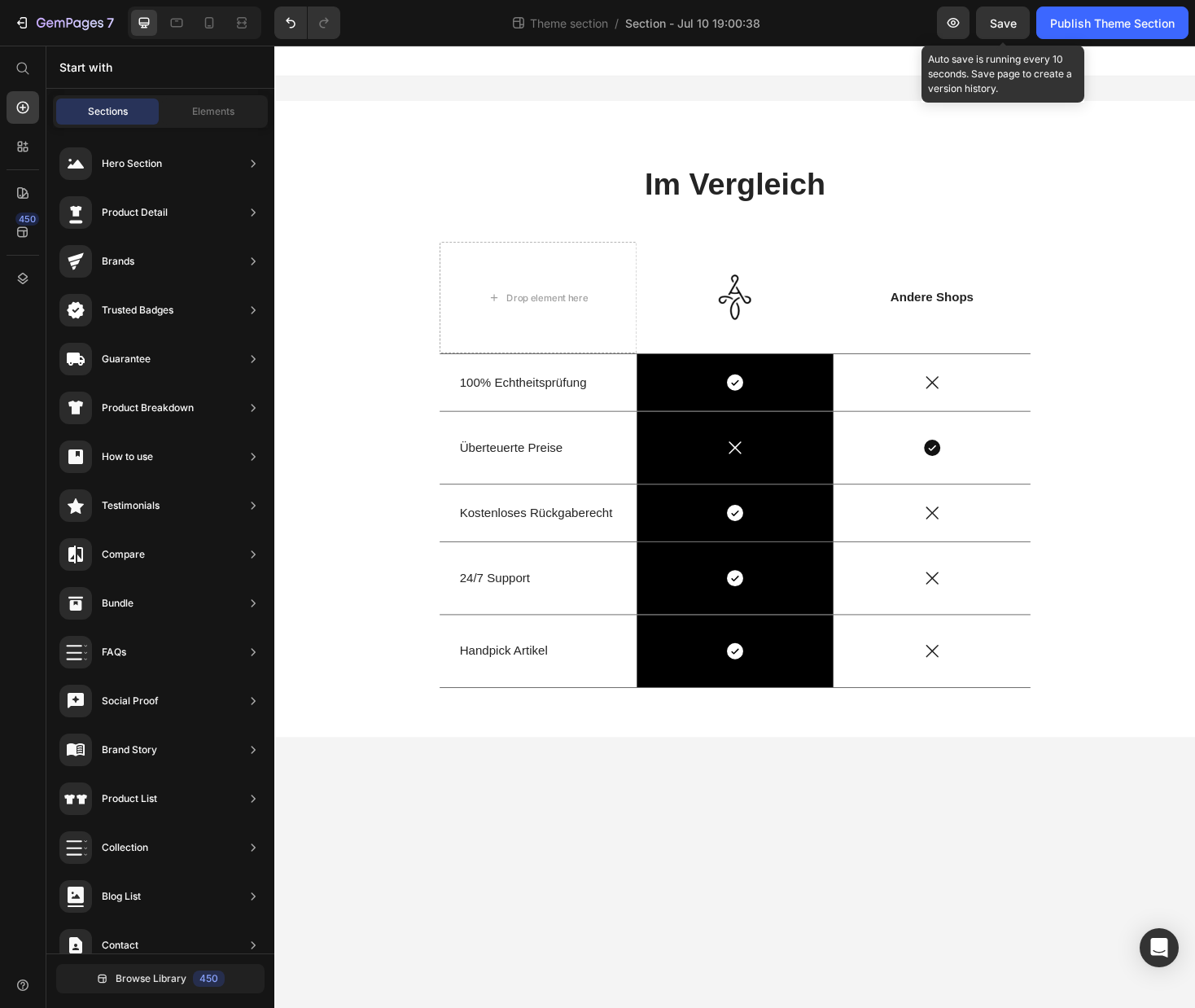 click on "Save" at bounding box center (1003, 23) 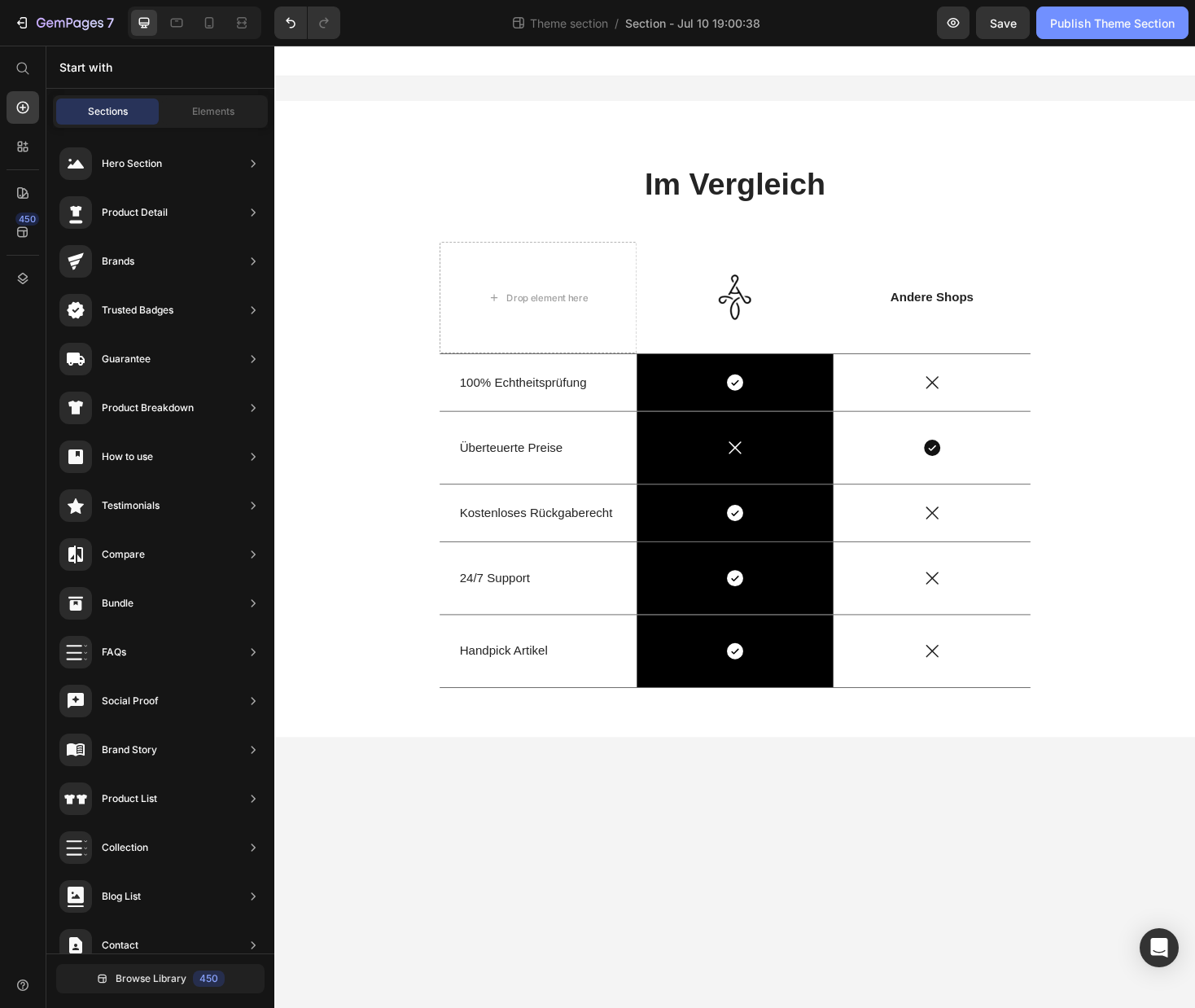click on "Publish Theme Section" at bounding box center [1112, 23] 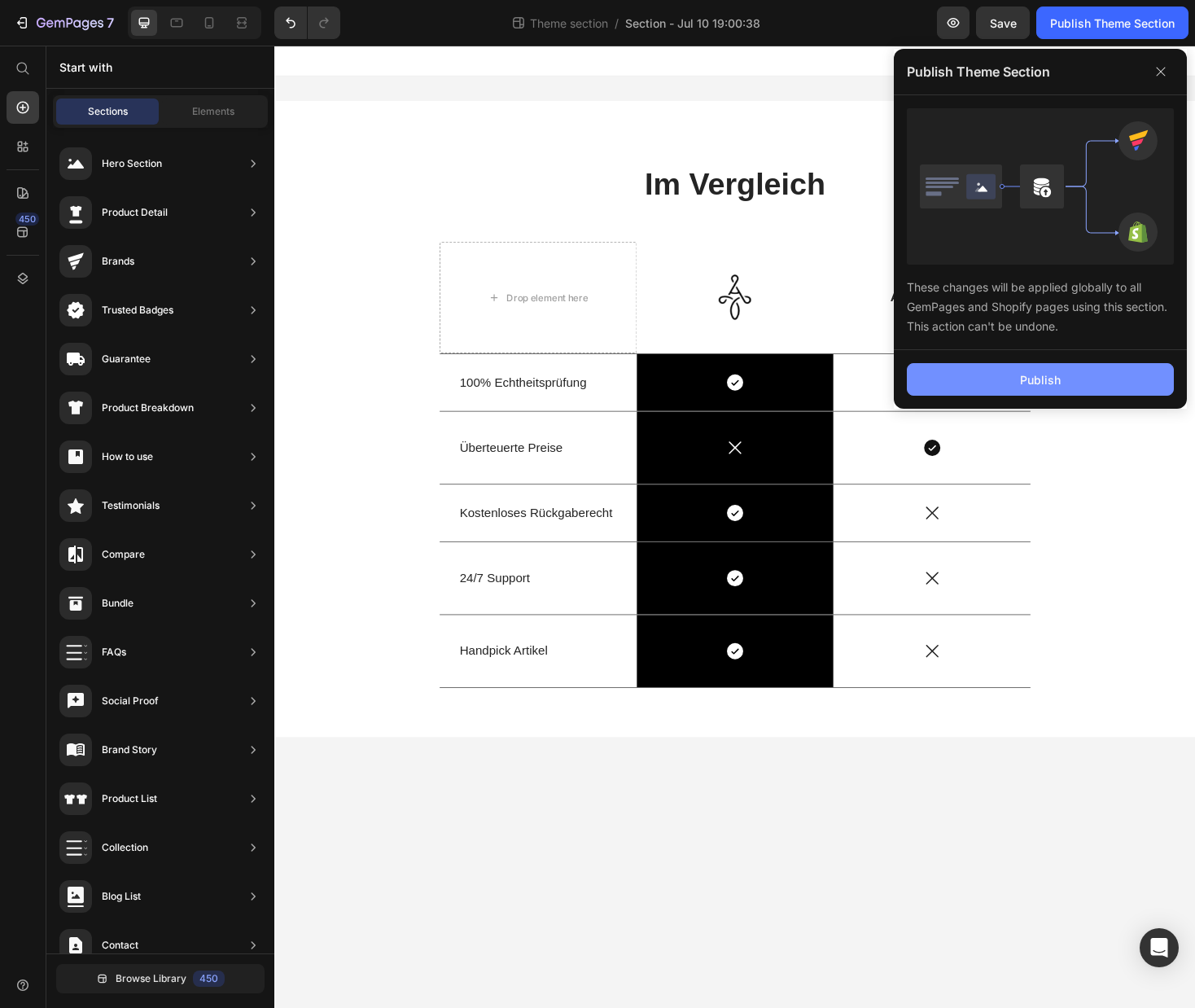 click on "Publish" at bounding box center (1040, 379) 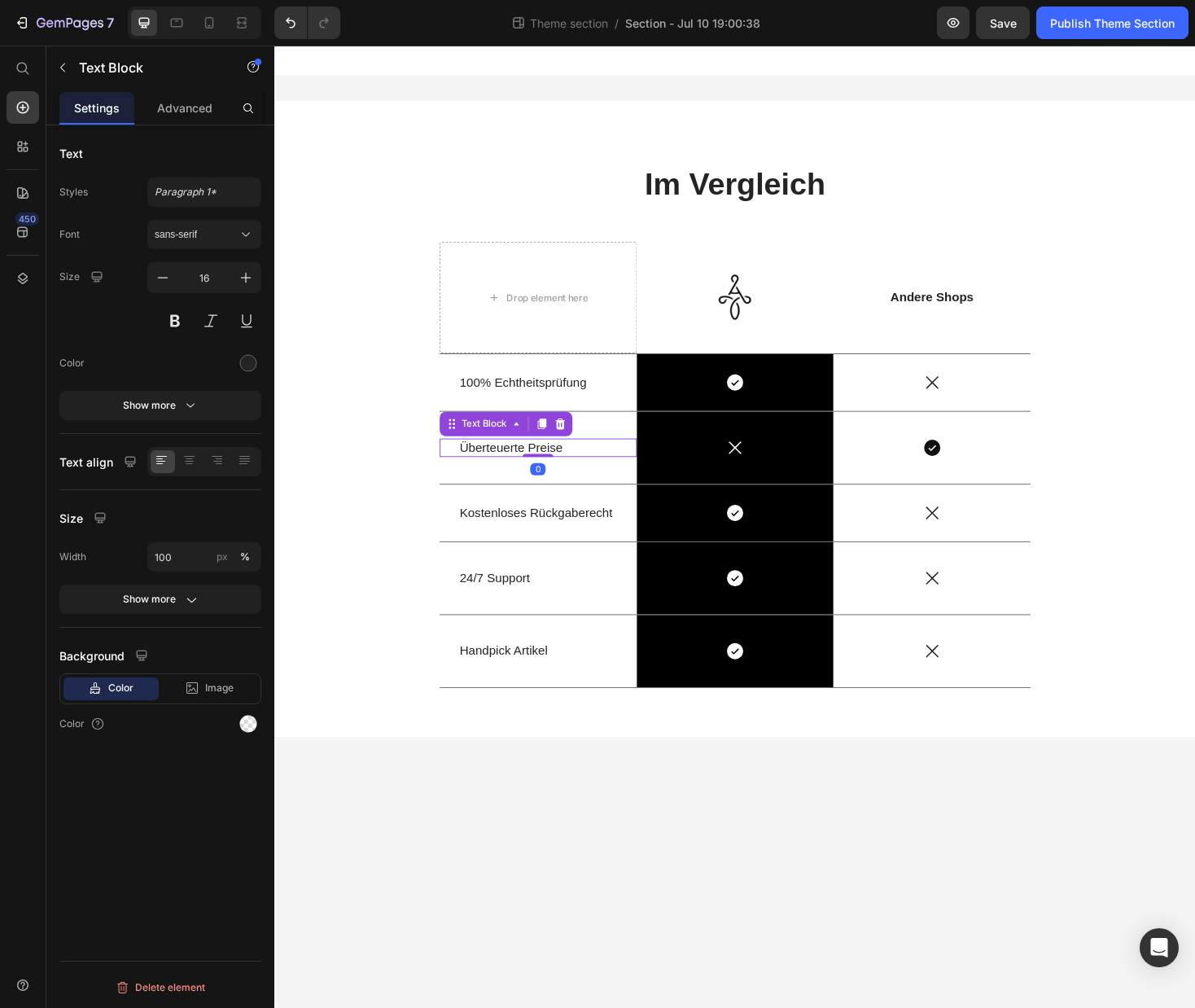 click on "Überteuerte Preise" at bounding box center [554, 472] 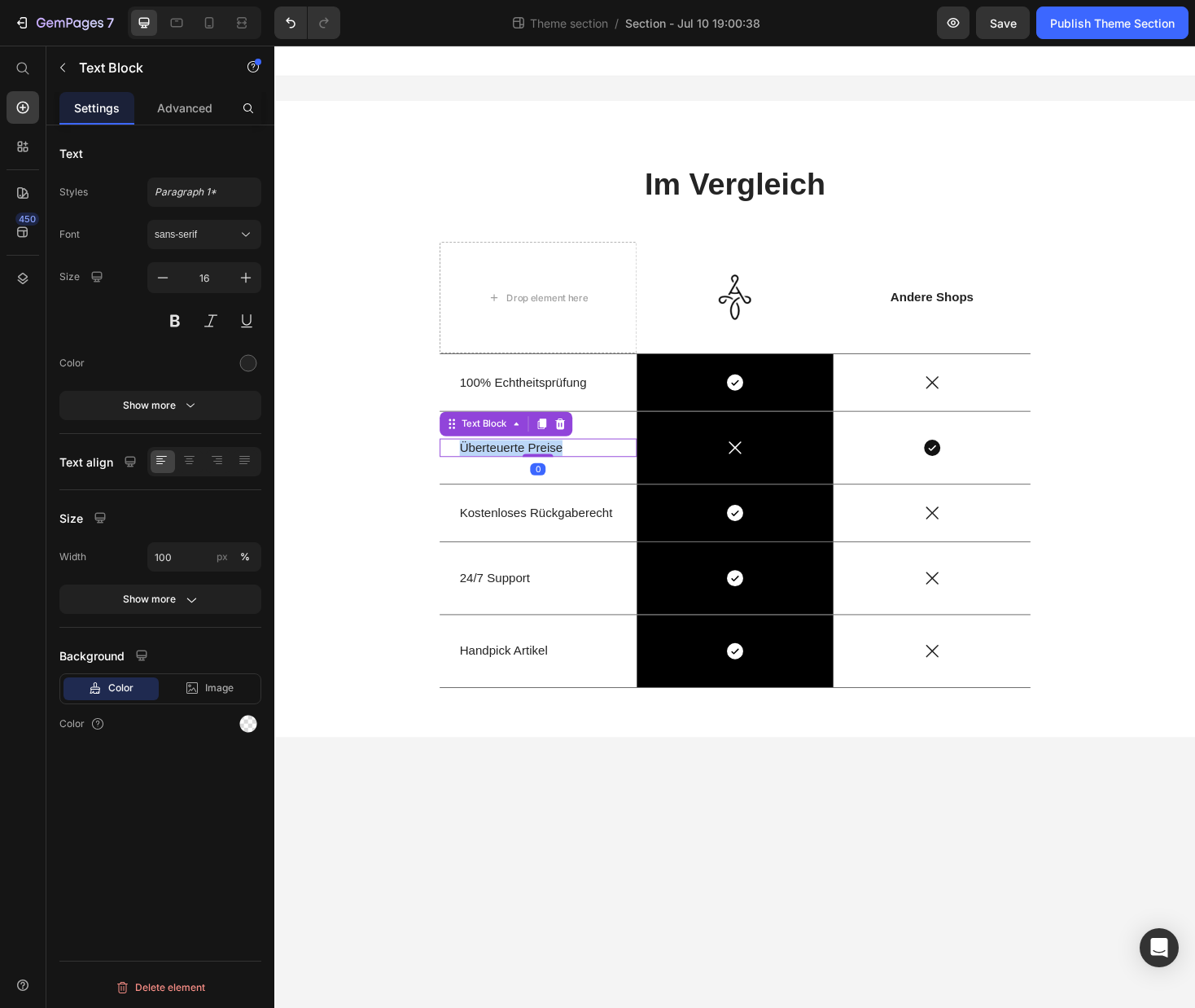 click on "Überteuerte Preise" at bounding box center (554, 472) 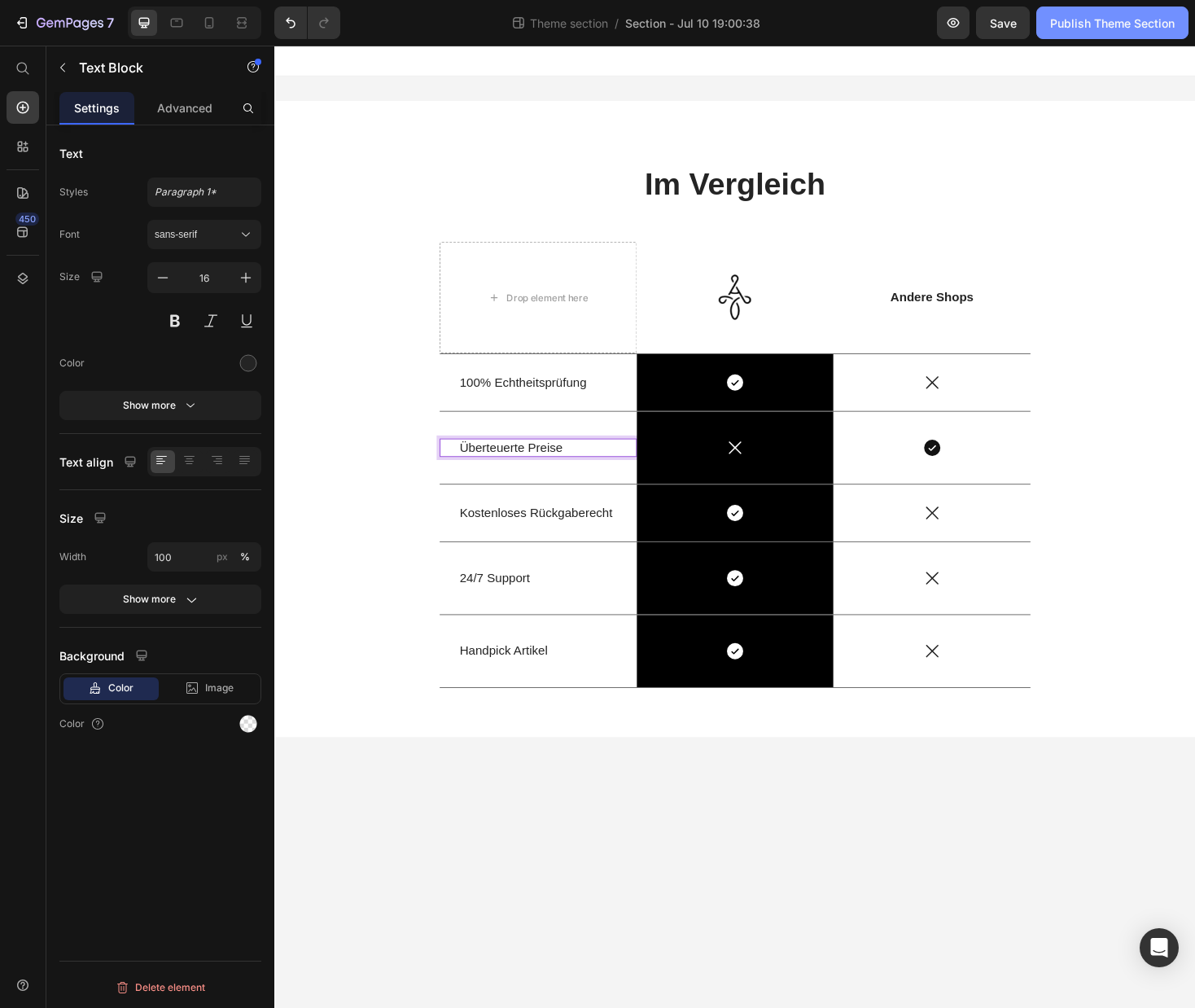 click on "Publish Theme Section" at bounding box center (1112, 23) 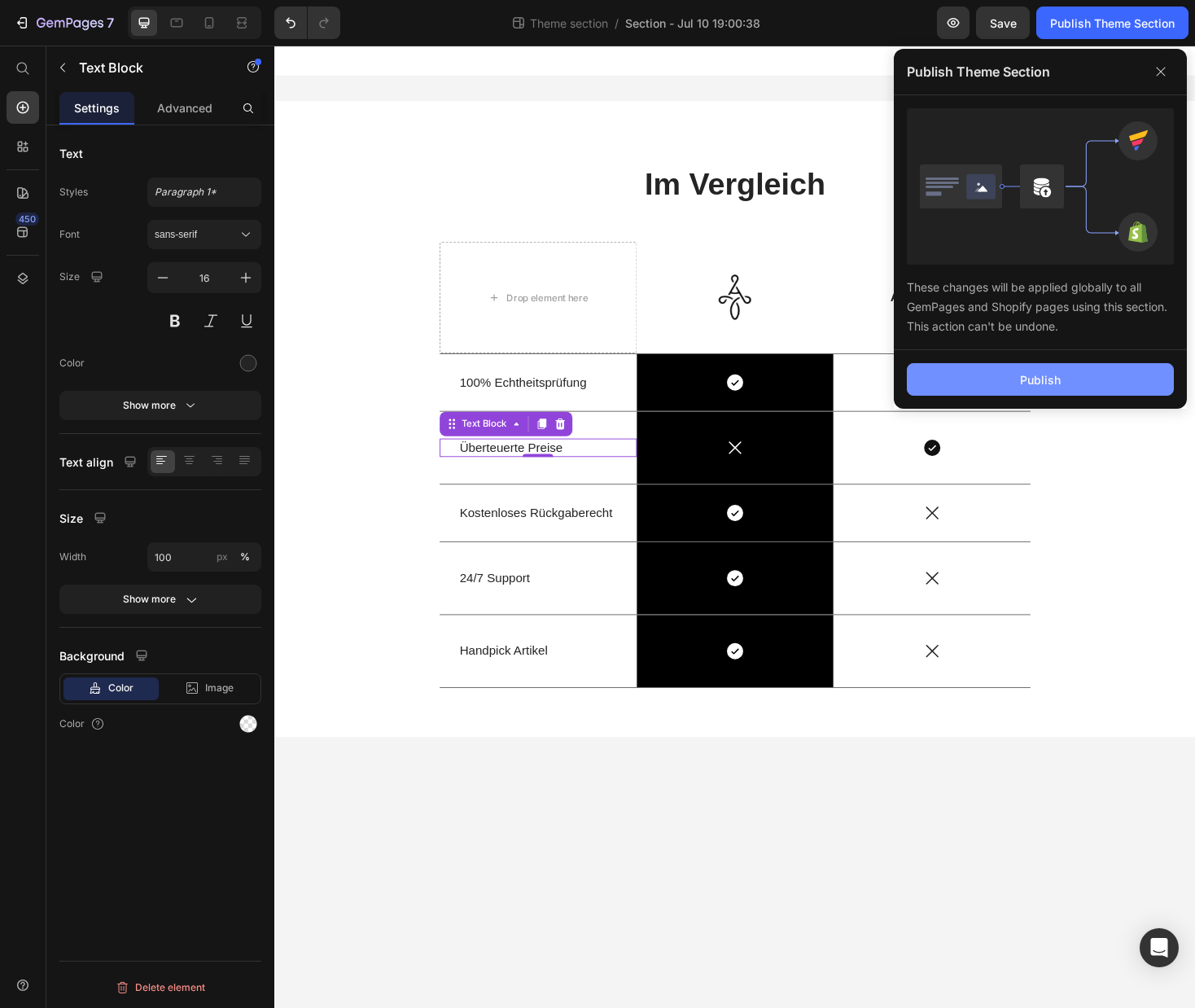 click on "Publish" at bounding box center (1040, 379) 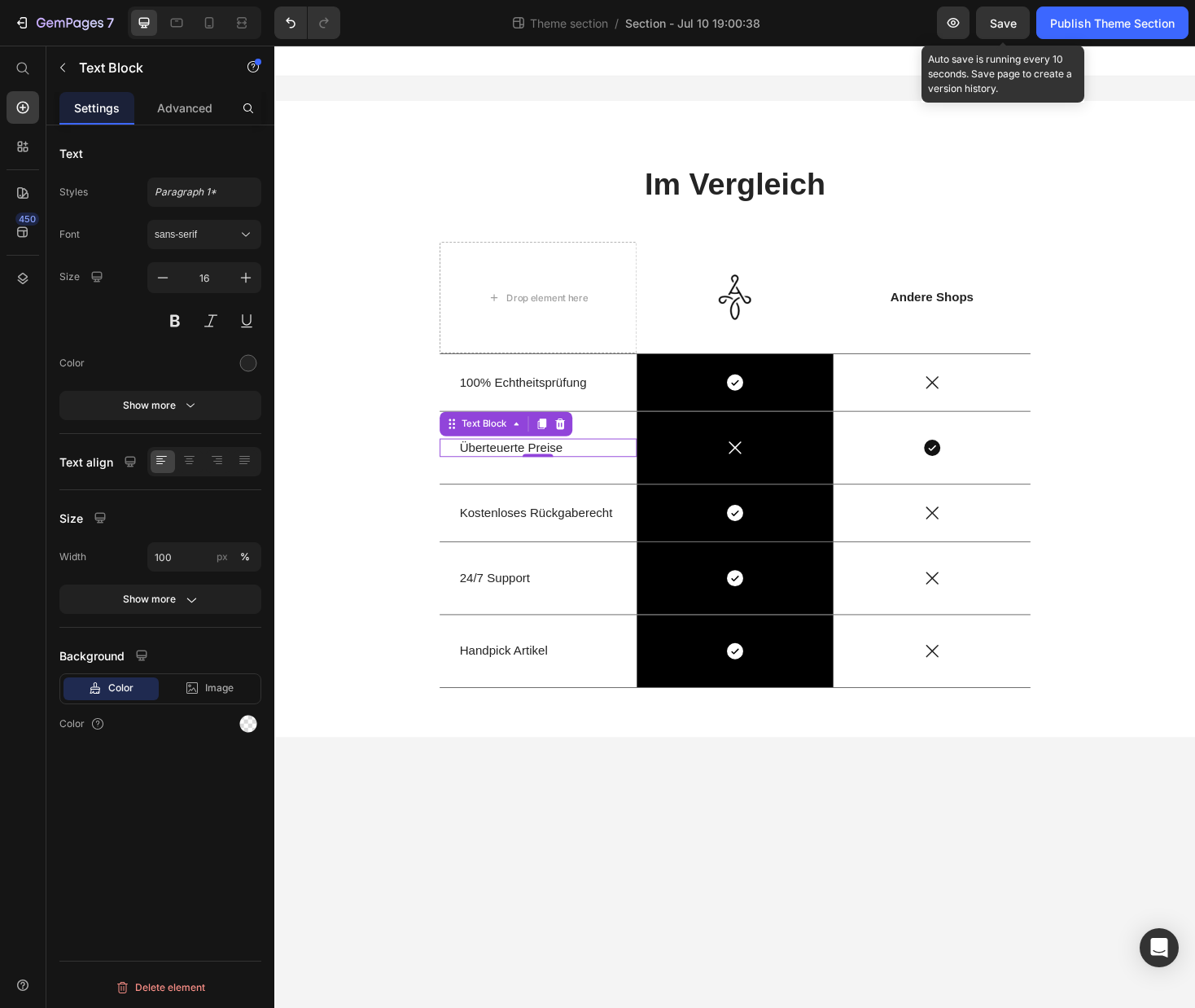 click on "Save" at bounding box center (1003, 23) 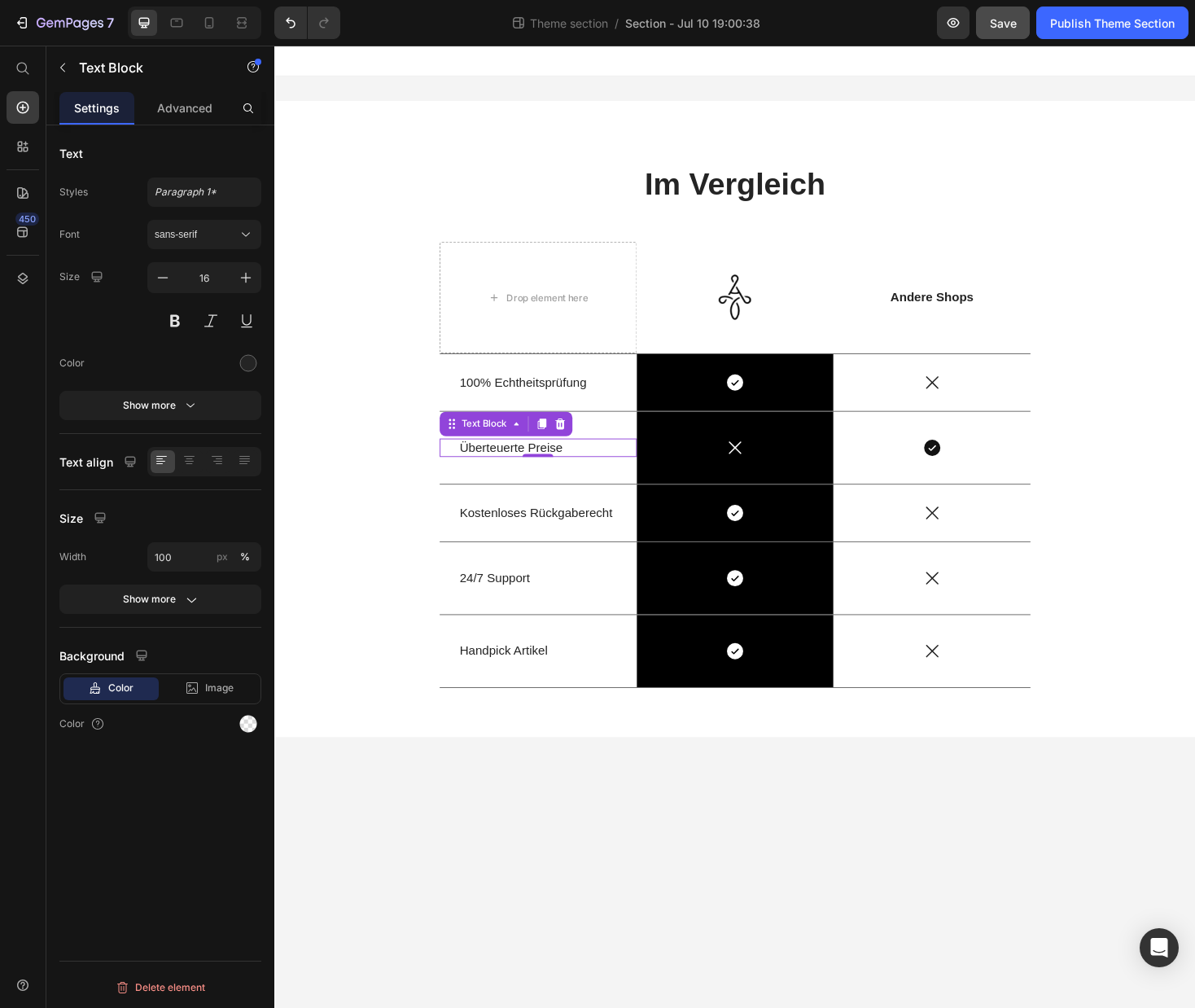 click on "Save" 